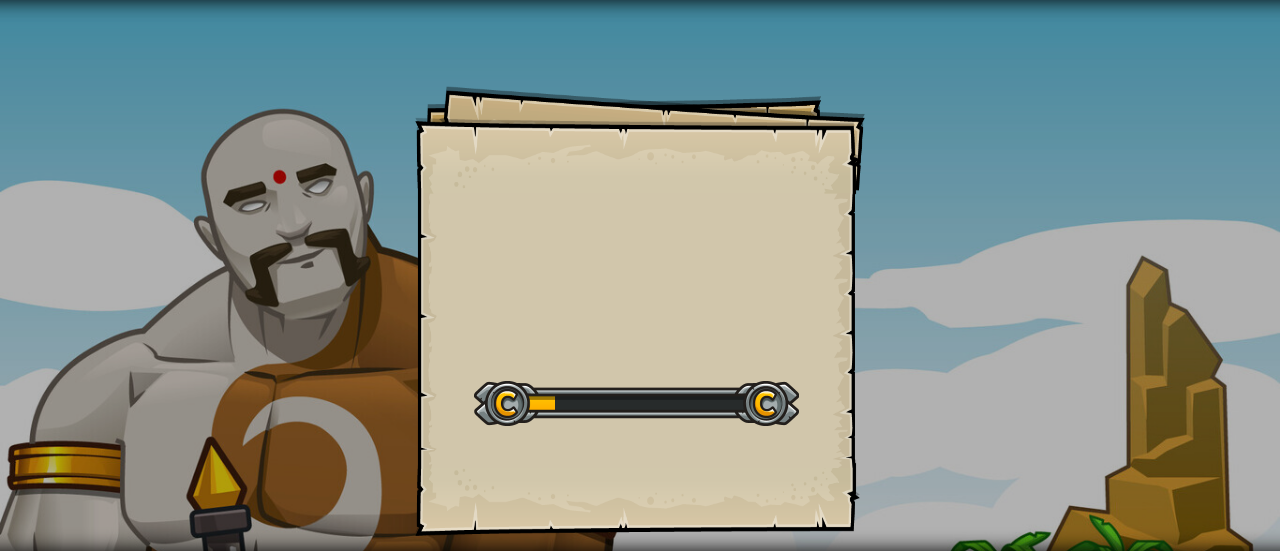 scroll, scrollTop: 0, scrollLeft: 0, axis: both 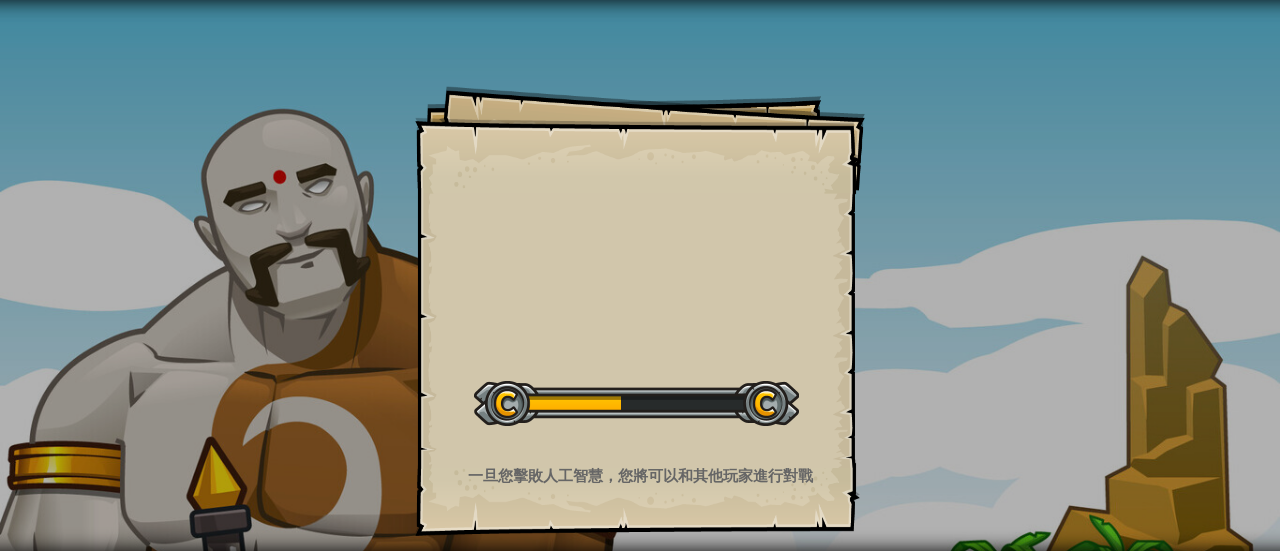 click at bounding box center [636, 403] 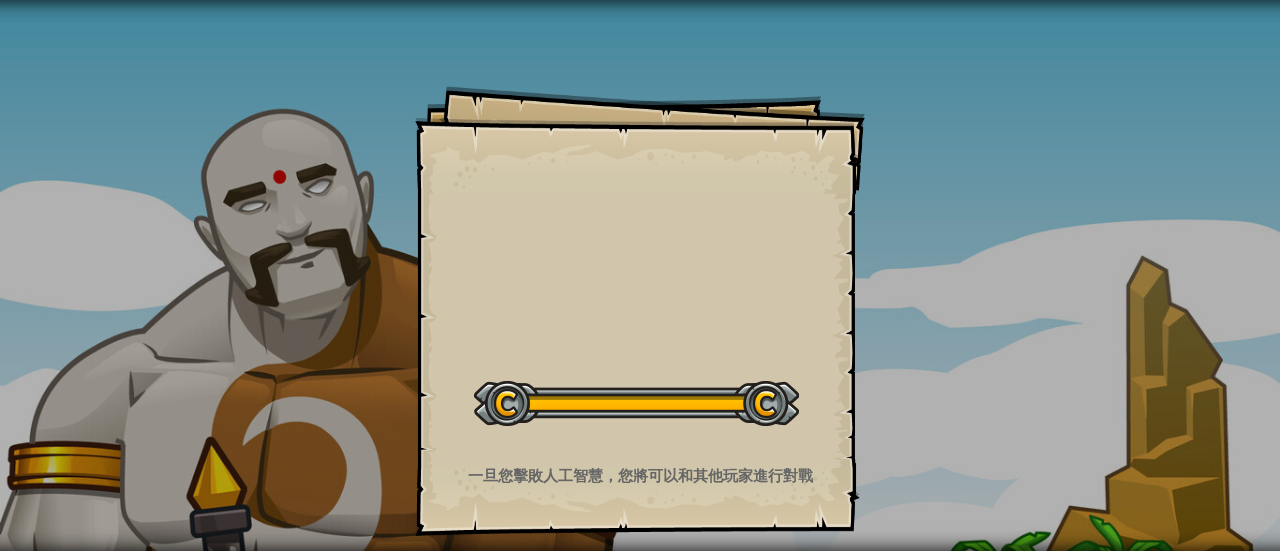 click at bounding box center [636, 403] 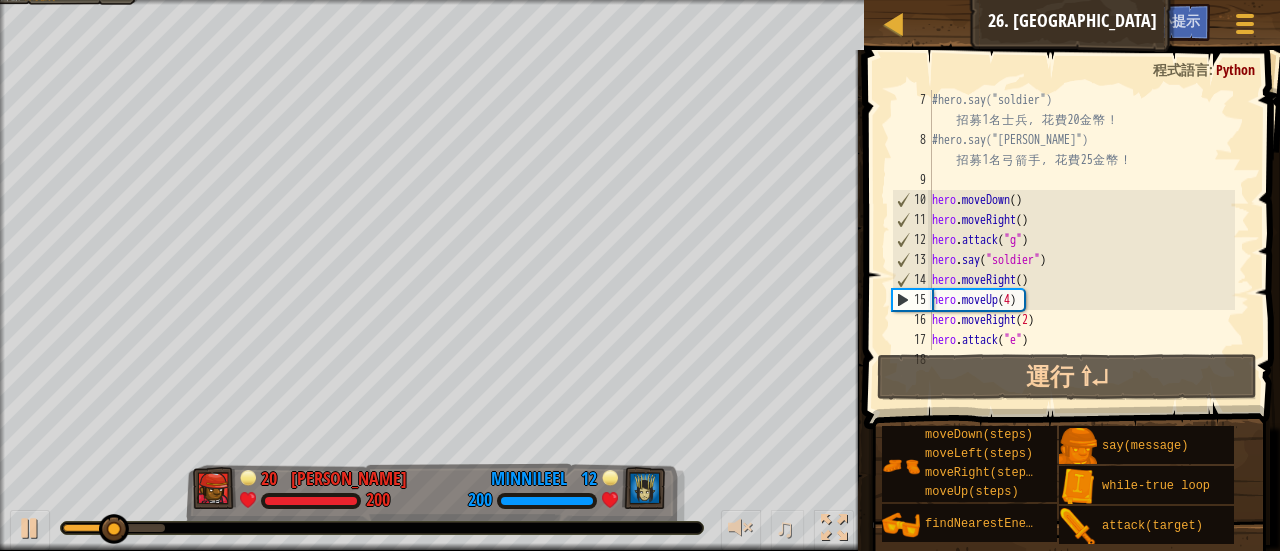 scroll, scrollTop: 180, scrollLeft: 0, axis: vertical 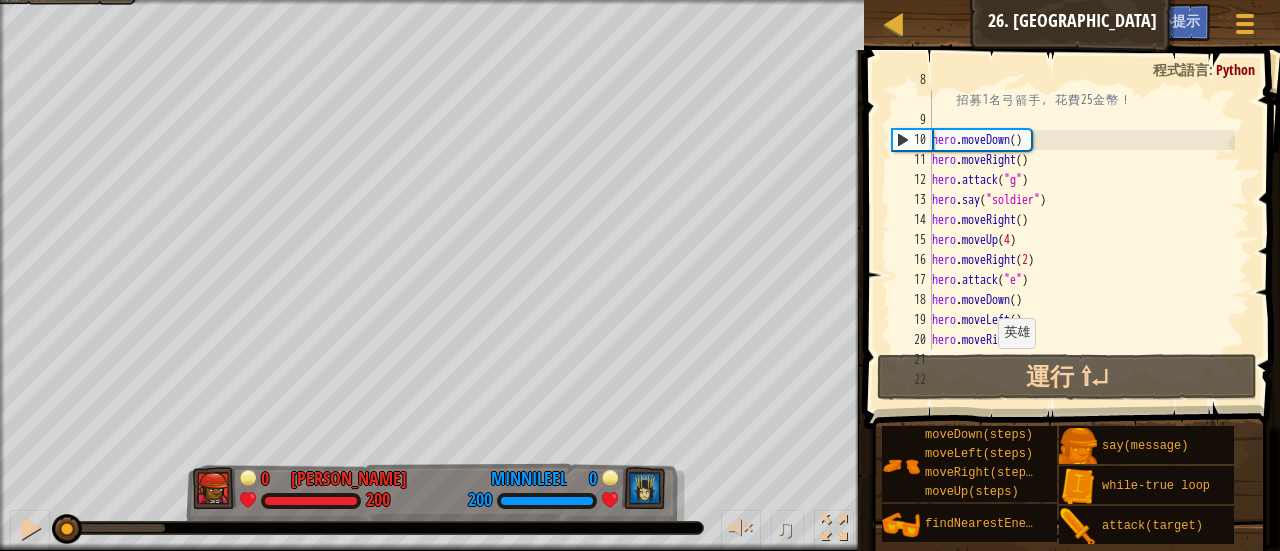 drag, startPoint x: 167, startPoint y: 526, endPoint x: 0, endPoint y: 259, distance: 314.92538 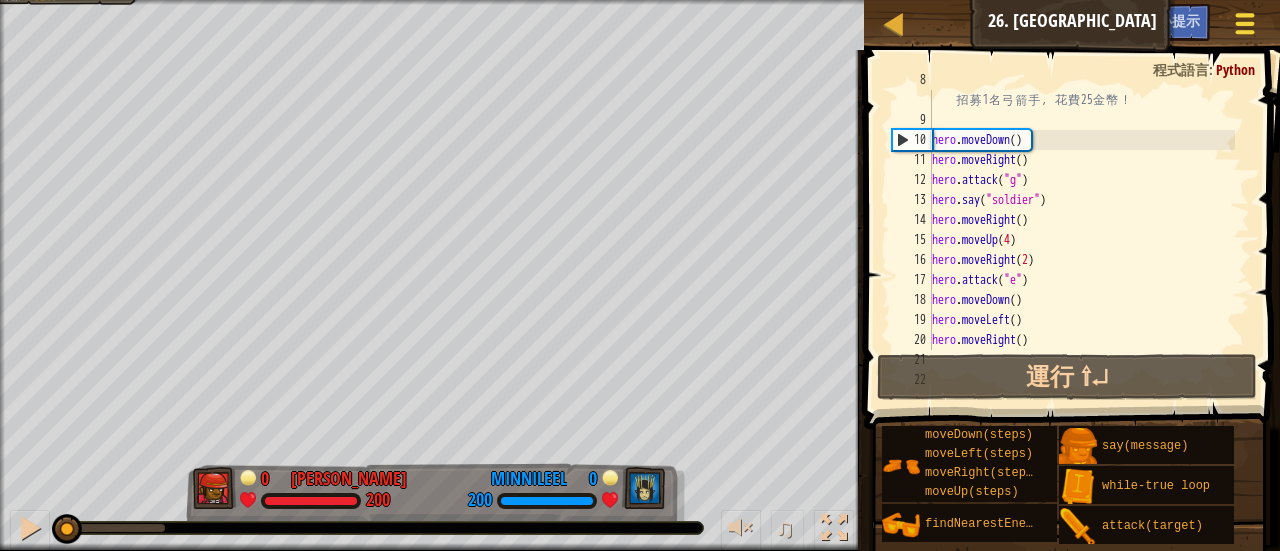 click at bounding box center [1244, 23] 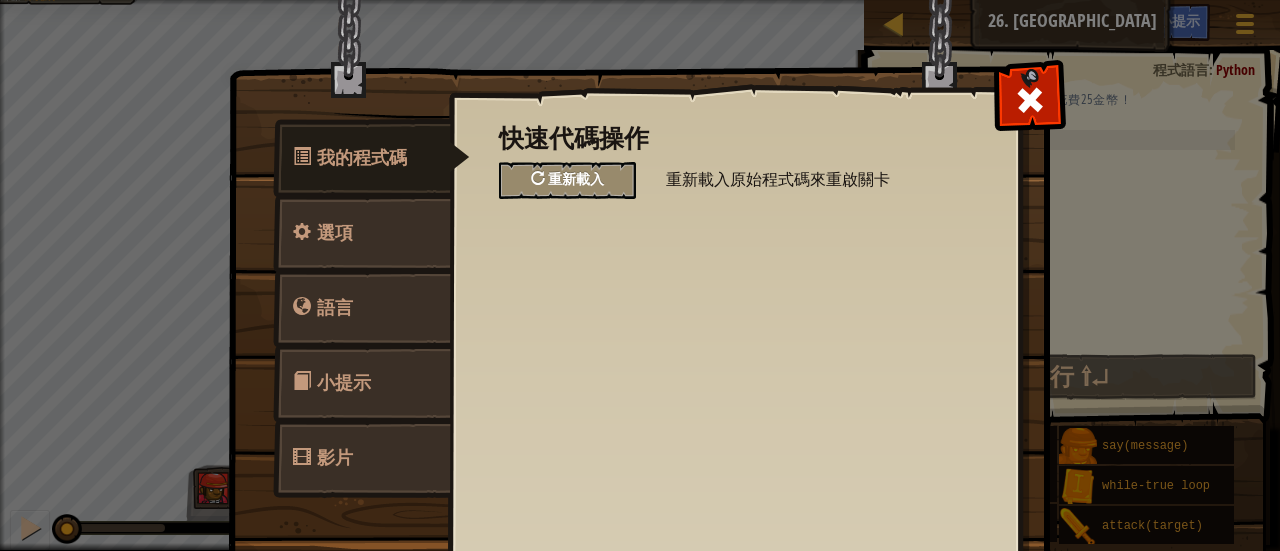 click on "重新載入" at bounding box center [576, 178] 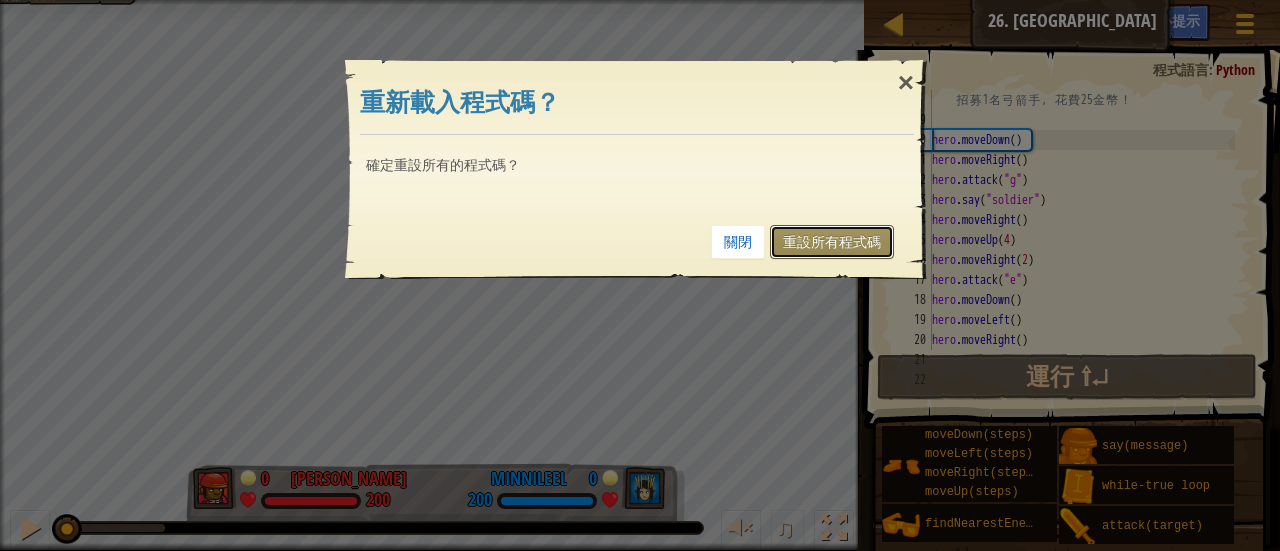 click on "重設所有程式碼" at bounding box center [832, 242] 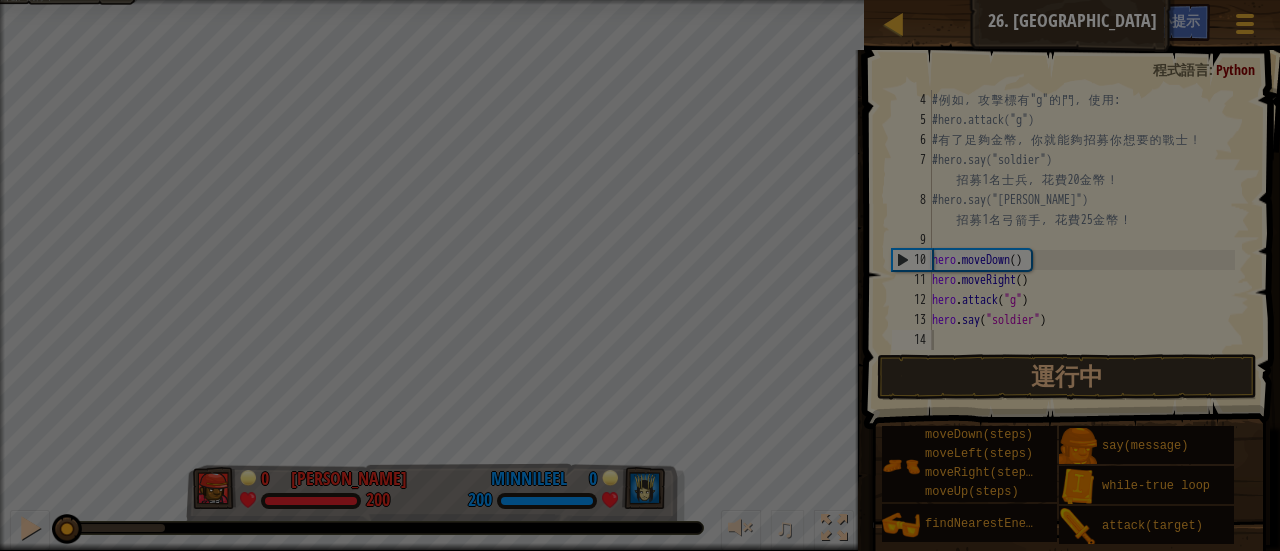 scroll, scrollTop: 60, scrollLeft: 0, axis: vertical 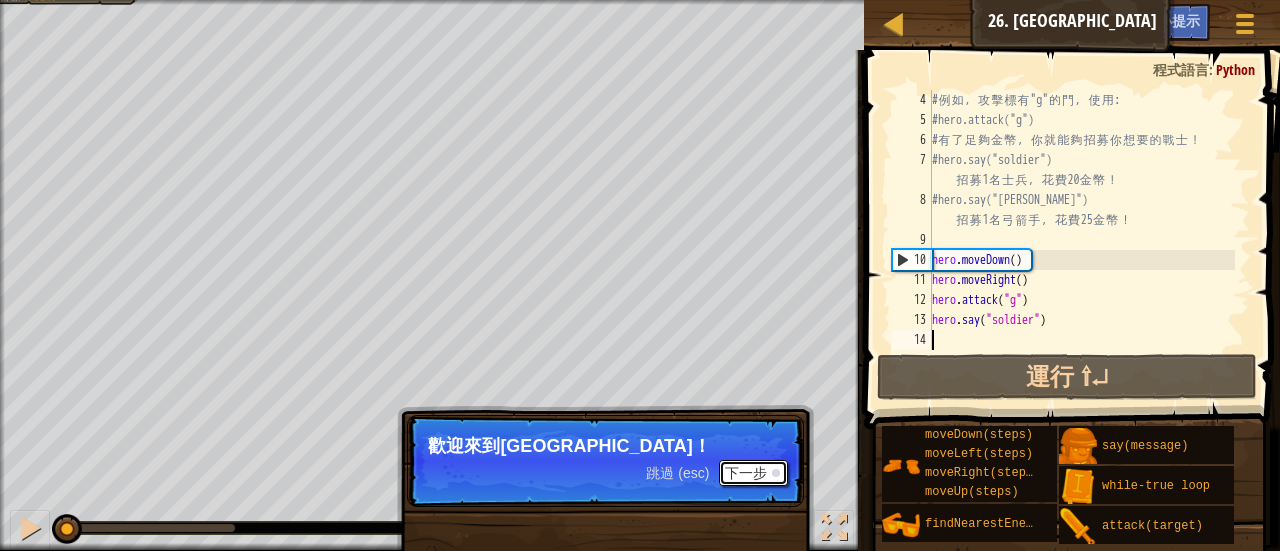 click on "下一步" at bounding box center (753, 473) 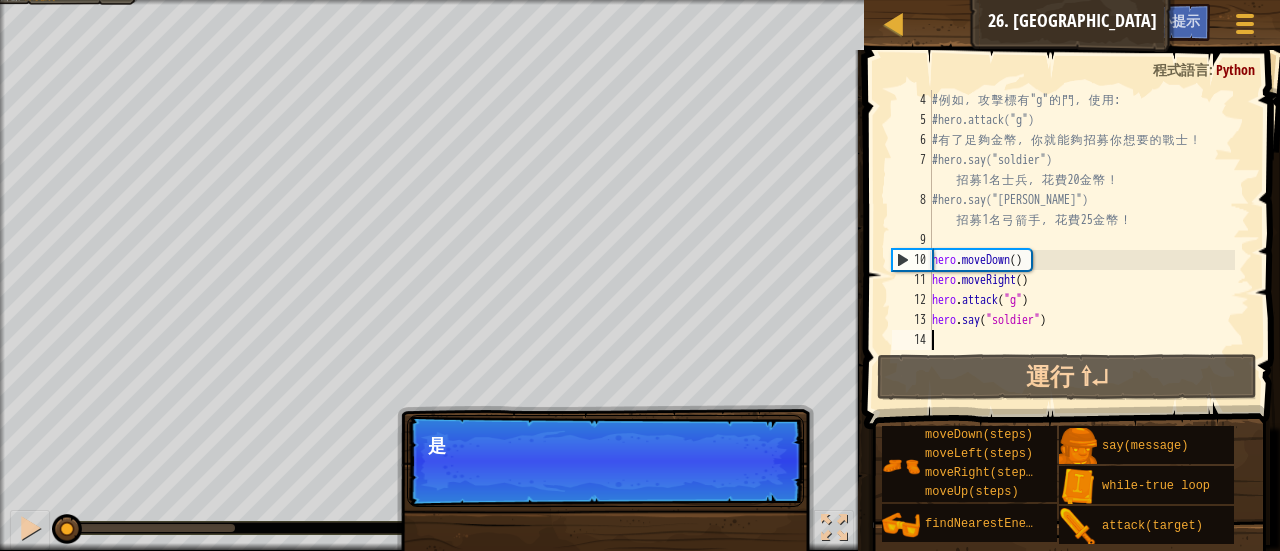 click on "跳過 (esc) 下一步  是" at bounding box center [605, 461] 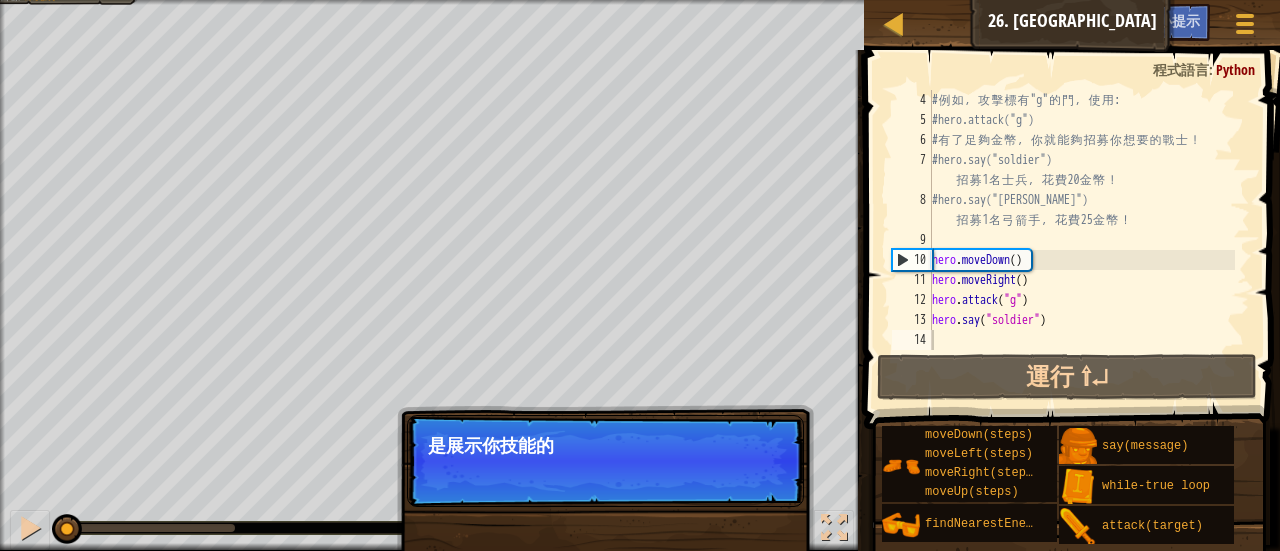 click on "跳過 (esc) 下一步  是展示你技能的" at bounding box center (605, 461) 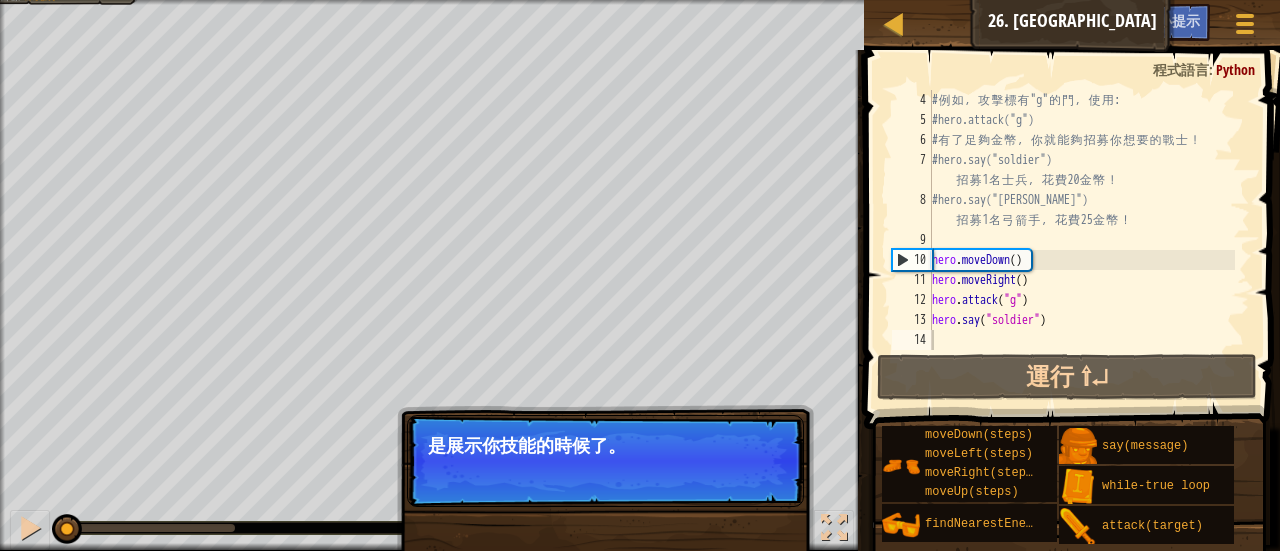 click on "下一步" at bounding box center [753, 473] 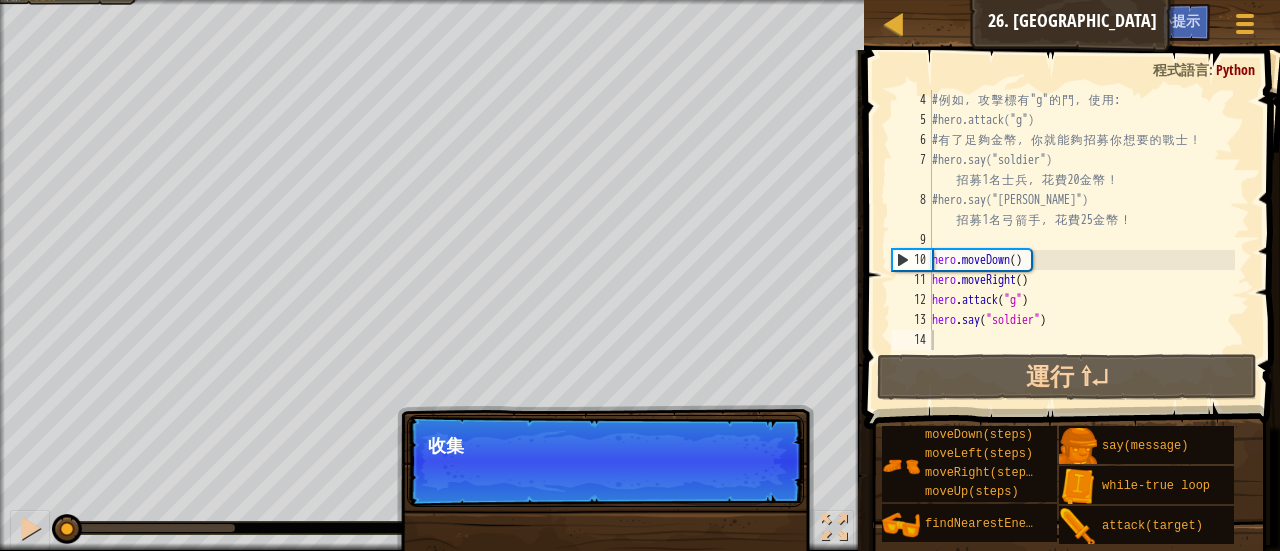 click on "跳過 (esc) 下一步  收集" at bounding box center [605, 461] 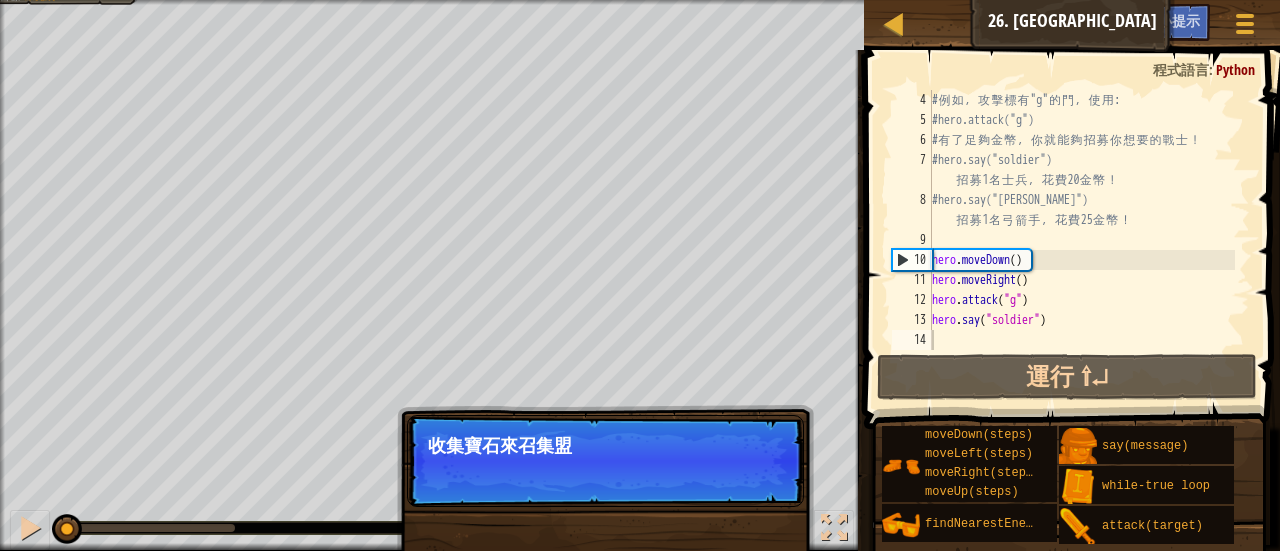 click on "跳過 (esc) 下一步  收集寶石來召集盟" at bounding box center [605, 461] 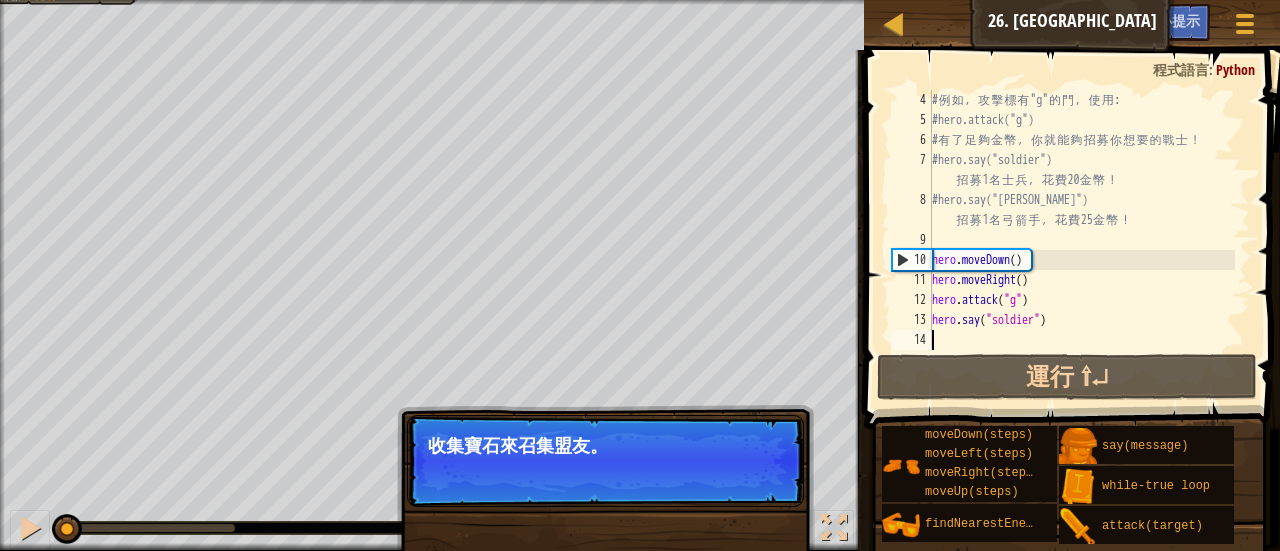 click on "下一步" at bounding box center (753, 473) 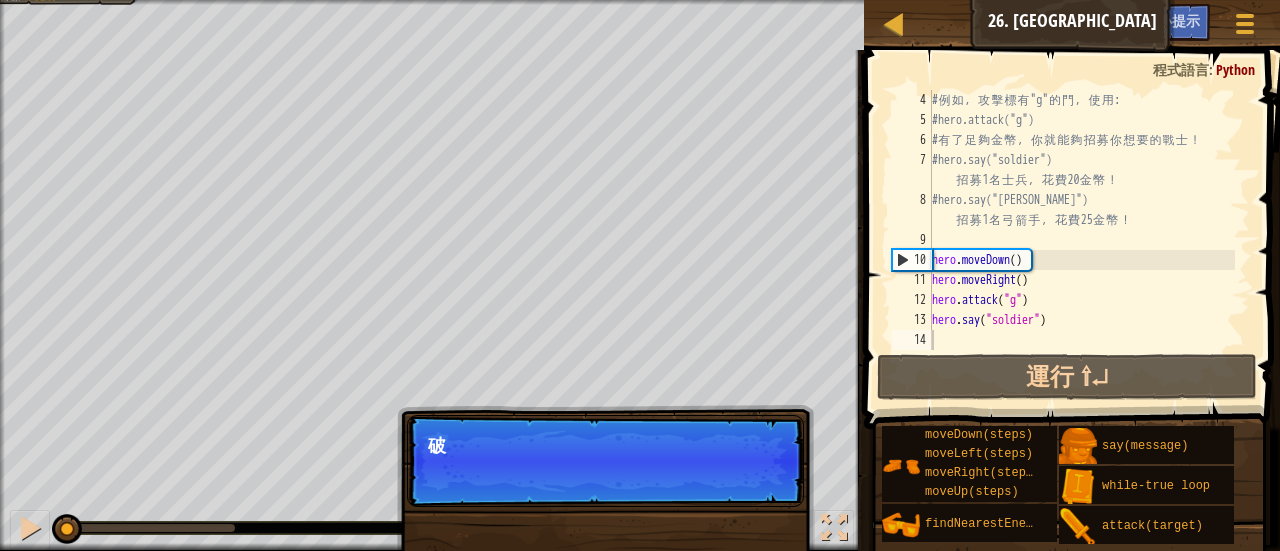 click on "跳過 (esc) 下一步  破" at bounding box center [605, 461] 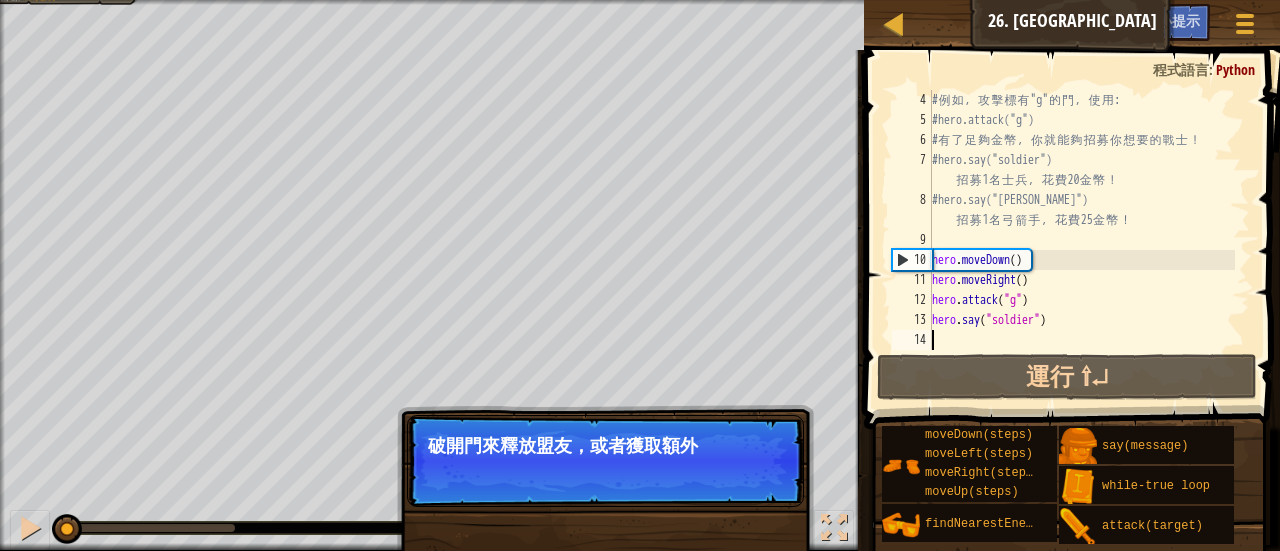 click on "跳過 (esc) 下一步  破開門來釋放盟友，或者獲取額外" at bounding box center [605, 461] 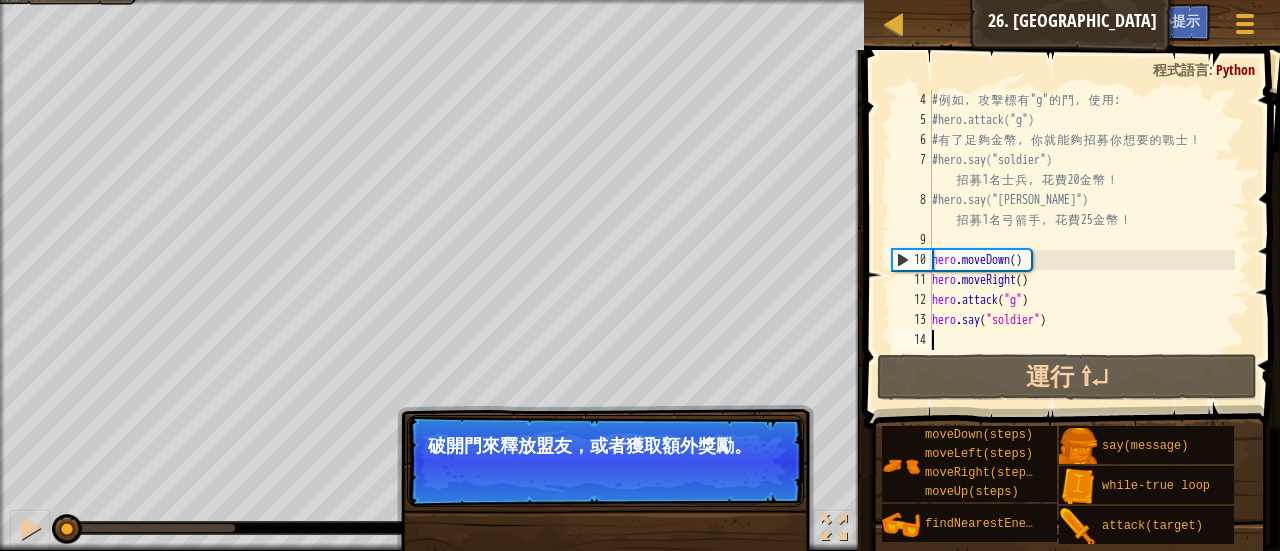 click on "跳過 (esc) 下一步  破開門來釋放盟友，或者獲取額外獎勵。" at bounding box center [605, 461] 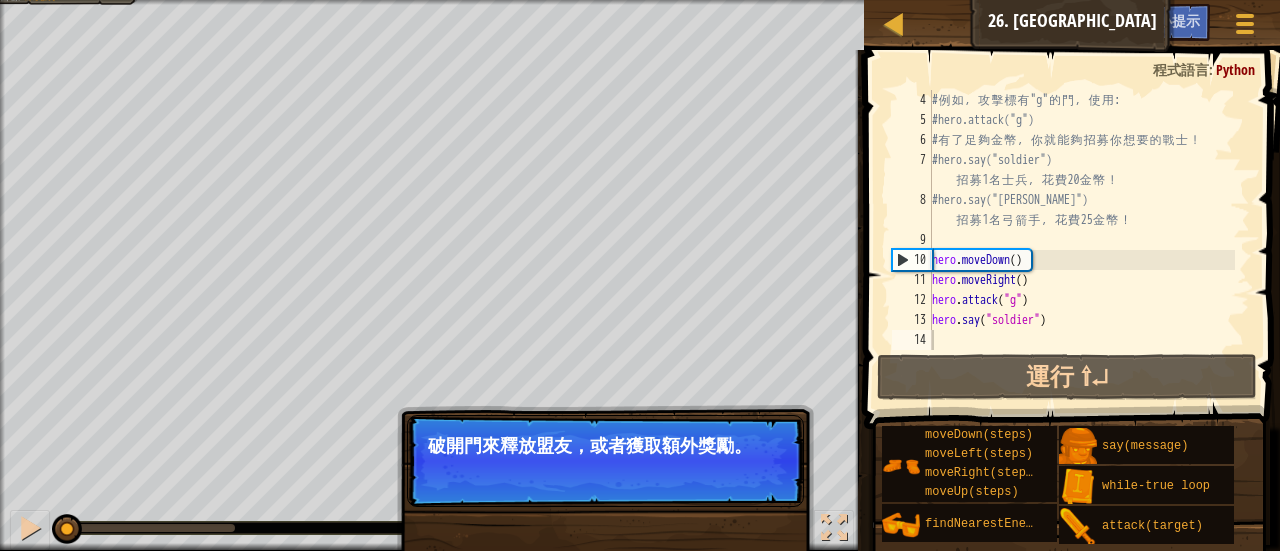 click on "跳過 (esc) 下一步  破開門來釋放盟友，或者獲取額外獎勵。" at bounding box center [605, 461] 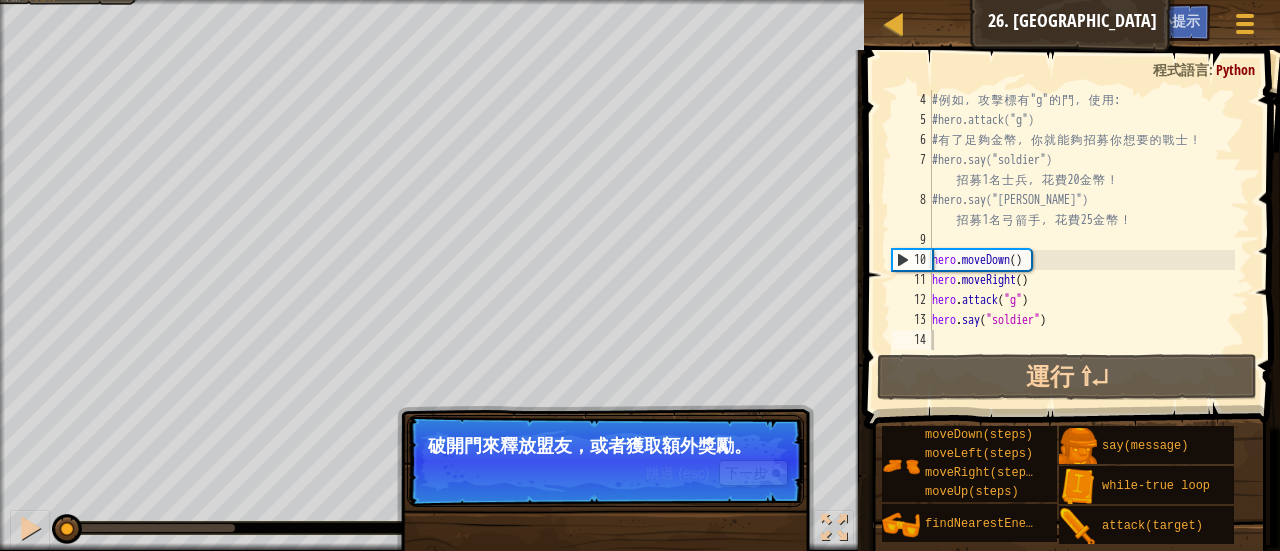 click on "跳過 (esc) 下一步  破開門來釋放盟友，或者獲取額外獎勵。" at bounding box center (605, 461) 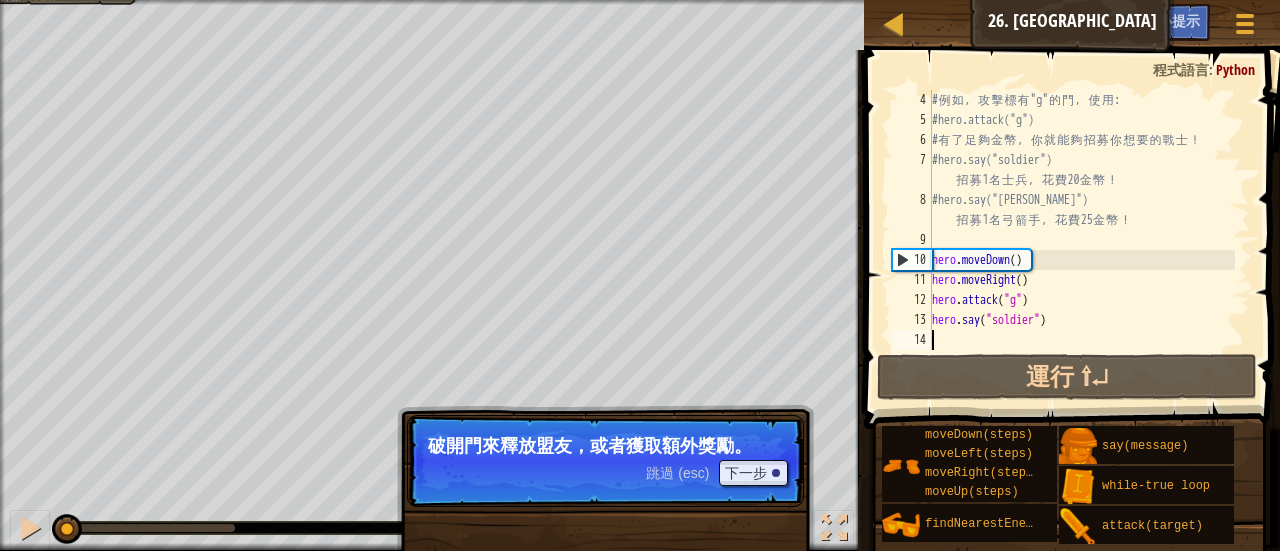 click on "跳過 (esc) 下一步  破開門來釋放盟友，或者獲取額外獎勵。" at bounding box center [605, 461] 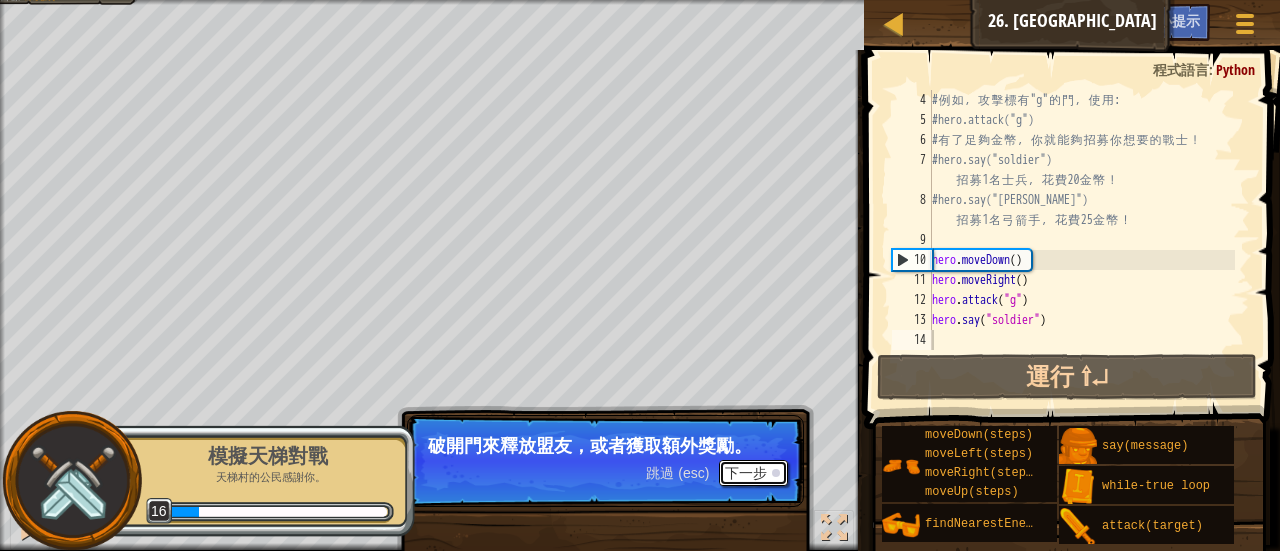 drag, startPoint x: 744, startPoint y: 475, endPoint x: 606, endPoint y: 471, distance: 138.05795 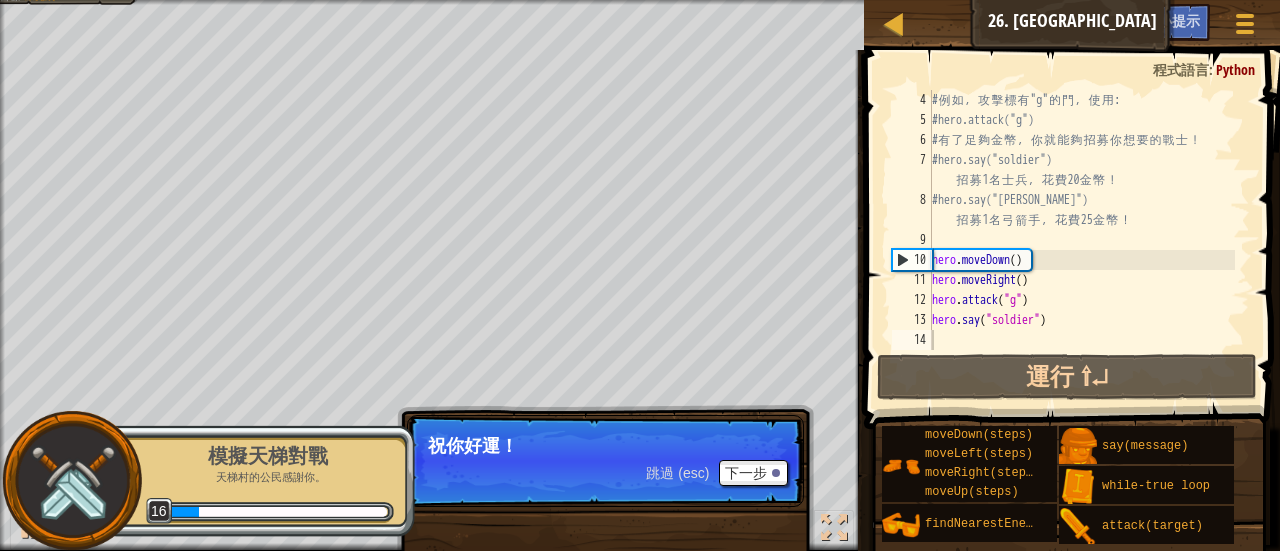 drag, startPoint x: 267, startPoint y: 438, endPoint x: 288, endPoint y: 443, distance: 21.587032 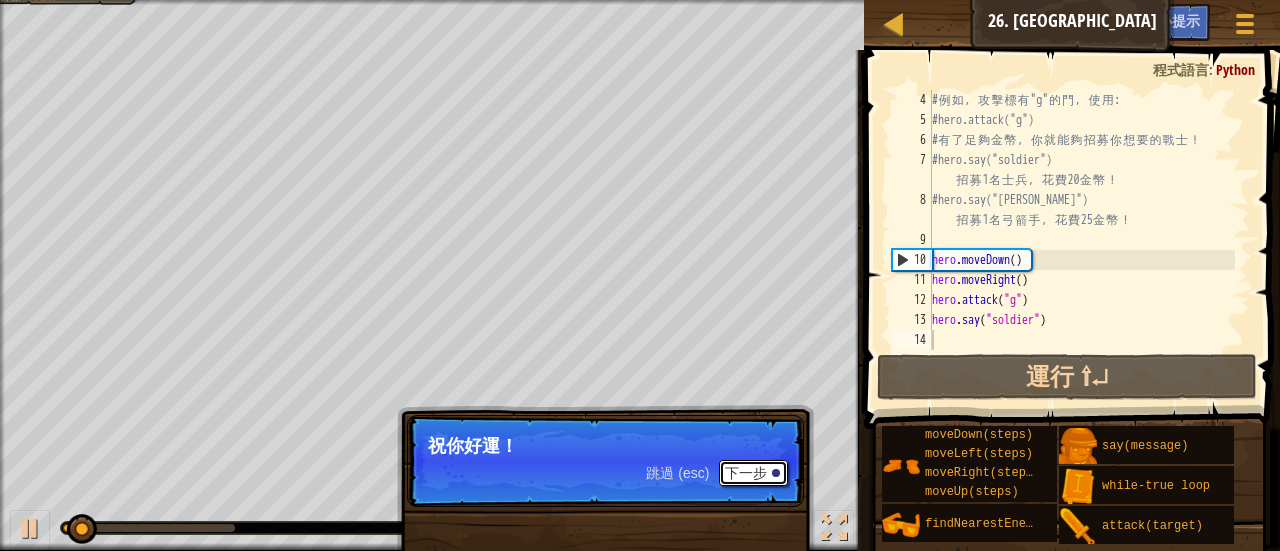 click on "下一步" at bounding box center [753, 473] 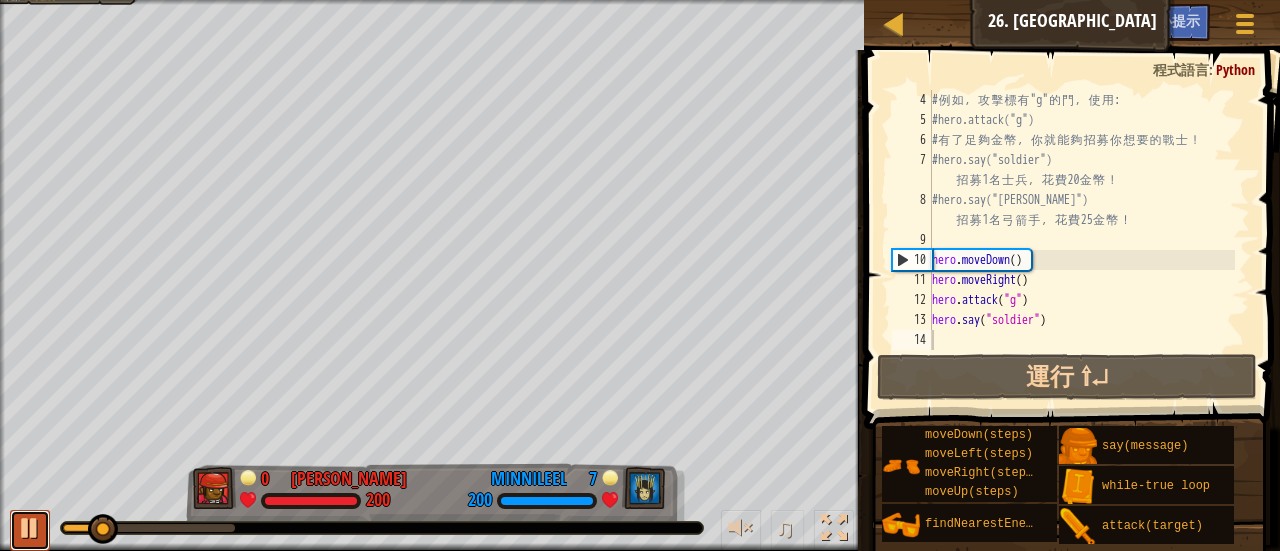 drag, startPoint x: 16, startPoint y: 521, endPoint x: 36, endPoint y: 513, distance: 21.540659 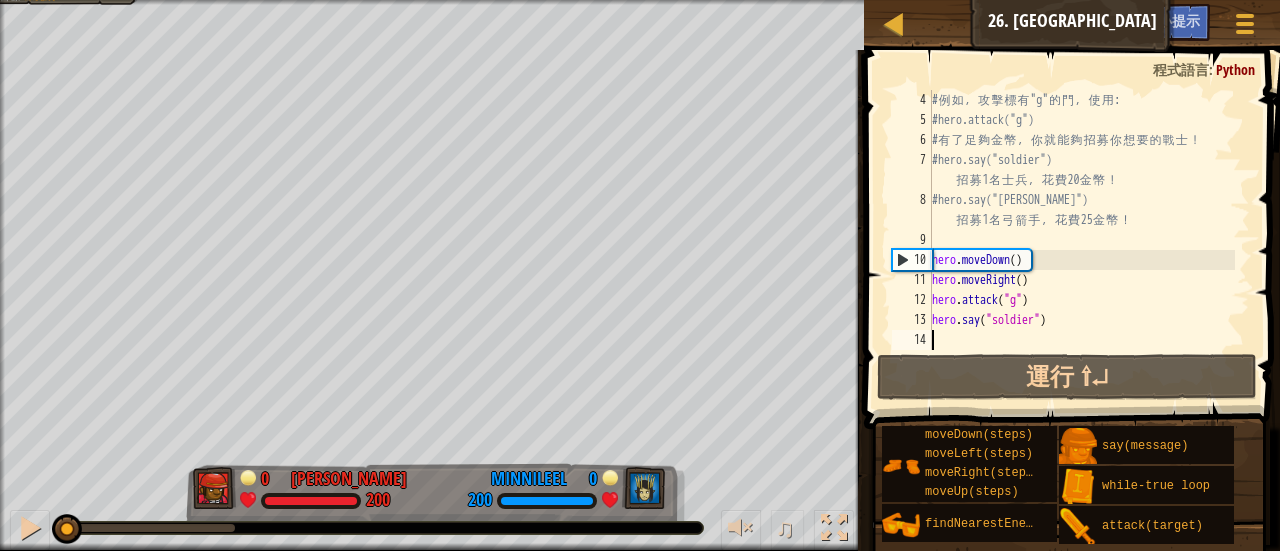 drag, startPoint x: 103, startPoint y: 521, endPoint x: 0, endPoint y: 587, distance: 122.33152 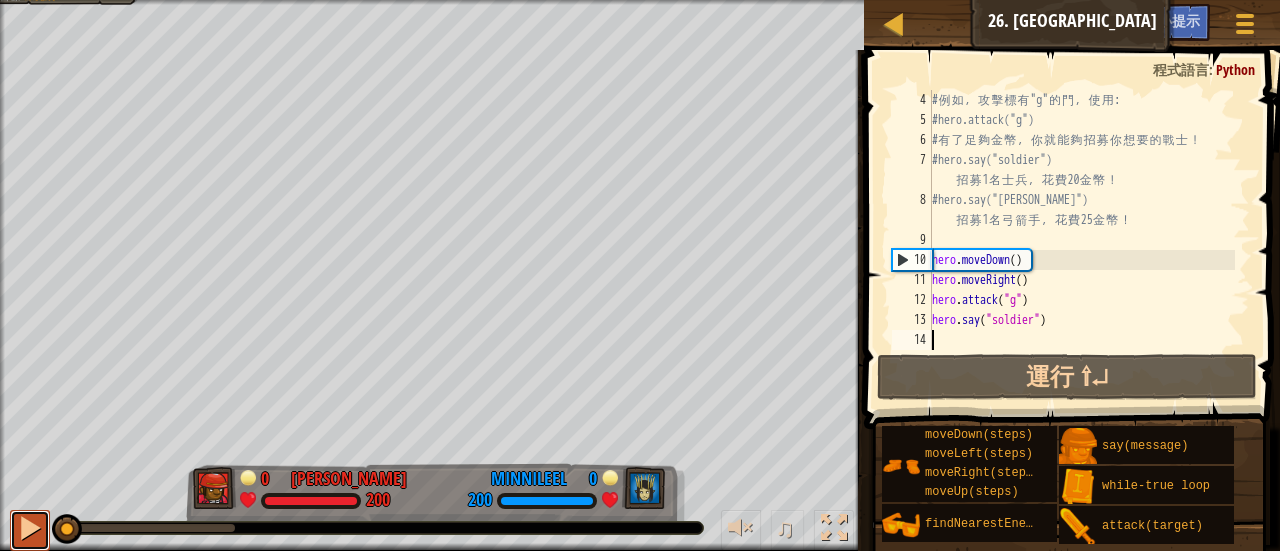 click at bounding box center (30, 528) 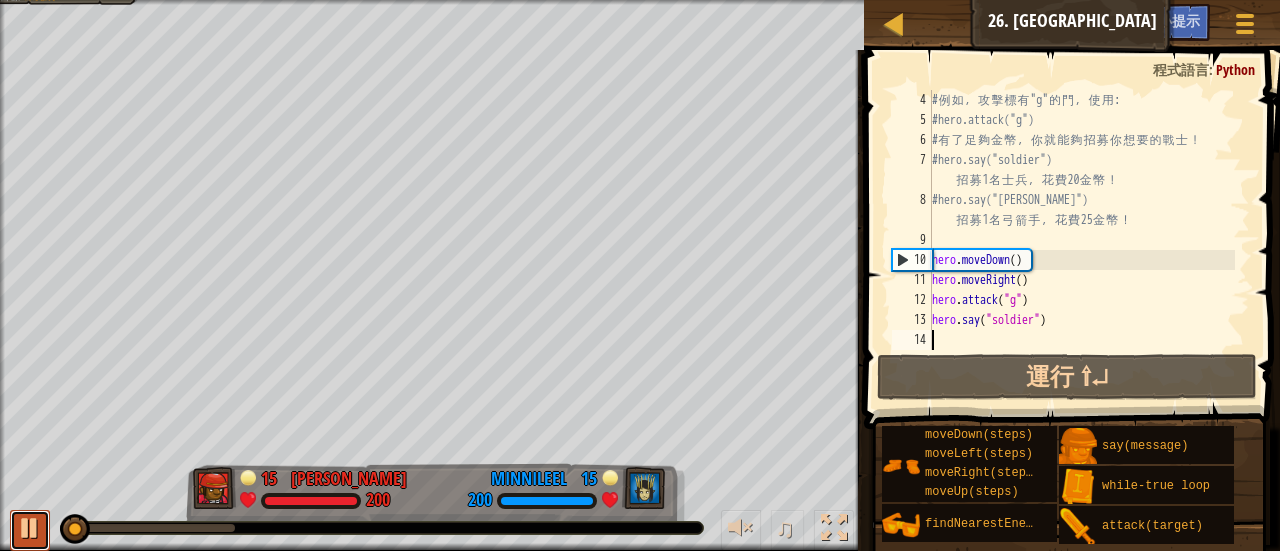 click at bounding box center [30, 528] 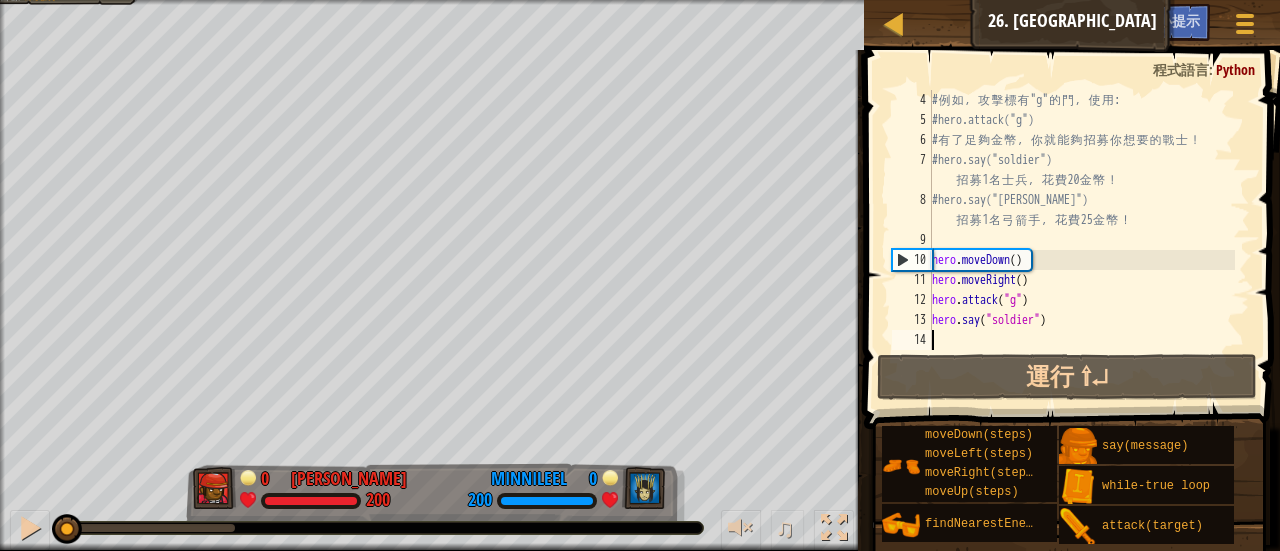 drag, startPoint x: 69, startPoint y: 515, endPoint x: 0, endPoint y: 465, distance: 85.2115 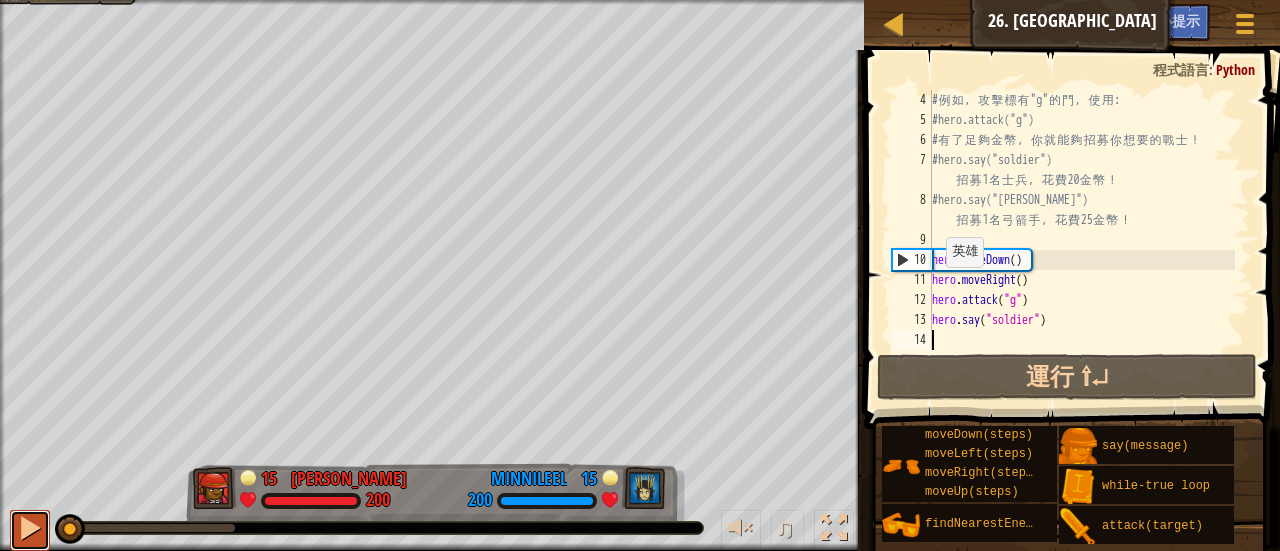 click at bounding box center (30, 528) 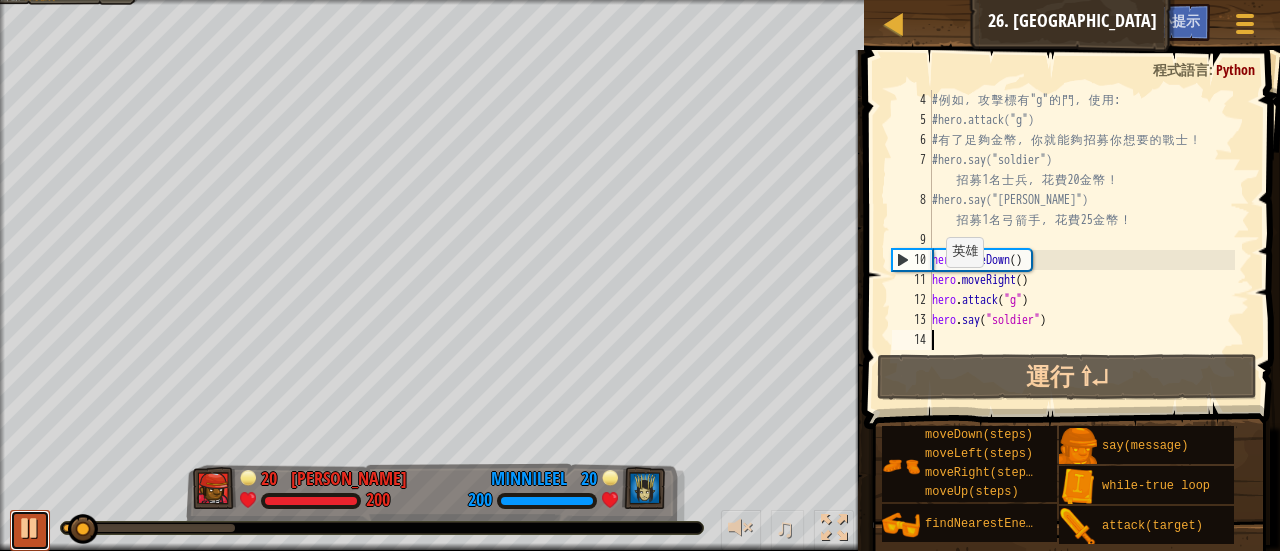 click at bounding box center (30, 528) 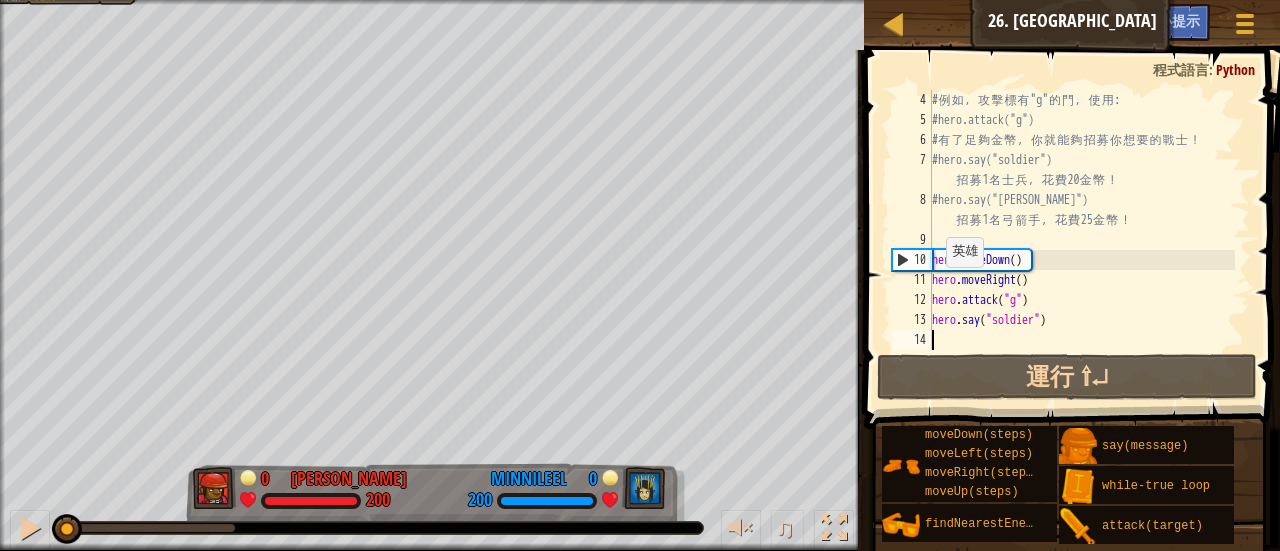 drag, startPoint x: 81, startPoint y: 527, endPoint x: 0, endPoint y: 279, distance: 260.8927 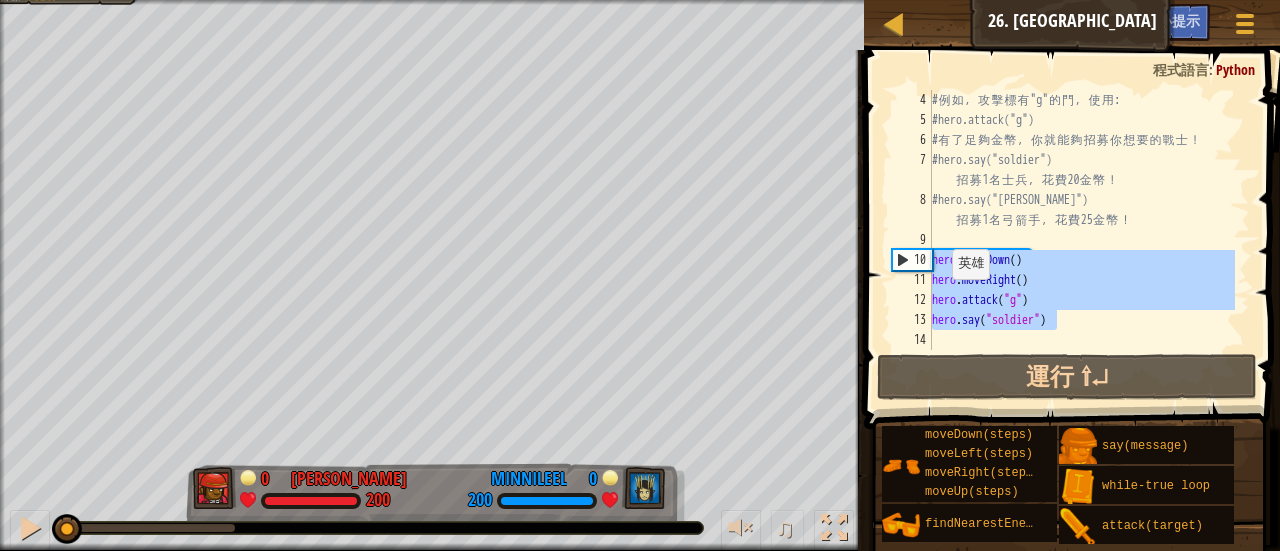 drag, startPoint x: 1068, startPoint y: 311, endPoint x: 946, endPoint y: 242, distance: 140.16063 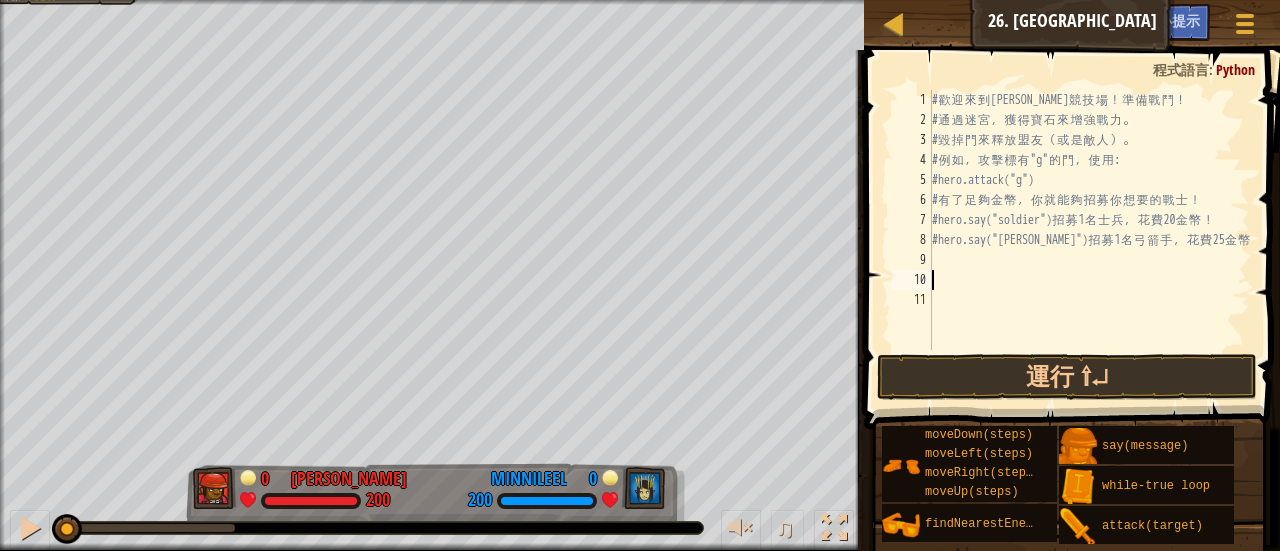 type on "h" 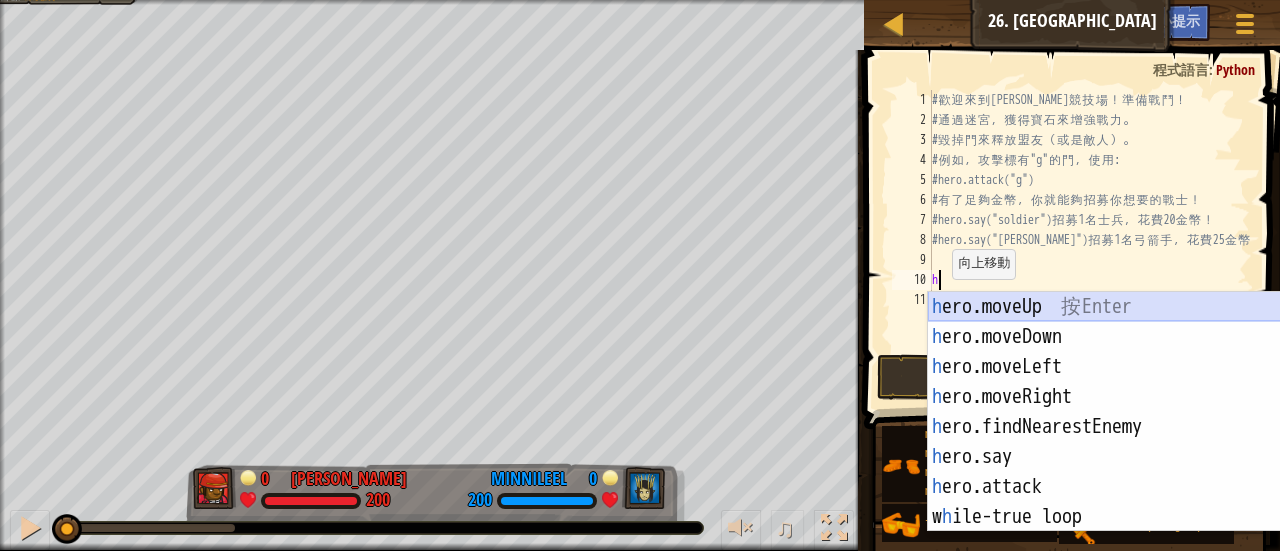click on "h ero.moveUp 按 Enter h ero.moveDown 按 Enter h ero.moveLeft 按 Enter h ero.moveRight 按 Enter h ero.findNearestEnemy 按 Enter h ero.say 按 Enter h ero.attack 按 Enter w h ile-true loop 按 Enter" at bounding box center [1117, 442] 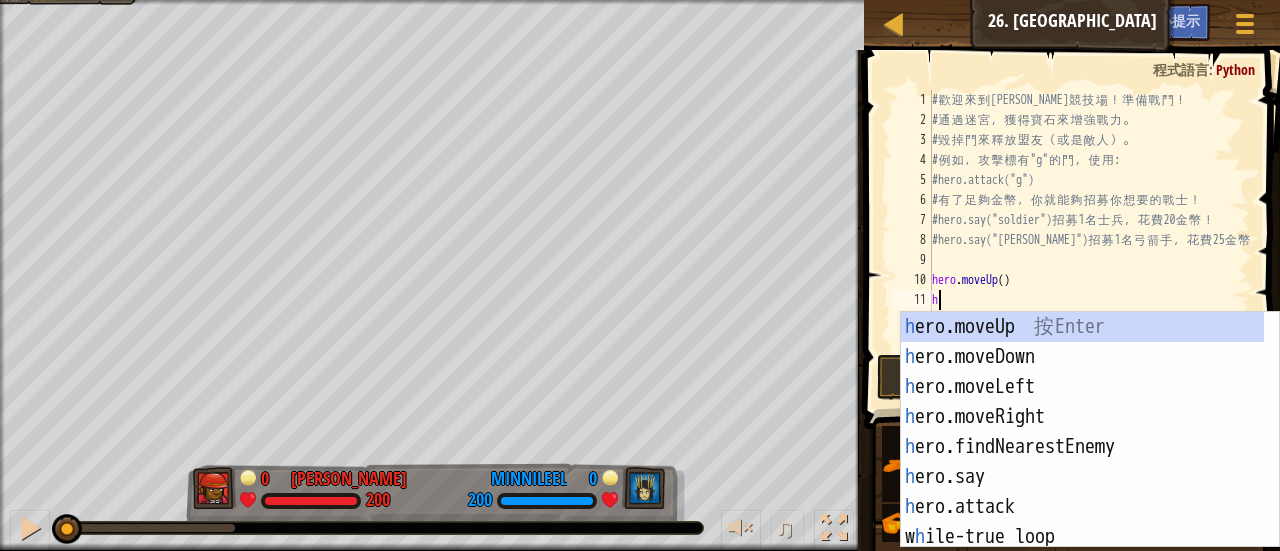 type on "h" 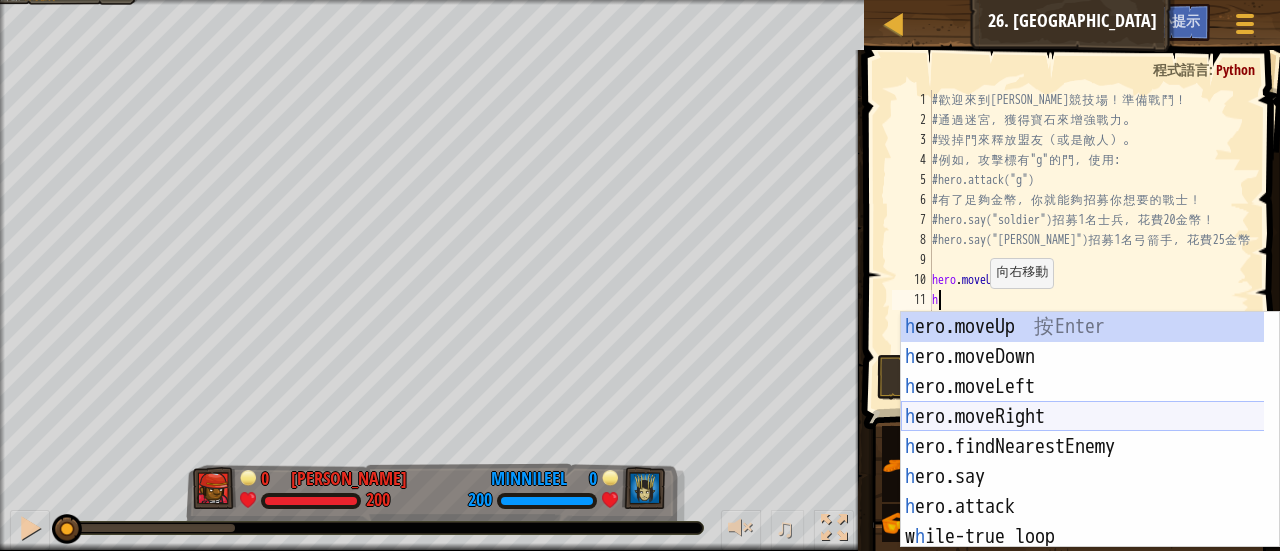 click on "h ero.moveUp 按 Enter h ero.moveDown 按 Enter h ero.moveLeft 按 Enter h ero.moveRight 按 Enter h ero.findNearestEnemy 按 Enter h ero.say 按 Enter h ero.attack 按 Enter w h ile-true loop 按 Enter" at bounding box center [1083, 460] 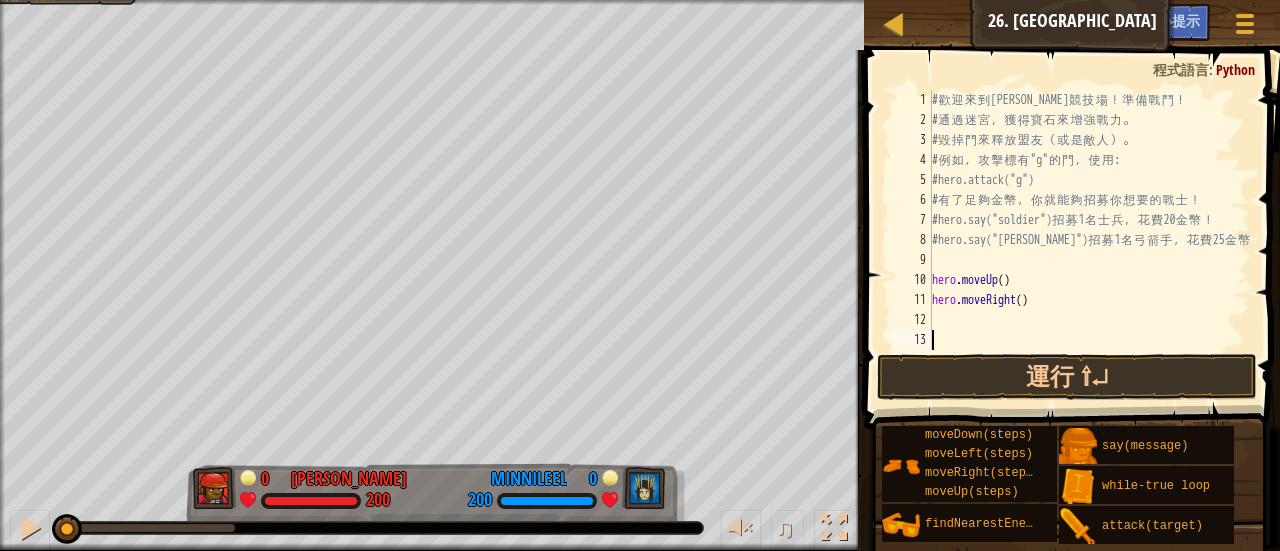 click on "#  歡 迎 來 到 [GEOGRAPHIC_DATA] ！ 準 備 戰 鬥 ！ #  通 過 迷 宮 ， 獲 得 寶 石 來 增 強 戰 力 。 #  毀 掉 門 來 釋 放 盟 友 （ 或 是 敵 人 ） 。 #  例 如 ， 攻 擊 標 有 "g" 的 門 ， 使 用 : #hero.attack("g") #  有 了 足 夠 金 幣 ， 你 就 能 夠 招 募 你 想 要 的 戰 士 ！ #hero.say("soldier")  招 募 1 名 士 兵 ， 花 費 20 金 幣 ！ #hero.say("[PERSON_NAME]")  招 募 1 名 弓 箭 手 ， 花 費 25 金 幣 ！ hero . moveUp ( ) hero . moveRight ( )" at bounding box center [1089, 240] 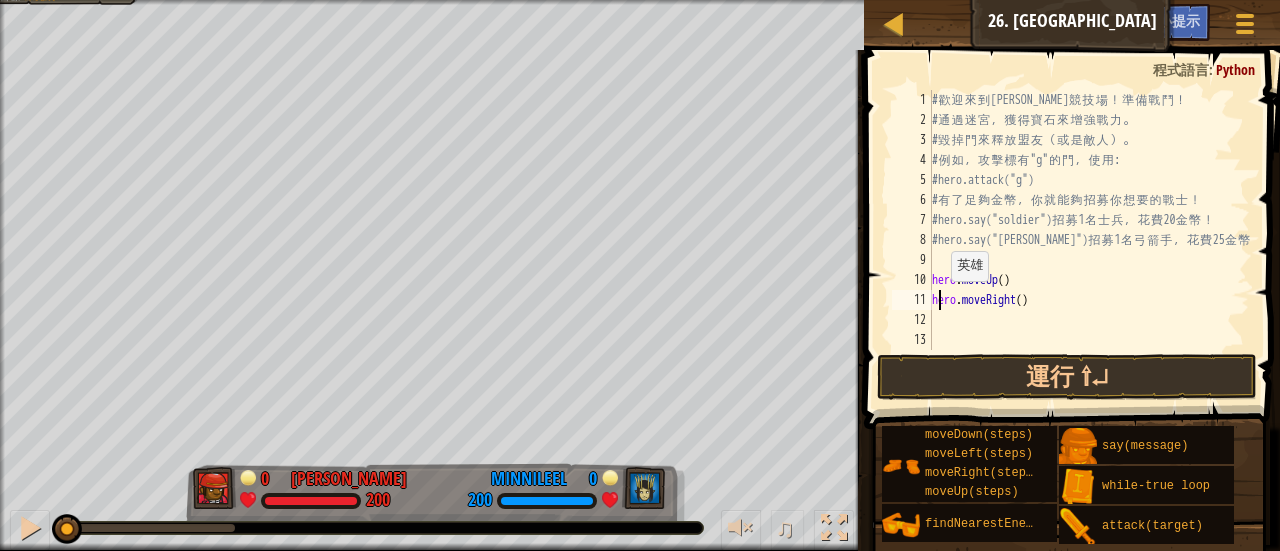 click on "#  歡 迎 來 到 [GEOGRAPHIC_DATA] ！ 準 備 戰 鬥 ！ #  通 過 迷 宮 ， 獲 得 寶 石 來 增 強 戰 力 。 #  毀 掉 門 來 釋 放 盟 友 （ 或 是 敵 人 ） 。 #  例 如 ， 攻 擊 標 有 "g" 的 門 ， 使 用 : #hero.attack("g") #  有 了 足 夠 金 幣 ， 你 就 能 夠 招 募 你 想 要 的 戰 士 ！ #hero.say("soldier")  招 募 1 名 士 兵 ， 花 費 20 金 幣 ！ #hero.say("[PERSON_NAME]")  招 募 1 名 弓 箭 手 ， 花 費 25 金 幣 ！ hero . moveUp ( ) hero . moveRight ( )" at bounding box center [1089, 240] 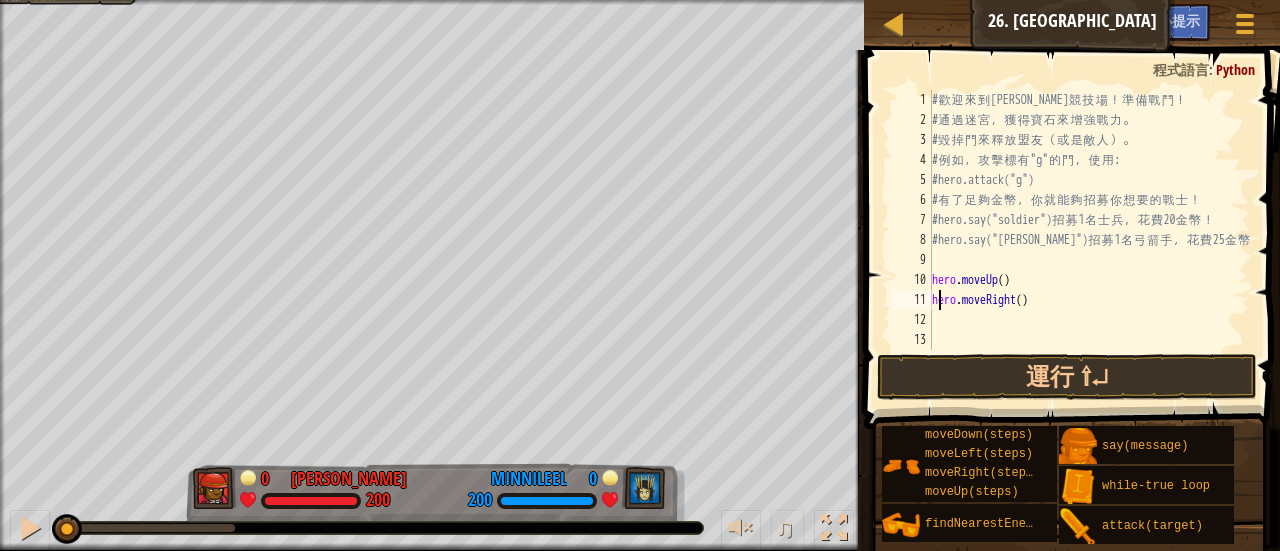 click on "#  歡 迎 來 到 [GEOGRAPHIC_DATA] ！ 準 備 戰 鬥 ！ #  通 過 迷 宮 ， 獲 得 寶 石 來 增 強 戰 力 。 #  毀 掉 門 來 釋 放 盟 友 （ 或 是 敵 人 ） 。 #  例 如 ， 攻 擊 標 有 "g" 的 門 ， 使 用 : #hero.attack("g") #  有 了 足 夠 金 幣 ， 你 就 能 夠 招 募 你 想 要 的 戰 士 ！ #hero.say("soldier")  招 募 1 名 士 兵 ， 花 費 20 金 幣 ！ #hero.say("[PERSON_NAME]")  招 募 1 名 弓 箭 手 ， 花 費 25 金 幣 ！ hero . moveUp ( ) hero . moveRight ( )" at bounding box center [1089, 240] 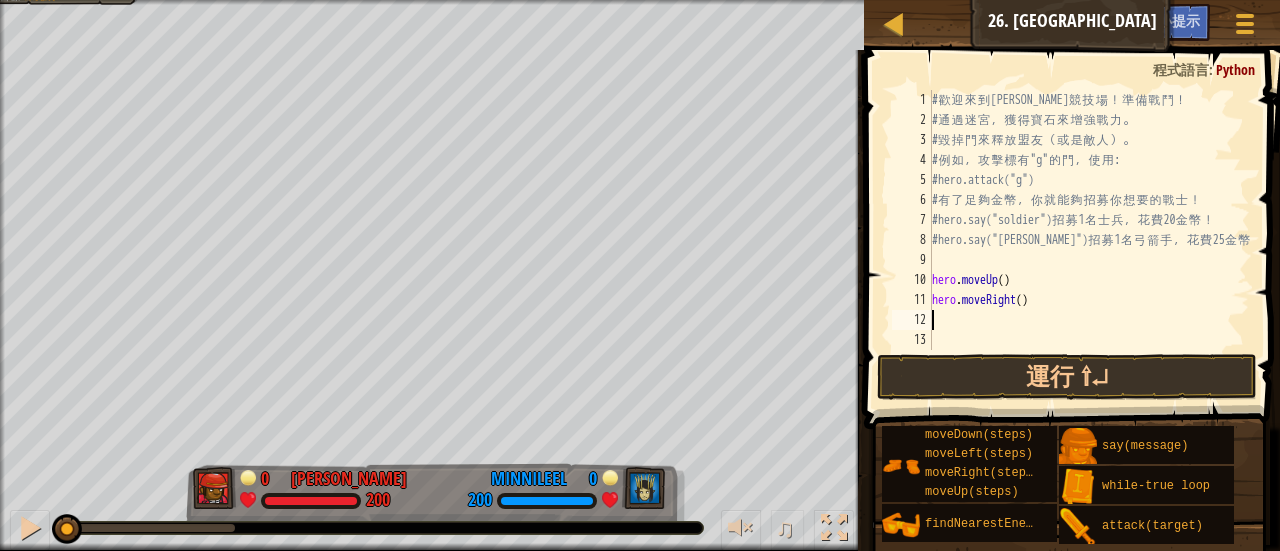 type on "h" 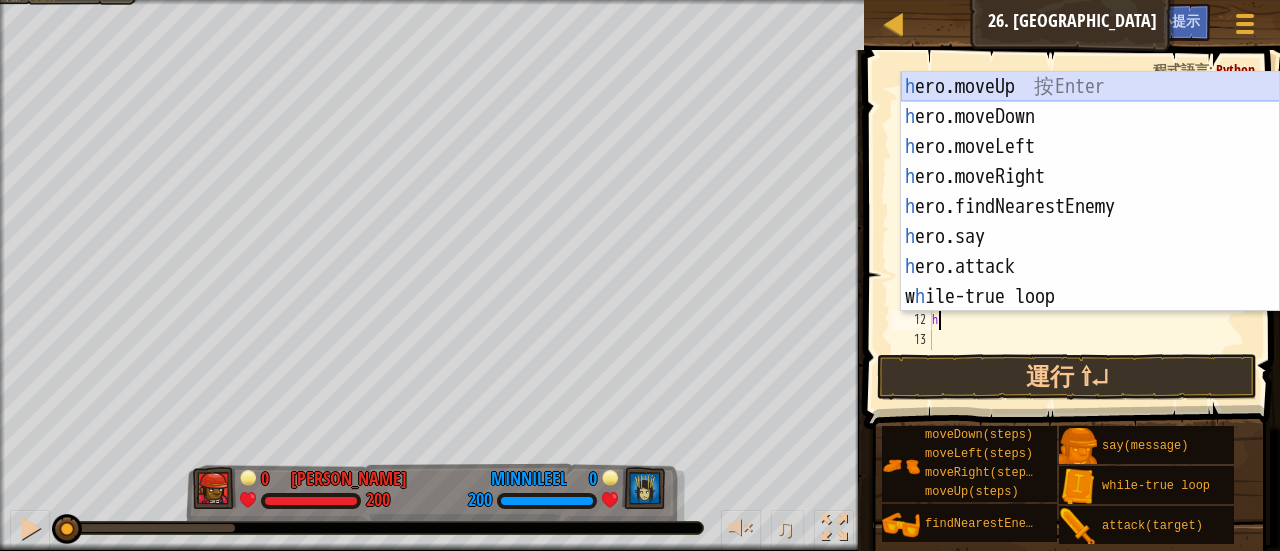 click on "h ero.moveUp 按 Enter h ero.moveDown 按 Enter h ero.moveLeft 按 Enter h ero.moveRight 按 Enter h ero.findNearestEnemy 按 Enter h ero.say 按 Enter h ero.attack 按 Enter w h ile-true loop 按 Enter" at bounding box center [1090, 222] 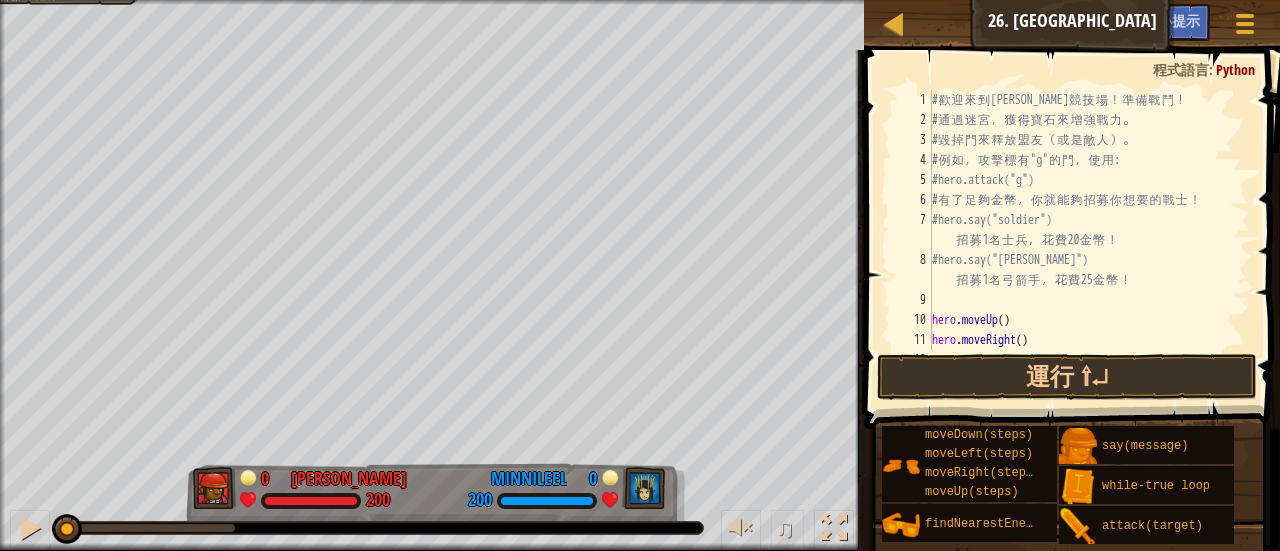 scroll, scrollTop: 60, scrollLeft: 0, axis: vertical 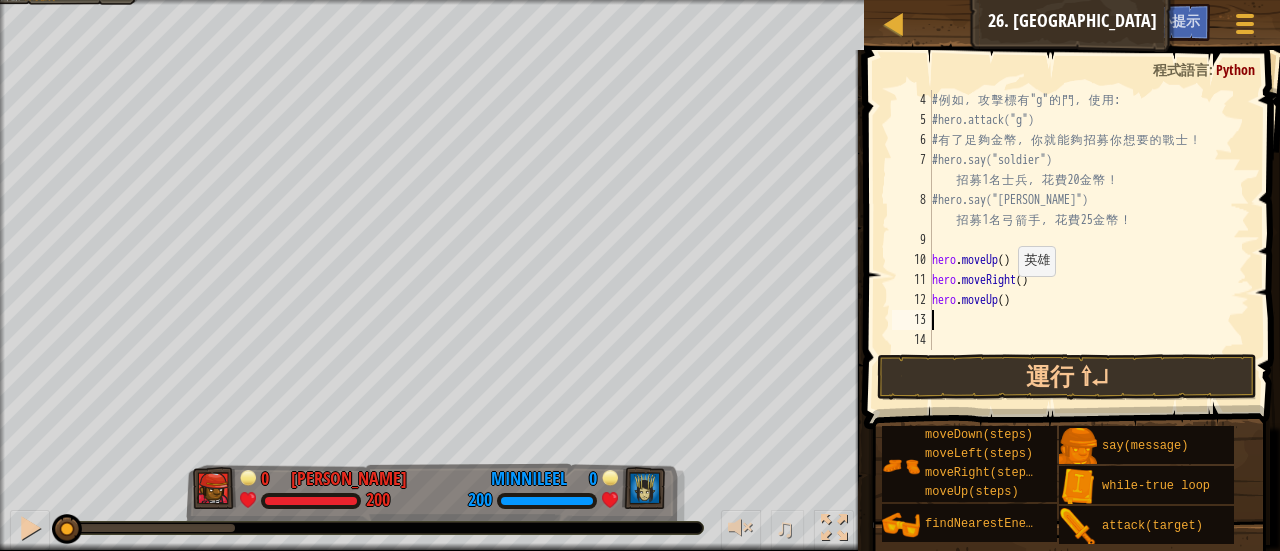 click on "#  例 如 ， 攻 擊 標 有 "g" 的 門 ， 使 用 : #hero.attack("g") #  有 了 足 夠 金 幣 ， 你 就 能 夠 招 募 你 想 要 的 戰 士 ！ #hero.say("soldier")       招 募 1 名 士 兵 ， 花 費 20 金 幣 ！ #hero.say("[PERSON_NAME]")       招 募 1 名 弓 箭 手 ， 花 費 25 金 幣 ！ hero . moveUp ( ) hero . moveRight ( ) hero . moveUp ( )" at bounding box center (1081, 240) 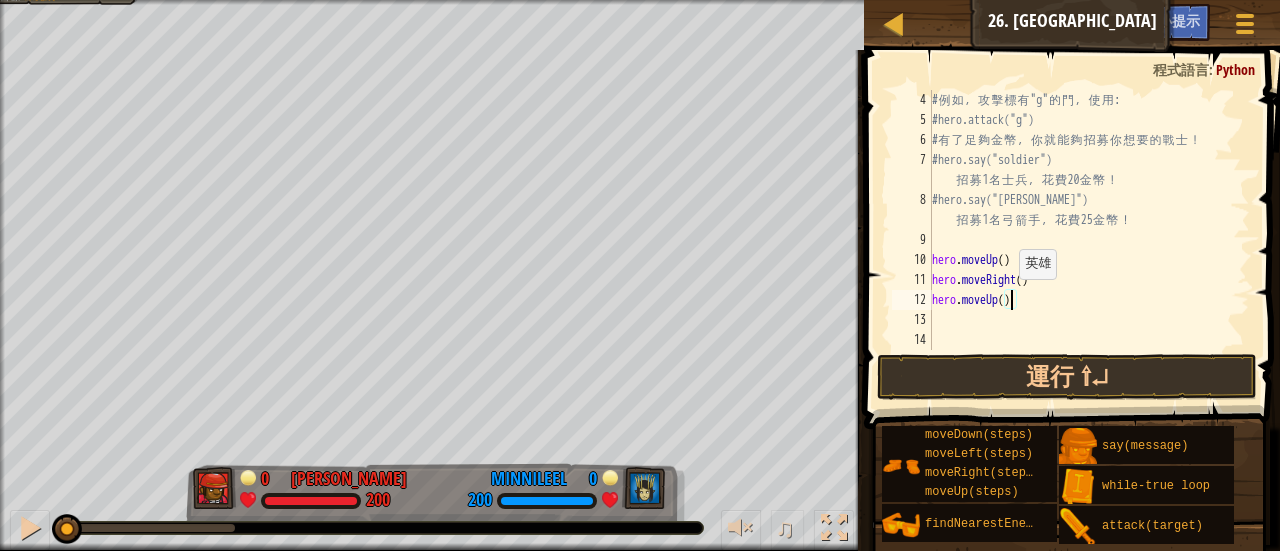 drag, startPoint x: 1009, startPoint y: 299, endPoint x: 1093, endPoint y: 256, distance: 94.36631 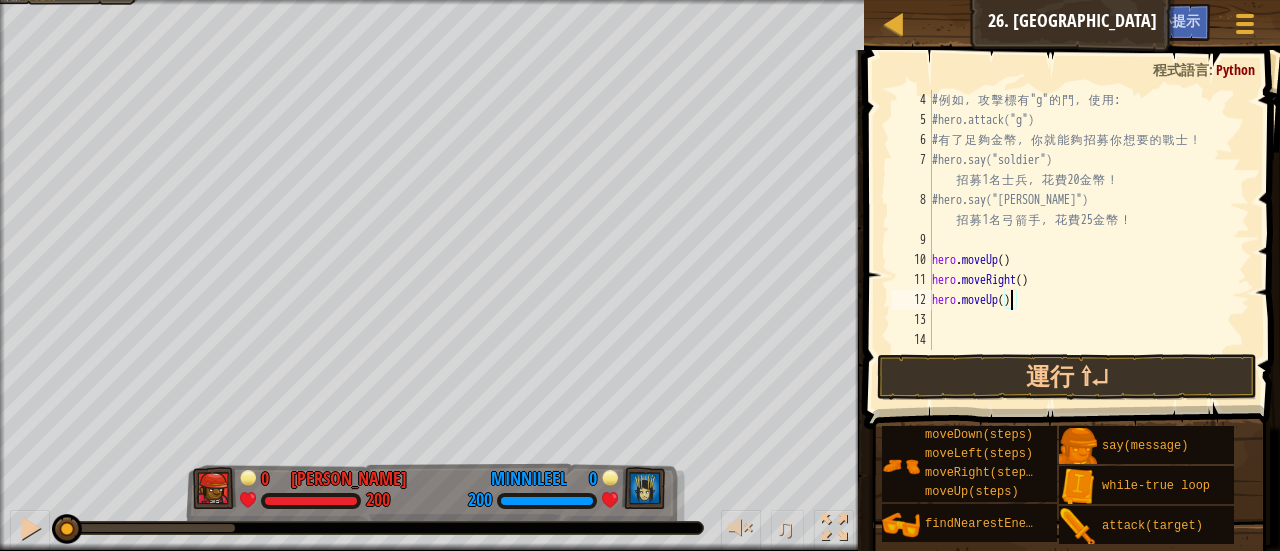 type on "hero.moveUp(2)" 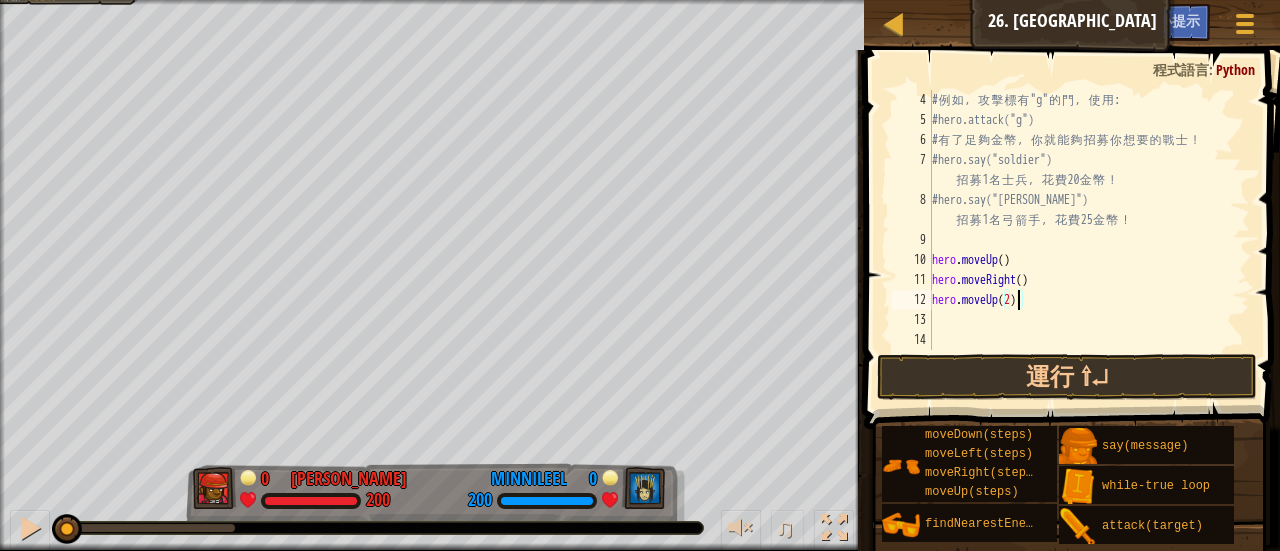 scroll, scrollTop: 9, scrollLeft: 6, axis: both 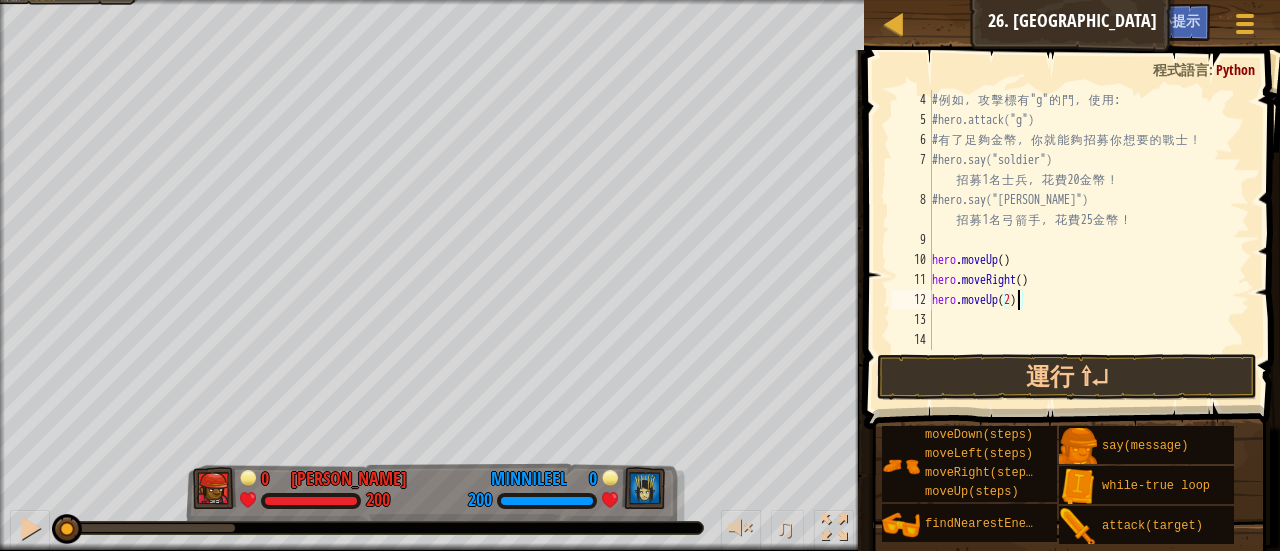 click on "#  例 如 ， 攻 擊 標 有 "g" 的 門 ， 使 用 : #hero.attack("g") #  有 了 足 夠 金 幣 ， 你 就 能 夠 招 募 你 想 要 的 戰 士 ！ #hero.say("soldier")       招 募 1 名 士 兵 ， 花 費 20 金 幣 ！ #hero.say("[PERSON_NAME]")       招 募 1 名 弓 箭 手 ， 花 費 25 金 幣 ！ hero . moveUp ( ) hero . moveRight ( ) hero . moveUp ( 2 )" at bounding box center (1081, 240) 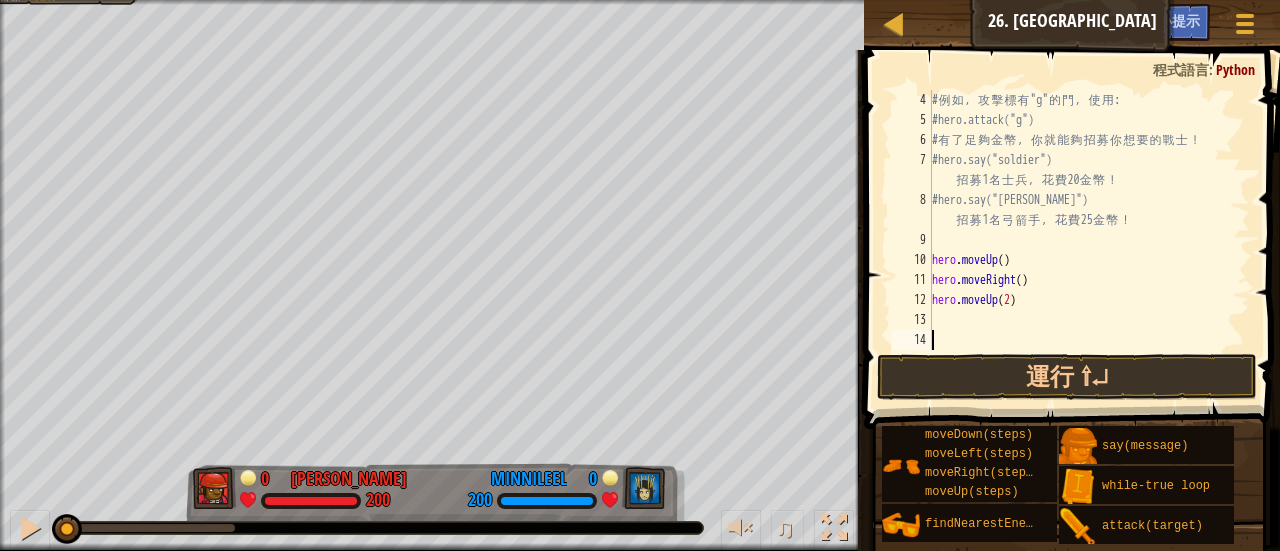 scroll, scrollTop: 9, scrollLeft: 0, axis: vertical 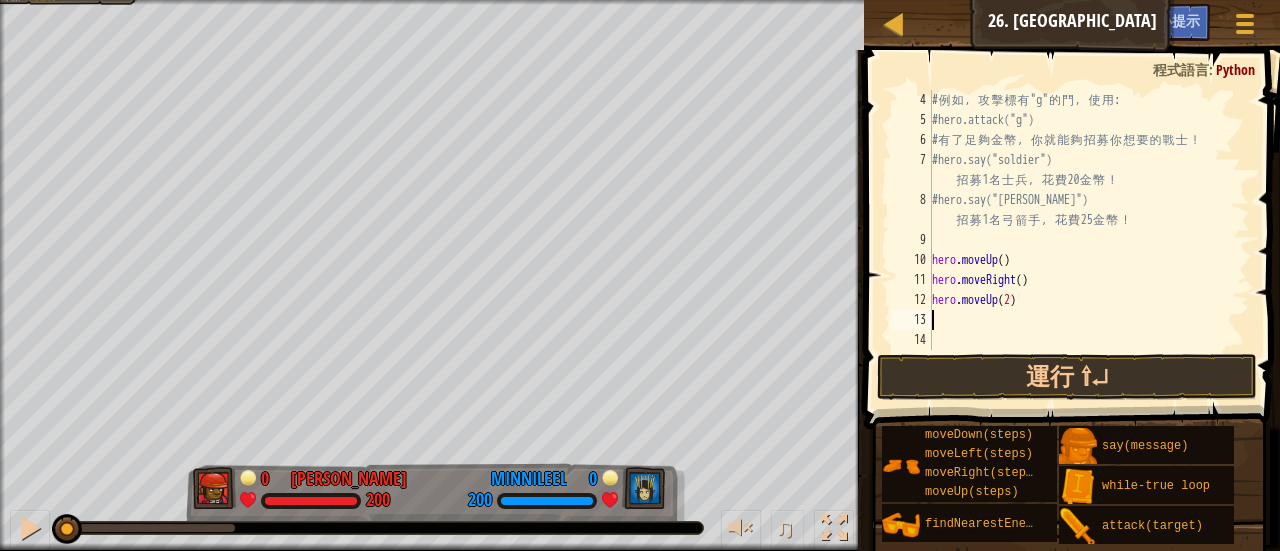 type on "h" 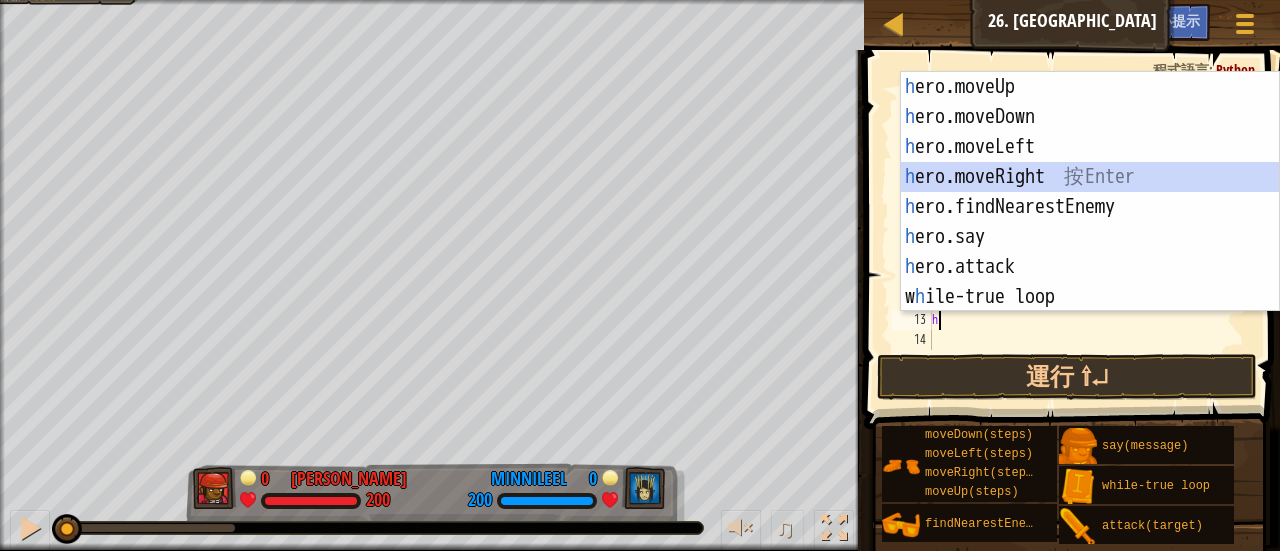click on "h ero.moveUp 按 Enter h ero.moveDown 按 Enter h ero.moveLeft 按 Enter h ero.moveRight 按 Enter h ero.findNearestEnemy 按 Enter h ero.say 按 Enter h ero.attack 按 Enter w h ile-true loop 按 Enter" at bounding box center (1090, 222) 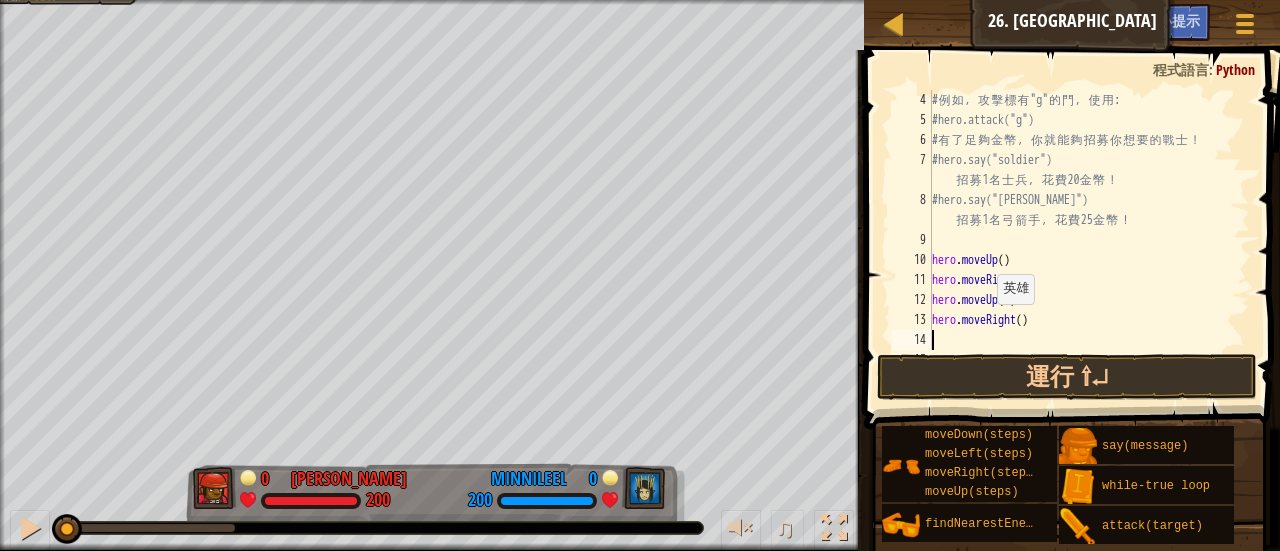 type on "h" 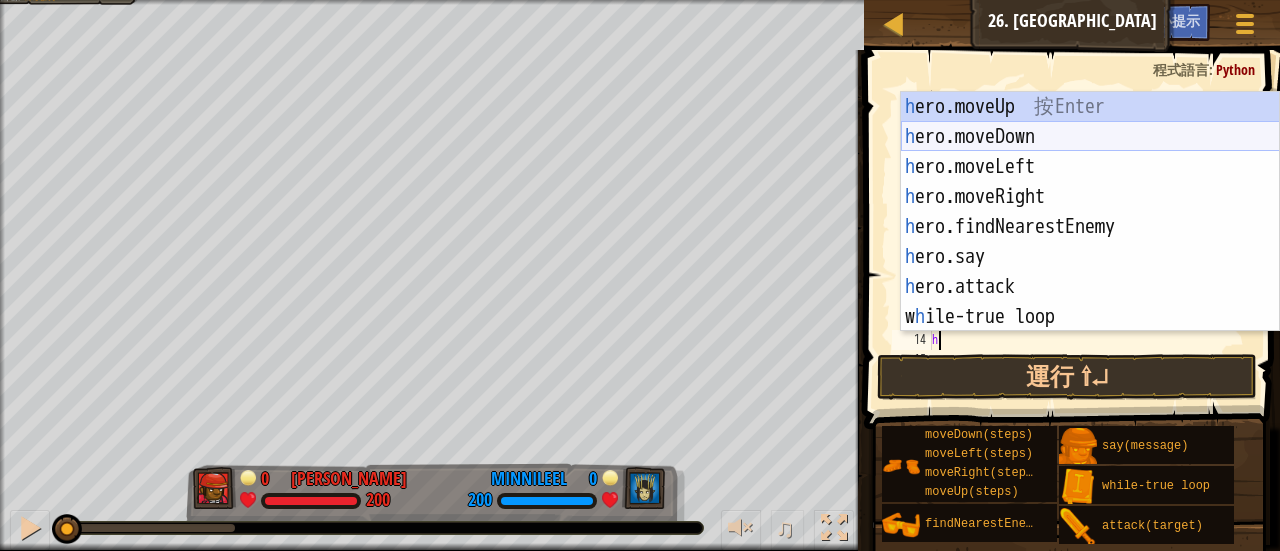 click on "h ero.moveUp 按 Enter h ero.moveDown 按 Enter h ero.moveLeft 按 Enter h ero.moveRight 按 Enter h ero.findNearestEnemy 按 Enter h ero.say 按 Enter h ero.attack 按 Enter w h ile-true loop 按 Enter" at bounding box center [1090, 242] 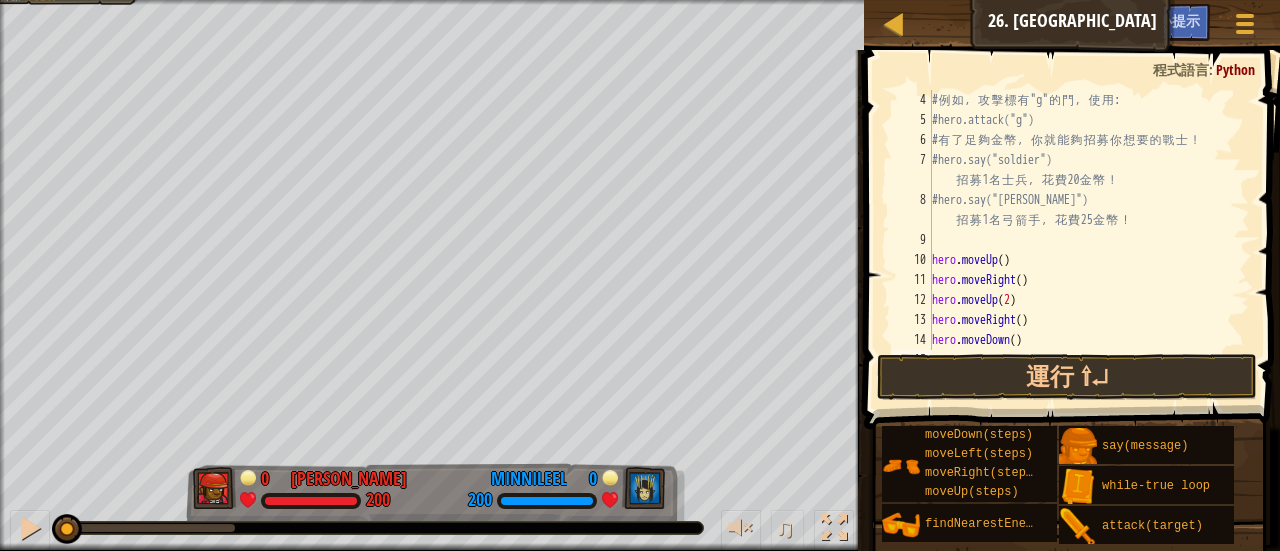 scroll, scrollTop: 100, scrollLeft: 0, axis: vertical 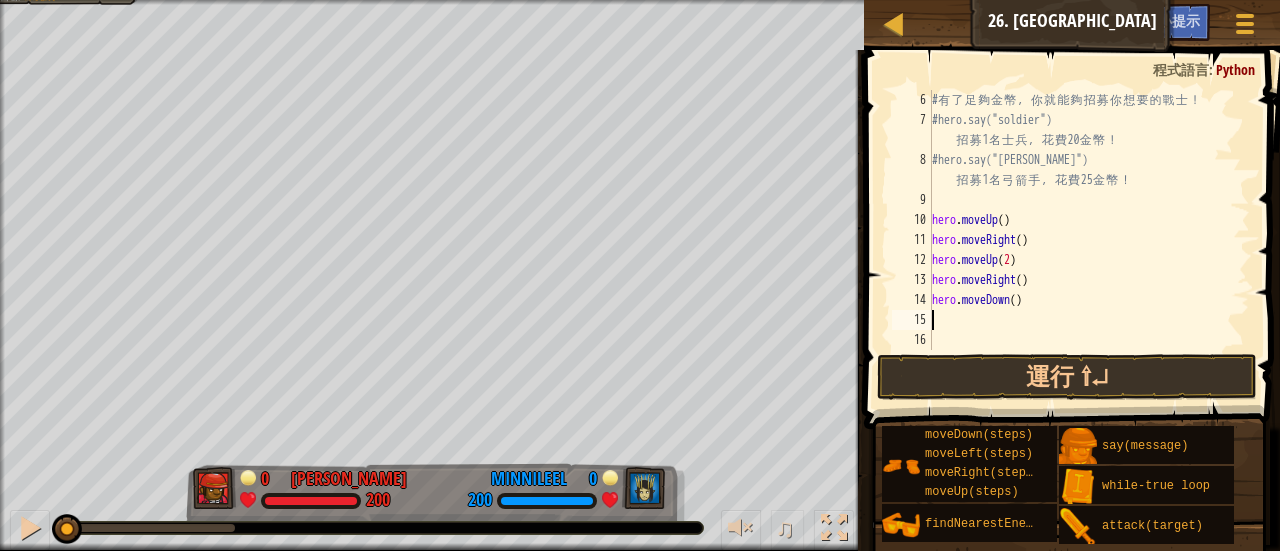 click on "#  有 了 足 夠 金 幣 ， 你 就 能 夠 招 募 你 想 要 的 戰 士 ！ #hero.say("soldier")       招 募 1 名 士 兵 ， 花 費 20 金 幣 ！ #hero.say("[PERSON_NAME]")       招 募 1 名 弓 箭 手 ， 花 費 25 金 幣 ！ hero . moveUp ( ) hero . moveRight ( ) hero . moveUp ( 2 ) hero . moveRight ( ) hero . moveDown ( )" at bounding box center [1081, 240] 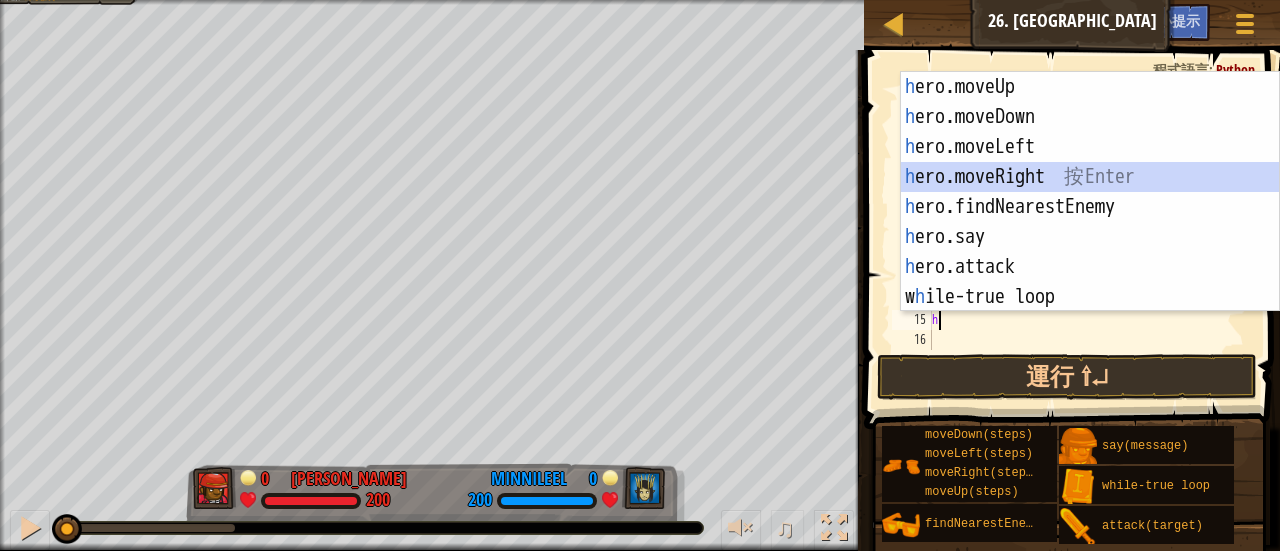 click on "h ero.moveUp 按 Enter h ero.moveDown 按 Enter h ero.moveLeft 按 Enter h ero.moveRight 按 Enter h ero.findNearestEnemy 按 Enter h ero.say 按 Enter h ero.attack 按 Enter w h ile-true loop 按 Enter" at bounding box center (1090, 222) 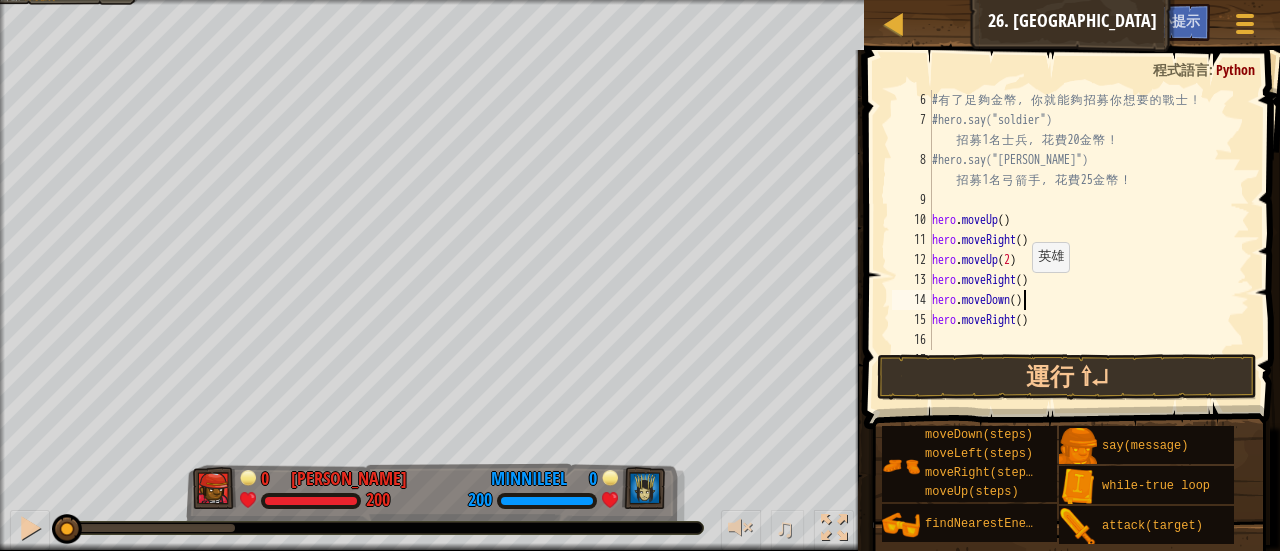 click on "#  有 了 足 夠 金 幣 ， 你 就 能 夠 招 募 你 想 要 的 戰 士 ！ #hero.say("soldier")       招 募 1 名 士 兵 ， 花 費 20 金 幣 ！ #hero.say("[PERSON_NAME]")       招 募 1 名 弓 箭 手 ， 花 費 25 金 幣 ！ hero . moveUp ( ) hero . moveRight ( ) hero . moveUp ( 2 ) hero . moveRight ( ) hero . moveDown ( ) hero . moveRight ( )" at bounding box center (1081, 240) 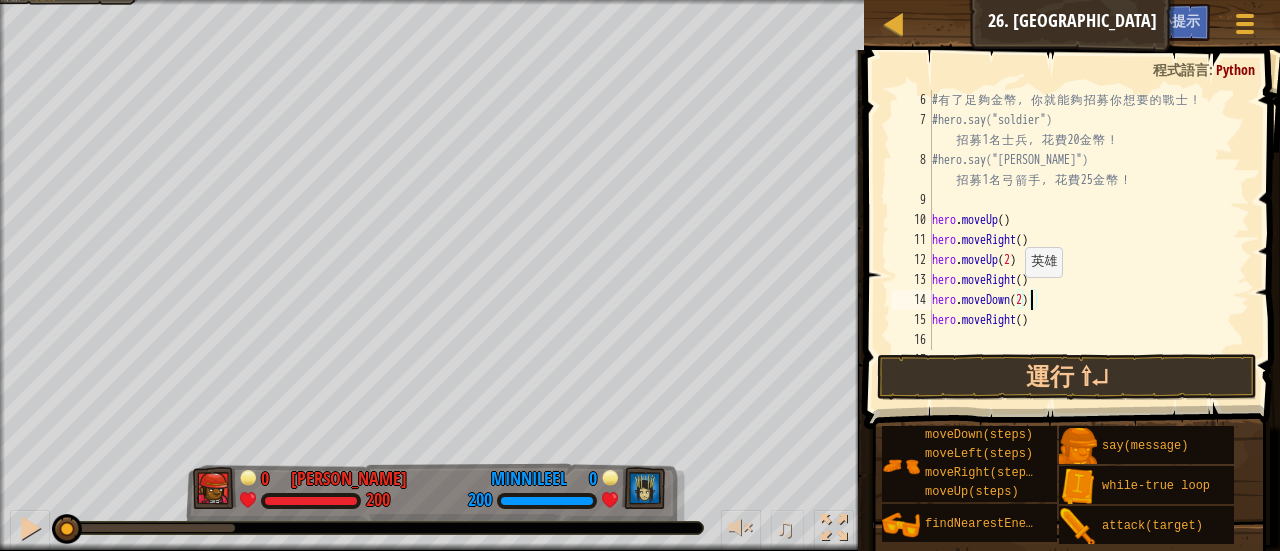 scroll, scrollTop: 9, scrollLeft: 8, axis: both 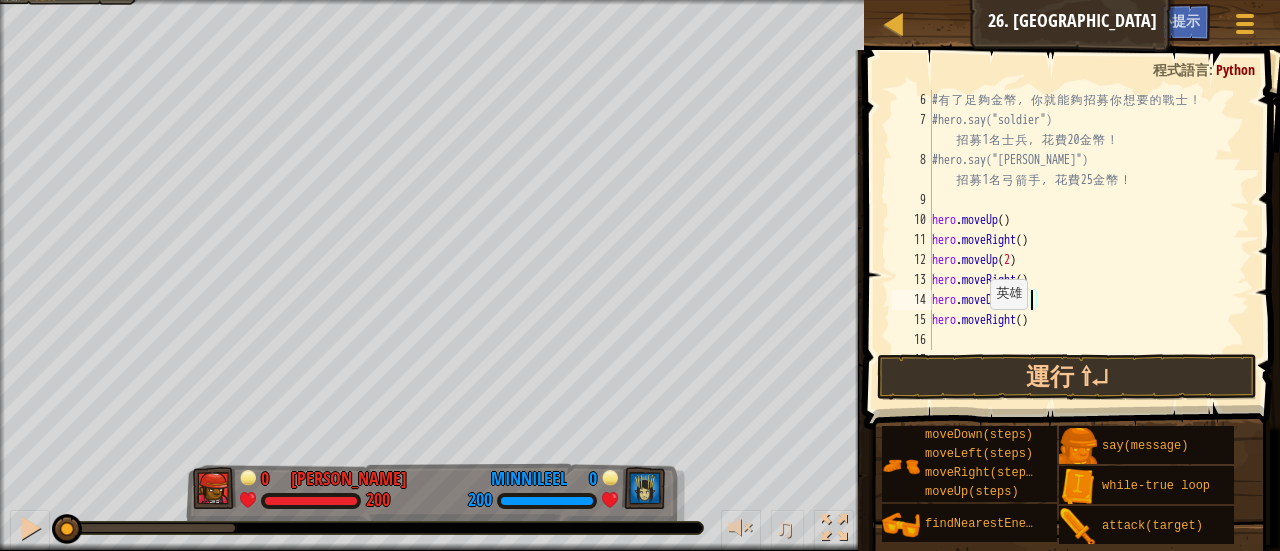 click on "#  有 了 足 夠 金 幣 ， 你 就 能 夠 招 募 你 想 要 的 戰 士 ！ #hero.say("soldier")       招 募 1 名 士 兵 ， 花 費 20 金 幣 ！ #hero.say("[PERSON_NAME]")       招 募 1 名 弓 箭 手 ， 花 費 25 金 幣 ！ hero . moveUp ( ) hero . moveRight ( ) hero . moveUp ( 2 ) hero . moveRight ( ) hero . moveDown ( 2 ) hero . moveRight ( )" at bounding box center [1081, 240] 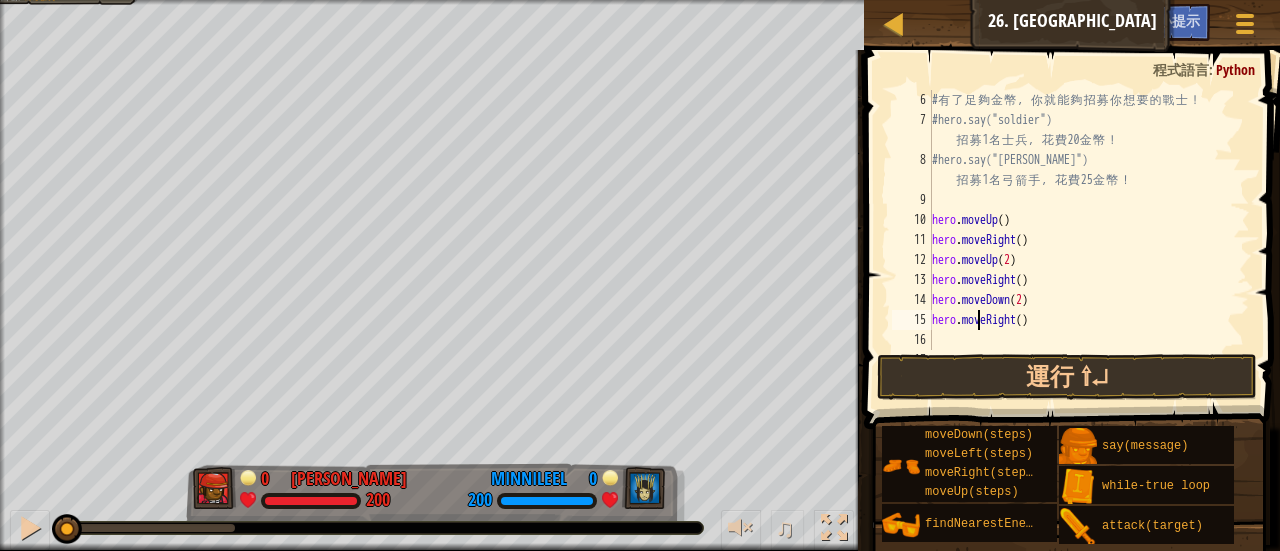 click on "#  有 了 足 夠 金 幣 ， 你 就 能 夠 招 募 你 想 要 的 戰 士 ！ #hero.say("soldier")       招 募 1 名 士 兵 ， 花 費 20 金 幣 ！ #hero.say("[PERSON_NAME]")       招 募 1 名 弓 箭 手 ， 花 費 25 金 幣 ！ hero . moveUp ( ) hero . moveRight ( ) hero . moveUp ( 2 ) hero . moveRight ( ) hero . moveDown ( 2 ) hero . moveRight ( )" at bounding box center (1081, 240) 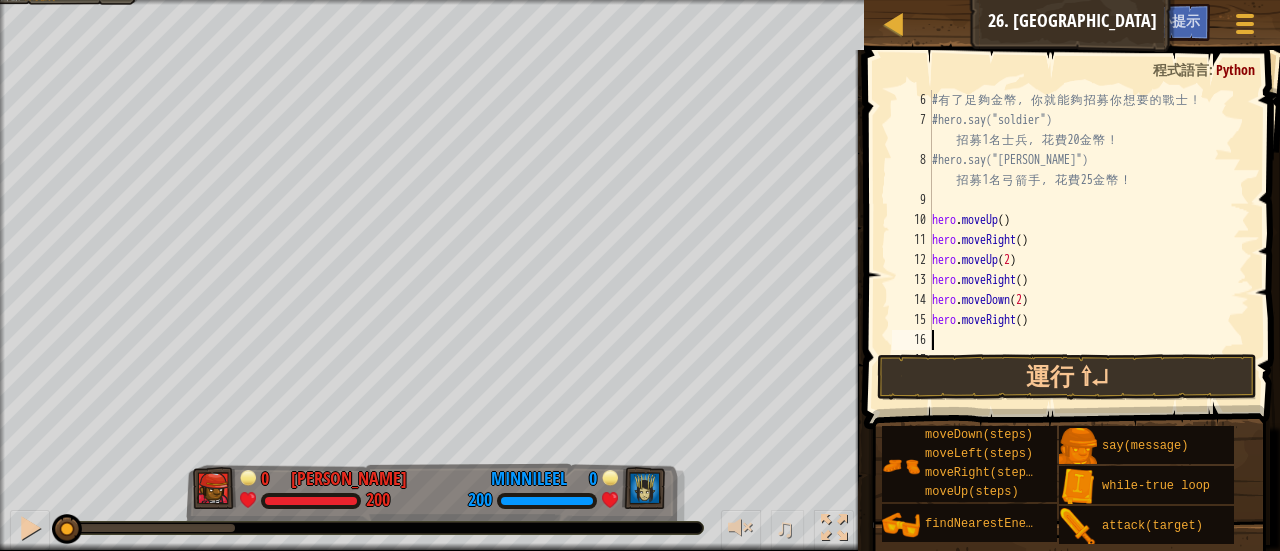 scroll, scrollTop: 9, scrollLeft: 0, axis: vertical 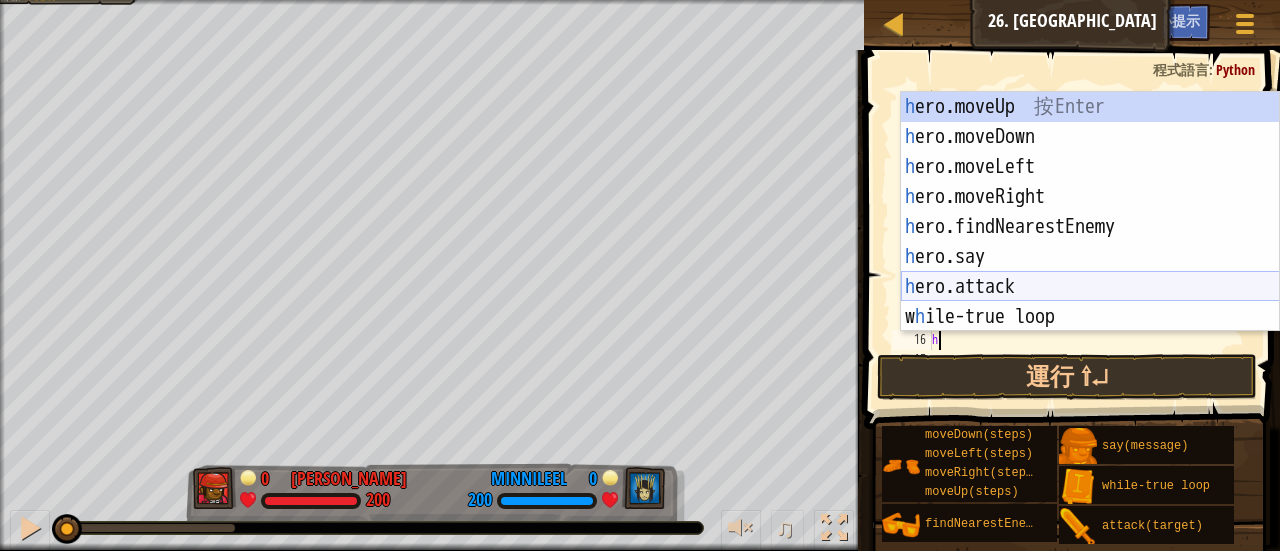 click on "h ero.moveUp 按 Enter h ero.moveDown 按 Enter h ero.moveLeft 按 Enter h ero.moveRight 按 Enter h ero.findNearestEnemy 按 Enter h ero.say 按 Enter h ero.attack 按 Enter w h ile-true loop 按 Enter" at bounding box center (1090, 242) 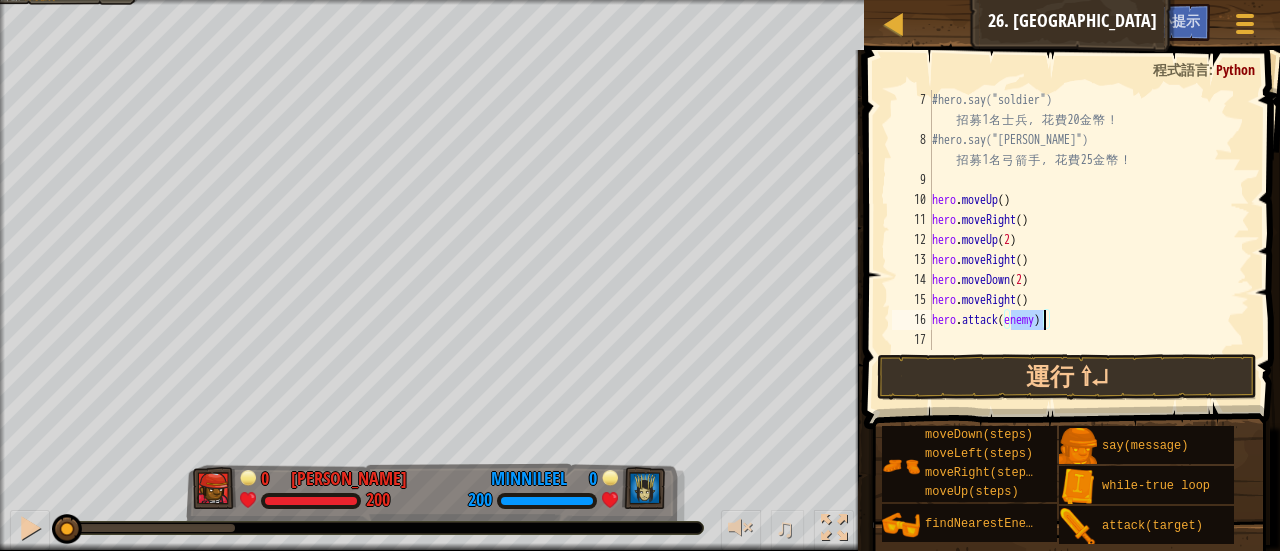 scroll, scrollTop: 120, scrollLeft: 0, axis: vertical 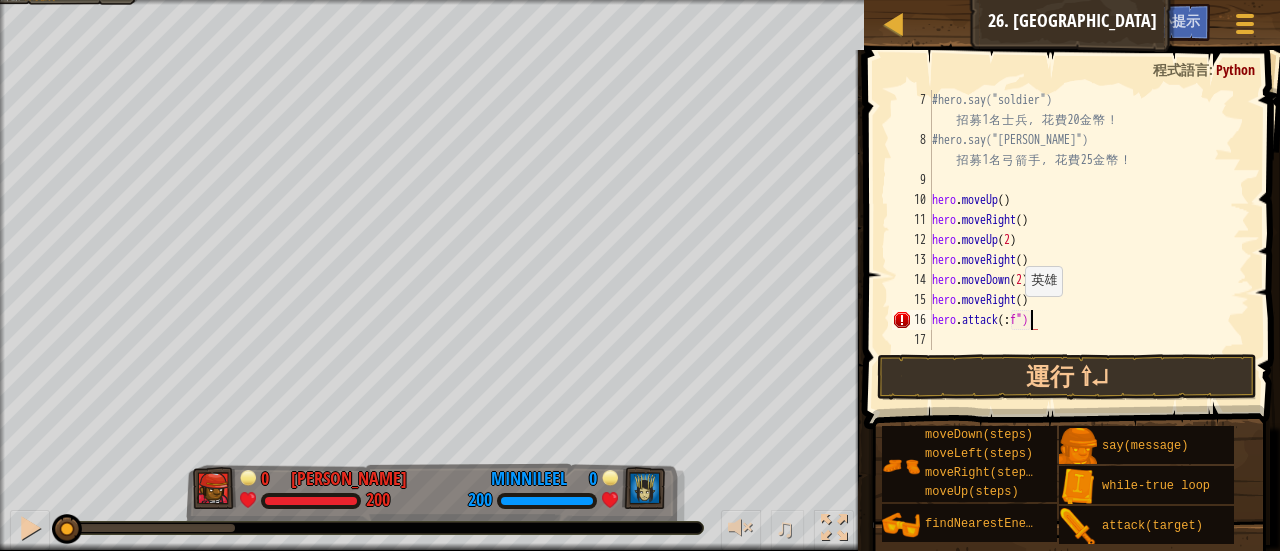 click on "#hero.say("soldier")       招 募 1 名 士 兵 ， 花 費 20 金 幣 ！ #hero.say("[PERSON_NAME]")       招 募 1 名 弓 箭 手 ， 花 費 25 金 幣 ！ hero . moveUp ( ) hero . moveRight ( ) hero . moveUp ( 2 ) hero . moveRight ( ) hero . moveDown ( 2 ) hero . moveRight ( ) hero . attack ( : f")" at bounding box center (1081, 250) 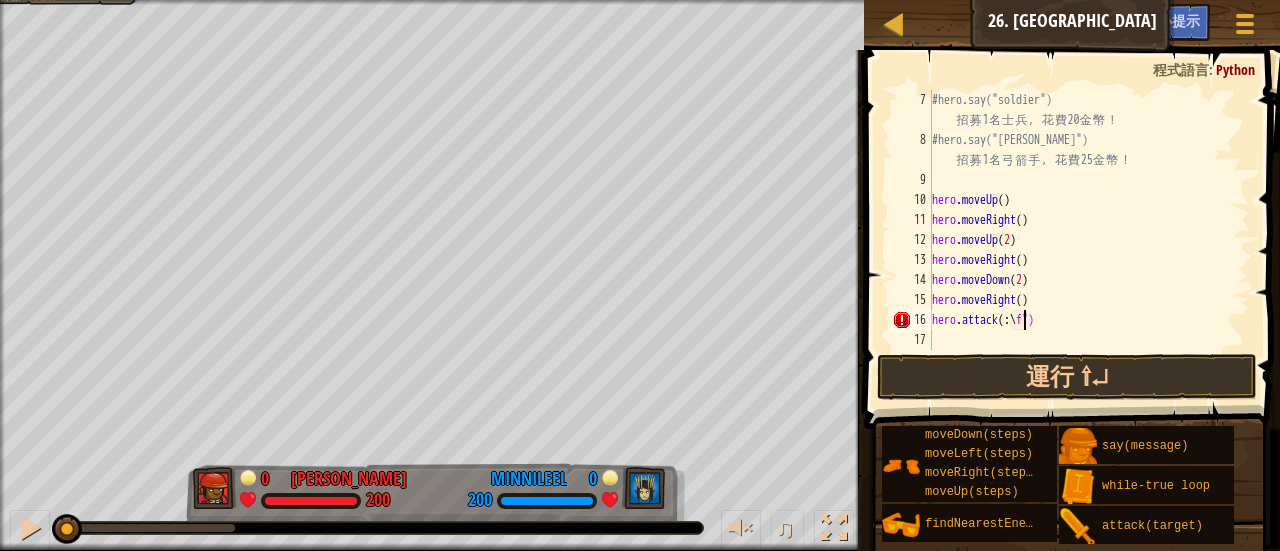 scroll, scrollTop: 9, scrollLeft: 8, axis: both 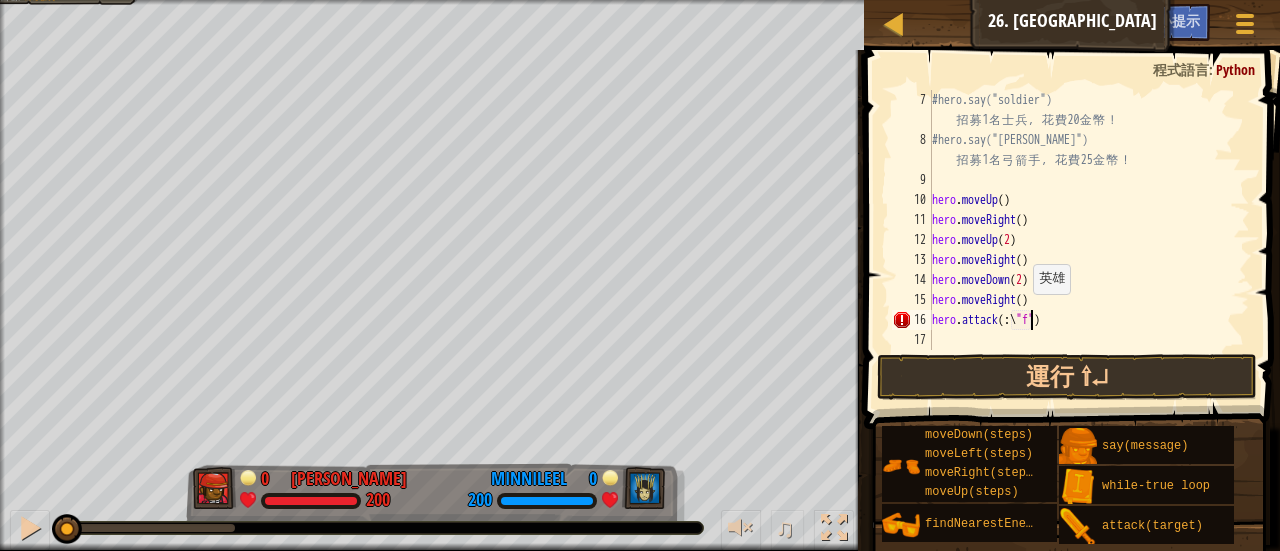 click on "#hero.say("soldier")       招 募 1 名 士 兵 ， 花 費 20 金 幣 ！ #hero.say("[PERSON_NAME]")       招 募 1 名 弓 箭 手 ， 花 費 25 金 幣 ！ hero . moveUp ( ) hero . moveRight ( ) hero . moveUp ( 2 ) hero . moveRight ( ) hero . moveDown ( 2 ) hero . moveRight ( ) hero . attack ( : \ "f" )" at bounding box center (1081, 250) 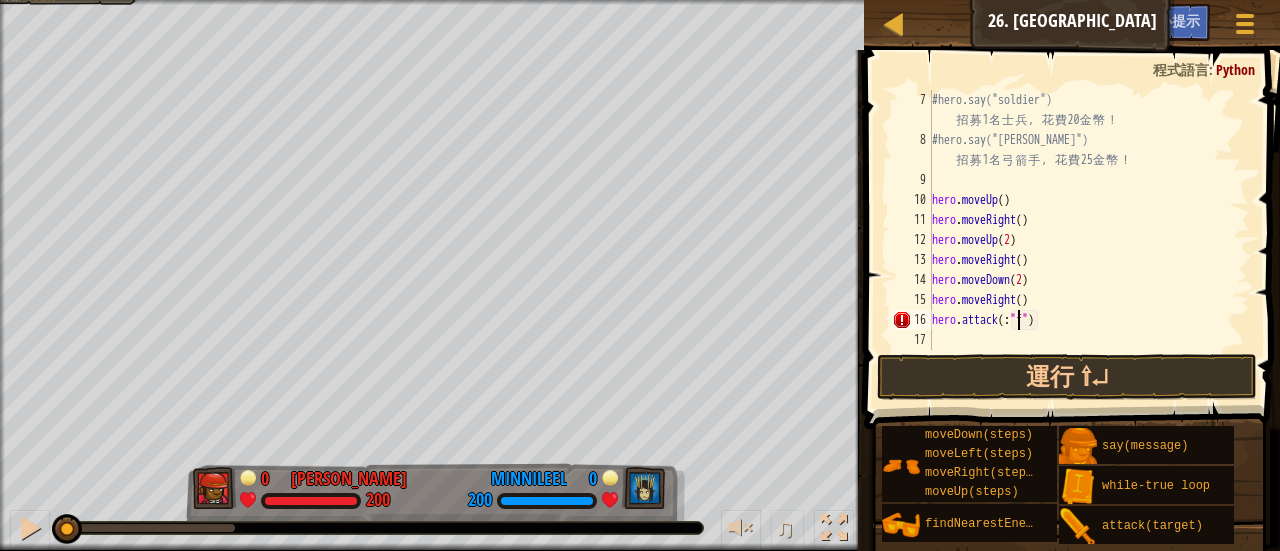 type on "hero.attack("f")" 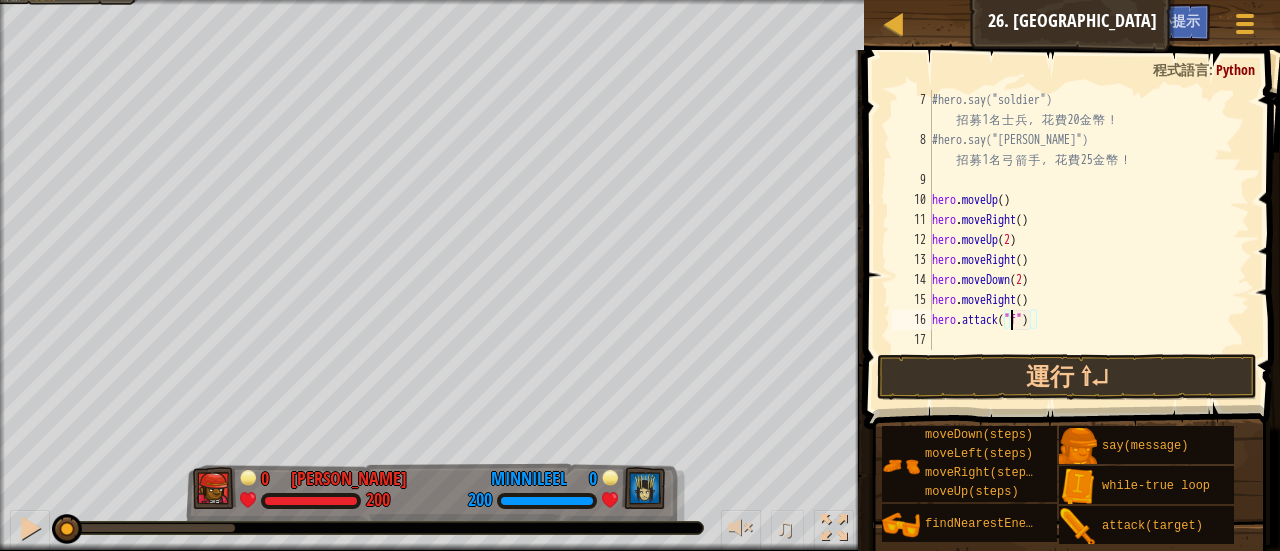 click on "#hero.say("soldier")       招 募 1 名 士 兵 ， 花 費 20 金 幣 ！ #hero.say("[PERSON_NAME]")       招 募 1 名 弓 箭 手 ， 花 費 25 金 幣 ！ hero . moveUp ( ) hero . moveRight ( ) hero . moveUp ( 2 ) hero . moveRight ( ) hero . moveDown ( 2 ) hero . moveRight ( ) hero . attack ( "f" )" at bounding box center [1081, 250] 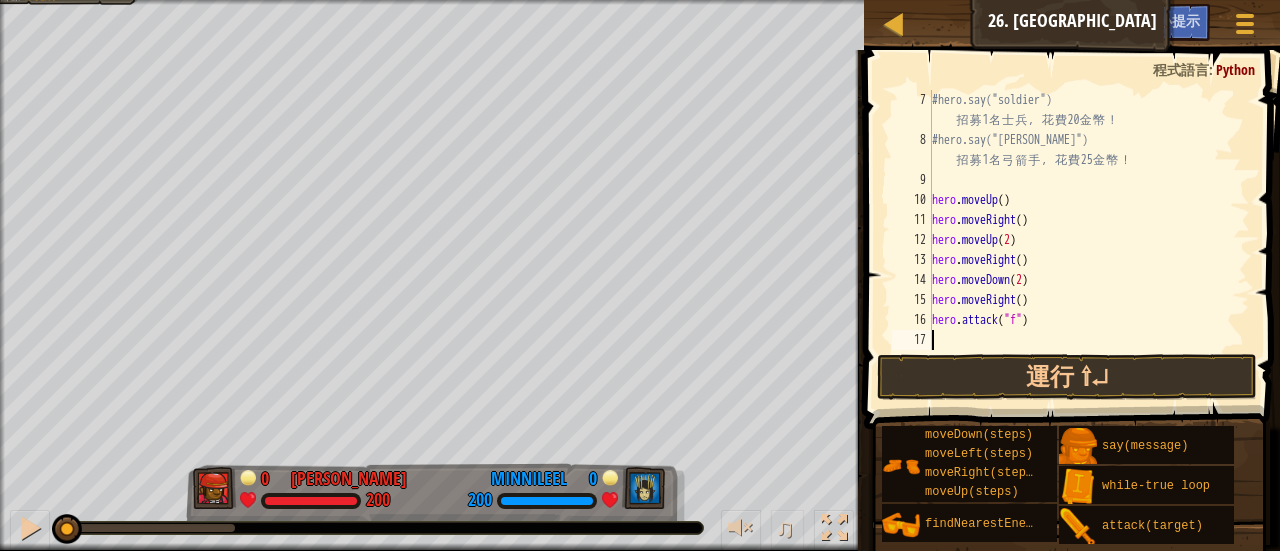 scroll, scrollTop: 9, scrollLeft: 0, axis: vertical 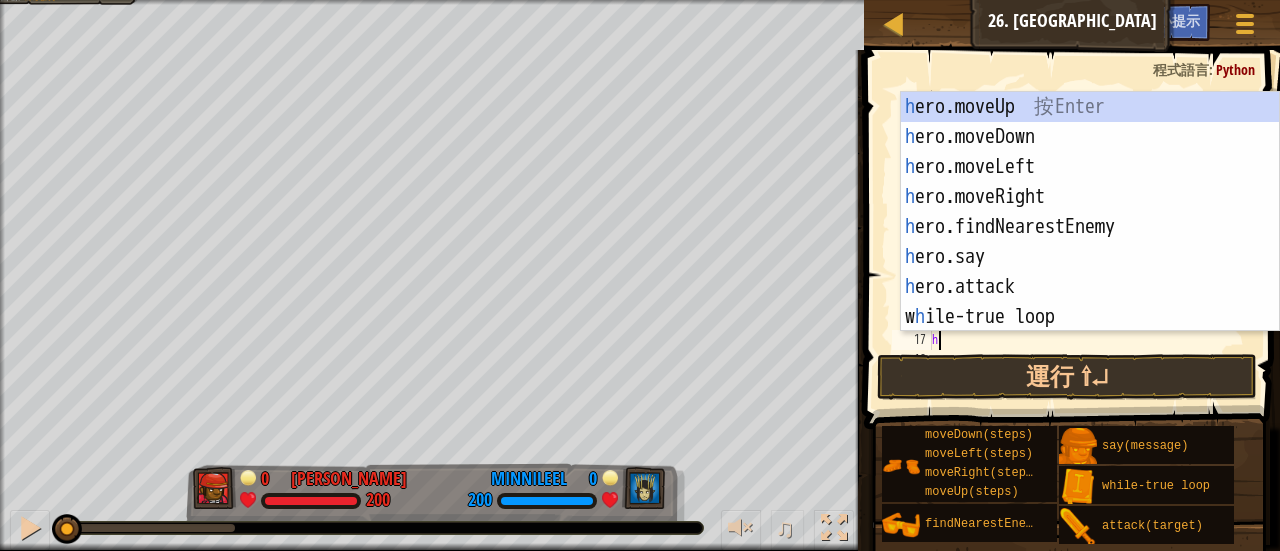 click on "1 2 3 4 5 6 7 8 h ero.moveUp 按 Enter h ero.moveDown 按 Enter h ero.moveLeft 按 Enter h ero.moveRight 按 Enter h ero.findNearestEnemy 按 Enter h ero.say 按 Enter h ero.attack 按 Enter w h ile-true loop 按 Enter     הההההההההההההההההההההההההההההההההההההההההההההההההההההההההההההההההההההההההההההההההההההההההההההההההההההההההההההההההההההההההההההההההההההההההההההההההההההההההההההההההההההההההההההההההההההההההההההההההההההההההההההההההההההההההההההההההההההההההההההההההההההההההההההההה XXXXXXXXXXXXXXXXXXXXXXXXXXXXXXXXXXXXXXXXXXXXXXXXXXXXXXXXXXXXXXXXXXXXXXXXXXXXXXXXXXXXXXXXXXXXXXXXXXXXXXXXXXXXXXXXXXXXXXXXXXXXXXXXXXXXXXXXXXXXXXXXXXXXXXXXXXXXXXXXXXXXXXXXXXXXXXXXXXXXXXXXXXXXXXXXXXXXXXXXXXXXXXXXXXXXXXXXXXXXXXXXXXXXXXXXXXXXXXXXXXXXXXXXXXXXXXXX" at bounding box center [1090, 211] 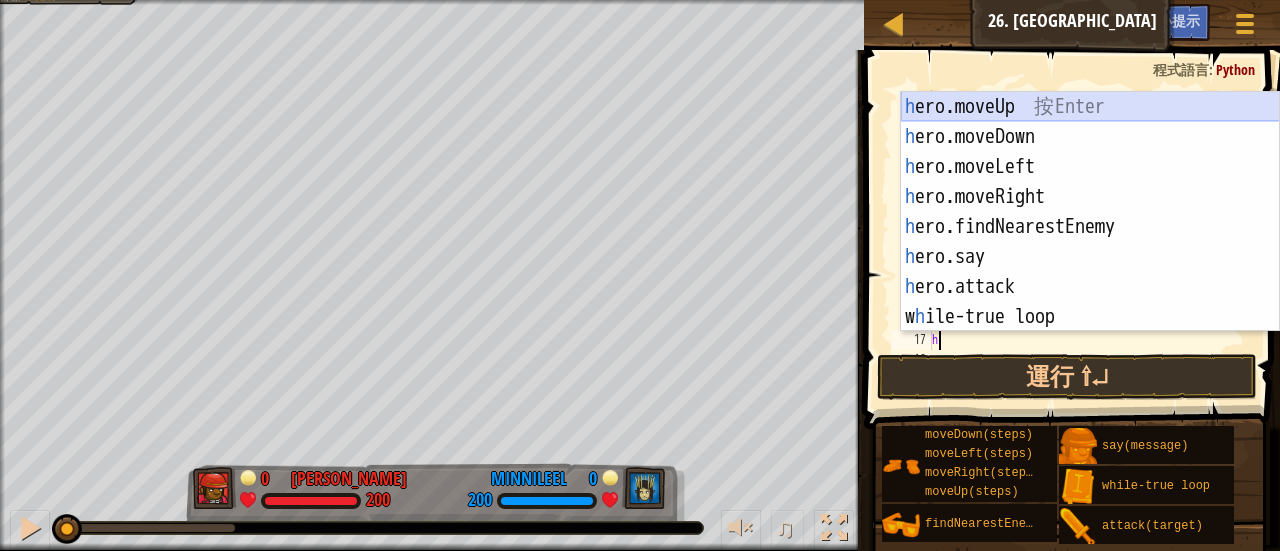 click on "h ero.moveUp 按 Enter h ero.moveDown 按 Enter h ero.moveLeft 按 Enter h ero.moveRight 按 Enter h ero.findNearestEnemy 按 Enter h ero.say 按 Enter h ero.attack 按 Enter w h ile-true loop 按 Enter" at bounding box center (1090, 242) 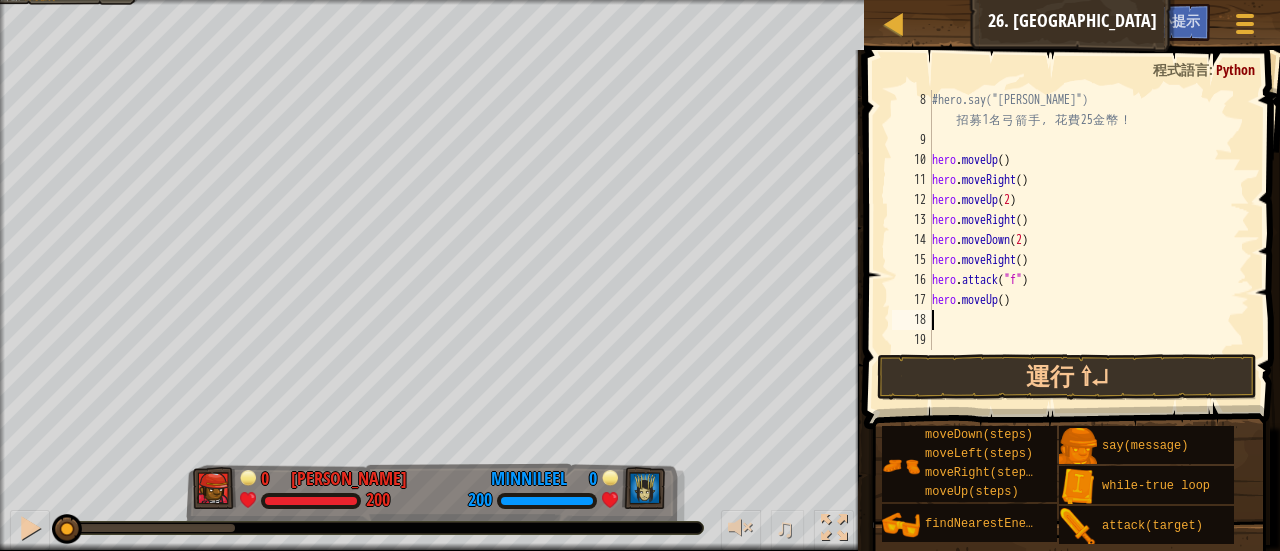 scroll, scrollTop: 160, scrollLeft: 0, axis: vertical 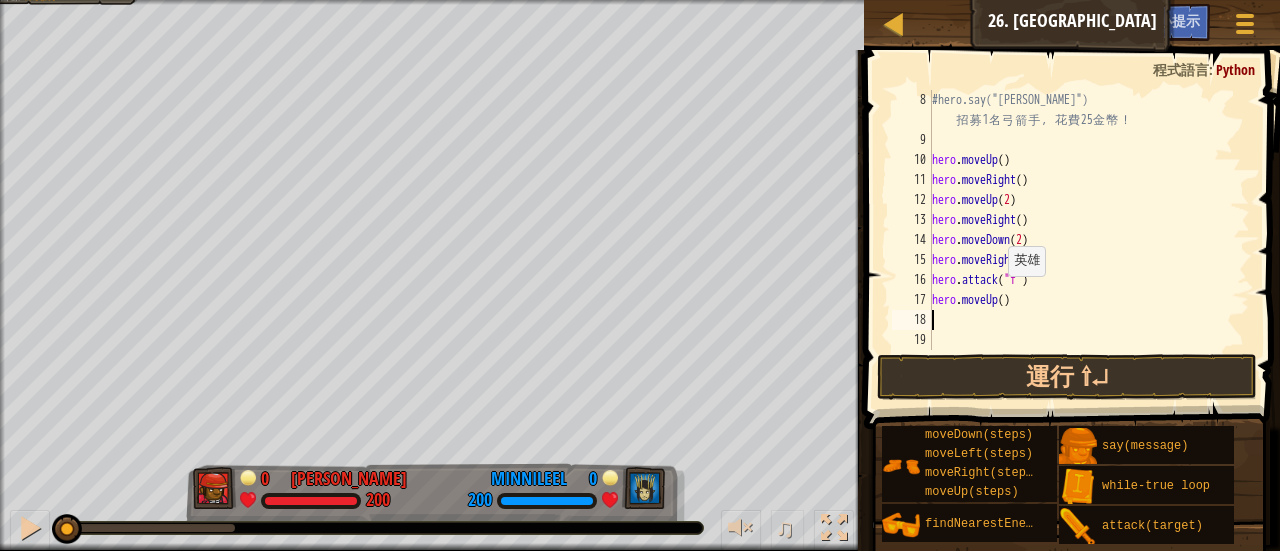 type on "h" 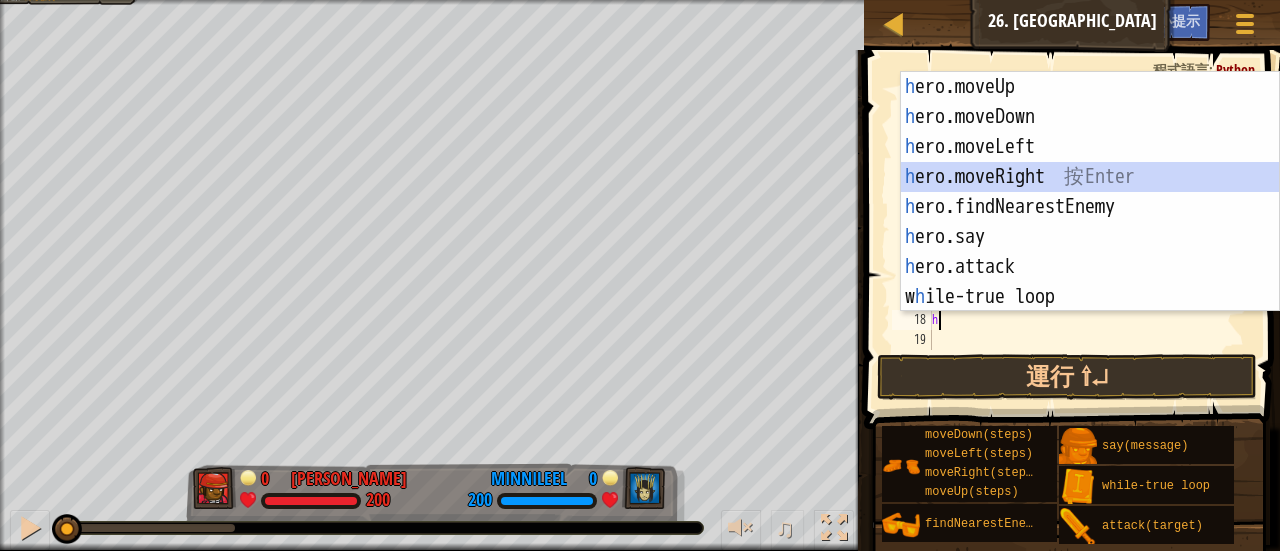click on "h ero.moveUp 按 Enter h ero.moveDown 按 Enter h ero.moveLeft 按 Enter h ero.moveRight 按 Enter h ero.findNearestEnemy 按 Enter h ero.say 按 Enter h ero.attack 按 Enter w h ile-true loop 按 Enter" at bounding box center (1090, 222) 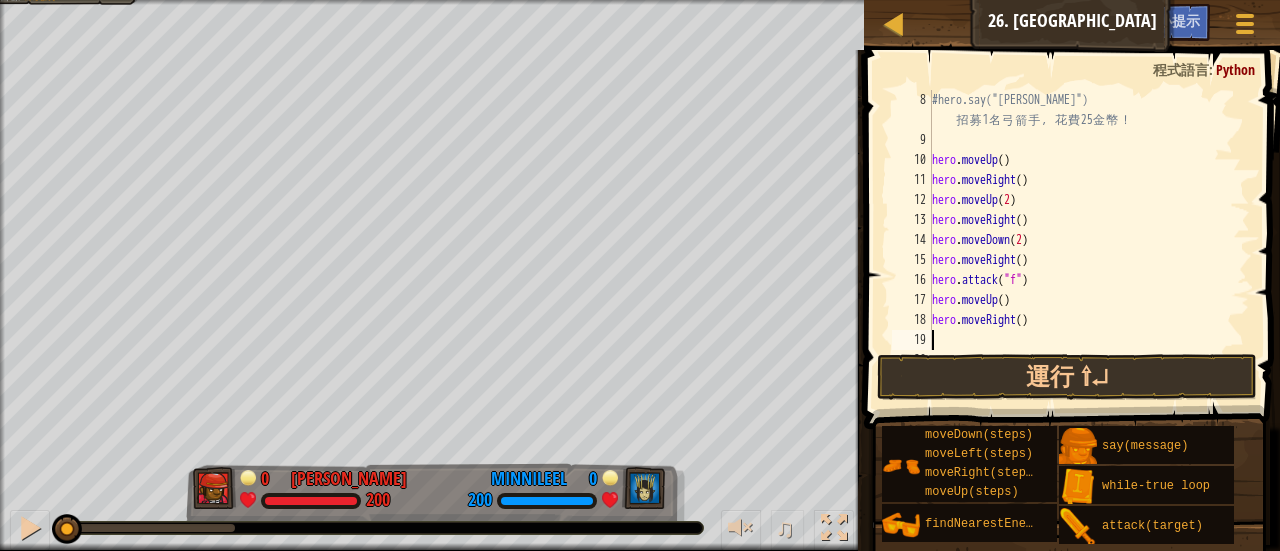 scroll, scrollTop: 180, scrollLeft: 0, axis: vertical 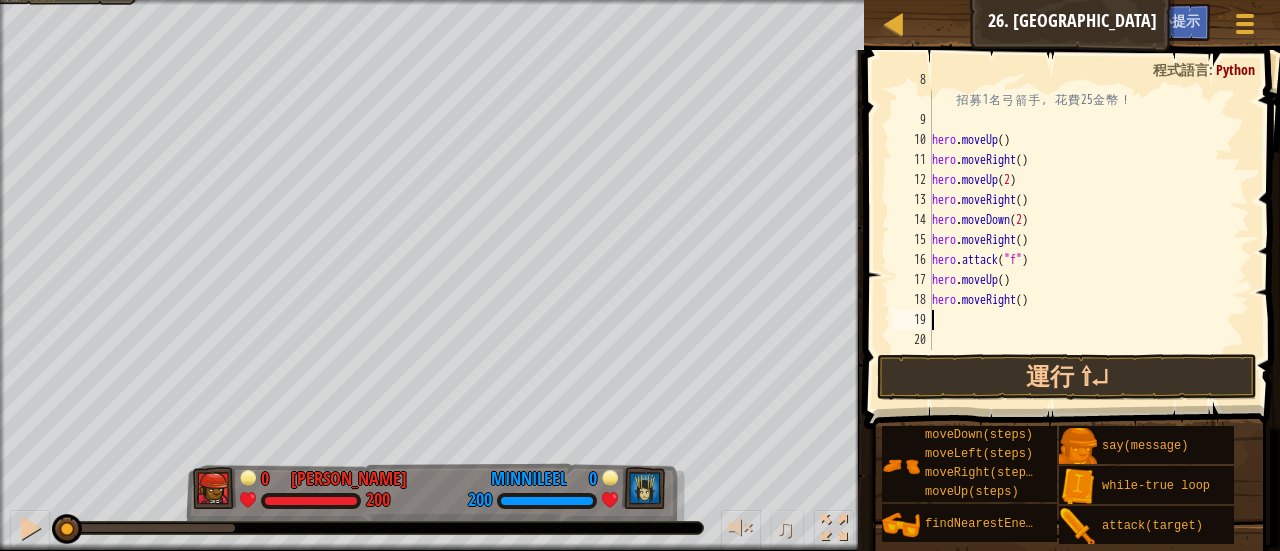 type on "h" 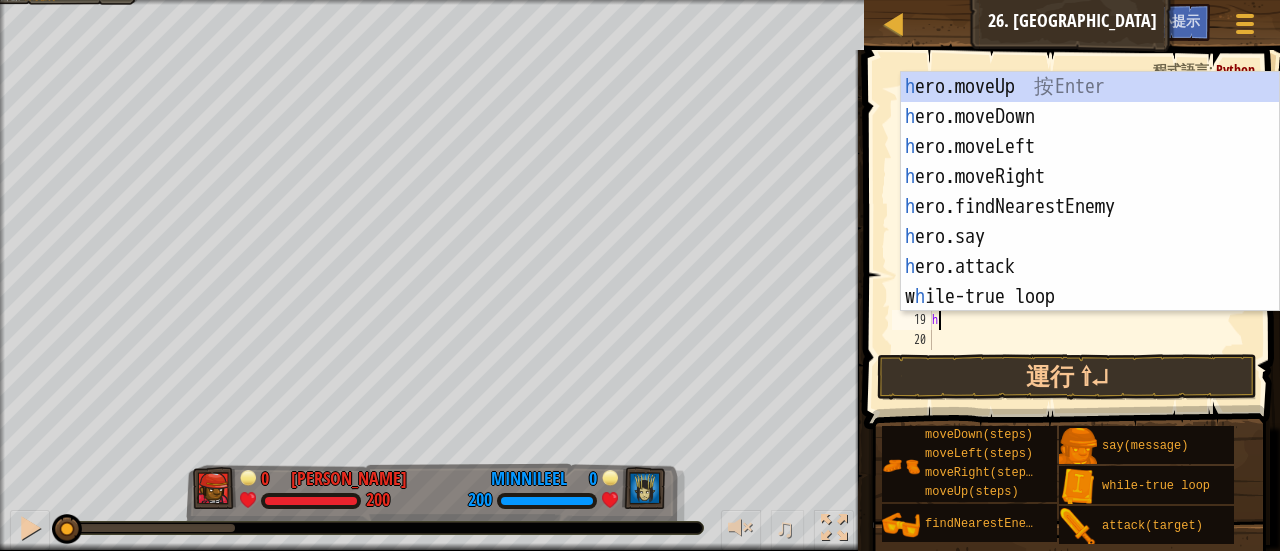click on "#hero.say("[PERSON_NAME]")       招 募 1 名 弓 箭 手 ， 花 費 25 金 幣 ！ hero . moveUp ( ) hero . moveRight ( ) hero . moveUp ( 2 ) hero . moveRight ( ) hero . moveDown ( 2 ) hero . moveRight ( ) hero . attack ( "f" ) hero . moveUp ( ) hero . moveRight ( ) h" at bounding box center (1081, 230) 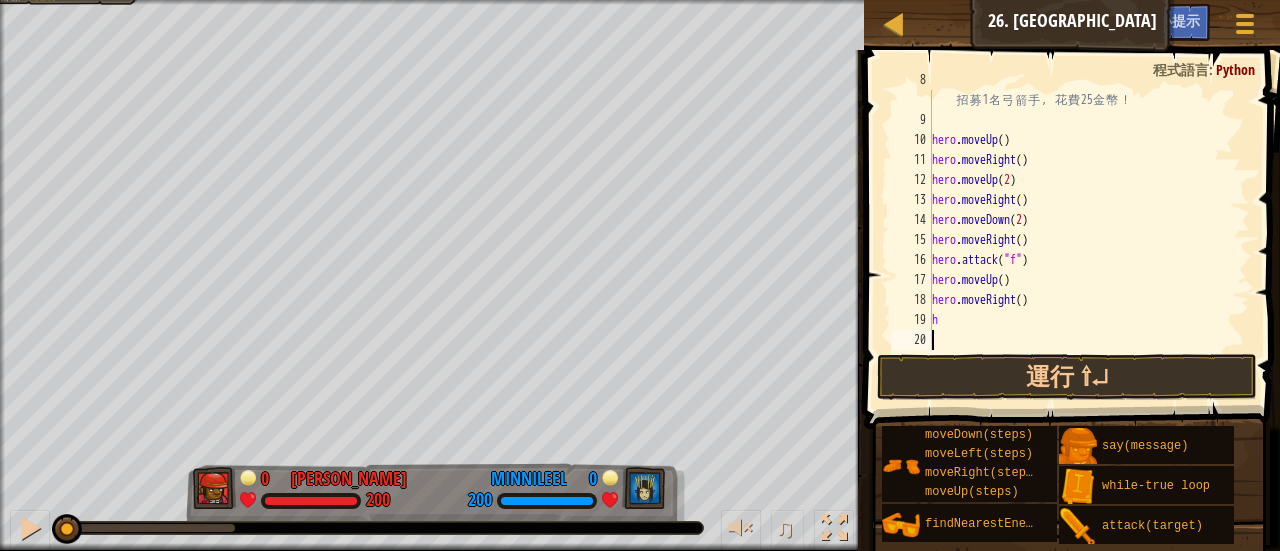 click on "#hero.say("[PERSON_NAME]")       招 募 1 名 弓 箭 手 ， 花 費 25 金 幣 ！ hero . moveUp ( ) hero . moveRight ( ) hero . moveUp ( 2 ) hero . moveRight ( ) hero . moveDown ( 2 ) hero . moveRight ( ) hero . attack ( "f" ) hero . moveUp ( ) hero . moveRight ( ) h" at bounding box center (1081, 230) 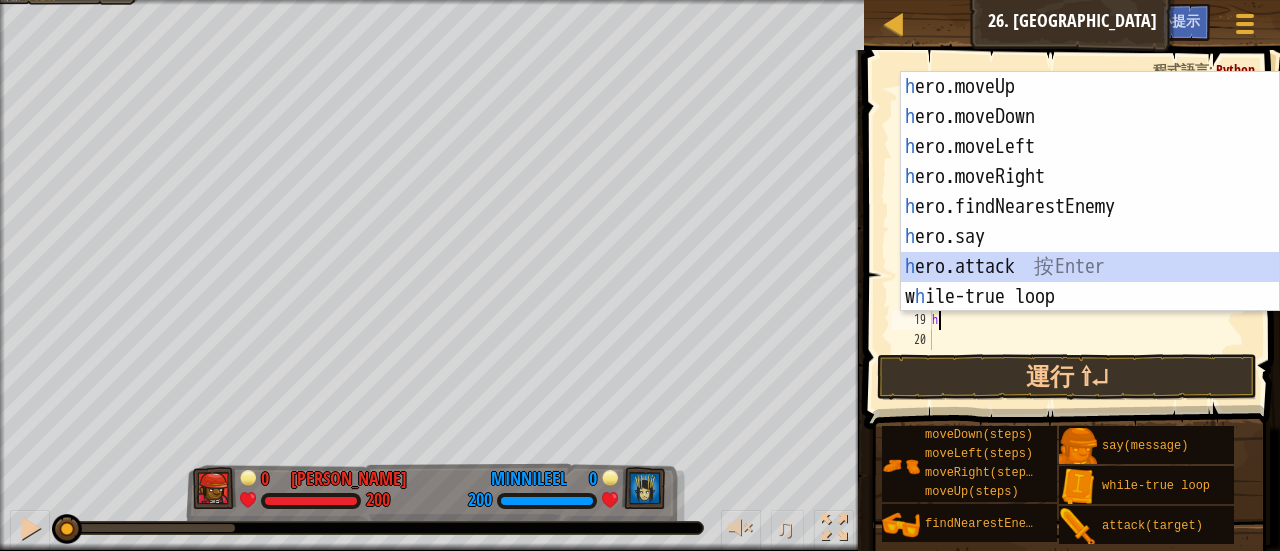 click on "h ero.moveUp 按 Enter h ero.moveDown 按 Enter h ero.moveLeft 按 Enter h ero.moveRight 按 Enter h ero.findNearestEnemy 按 Enter h ero.say 按 Enter h ero.attack 按 Enter w h ile-true loop 按 Enter" at bounding box center (1090, 222) 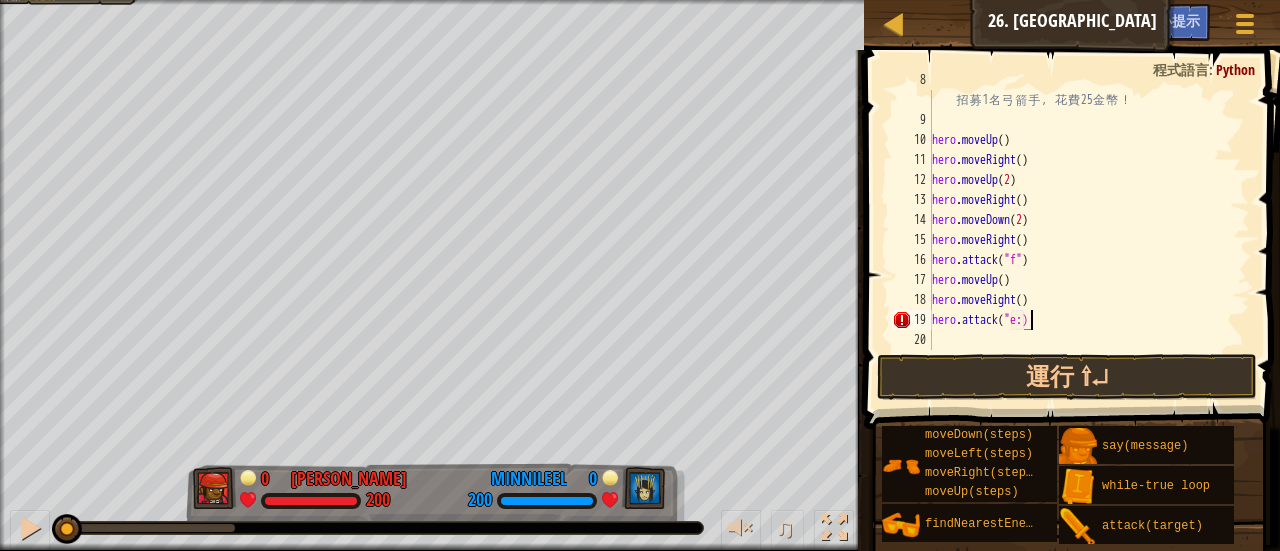 scroll, scrollTop: 9, scrollLeft: 8, axis: both 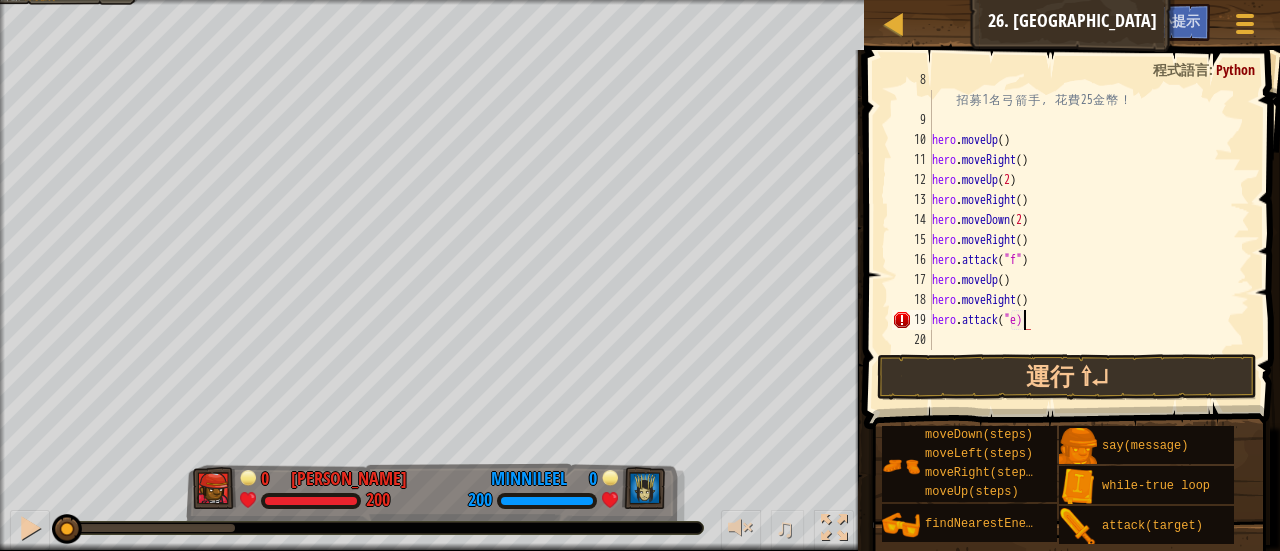 type on "hero.attack("e")" 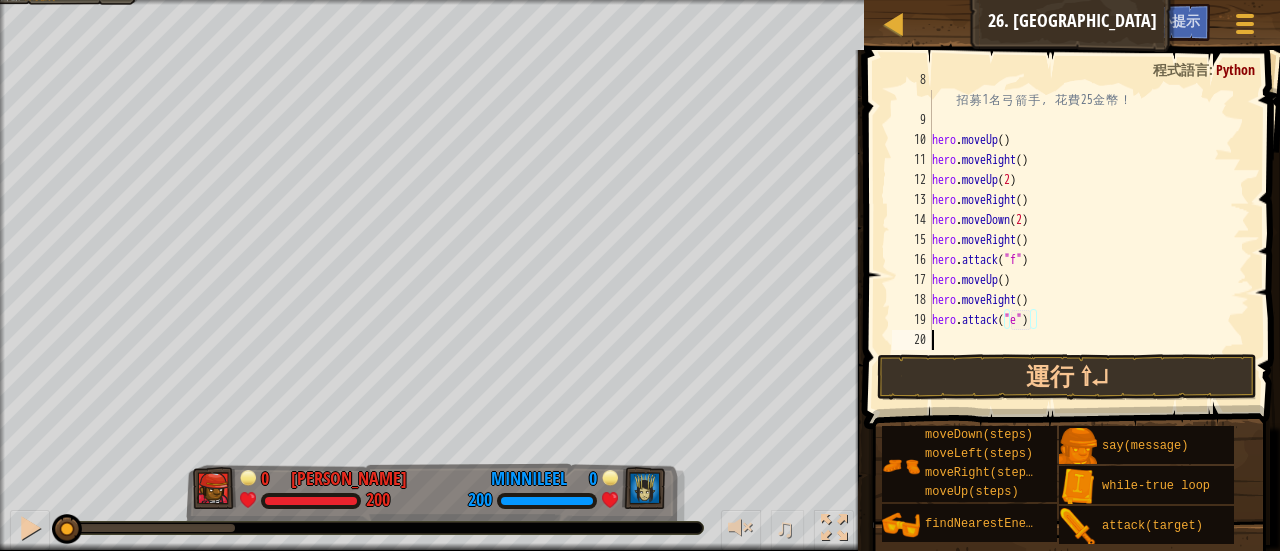 click on "#hero.say("[PERSON_NAME]")       招 募 1 名 弓 箭 手 ， 花 費 25 金 幣 ！ hero . moveUp ( ) hero . moveRight ( ) hero . moveUp ( 2 ) hero . moveRight ( ) hero . moveDown ( 2 ) hero . moveRight ( ) hero . attack ( "f" ) hero . moveUp ( ) hero . moveRight ( ) hero . attack ( "e" )" at bounding box center (1081, 230) 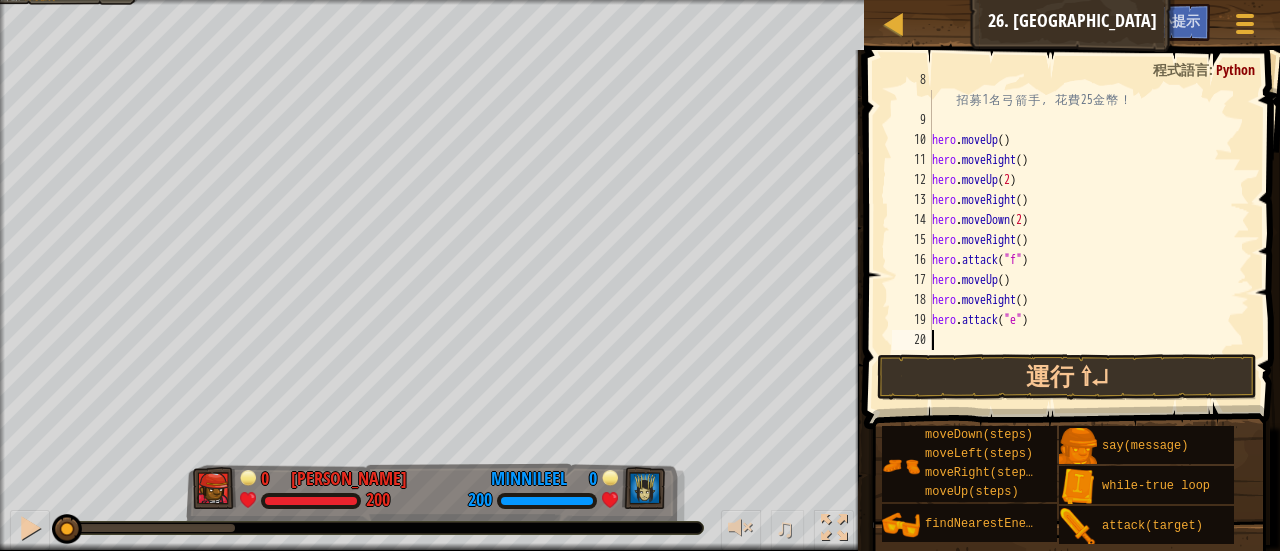 type on "h" 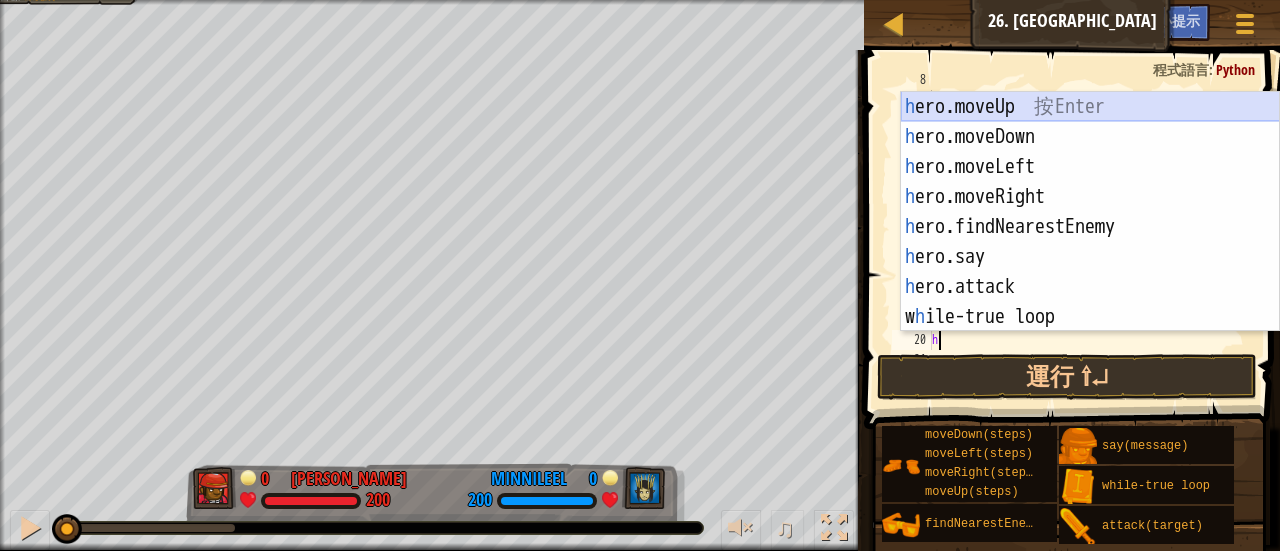 click on "h ero.moveUp 按 Enter h ero.moveDown 按 Enter h ero.moveLeft 按 Enter h ero.moveRight 按 Enter h ero.findNearestEnemy 按 Enter h ero.say 按 Enter h ero.attack 按 Enter w h ile-true loop 按 Enter" at bounding box center (1090, 242) 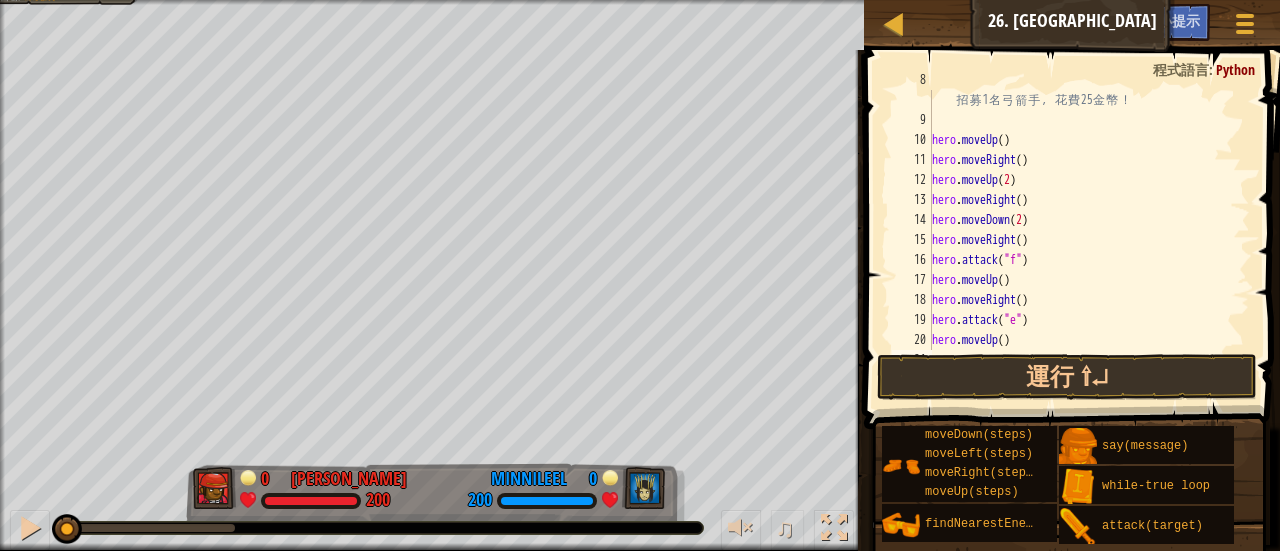 scroll, scrollTop: 220, scrollLeft: 0, axis: vertical 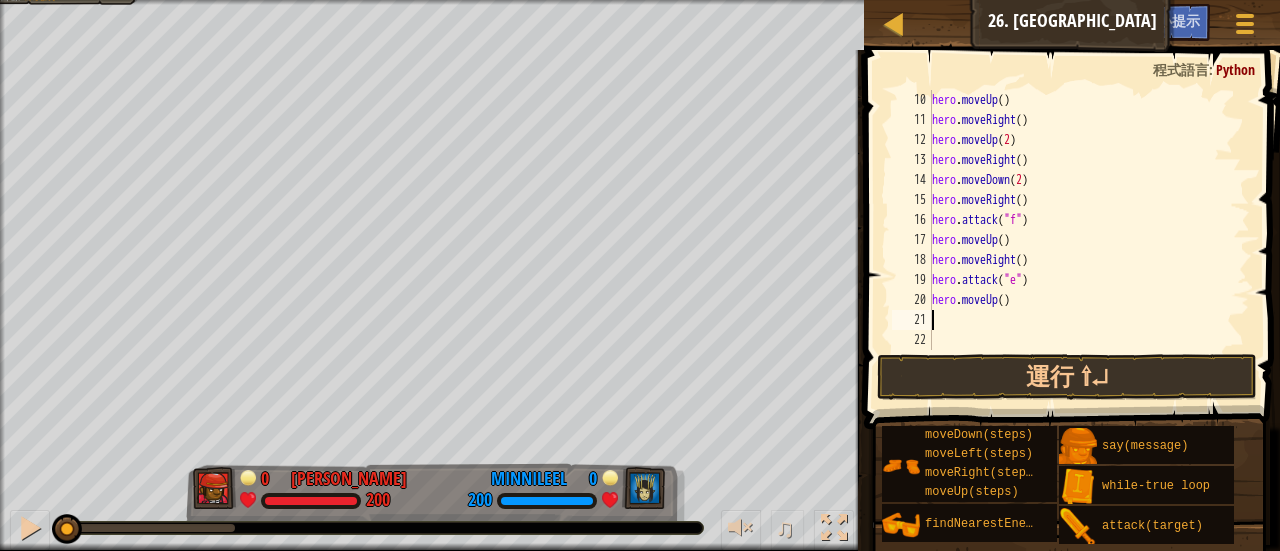 type on "h" 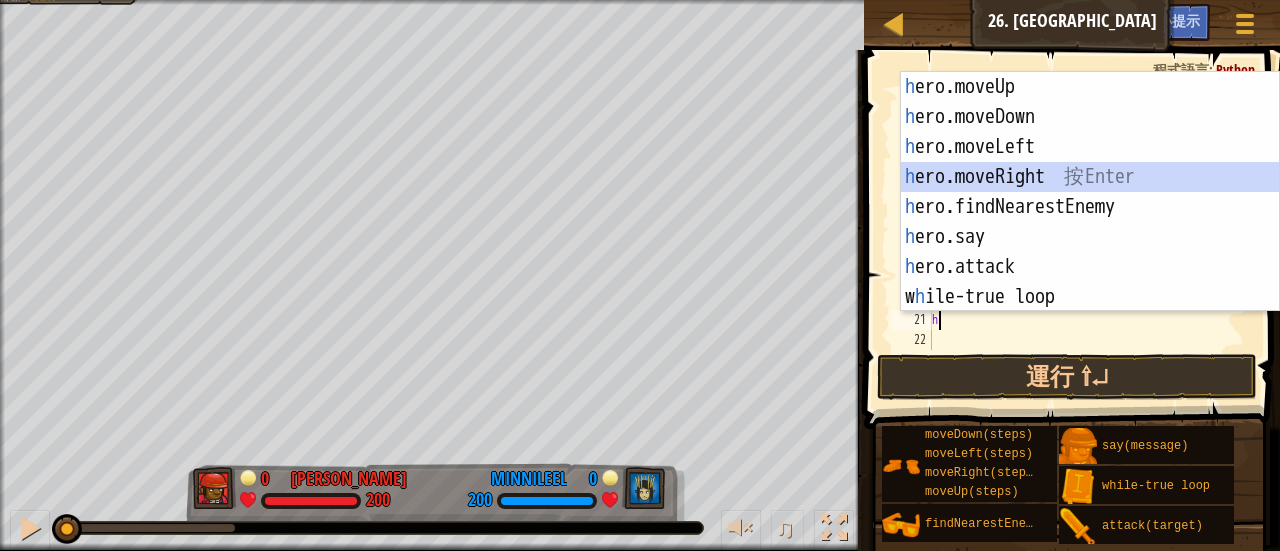 click on "h ero.moveUp 按 Enter h ero.moveDown 按 Enter h ero.moveLeft 按 Enter h ero.moveRight 按 Enter h ero.findNearestEnemy 按 Enter h ero.say 按 Enter h ero.attack 按 Enter w h ile-true loop 按 Enter" at bounding box center (1090, 222) 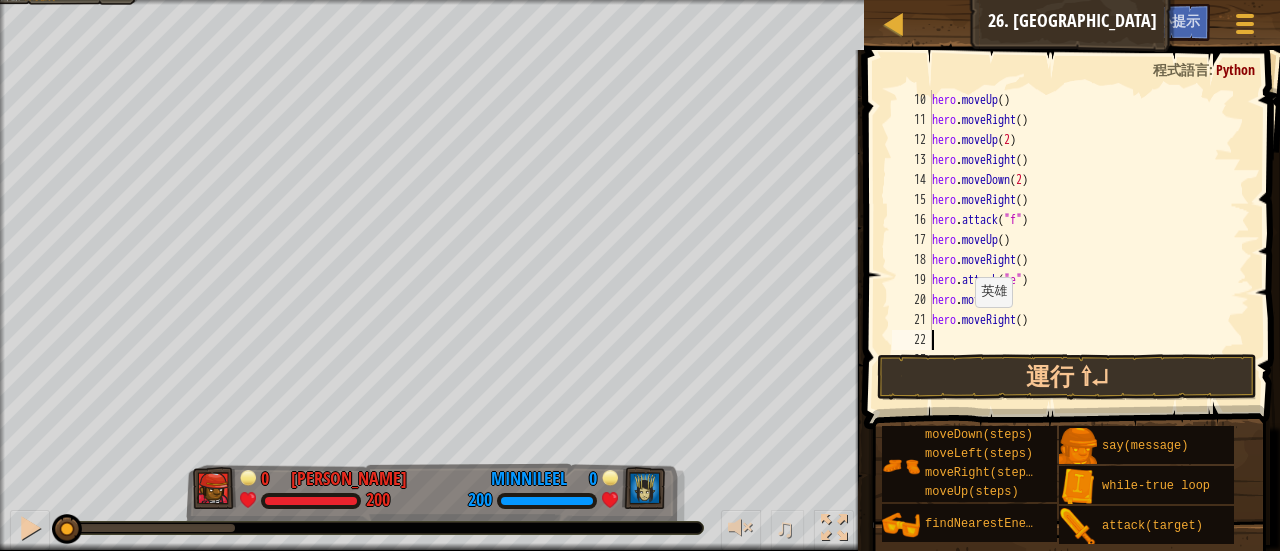 type on "h" 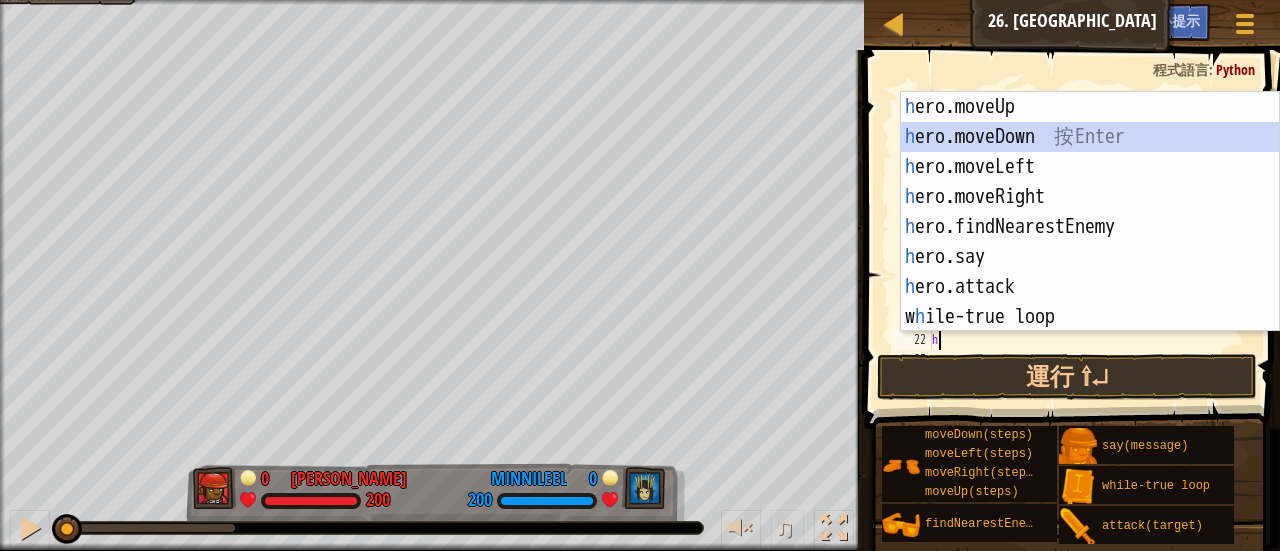click on "h ero.moveUp 按 Enter h ero.moveDown 按 Enter h ero.moveLeft 按 Enter h ero.moveRight 按 Enter h ero.findNearestEnemy 按 Enter h ero.say 按 Enter h ero.attack 按 Enter w h ile-true loop 按 Enter" at bounding box center [1090, 242] 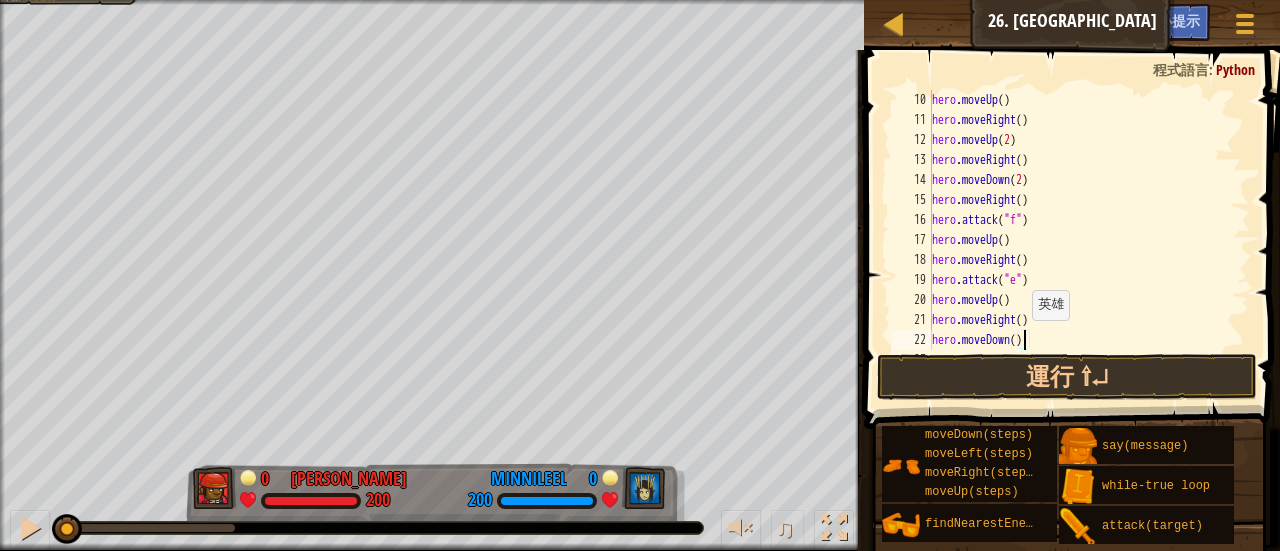 drag, startPoint x: 1022, startPoint y: 339, endPoint x: 1089, endPoint y: 283, distance: 87.32124 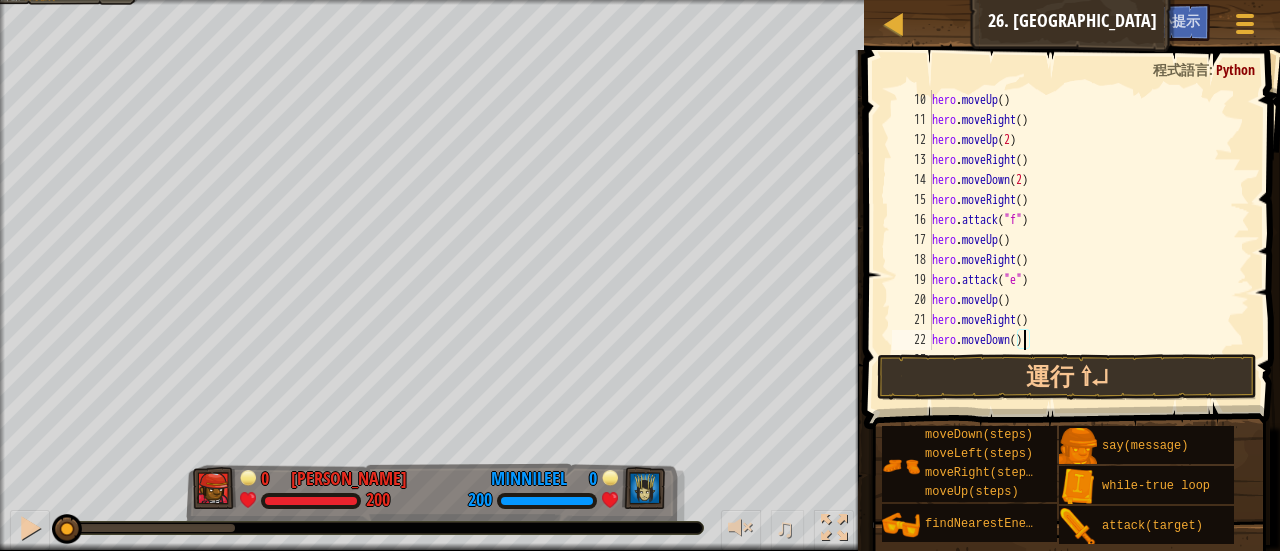 type on "hero.moveDown(3)" 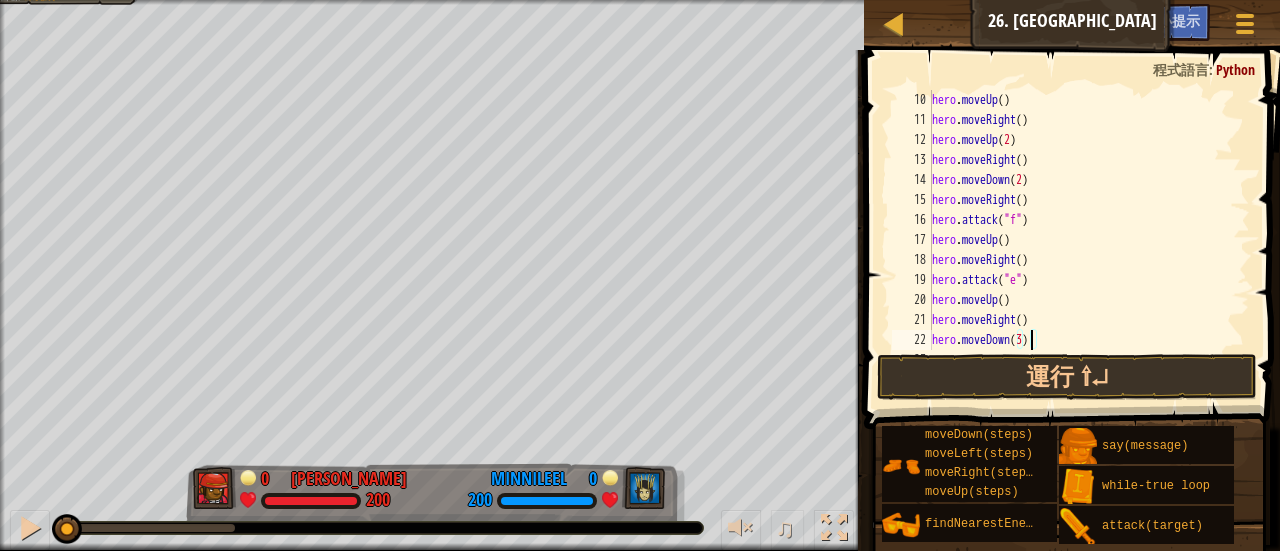 scroll, scrollTop: 260, scrollLeft: 0, axis: vertical 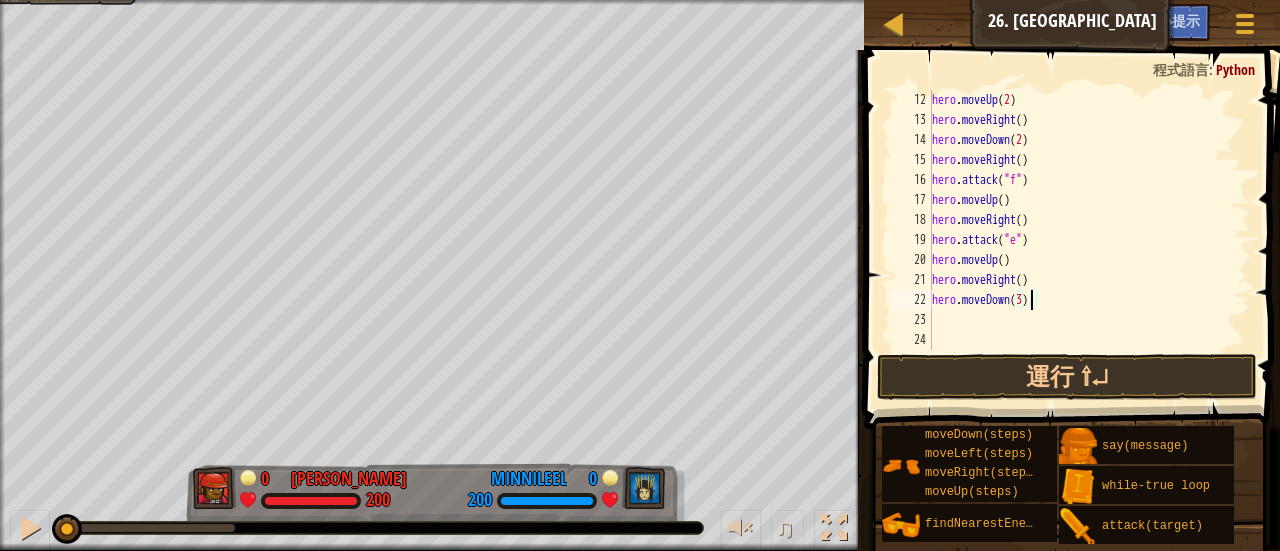 click on "hero . moveUp ( 2 ) hero . moveRight ( ) hero . moveDown ( 2 ) hero . moveRight ( ) hero . attack ( "f" ) hero . moveUp ( ) hero . moveRight ( ) hero . attack ( "e" ) hero . moveUp ( ) hero . moveRight ( ) hero . moveDown ( 3 )" at bounding box center (1081, 240) 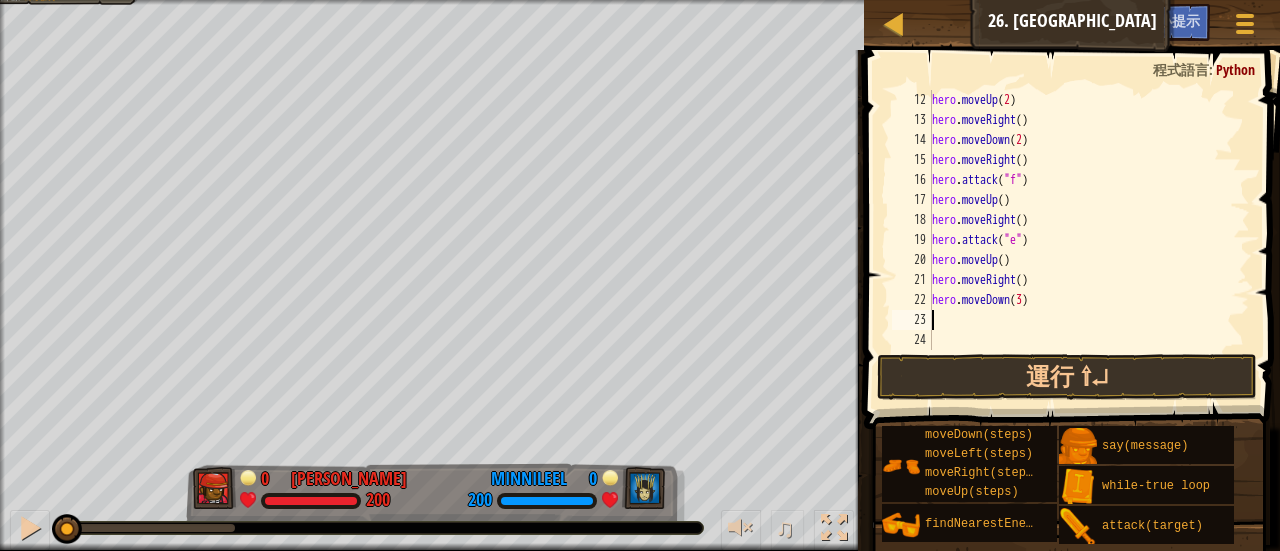 scroll, scrollTop: 9, scrollLeft: 0, axis: vertical 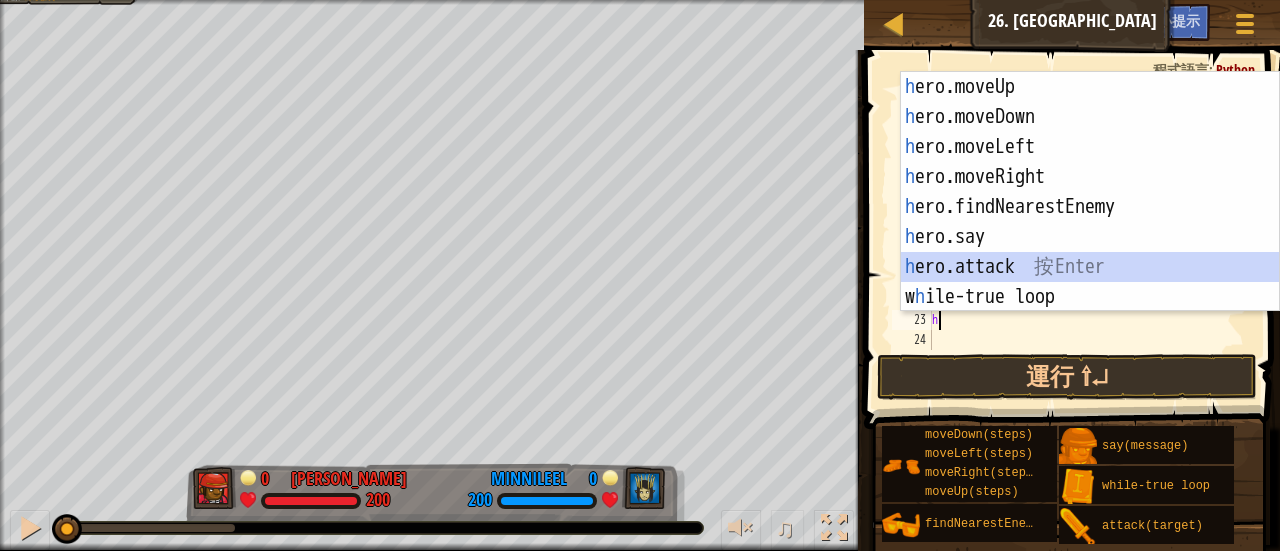 click on "h ero.moveUp 按 Enter h ero.moveDown 按 Enter h ero.moveLeft 按 Enter h ero.moveRight 按 Enter h ero.findNearestEnemy 按 Enter h ero.say 按 Enter h ero.attack 按 Enter w h ile-true loop 按 Enter" at bounding box center [1090, 222] 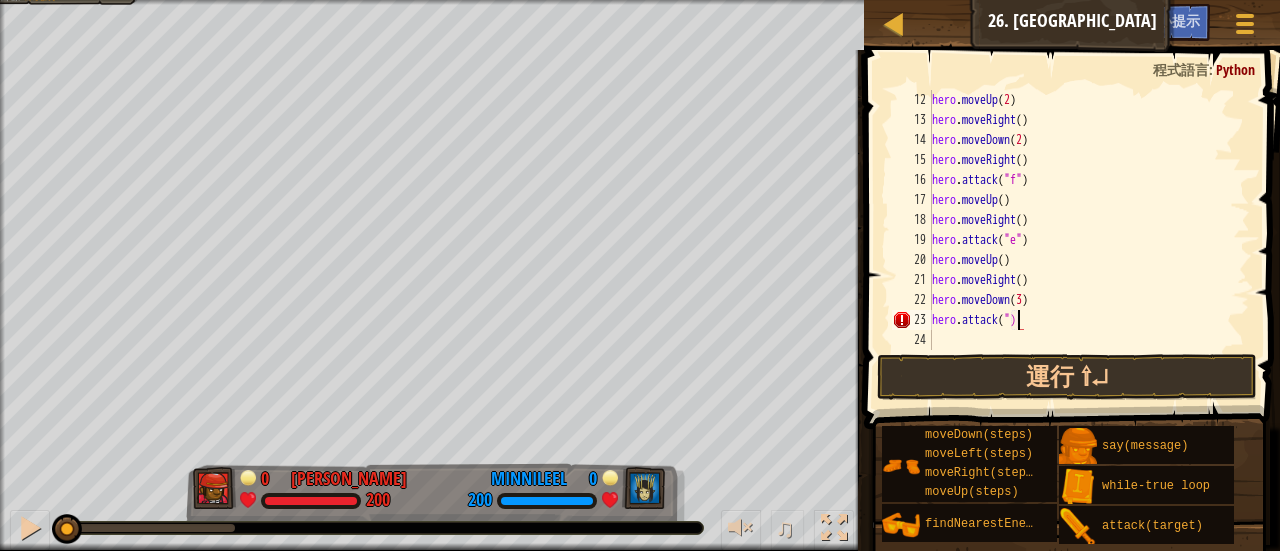 scroll, scrollTop: 9, scrollLeft: 7, axis: both 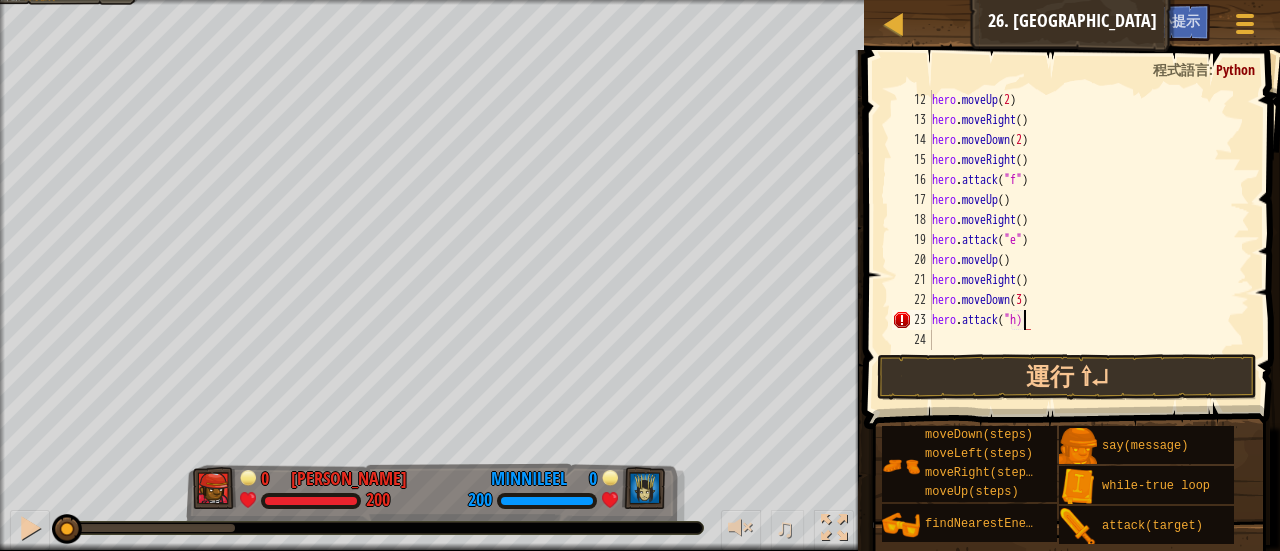type on "hero.attack("h")" 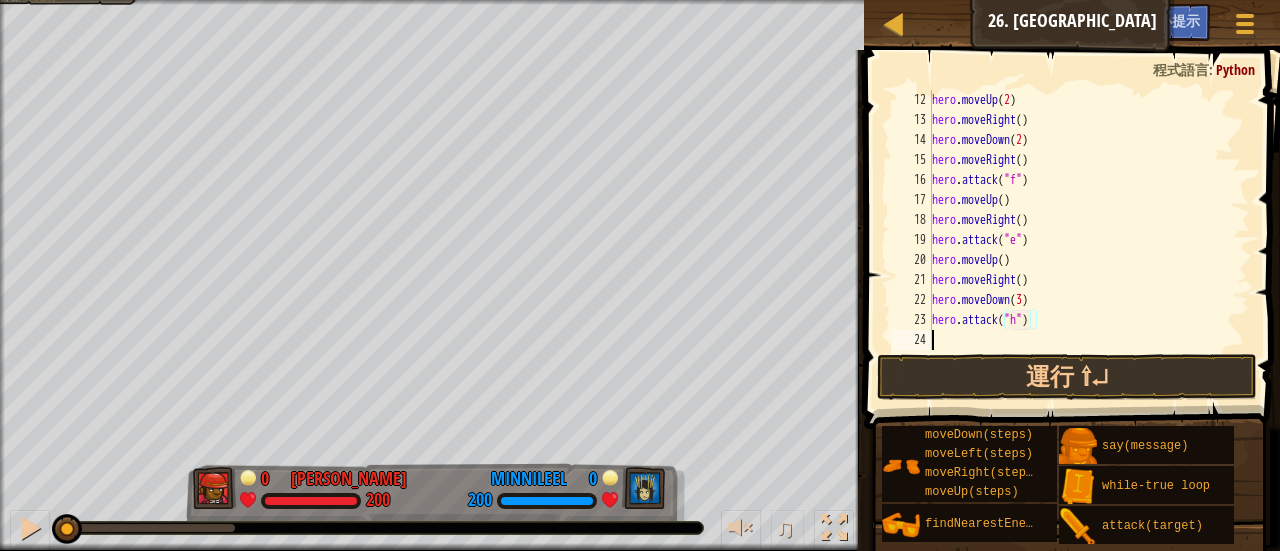 click on "hero . moveUp ( 2 ) hero . moveRight ( ) hero . moveDown ( 2 ) hero . moveRight ( ) hero . attack ( "f" ) hero . moveUp ( ) hero . moveRight ( ) hero . attack ( "e" ) hero . moveUp ( ) hero . moveRight ( ) hero . moveDown ( 3 ) hero . attack ( "h" )" at bounding box center (1081, 240) 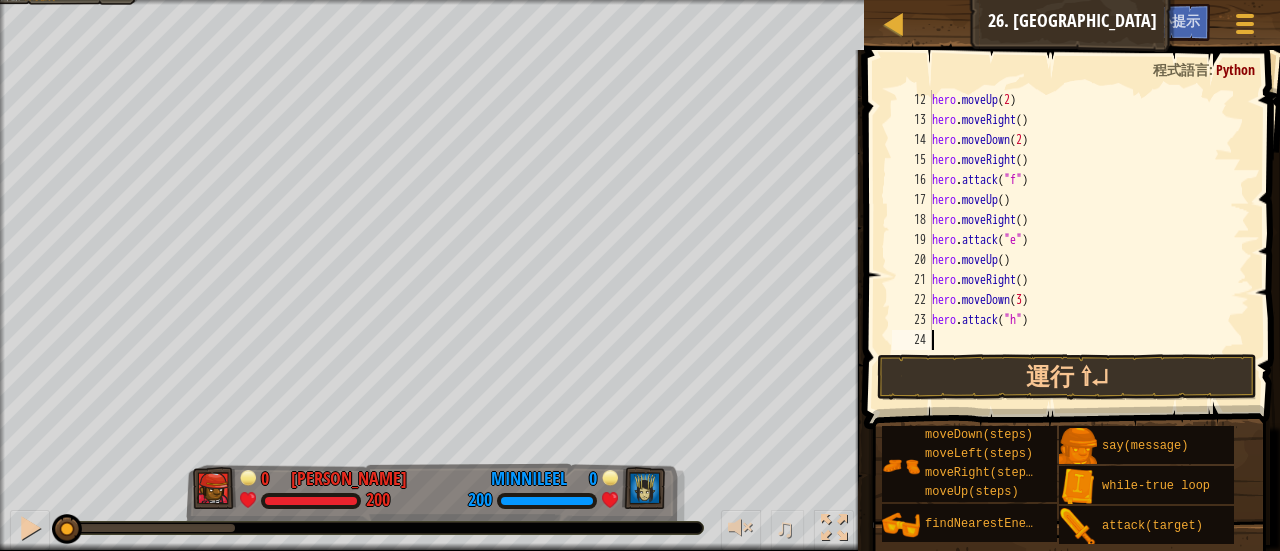 scroll, scrollTop: 240, scrollLeft: 0, axis: vertical 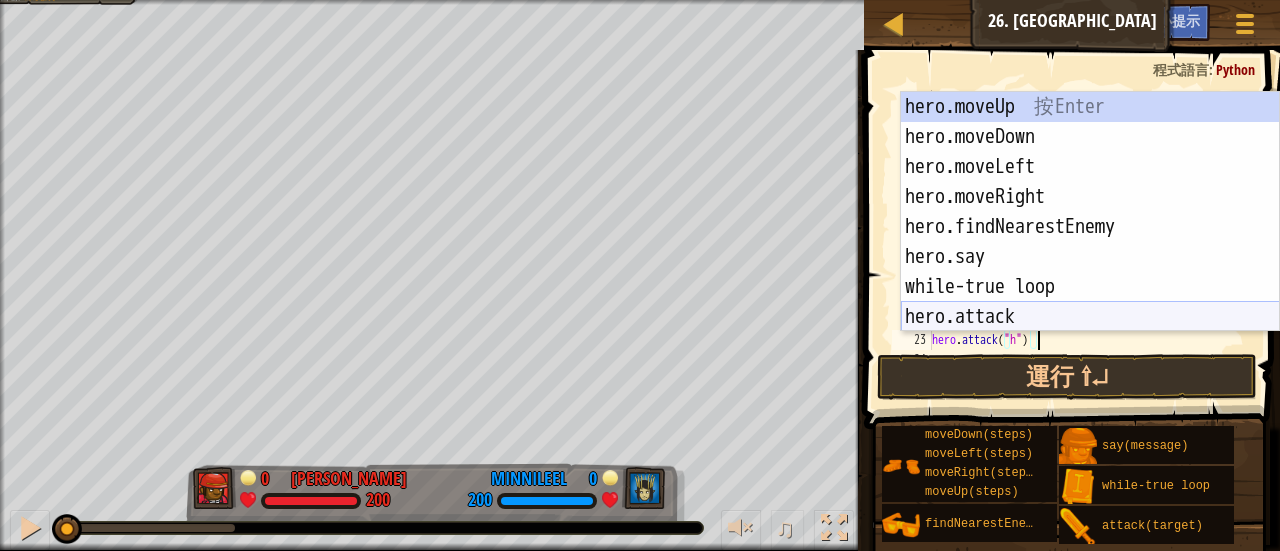 click on "hero.moveUp 按 Enter hero.moveDown 按 Enter hero.moveLeft 按 Enter hero.moveRight 按 Enter hero.findNearestEnemy 按 Enter hero.say 按 Enter while-true loop 按 Enter hero.attack 按 Enter" at bounding box center [1090, 242] 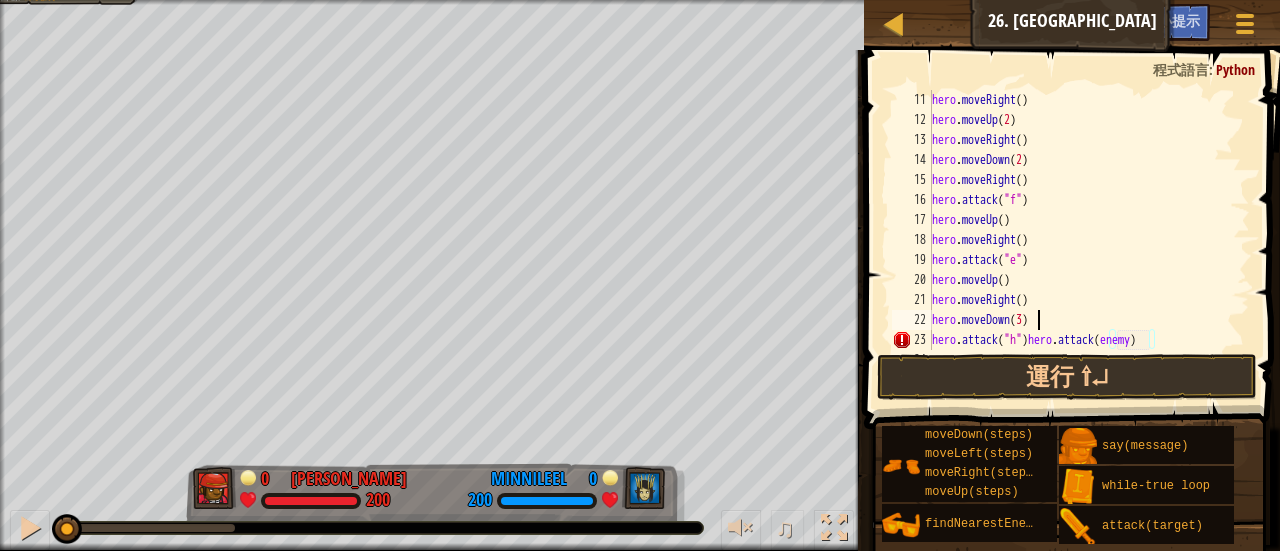 click on "hero . moveRight ( ) hero . moveUp ( 2 ) hero . moveRight ( ) hero . moveDown ( 2 ) hero . moveRight ( ) hero . attack ( "f" ) hero . moveUp ( ) hero . moveRight ( ) hero . attack ( "e" ) hero . moveUp ( ) hero . moveRight ( ) hero . moveDown ( 3 ) hero . attack ( "h" ) hero . attack ( enemy )" at bounding box center [1081, 240] 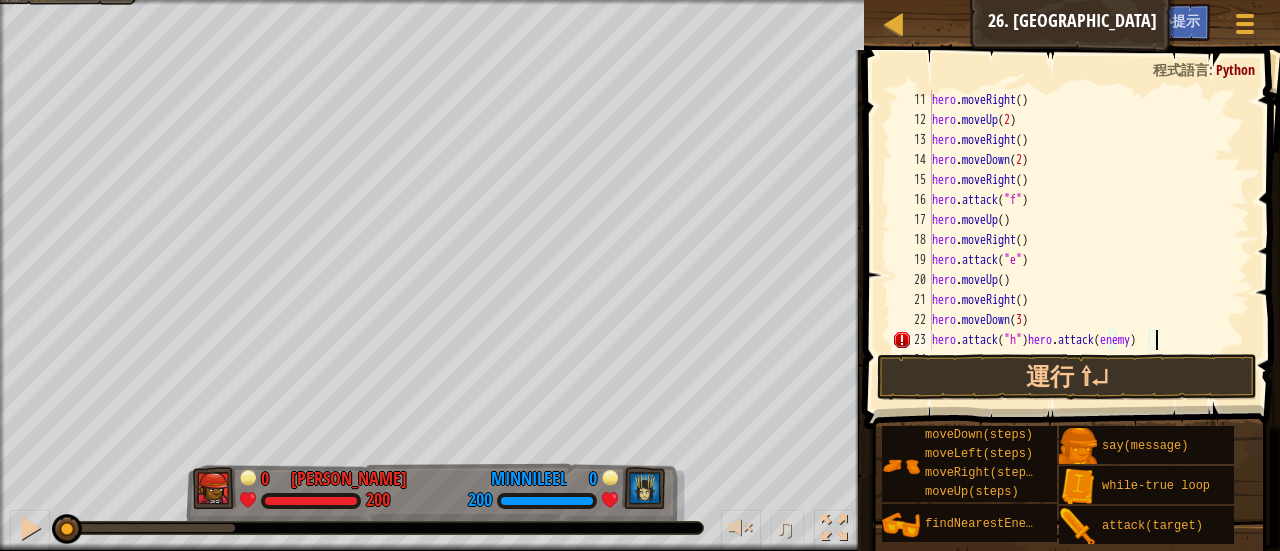 drag, startPoint x: 1180, startPoint y: 334, endPoint x: 1184, endPoint y: 313, distance: 21.377558 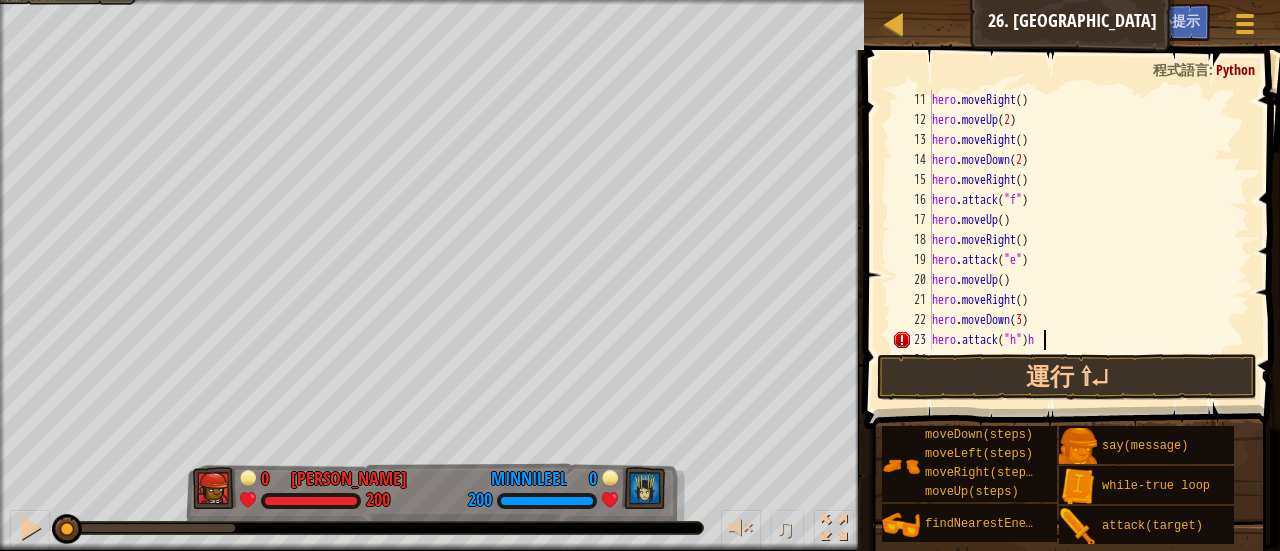 type on "hero.attack("h")" 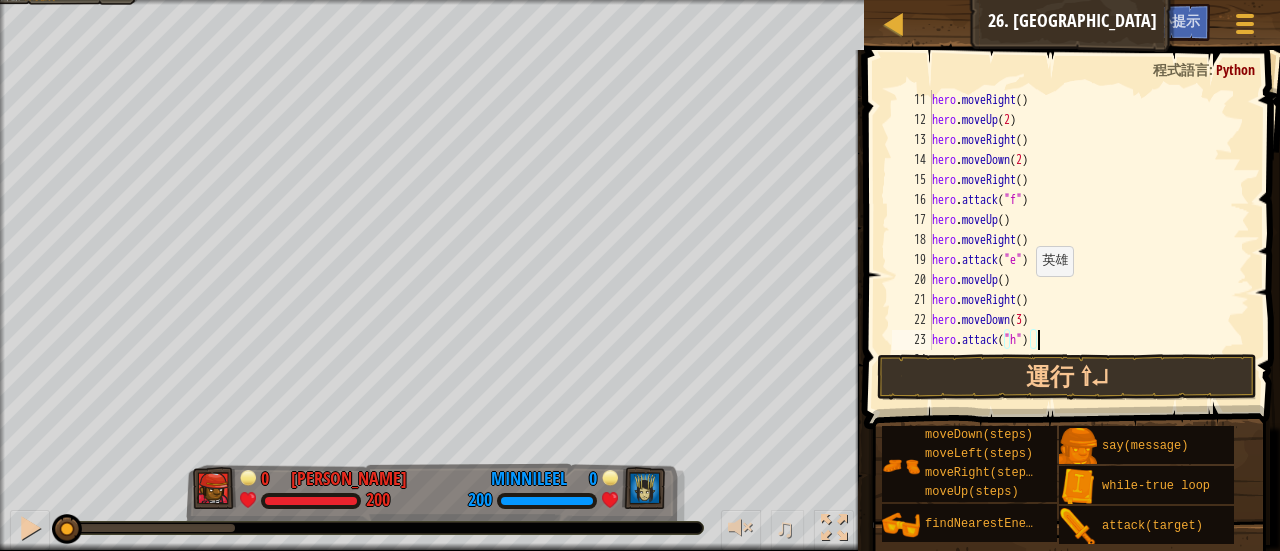 scroll, scrollTop: 260, scrollLeft: 0, axis: vertical 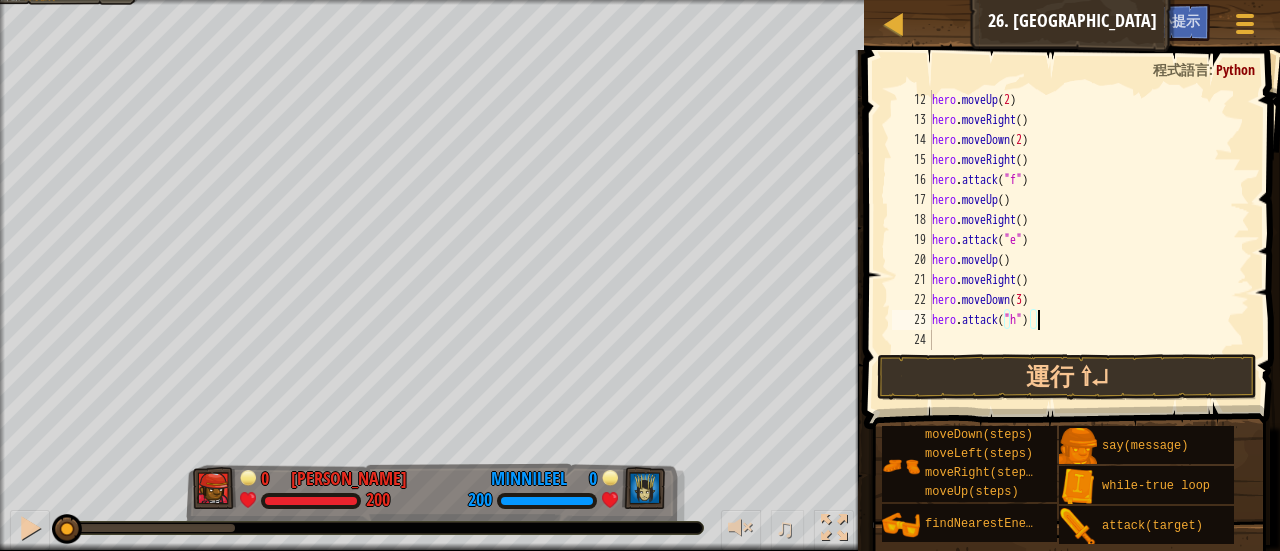 click on "hero . moveUp ( 2 ) hero . moveRight ( ) hero . moveDown ( 2 ) hero . moveRight ( ) hero . attack ( "f" ) hero . moveUp ( ) hero . moveRight ( ) hero . attack ( "e" ) hero . moveUp ( ) hero . moveRight ( ) hero . moveDown ( 3 ) hero . attack ( "h" )" at bounding box center (1081, 240) 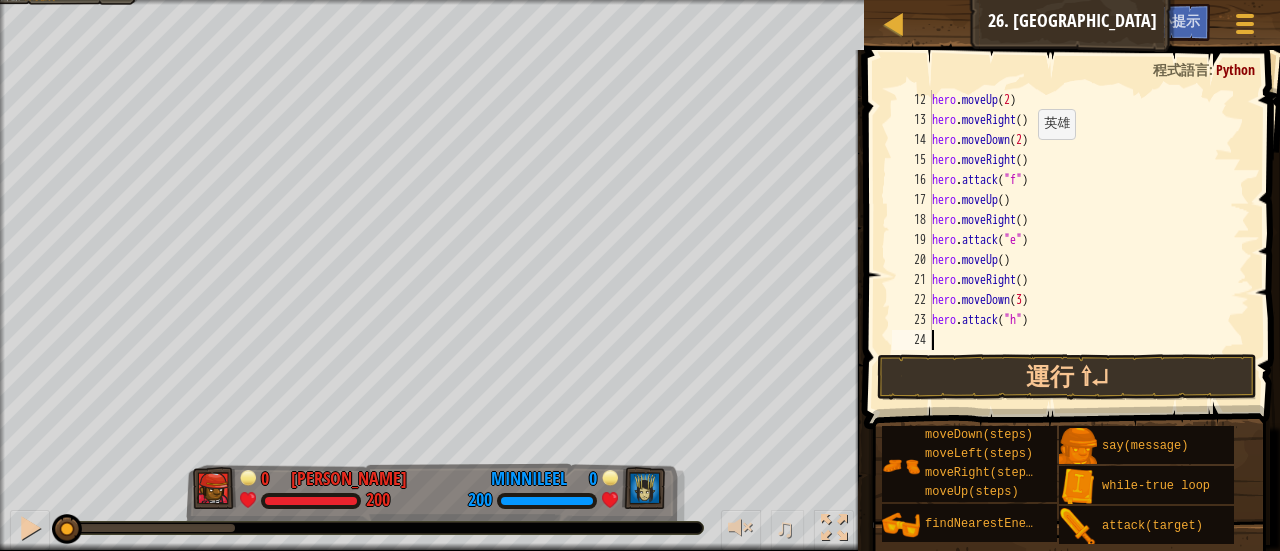 type on "ㄘ" 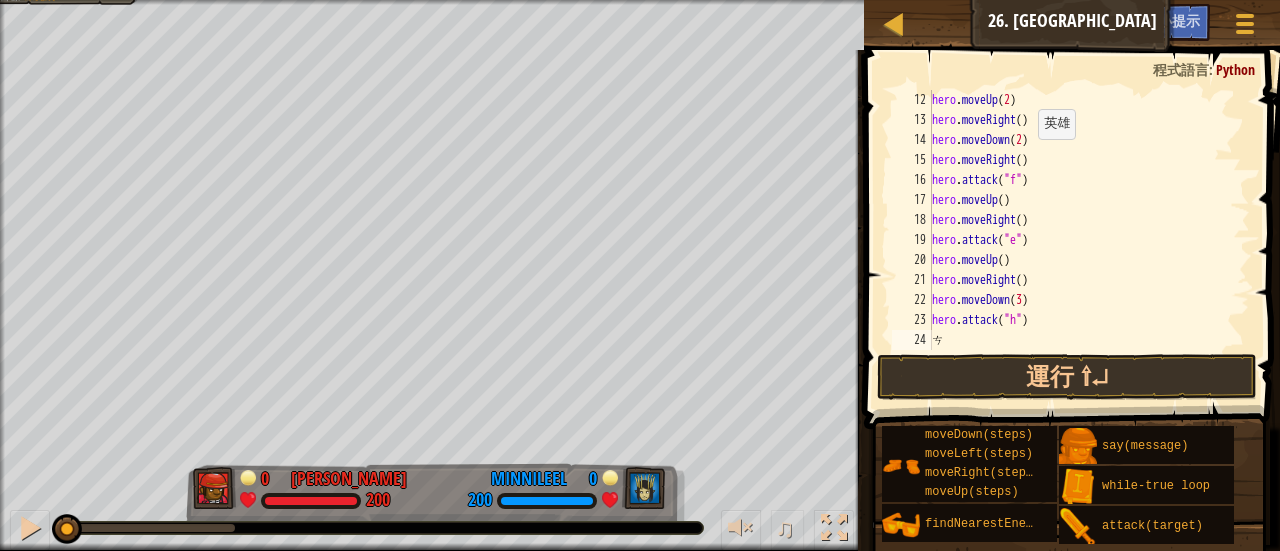 scroll, scrollTop: 0, scrollLeft: 0, axis: both 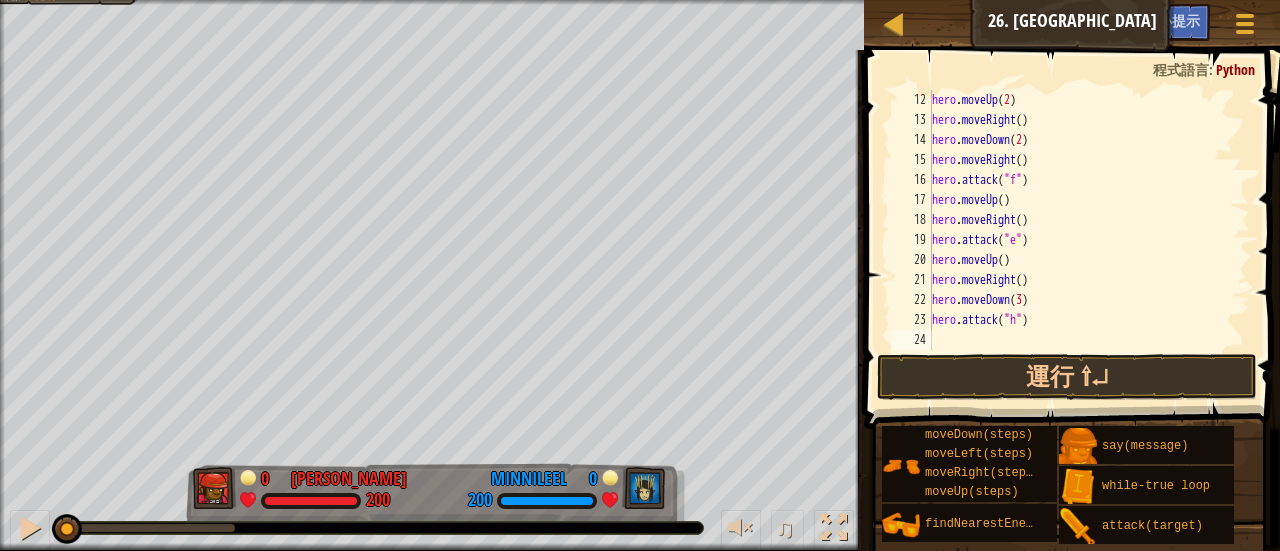 click on "hero . moveUp ( 2 ) hero . moveRight ( ) hero . moveDown ( 2 ) hero . moveRight ( ) hero . attack ( "f" ) hero . moveUp ( ) hero . moveRight ( ) hero . attack ( "e" ) hero . moveUp ( ) hero . moveRight ( ) hero . moveDown ( 3 ) hero . attack ( "h" )" at bounding box center [1081, 240] 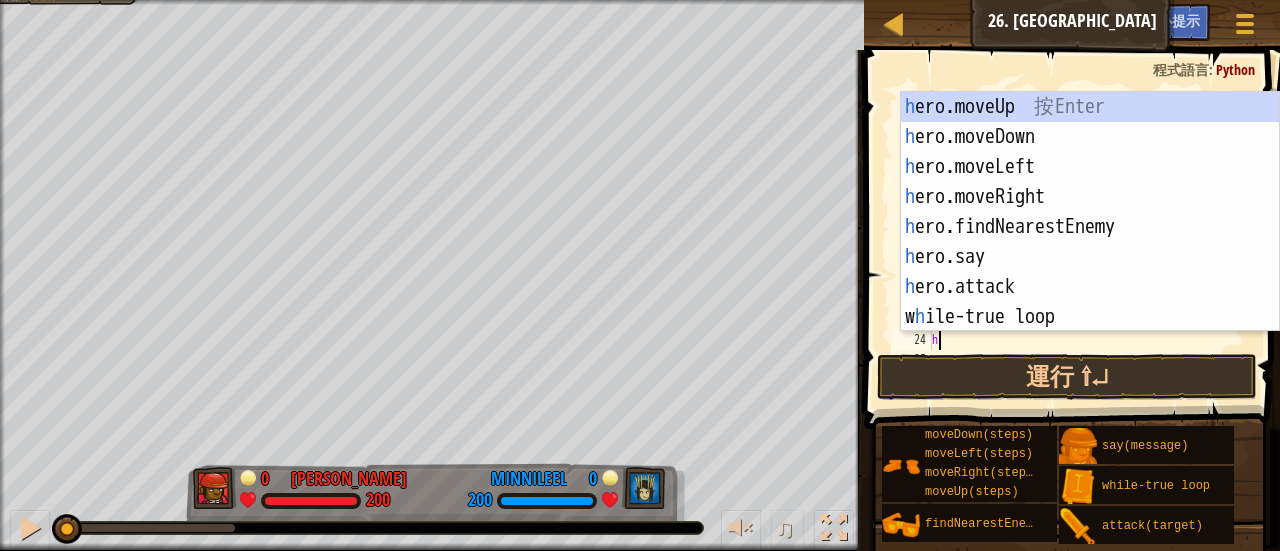 scroll, scrollTop: 9, scrollLeft: 0, axis: vertical 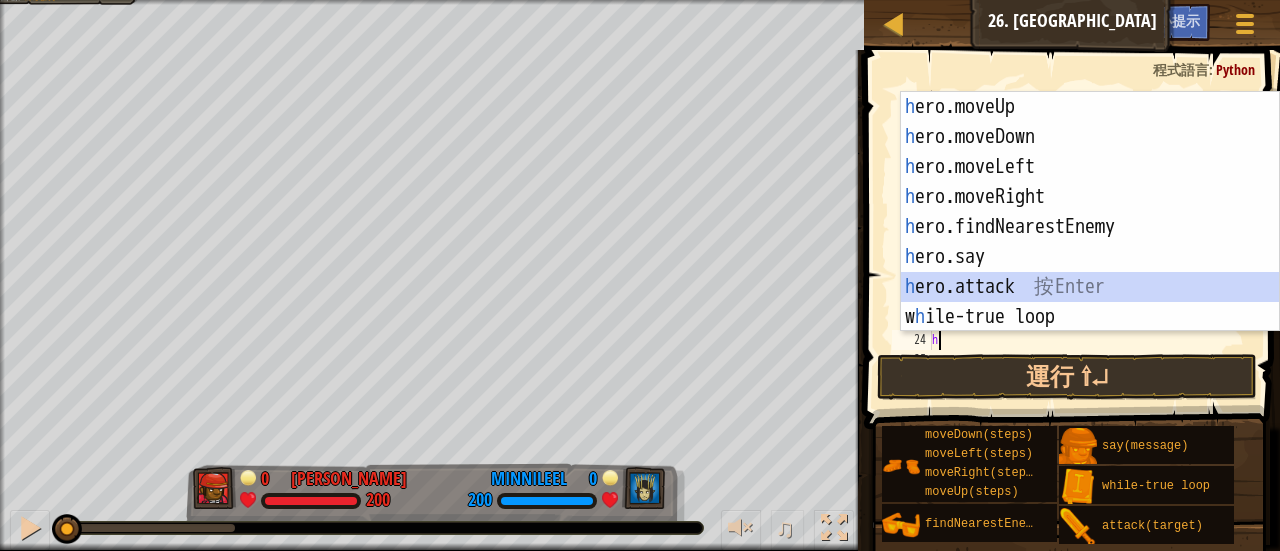 click on "h ero.moveUp 按 Enter h ero.moveDown 按 Enter h ero.moveLeft 按 Enter h ero.moveRight 按 Enter h ero.findNearestEnemy 按 Enter h ero.say 按 Enter h ero.attack 按 Enter w h ile-true loop 按 Enter" at bounding box center (1090, 242) 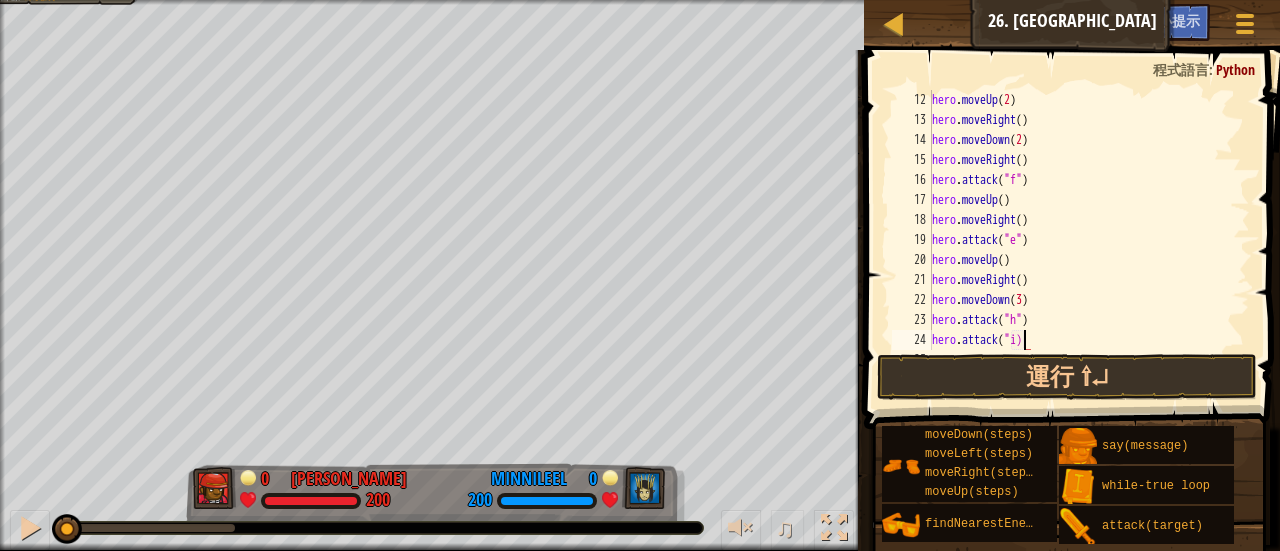 type on "hero.attack("i")" 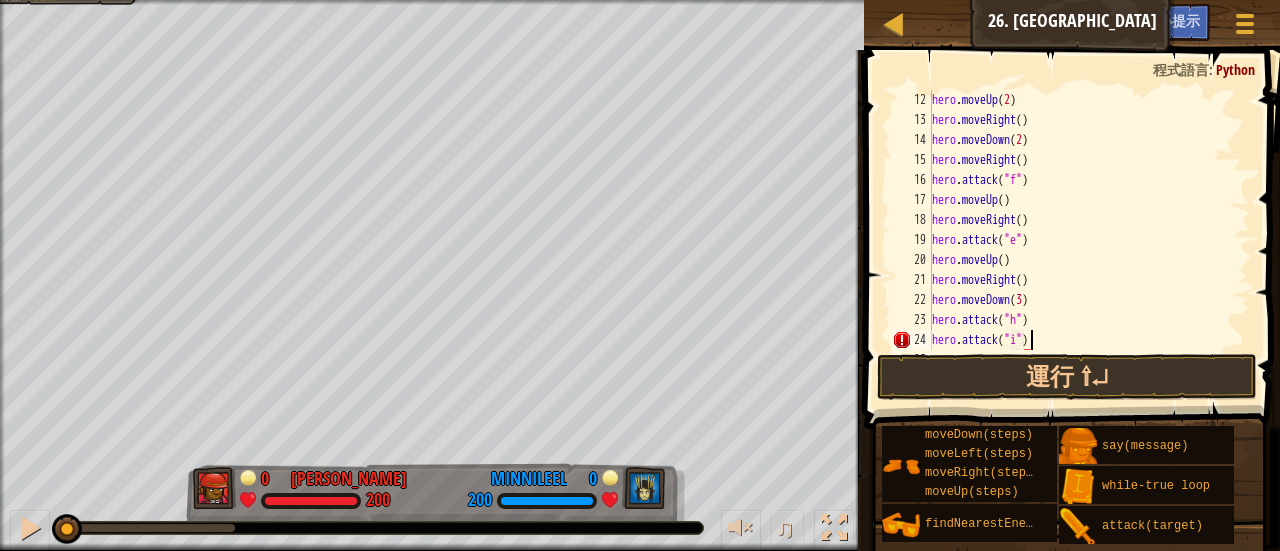 scroll, scrollTop: 9, scrollLeft: 8, axis: both 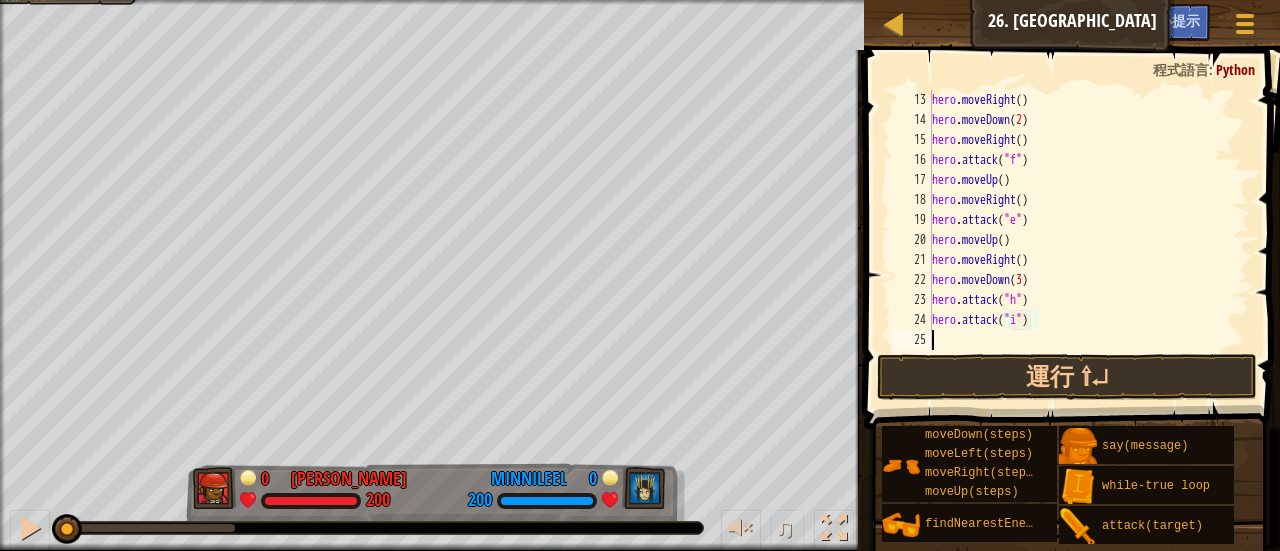 click on "hero . moveRight ( ) hero . moveDown ( 2 ) hero . moveRight ( ) hero . attack ( "f" ) hero . moveUp ( ) hero . moveRight ( ) hero . attack ( "e" ) hero . moveUp ( ) hero . moveRight ( ) hero . moveDown ( 3 ) hero . attack ( "h" ) hero . attack ( "i" )" at bounding box center (1081, 240) 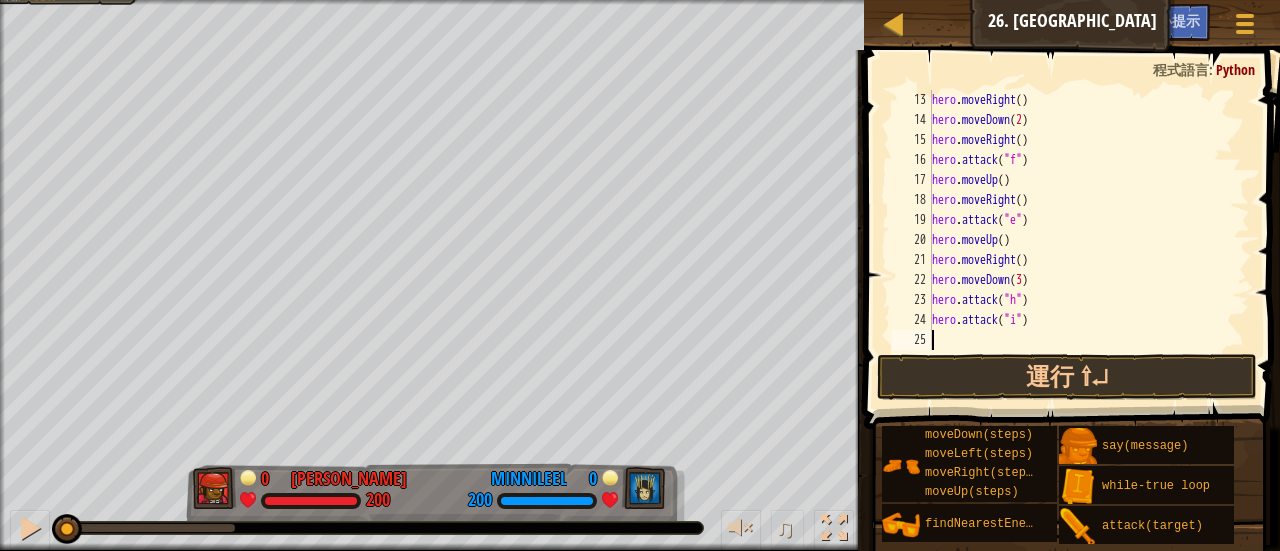 scroll, scrollTop: 9, scrollLeft: 0, axis: vertical 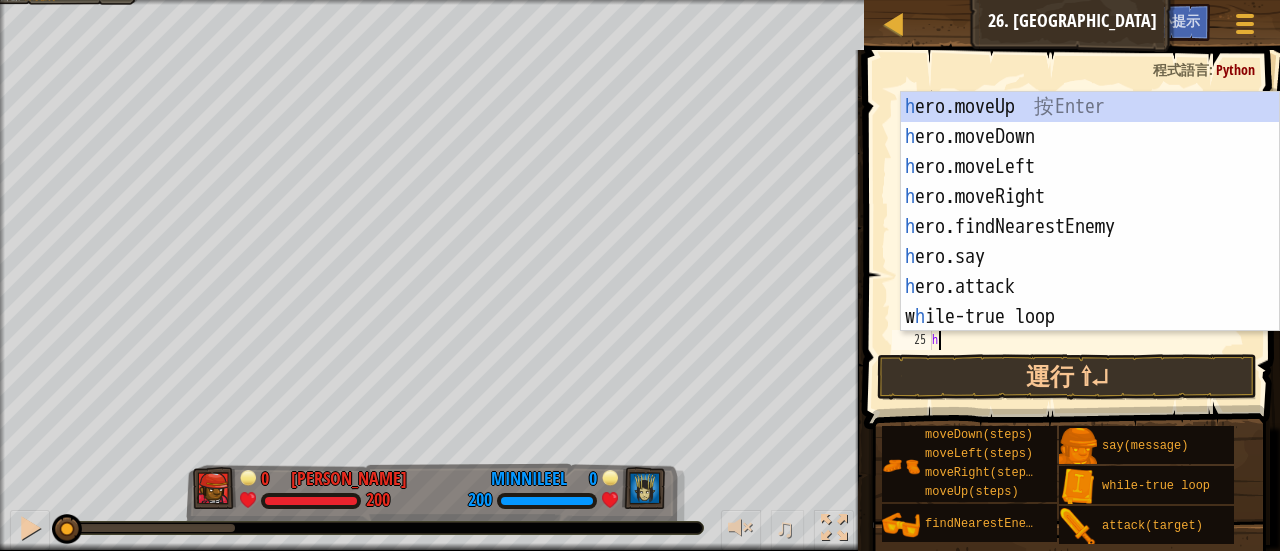type on "h" 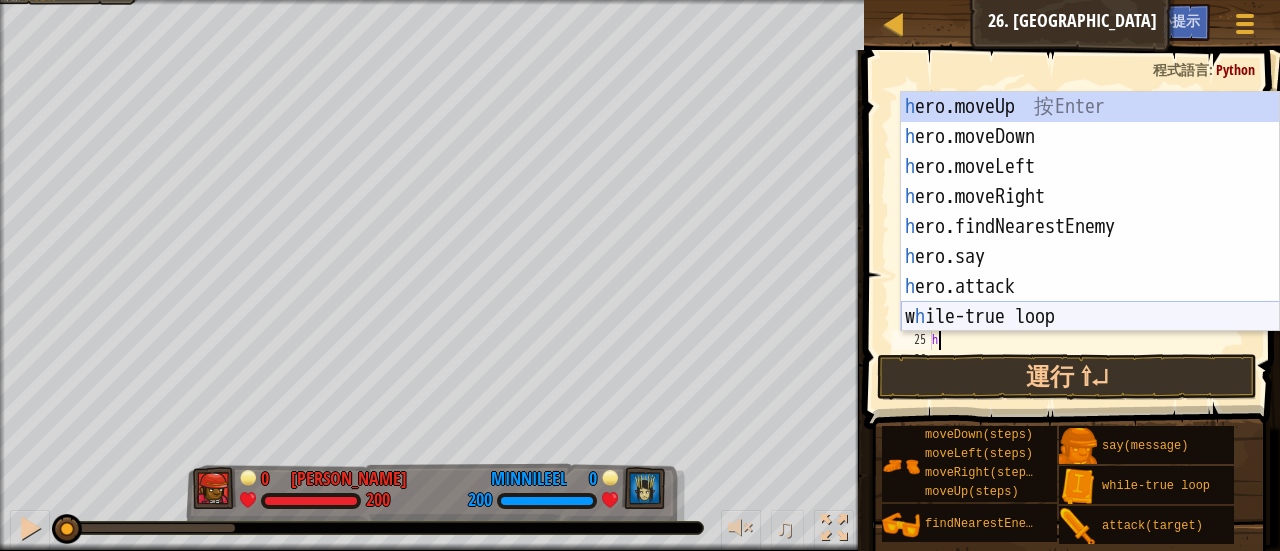 click on "h ero.moveUp 按 Enter h ero.moveDown 按 Enter h ero.moveLeft 按 Enter h ero.moveRight 按 Enter h ero.findNearestEnemy 按 Enter h ero.say 按 Enter h ero.attack 按 Enter w h ile-true loop 按 Enter" at bounding box center [1090, 242] 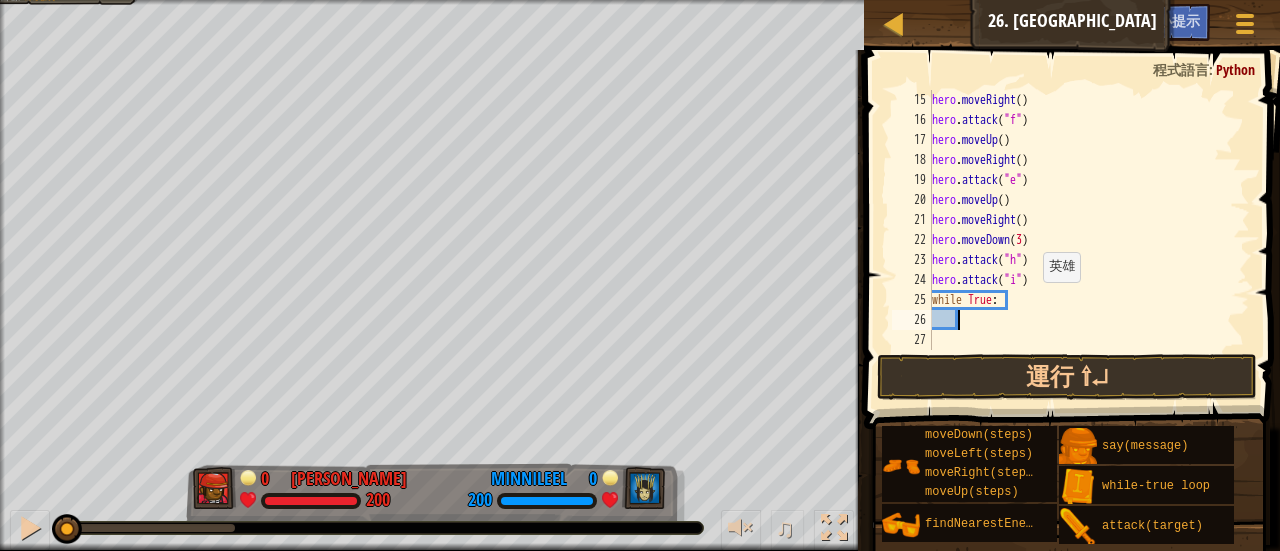 scroll, scrollTop: 320, scrollLeft: 0, axis: vertical 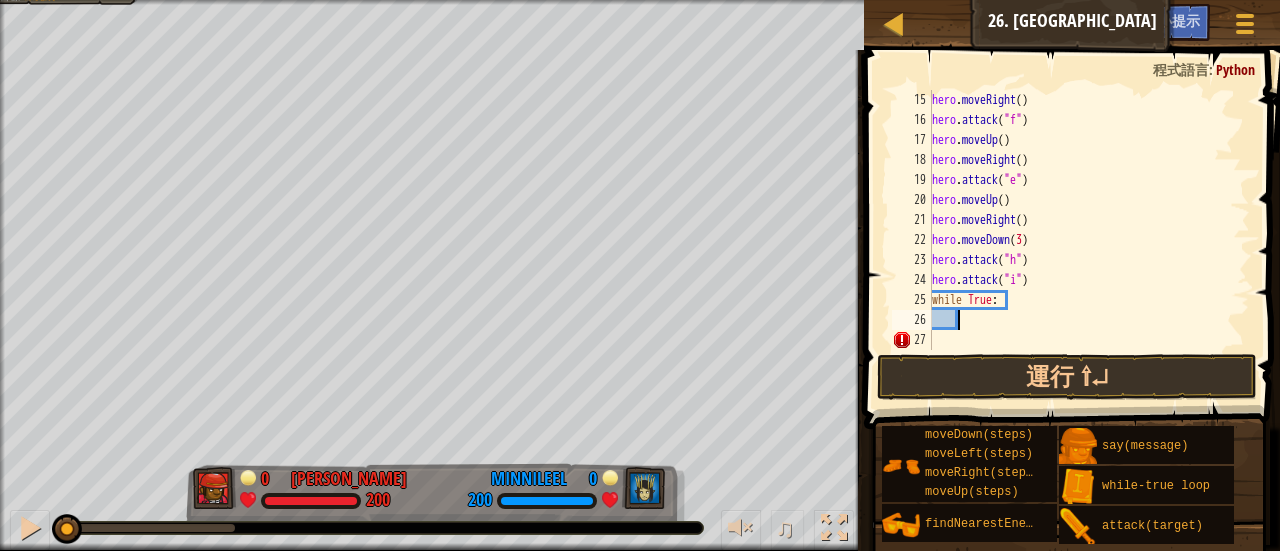 paste 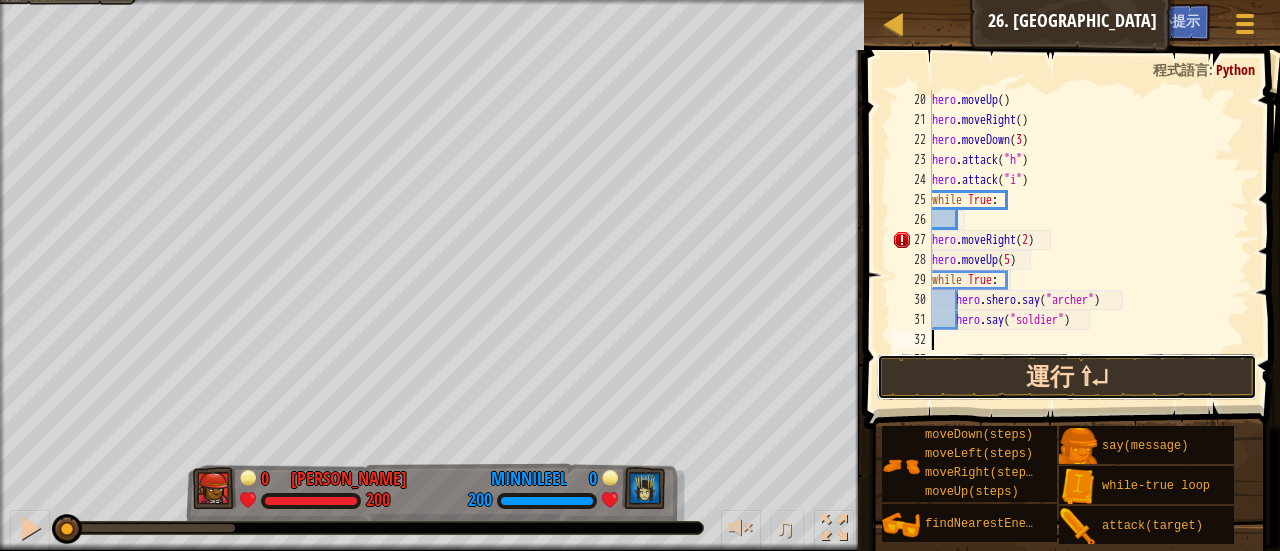 click on "運行 ⇧↵" at bounding box center (1067, 377) 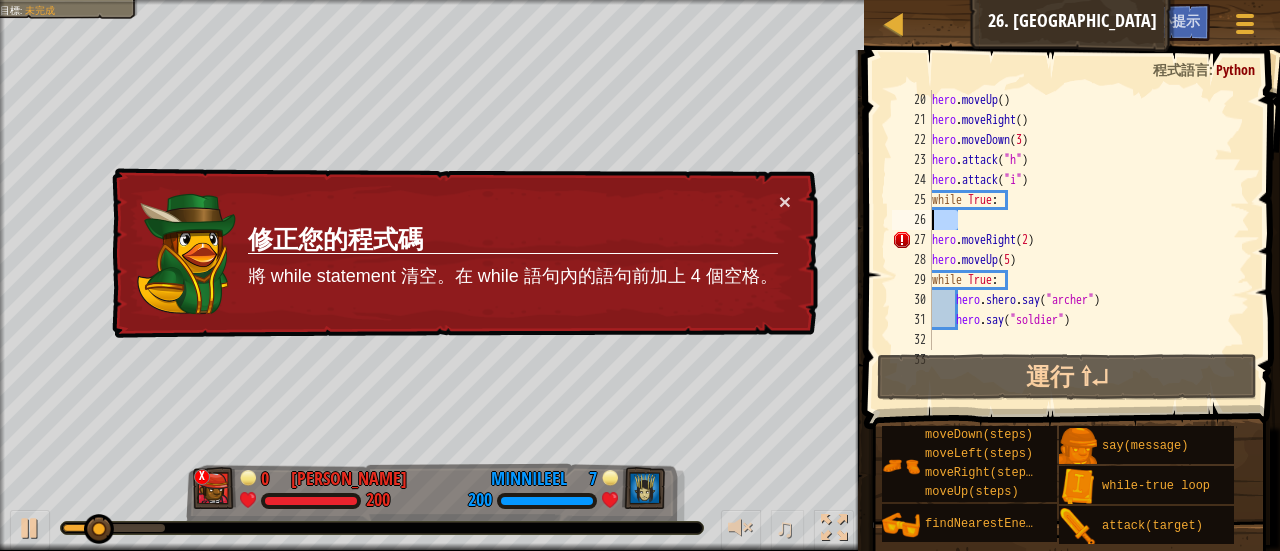 drag, startPoint x: 996, startPoint y: 218, endPoint x: 913, endPoint y: 217, distance: 83.00603 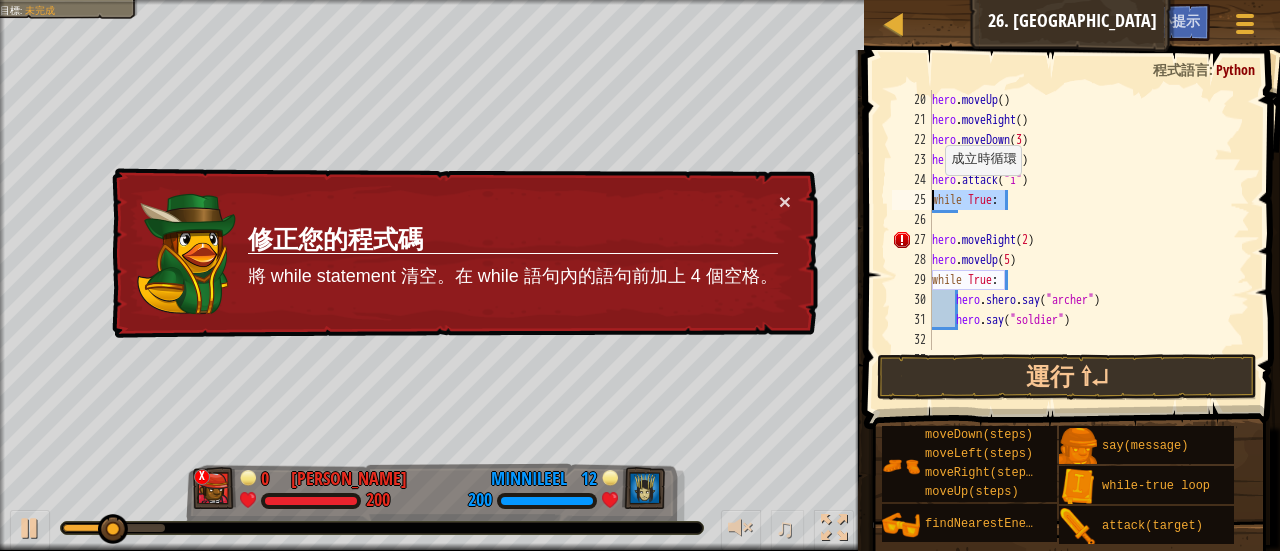 drag, startPoint x: 1015, startPoint y: 197, endPoint x: 911, endPoint y: 190, distance: 104.23531 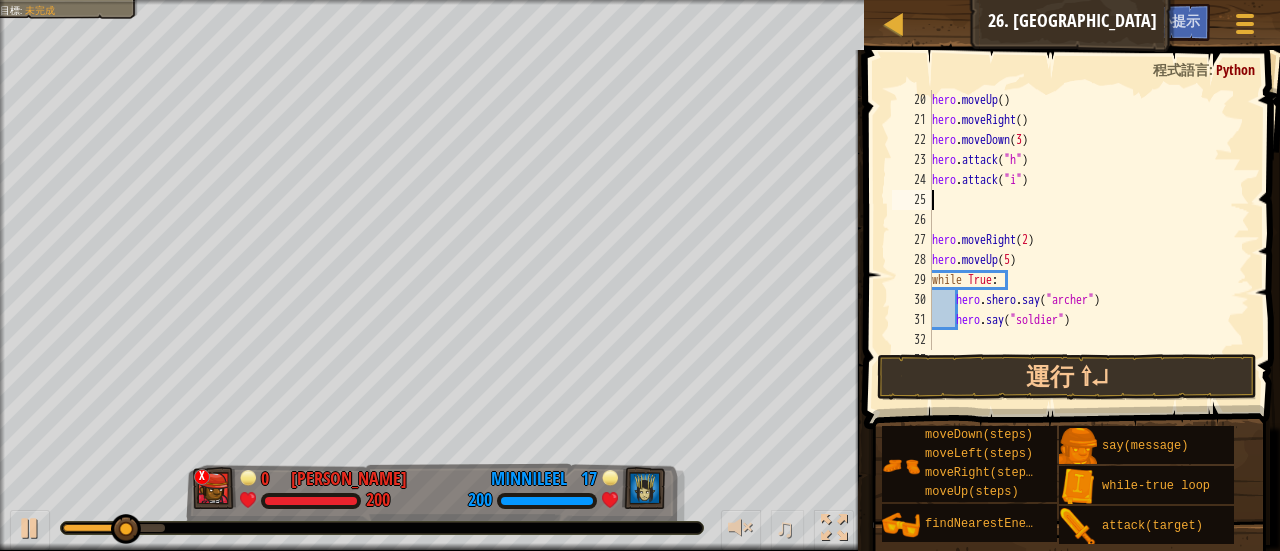 click on "hero . moveUp ( ) hero . moveRight ( ) hero . moveDown ( 3 ) hero . attack ( "h" ) hero . attack ( "i" ) hero . moveRight ( 2 ) hero . moveUp ( 5 ) while   True :      hero . shero . say ( "[PERSON_NAME]" )      hero . say ( "soldier" )" at bounding box center [1081, 240] 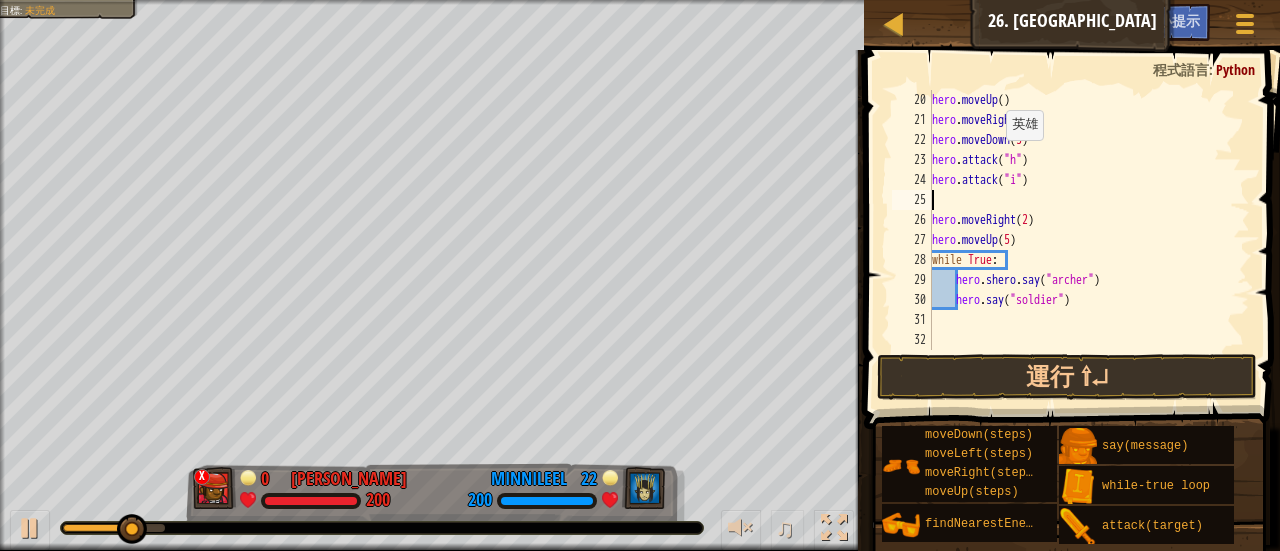 type on "hero.attack("i")" 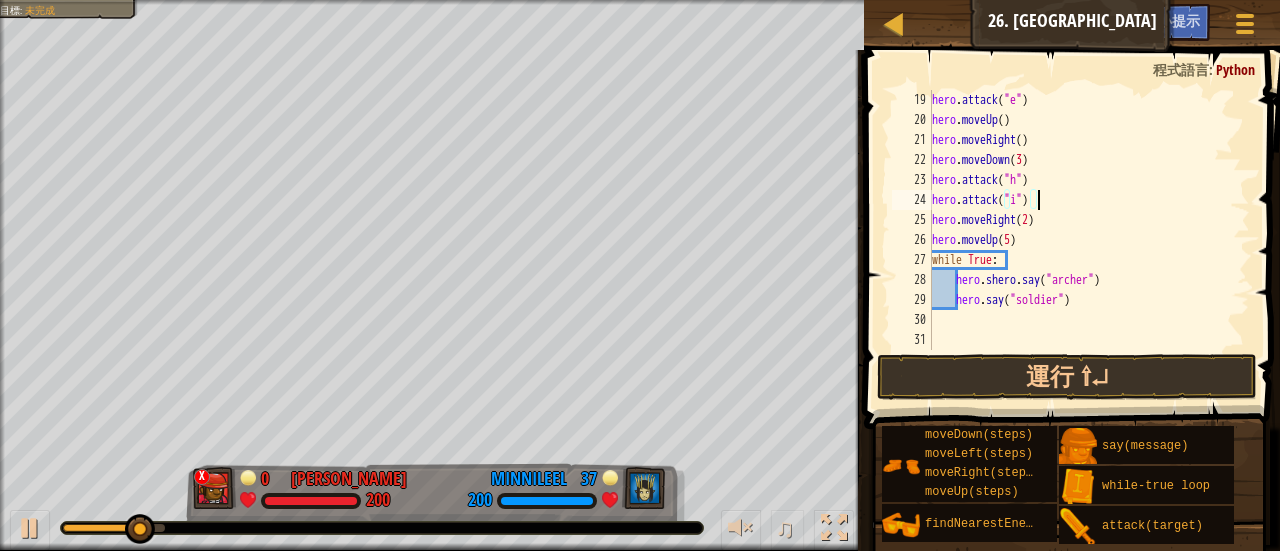 scroll, scrollTop: 160, scrollLeft: 0, axis: vertical 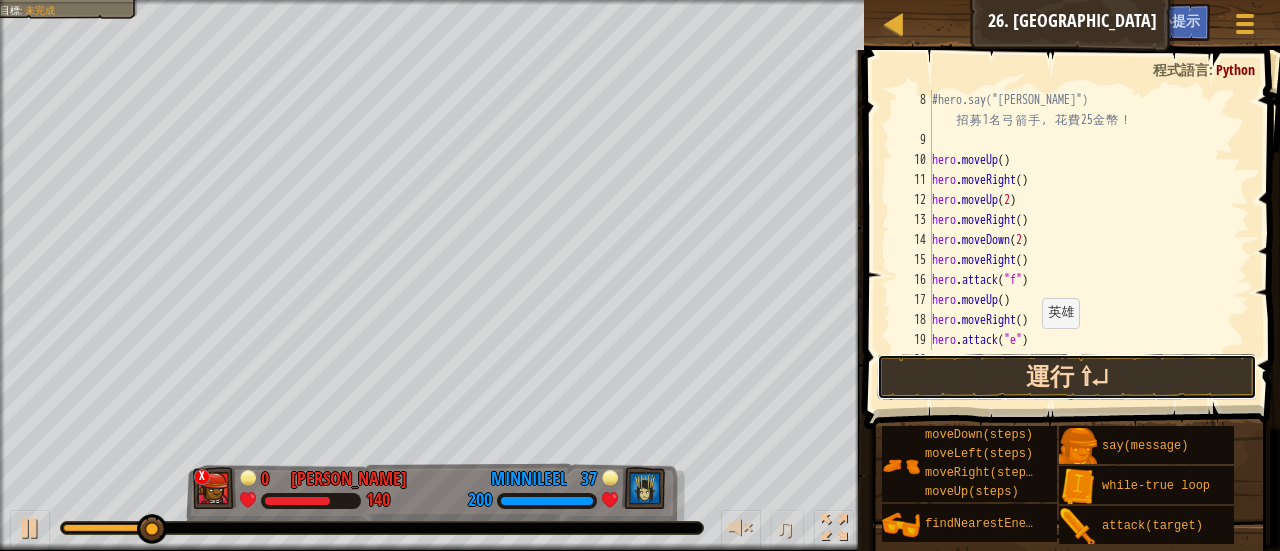 click on "運行 ⇧↵" at bounding box center [1067, 377] 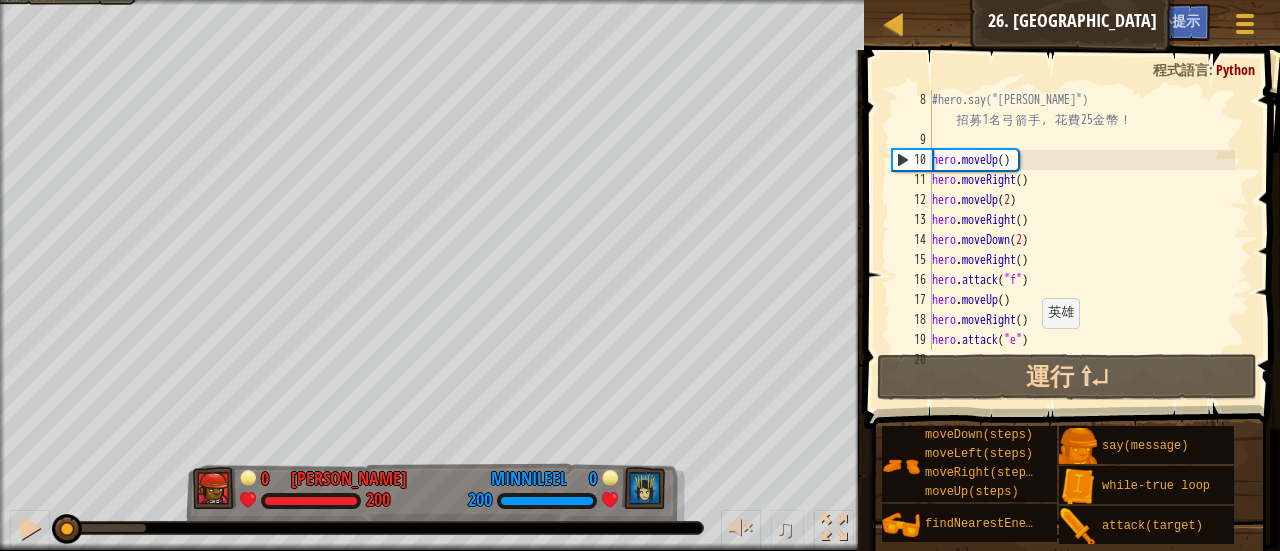 drag, startPoint x: 153, startPoint y: 523, endPoint x: 22, endPoint y: 507, distance: 131.97348 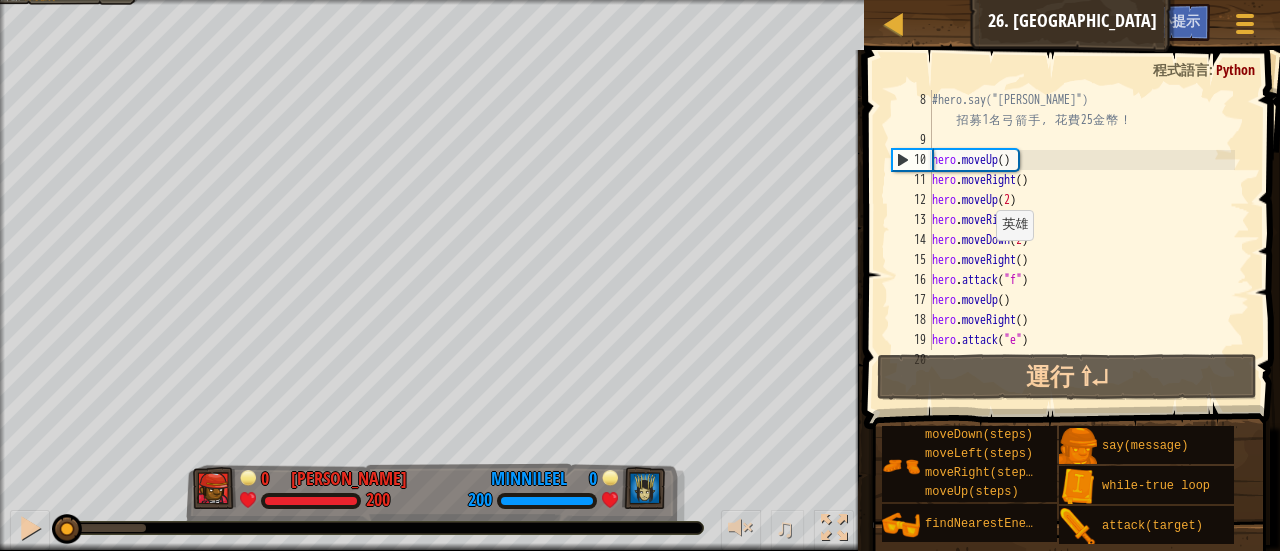 scroll, scrollTop: 0, scrollLeft: 0, axis: both 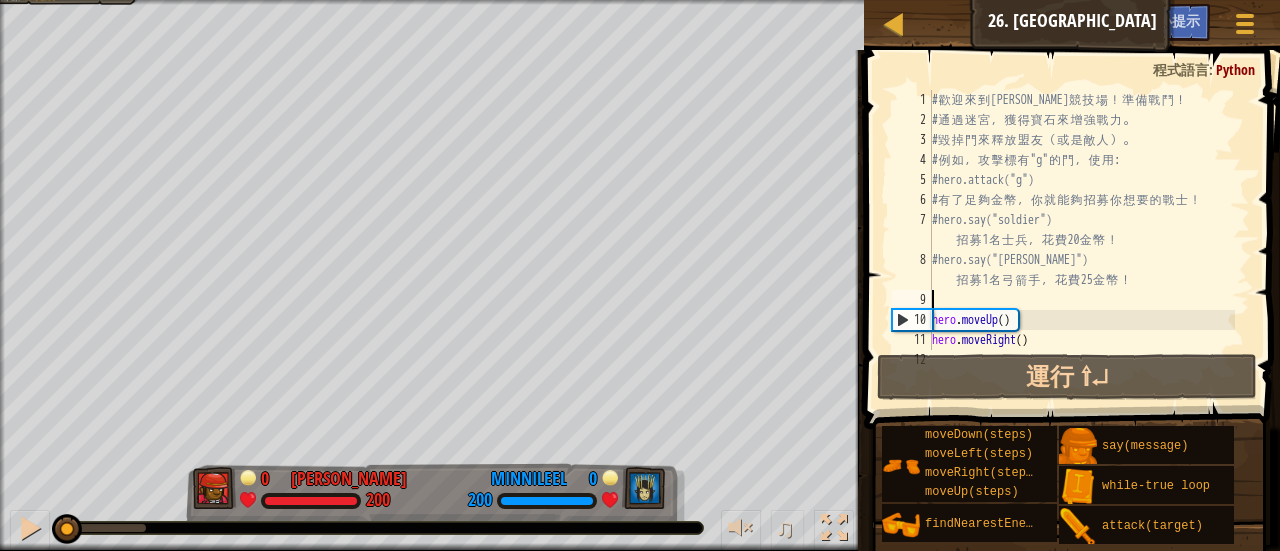 click on "#  歡 迎 來 到 [GEOGRAPHIC_DATA] ！ 準 備 戰 鬥 ！ #  通 過 迷 宮 ， 獲 得 寶 石 來 增 強 戰 力 。 #  毀 掉 門 來 釋 放 盟 友 （ 或 是 敵 人 ） 。 #  例 如 ， 攻 擊 標 有 "g" 的 門 ， 使 用 : #hero.attack("g") #  有 了 足 夠 金 幣 ， 你 就 能 夠 招 募 你 想 要 的 戰 士 ！ #hero.say("soldier")       招 募 1 名 士 兵 ， 花 費 20 金 幣 ！ #hero.say("[PERSON_NAME]")       招 募 1 名 弓 箭 手 ， 花 費 25 金 幣 ！ hero . moveUp ( ) hero . moveRight ( ) hero . moveUp ( 2 )" at bounding box center [1081, 240] 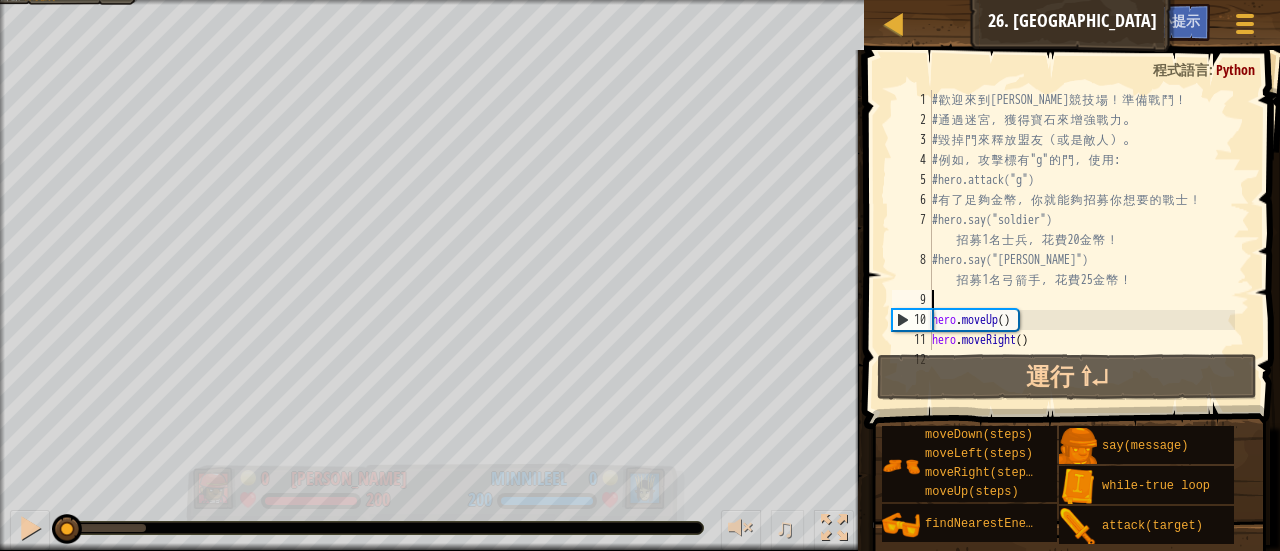 type on "h" 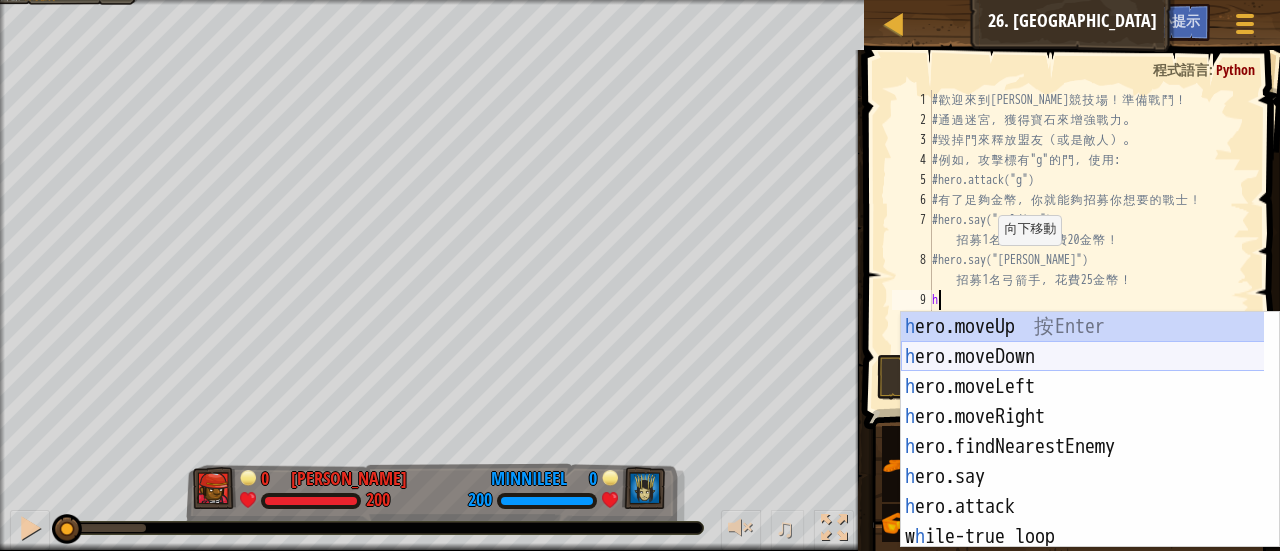 click on "h ero.moveUp 按 Enter h ero.moveDown 按 Enter h ero.moveLeft 按 Enter h ero.moveRight 按 Enter h ero.findNearestEnemy 按 Enter h ero.say 按 Enter h ero.attack 按 Enter w h ile-true loop 按 Enter" at bounding box center (1083, 460) 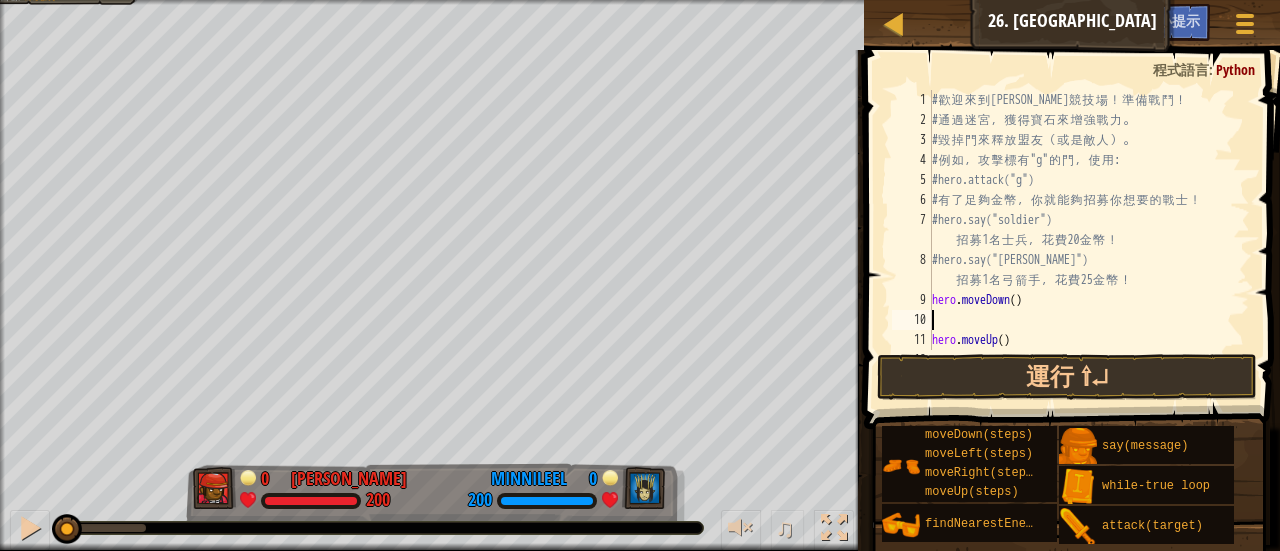 type on "h" 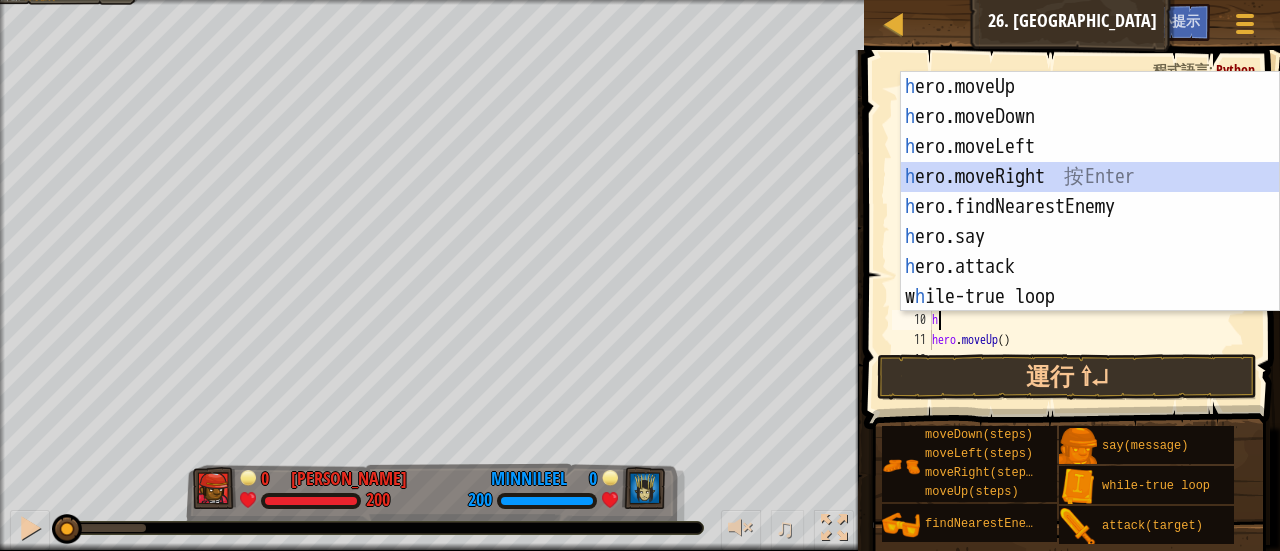 click on "h ero.moveUp 按 Enter h ero.moveDown 按 Enter h ero.moveLeft 按 Enter h ero.moveRight 按 Enter h ero.findNearestEnemy 按 Enter h ero.say 按 Enter h ero.attack 按 Enter w h ile-true loop 按 Enter" at bounding box center [1090, 222] 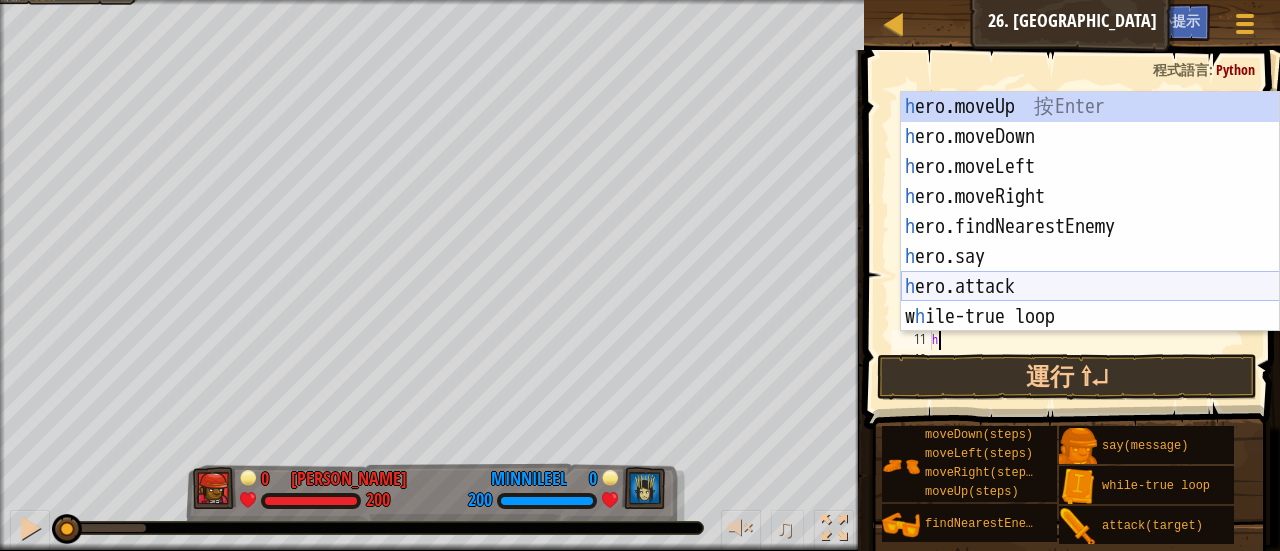 click on "h ero.moveUp 按 Enter h ero.moveDown 按 Enter h ero.moveLeft 按 Enter h ero.moveRight 按 Enter h ero.findNearestEnemy 按 Enter h ero.say 按 Enter h ero.attack 按 Enter w h ile-true loop 按 Enter" at bounding box center (1090, 242) 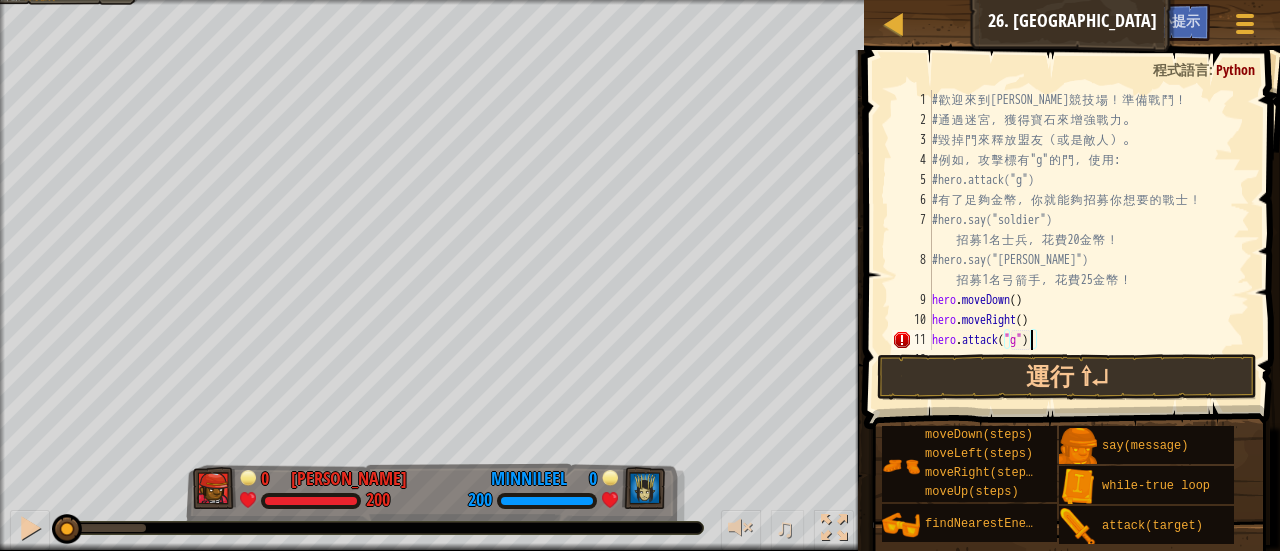 scroll, scrollTop: 9, scrollLeft: 8, axis: both 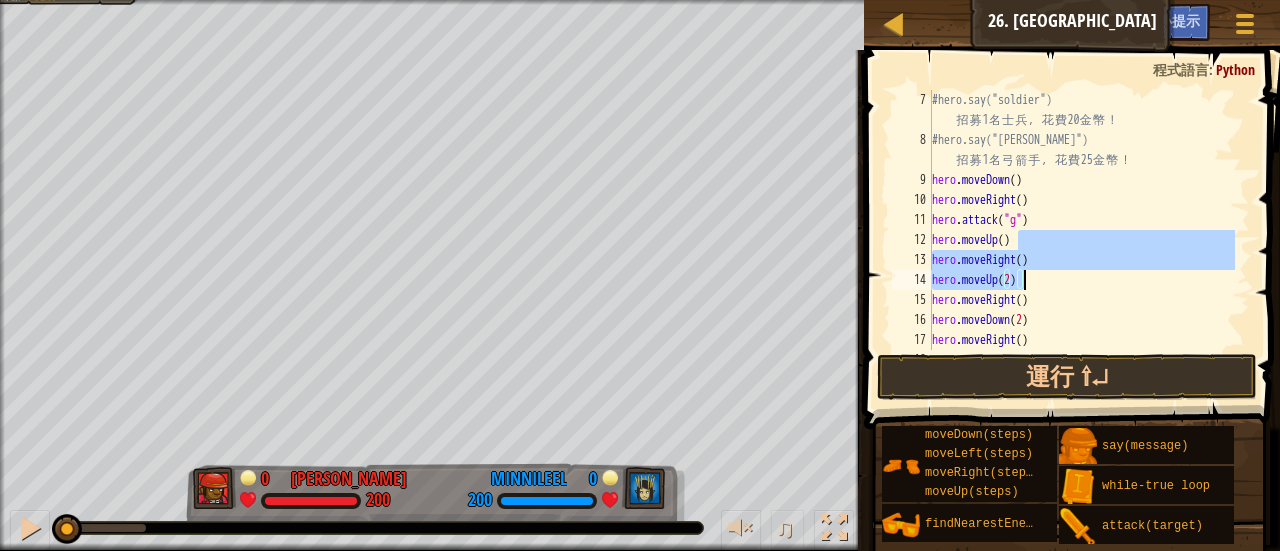 drag, startPoint x: 1020, startPoint y: 240, endPoint x: 1054, endPoint y: 283, distance: 54.81788 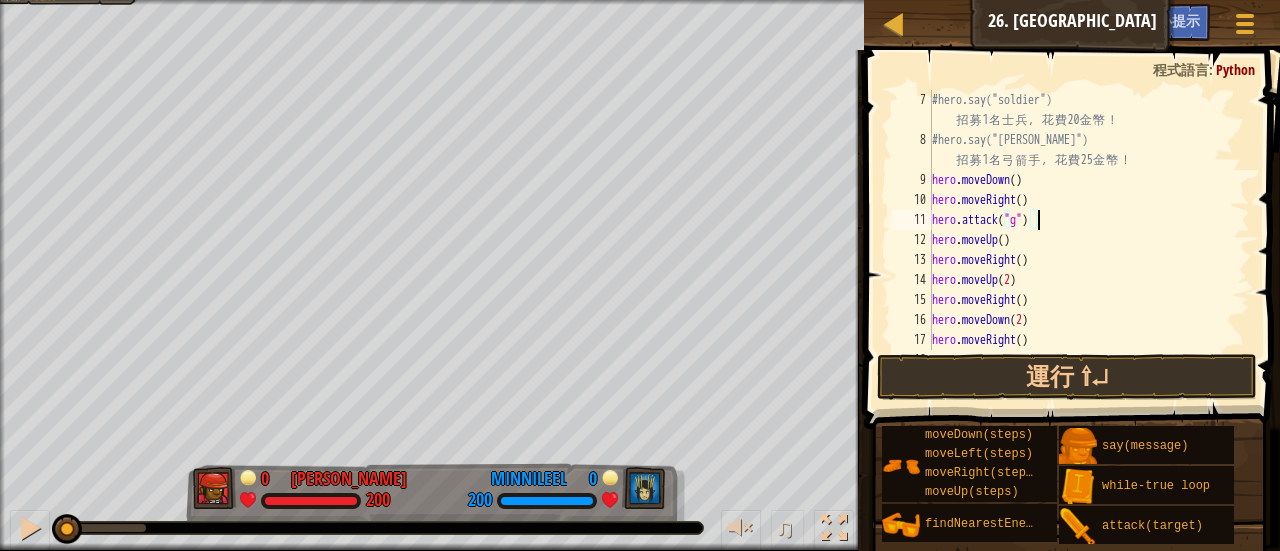 click on "#hero.say("soldier")       招 募 1 名 士 兵 ， 花 費 20 金 幣 ！ #hero.say("[PERSON_NAME]")       招 募 1 名 弓 箭 手 ， 花 費 25 金 幣 ！ hero . moveDown ( ) hero . moveRight ( ) hero . attack ( "g" ) hero . moveUp ( ) hero . moveRight ( ) hero . moveUp ( 2 ) hero . moveRight ( ) hero . moveDown ( 2 ) hero . moveRight ( ) hero . attack ( "f" )" at bounding box center (1081, 250) 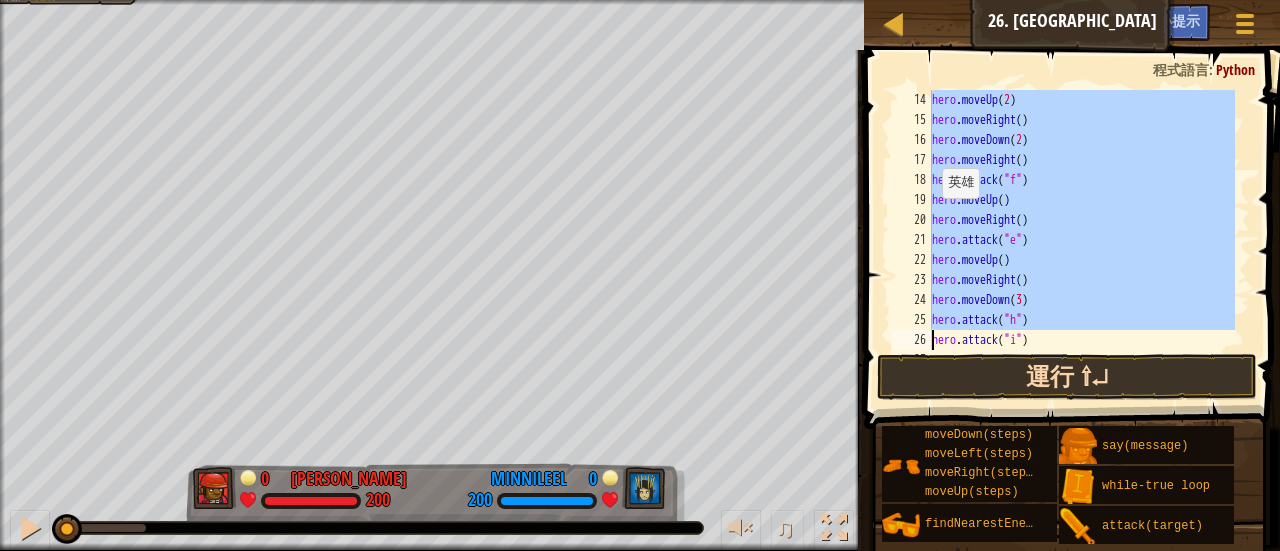 scroll, scrollTop: 440, scrollLeft: 0, axis: vertical 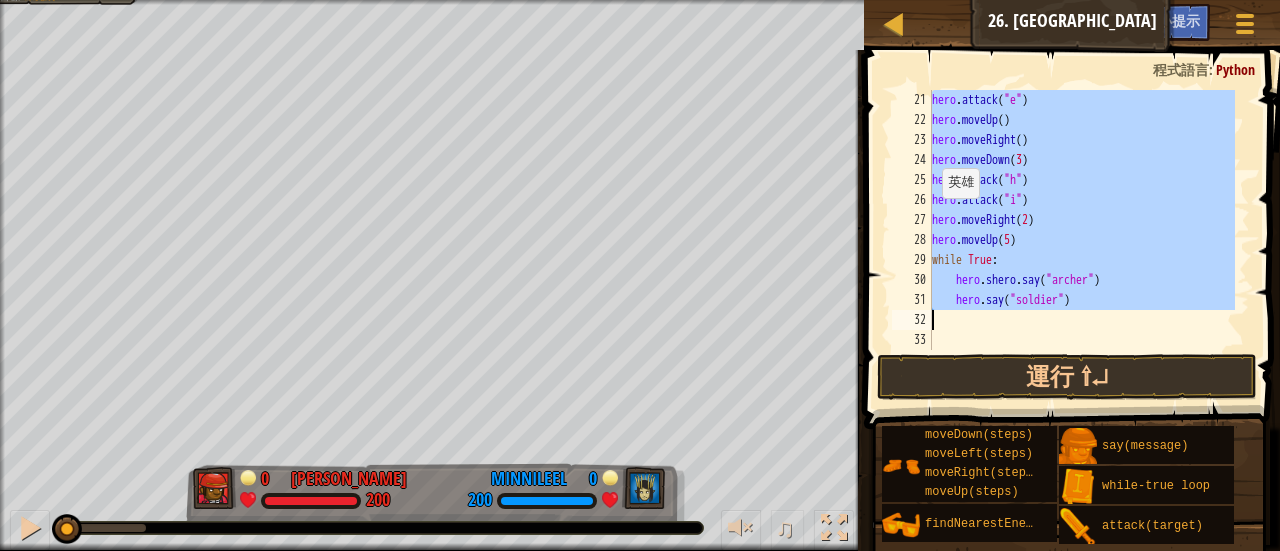 drag, startPoint x: 1047, startPoint y: 224, endPoint x: 950, endPoint y: 253, distance: 101.24229 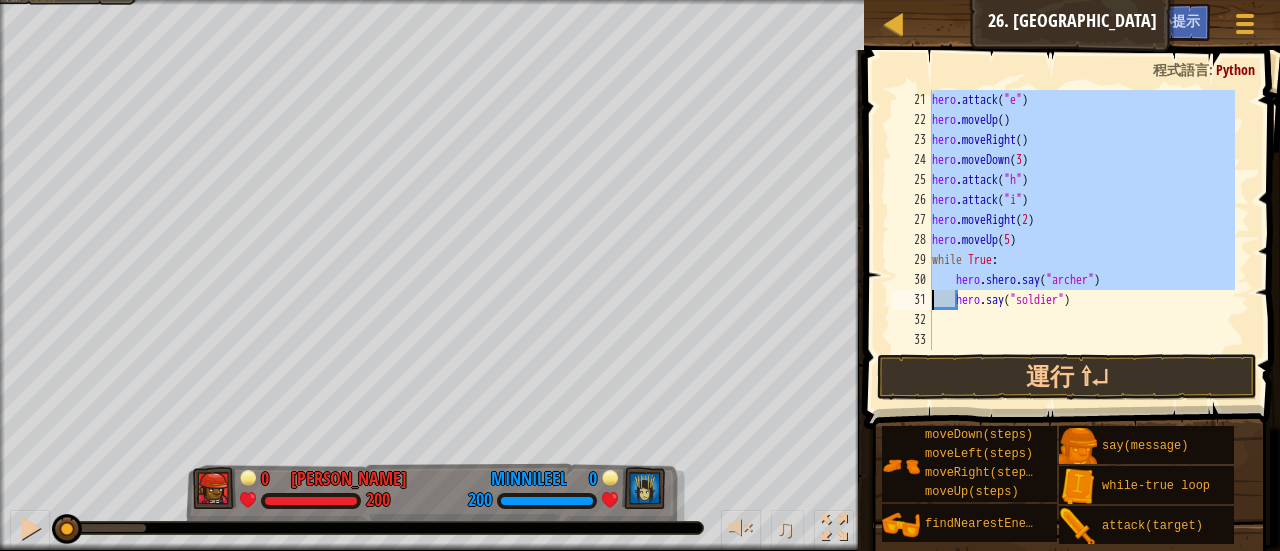 click on "hero . attack ( "e" ) hero . moveUp ( ) hero . moveRight ( ) hero . moveDown ( 3 ) hero . attack ( "h" ) hero . attack ( "i" ) hero . moveRight ( 2 ) hero . moveUp ( 5 ) while   True :      hero . shero . say ( "[PERSON_NAME]" )      hero . say ( "soldier" )" at bounding box center [1081, 240] 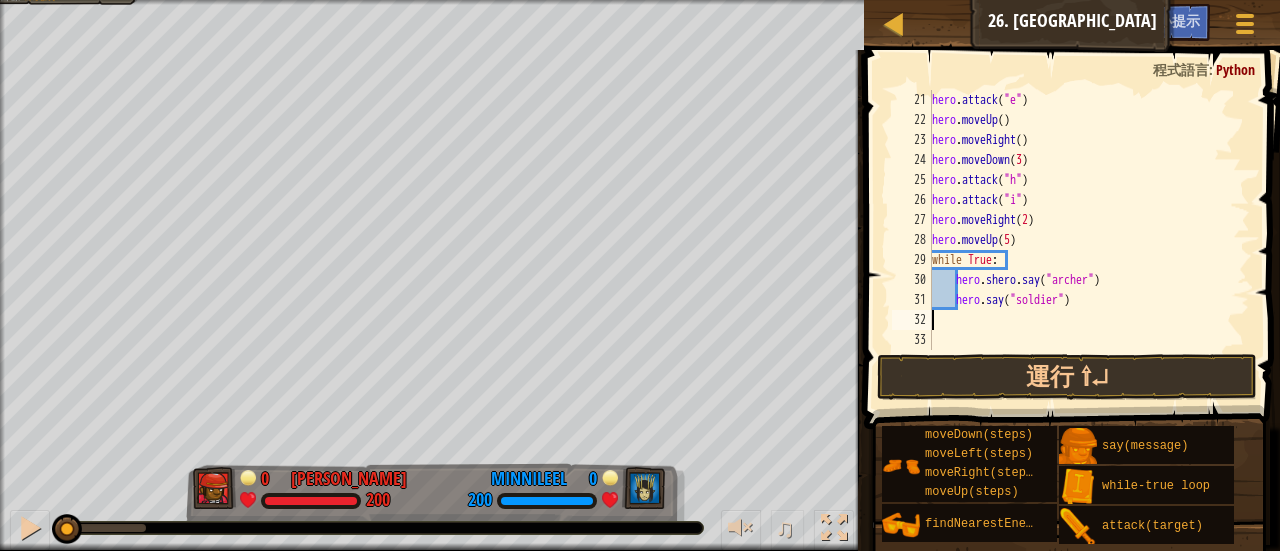 scroll, scrollTop: 9, scrollLeft: 0, axis: vertical 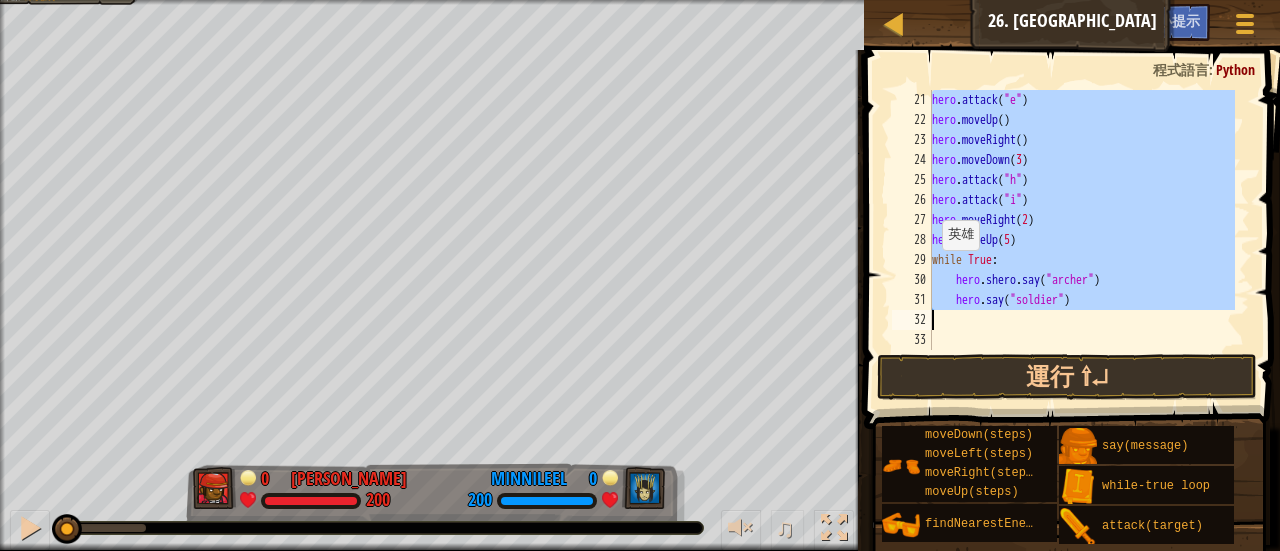 drag, startPoint x: 1038, startPoint y: 263, endPoint x: 902, endPoint y: 307, distance: 142.94055 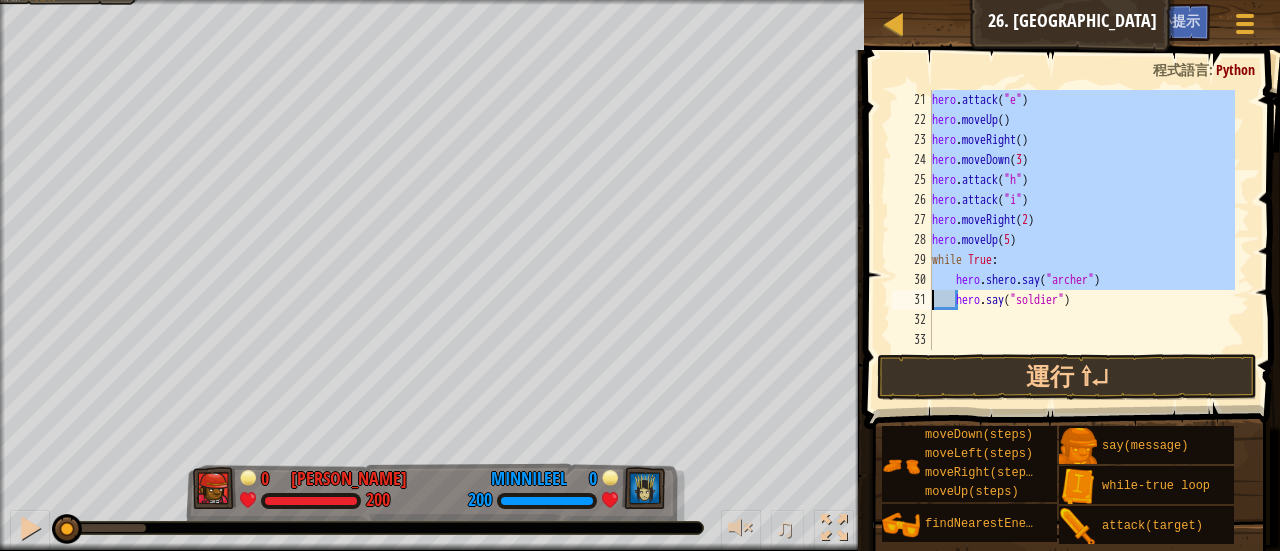 type on "hero.say("soldier")" 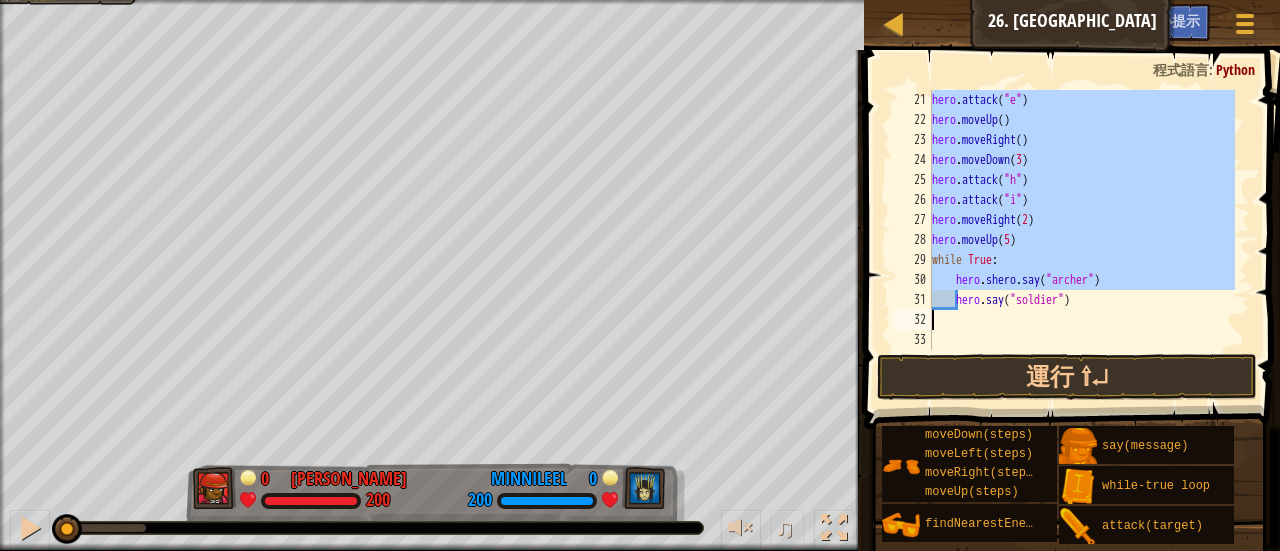type on "hero.shero.say("[PERSON_NAME]")" 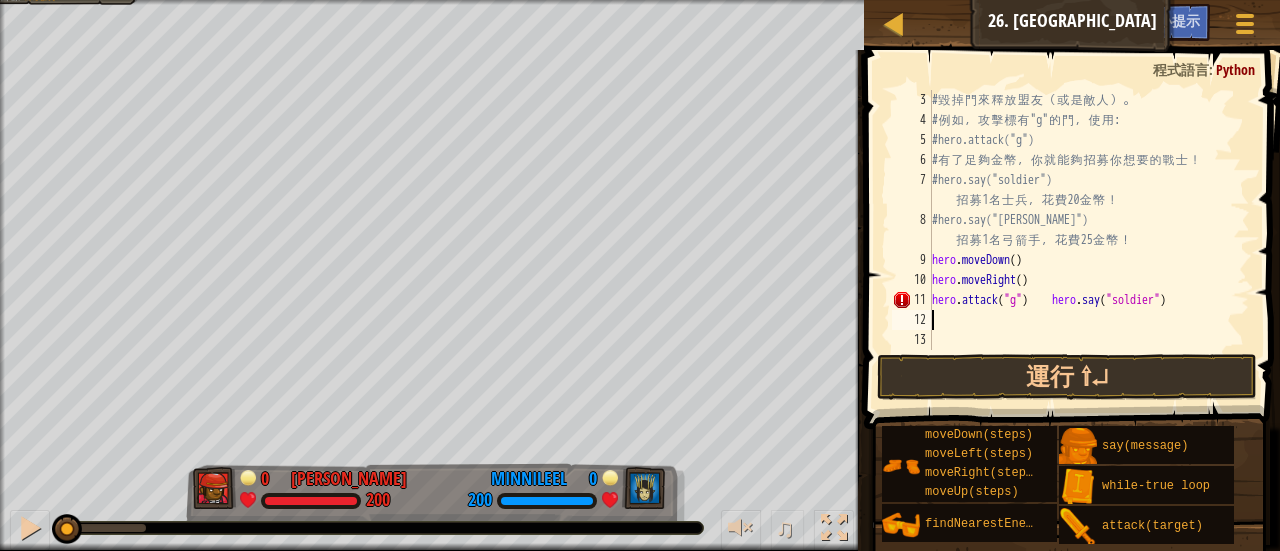 scroll, scrollTop: 40, scrollLeft: 0, axis: vertical 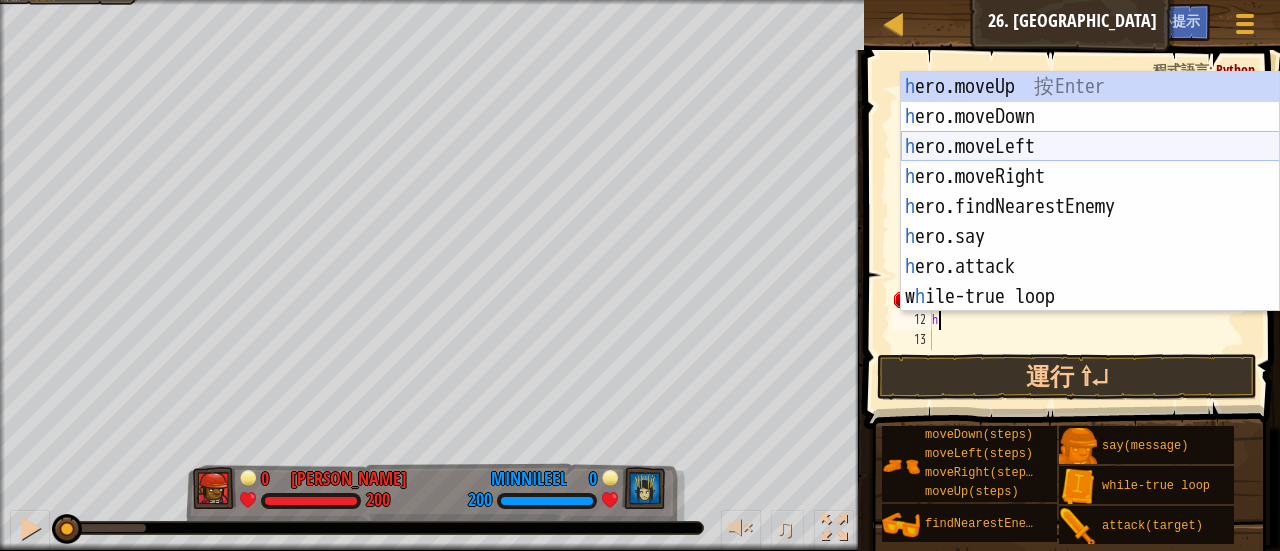 click on "h ero.moveUp 按 Enter h ero.moveDown 按 Enter h ero.moveLeft 按 Enter h ero.moveRight 按 Enter h ero.findNearestEnemy 按 Enter h ero.say 按 Enter h ero.attack 按 Enter w h ile-true loop 按 Enter" at bounding box center [1090, 222] 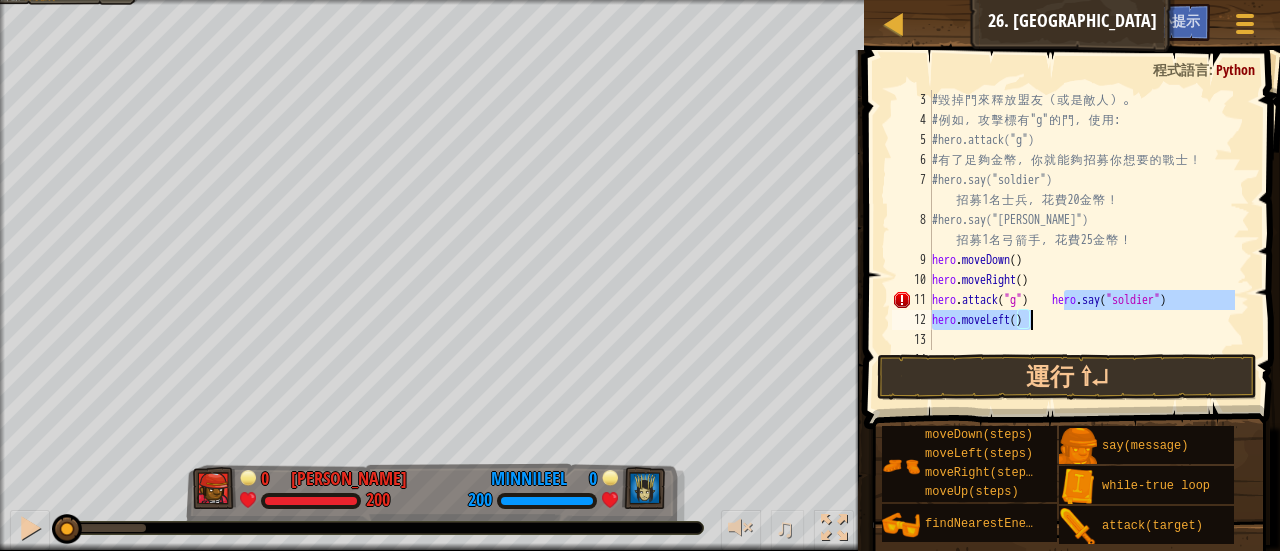 drag, startPoint x: 1062, startPoint y: 301, endPoint x: 1226, endPoint y: 325, distance: 165.7468 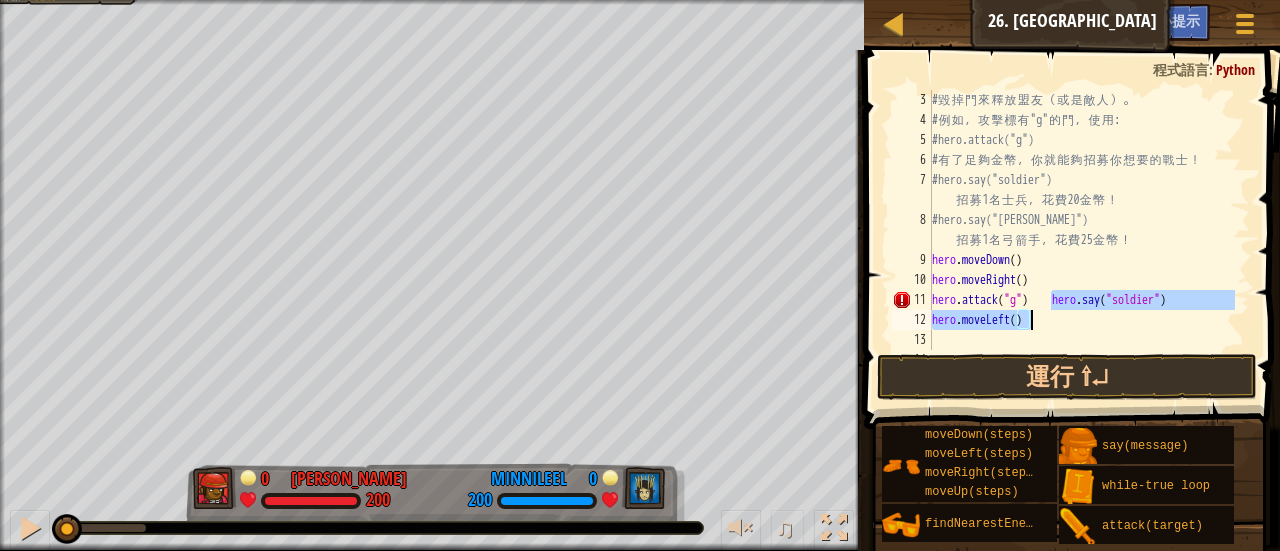 drag, startPoint x: 1054, startPoint y: 305, endPoint x: 1140, endPoint y: 316, distance: 86.70064 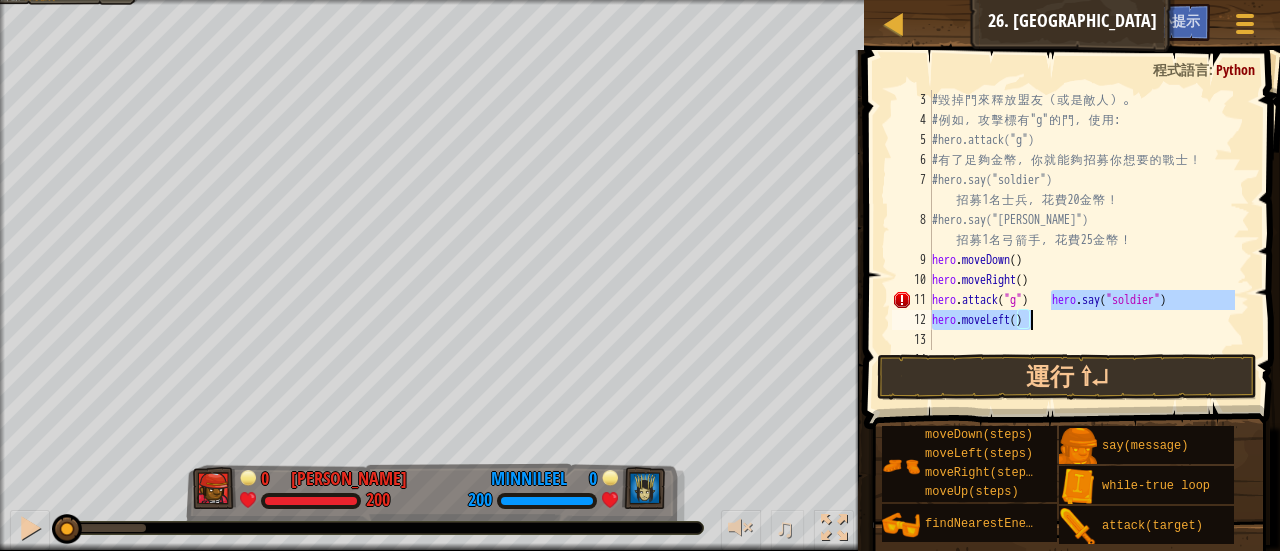drag, startPoint x: 1045, startPoint y: 323, endPoint x: 1104, endPoint y: 259, distance: 87.04597 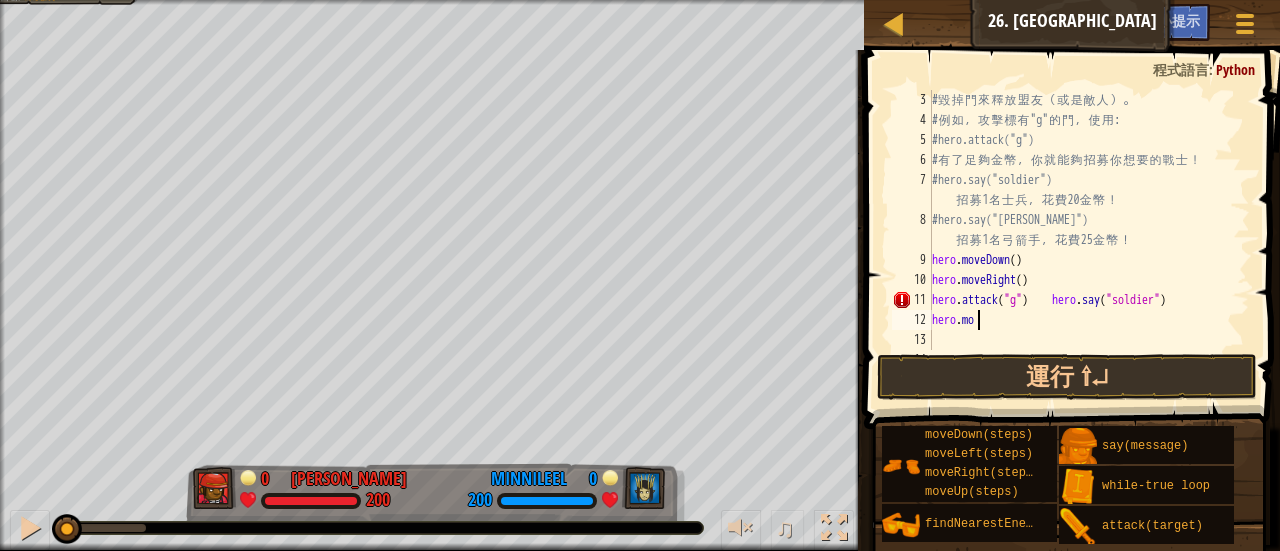 type on "h" 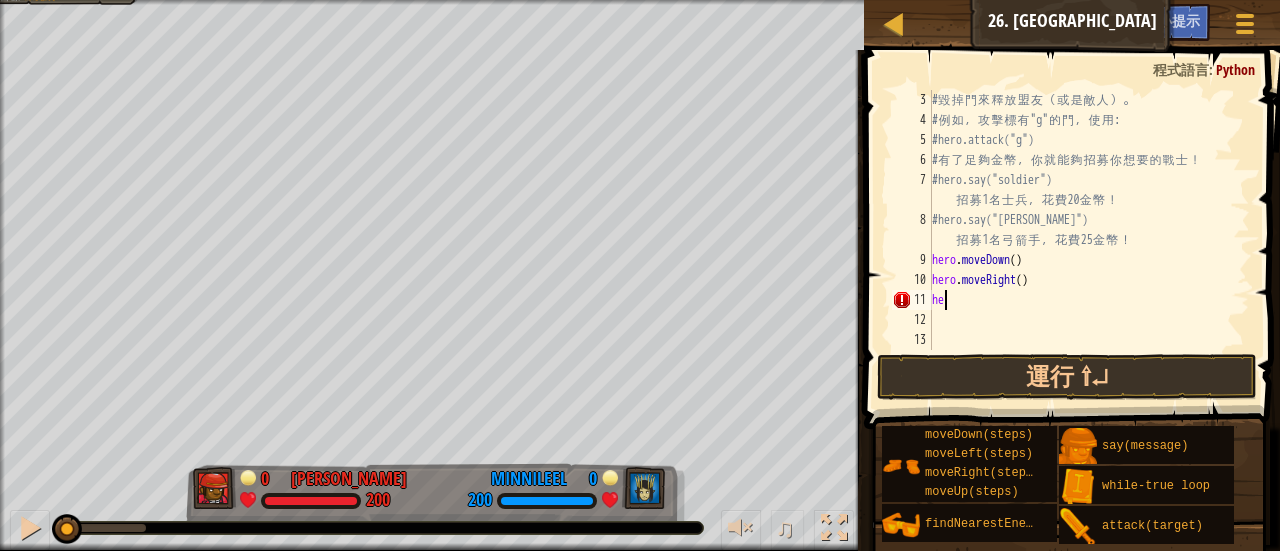 type on "h" 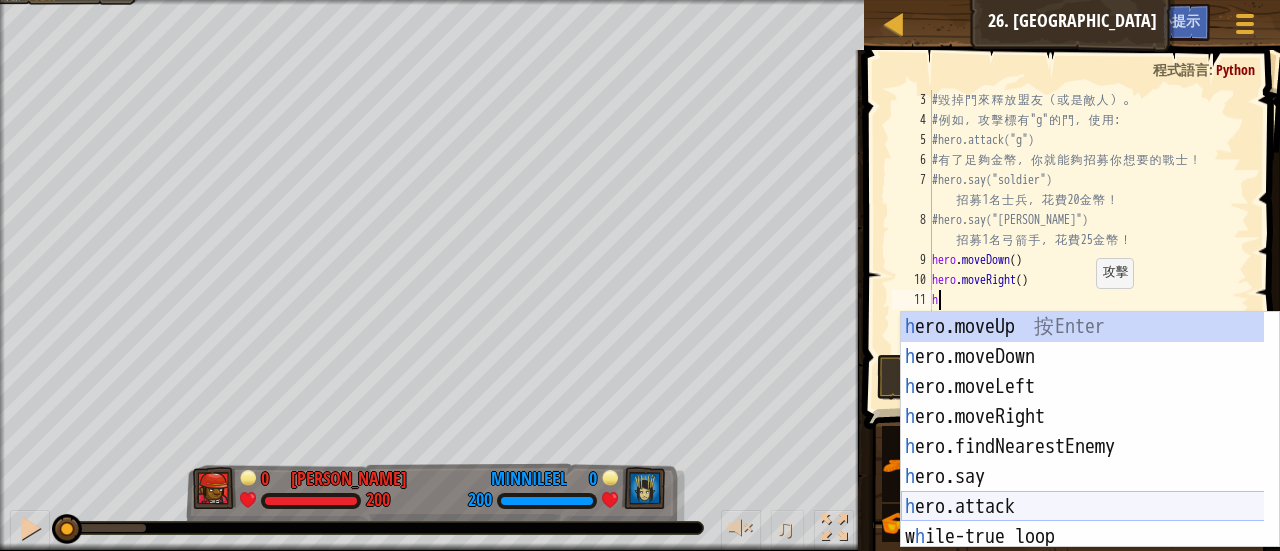 click on "h ero.moveUp 按 Enter h ero.moveDown 按 Enter h ero.moveLeft 按 Enter h ero.moveRight 按 Enter h ero.findNearestEnemy 按 Enter h ero.say 按 Enter h ero.attack 按 Enter w h ile-true loop 按 Enter" at bounding box center [1083, 460] 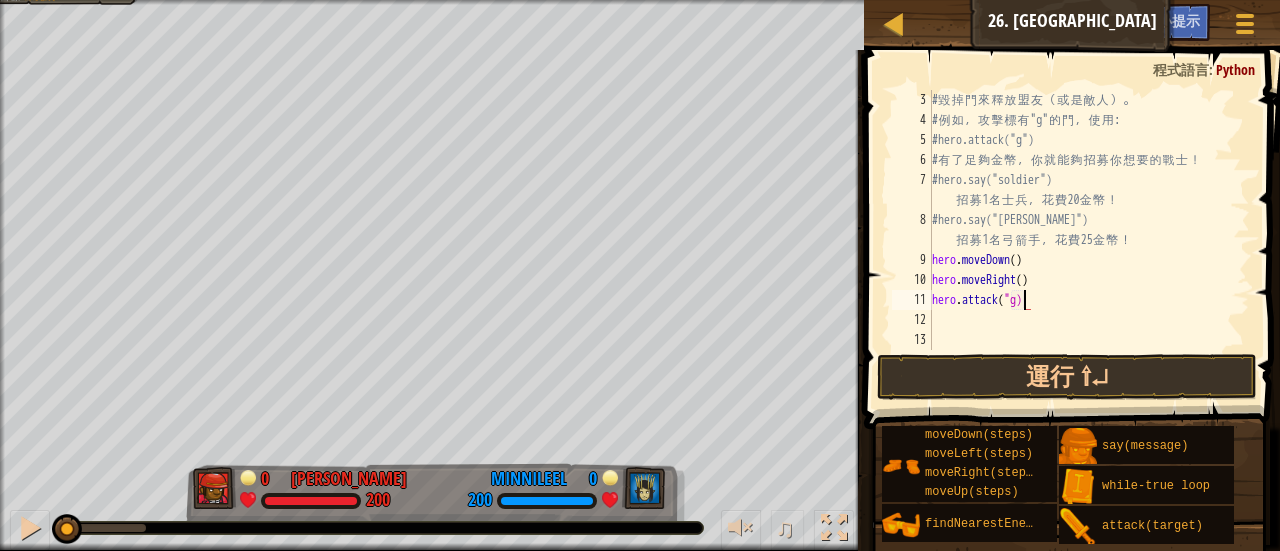 type on "hero.attack("g")" 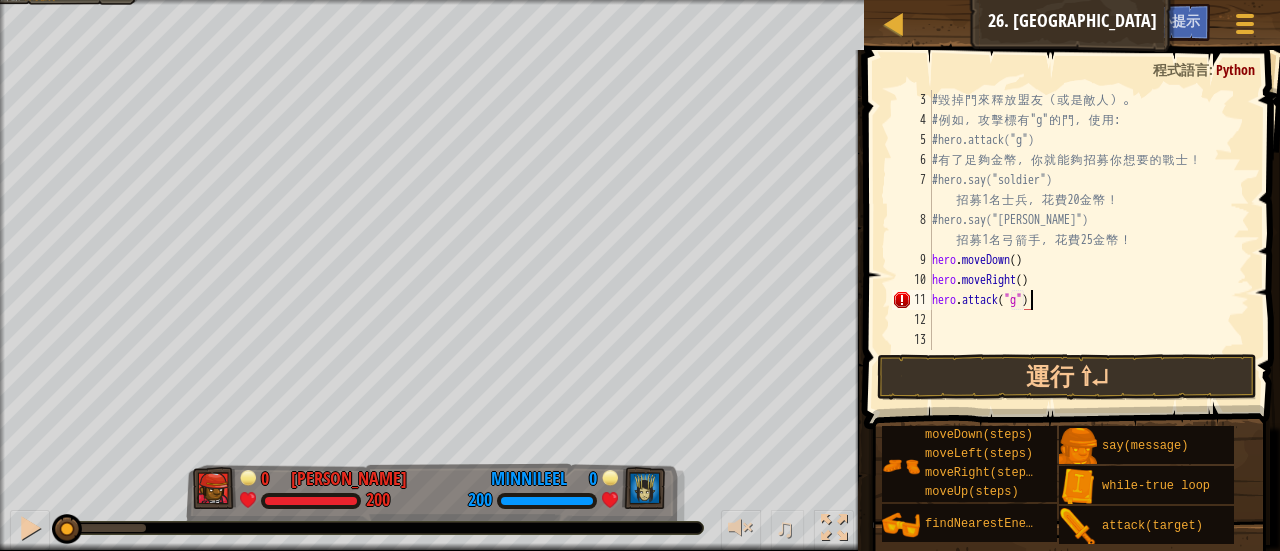 scroll, scrollTop: 9, scrollLeft: 8, axis: both 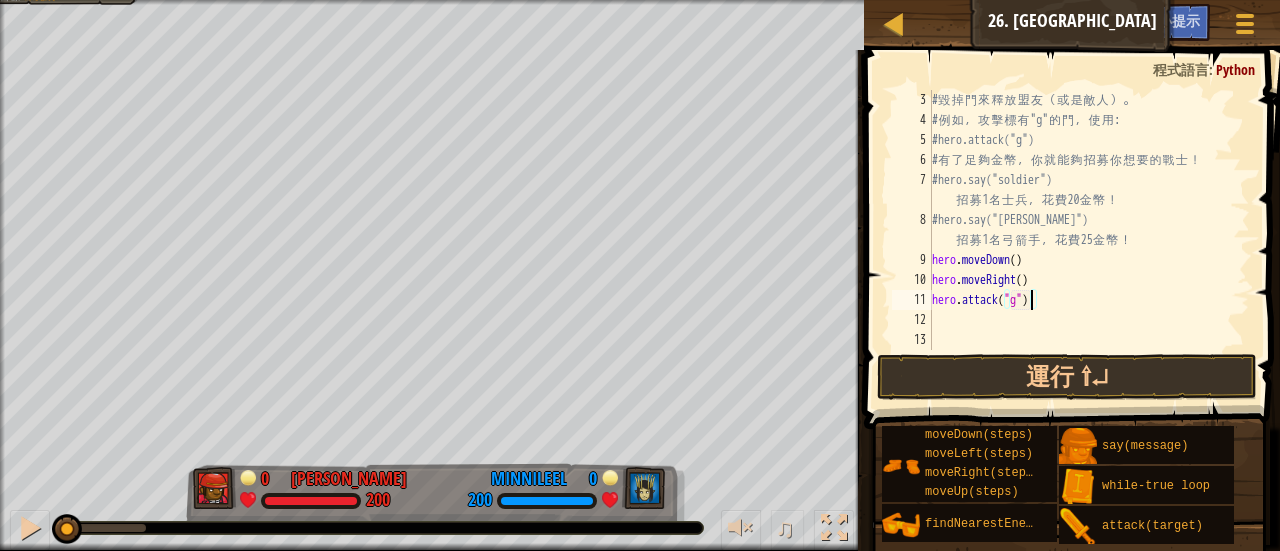 click on "#  毀 掉 門 來 釋 放 盟 友 （ 或 是 敵 人 ） 。 #  例 如 ， 攻 擊 標 有 "g" 的 門 ， 使 用 : #hero.attack("g") #  有 了 足 夠 金 幣 ， 你 就 能 夠 招 募 你 想 要 的 戰 士 ！ #hero.say("soldier")       招 募 1 名 士 兵 ， 花 費 20 金 幣 ！ #hero.say("[PERSON_NAME]")       招 募 1 名 弓 箭 手 ， 花 費 25 金 幣 ！ hero . moveDown ( ) hero . moveRight ( ) hero . attack ( "g" )" at bounding box center [1081, 240] 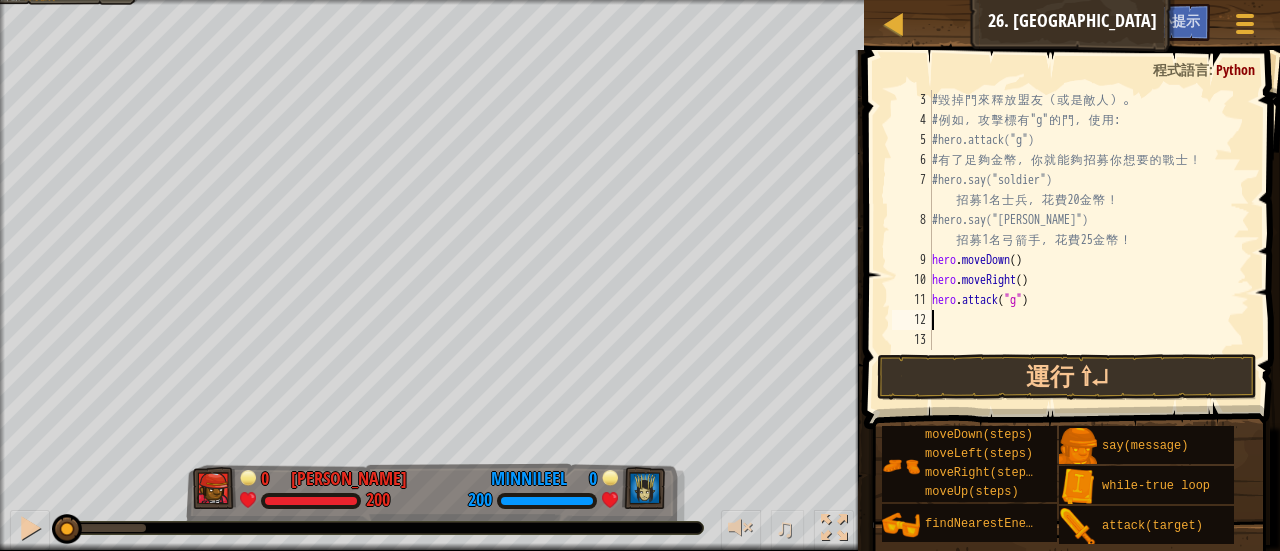 scroll, scrollTop: 9, scrollLeft: 0, axis: vertical 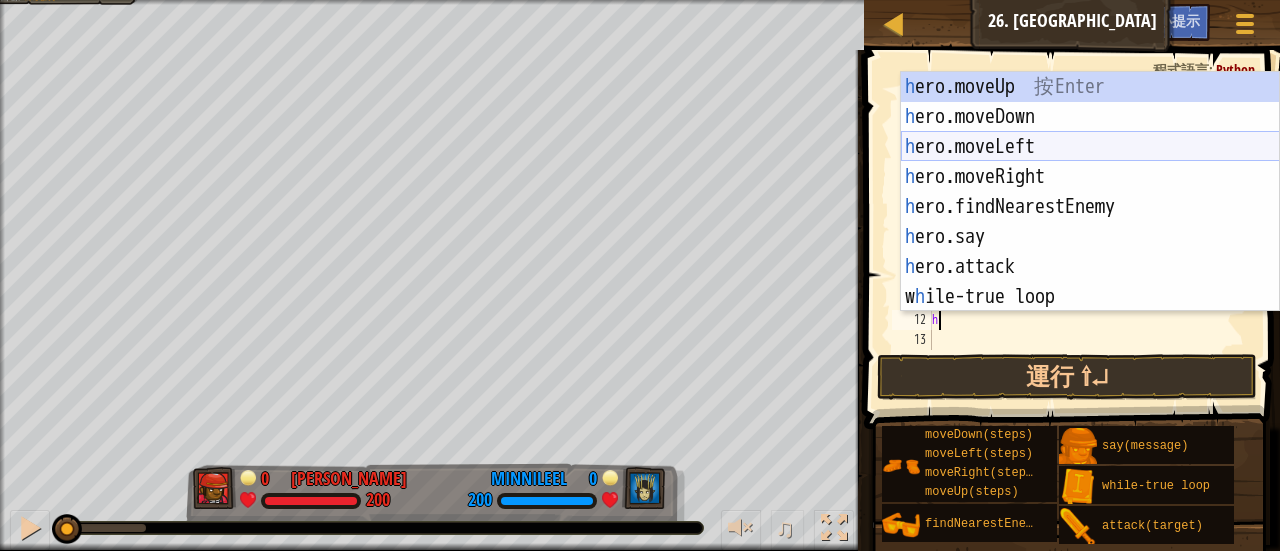 click on "h ero.moveUp 按 Enter h ero.moveDown 按 Enter h ero.moveLeft 按 Enter h ero.moveRight 按 Enter h ero.findNearestEnemy 按 Enter h ero.say 按 Enter h ero.attack 按 Enter w h ile-true loop 按 Enter" at bounding box center [1090, 222] 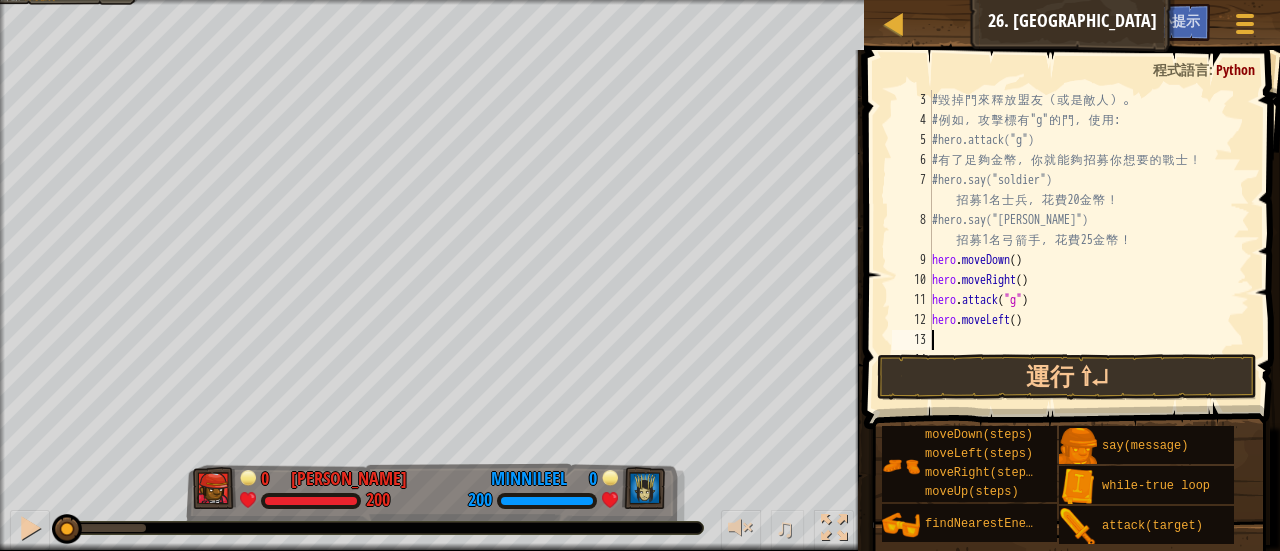 type on "h" 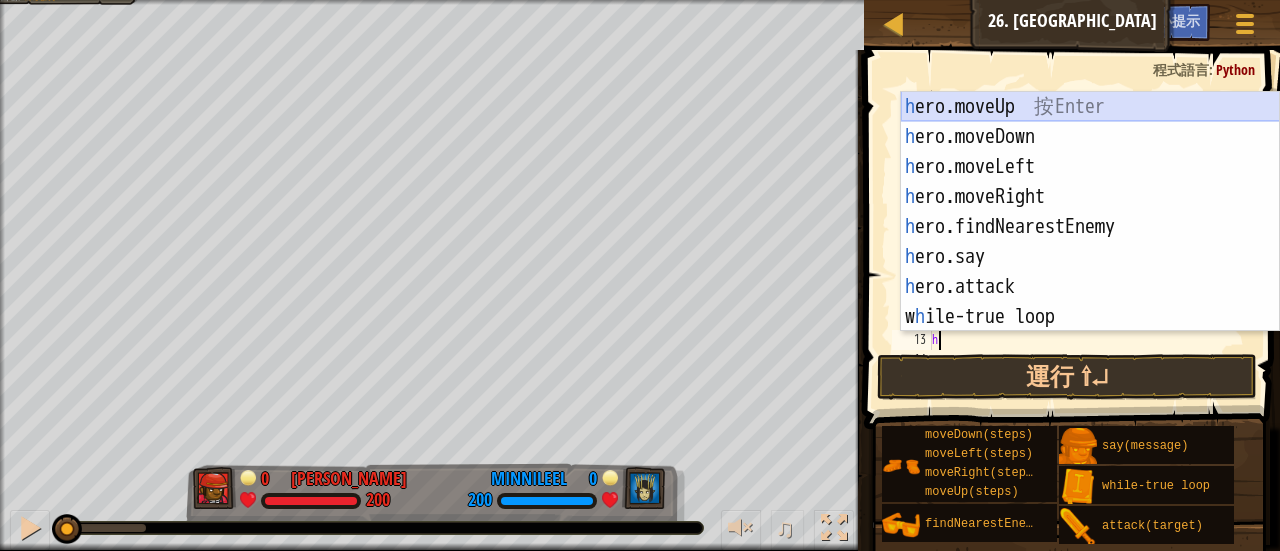 click on "h ero.moveUp 按 Enter h ero.moveDown 按 Enter h ero.moveLeft 按 Enter h ero.moveRight 按 Enter h ero.findNearestEnemy 按 Enter h ero.say 按 Enter h ero.attack 按 Enter w h ile-true loop 按 Enter" at bounding box center [1090, 242] 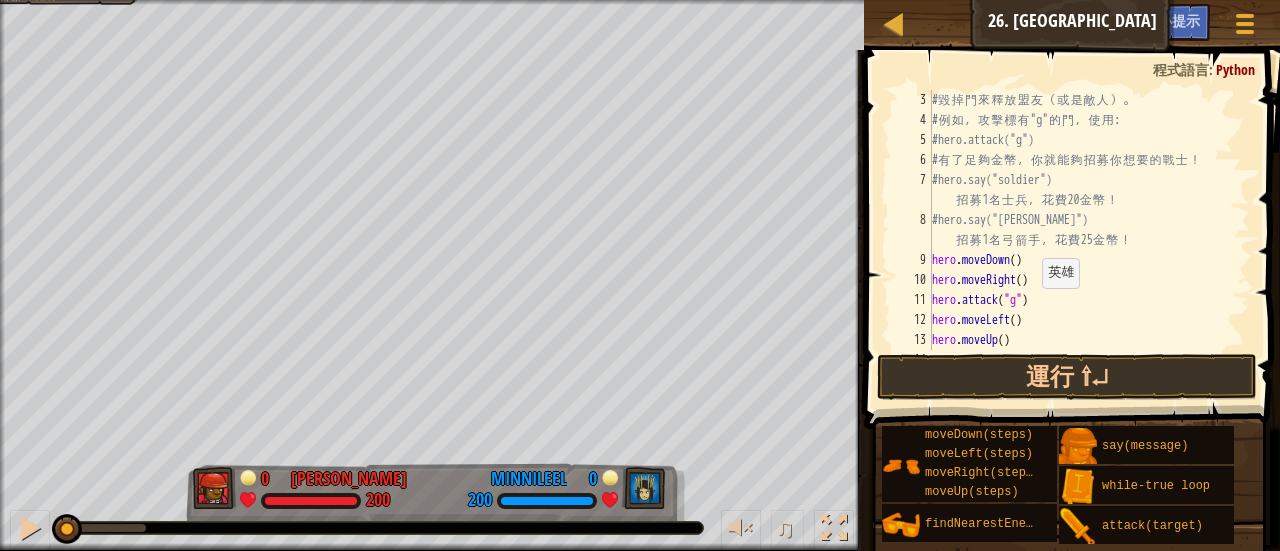scroll, scrollTop: 100, scrollLeft: 0, axis: vertical 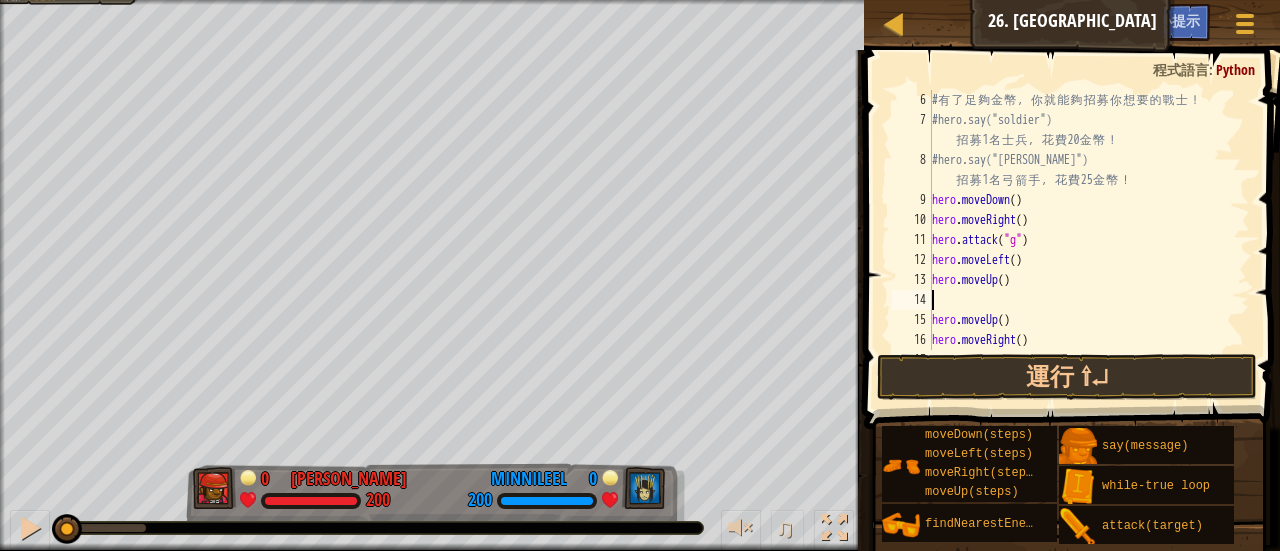 drag, startPoint x: 1006, startPoint y: 296, endPoint x: 1244, endPoint y: 1, distance: 379.03693 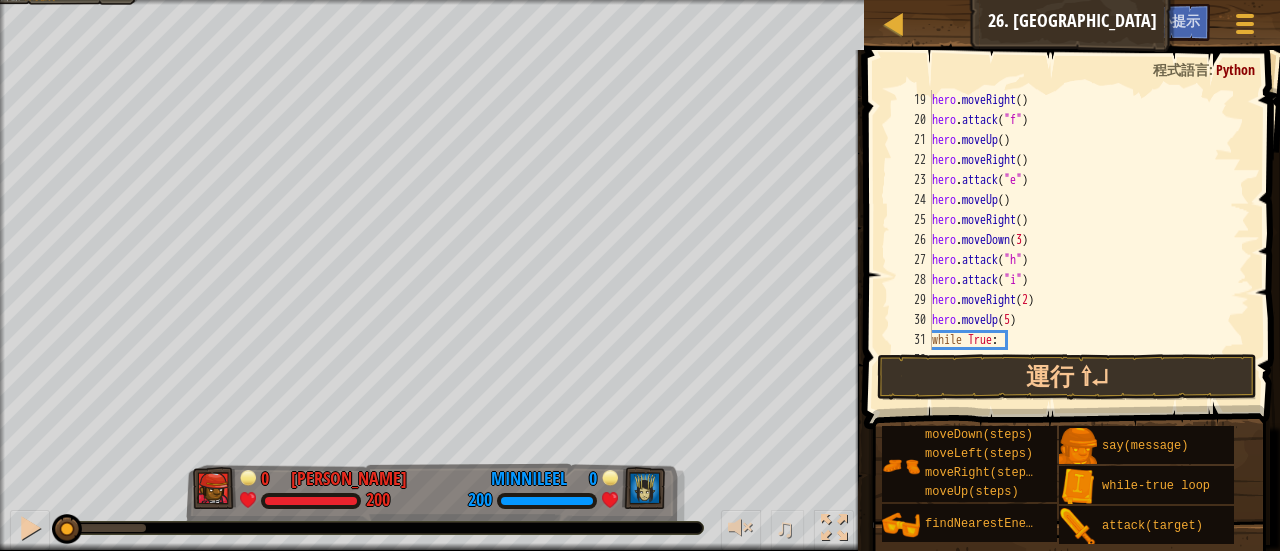 scroll, scrollTop: 460, scrollLeft: 0, axis: vertical 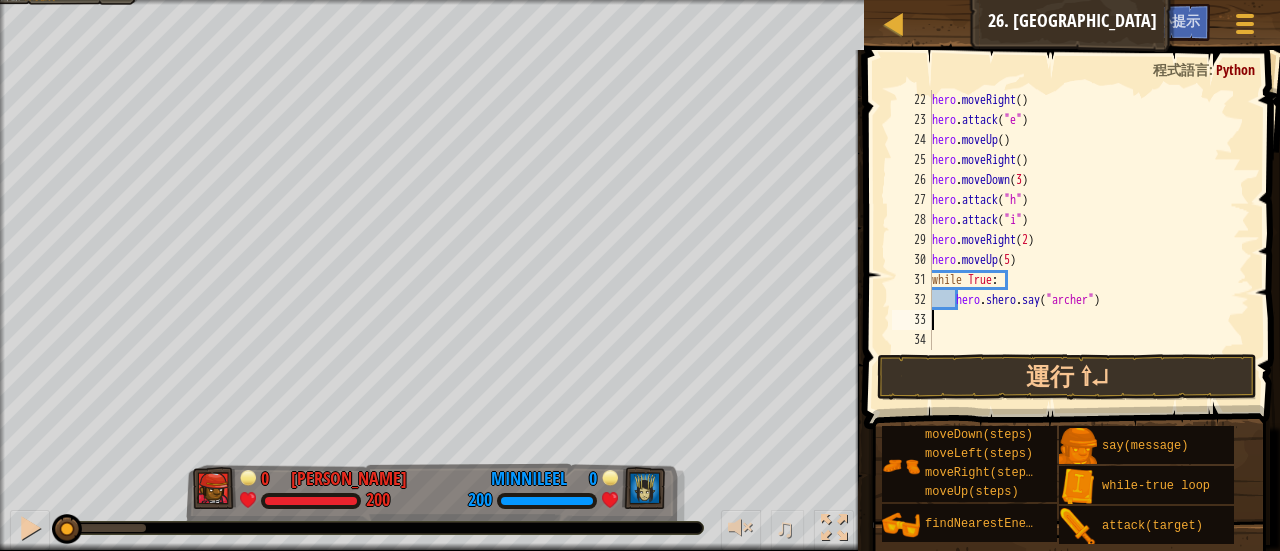 click on "hero . moveRight ( ) hero . attack ( "e" ) hero . moveUp ( ) hero . moveRight ( ) hero . moveDown ( 3 ) hero . attack ( "h" ) hero . attack ( "i" ) hero . moveRight ( 2 ) hero . moveUp ( 5 ) while   True :      hero . shero . say ( "[PERSON_NAME]" )" at bounding box center [1081, 240] 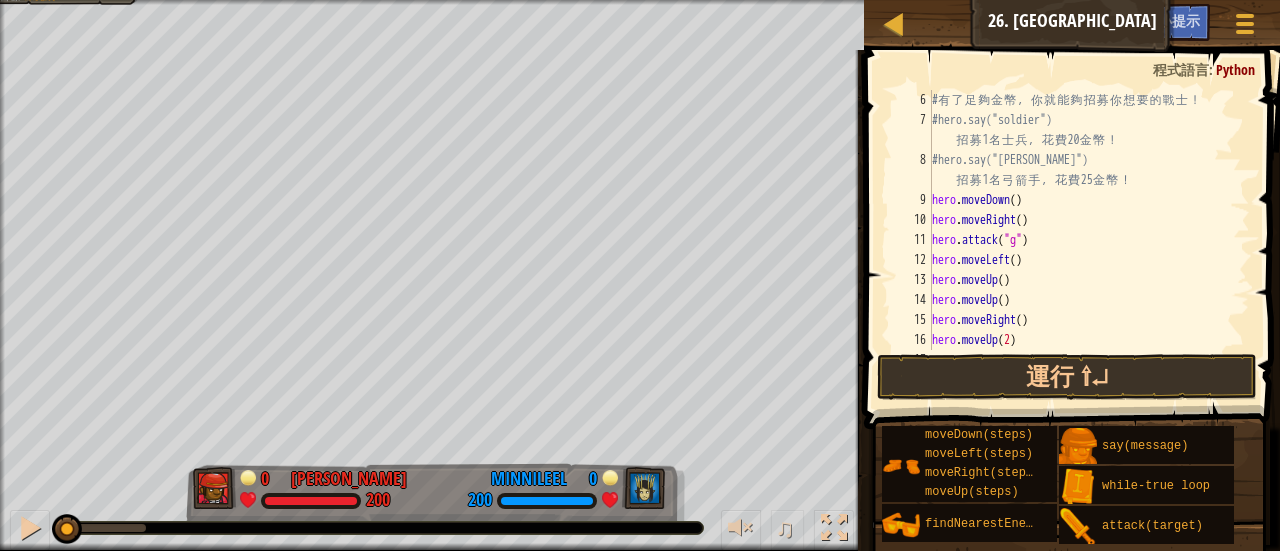 scroll, scrollTop: 0, scrollLeft: 0, axis: both 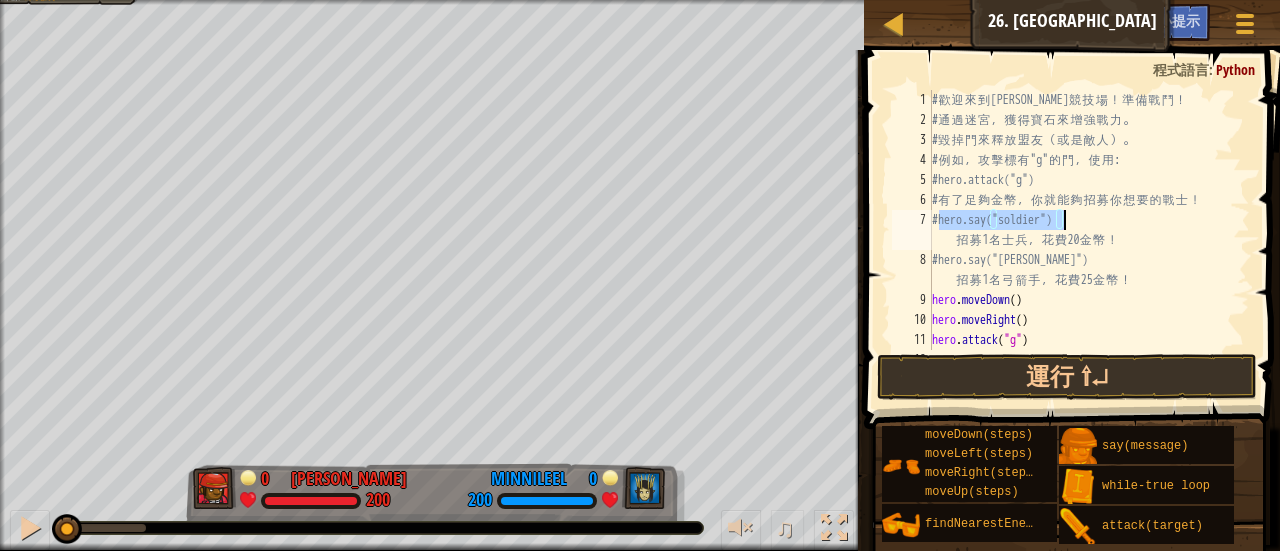 drag, startPoint x: 940, startPoint y: 221, endPoint x: 1093, endPoint y: 222, distance: 153.00327 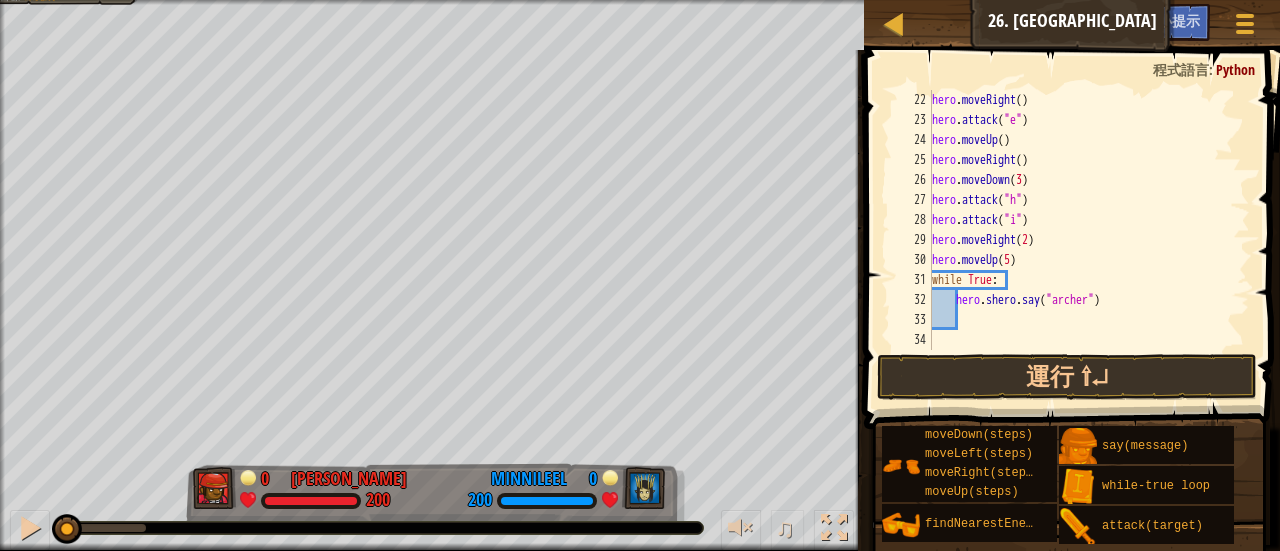 scroll, scrollTop: 460, scrollLeft: 0, axis: vertical 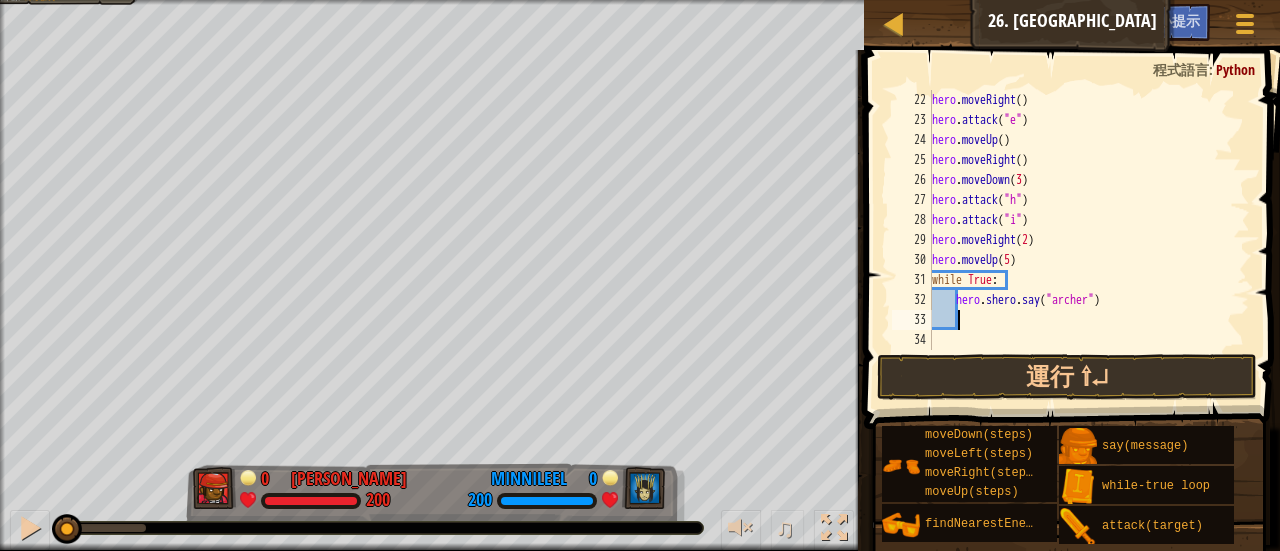 paste on "hero.say("soldier")" 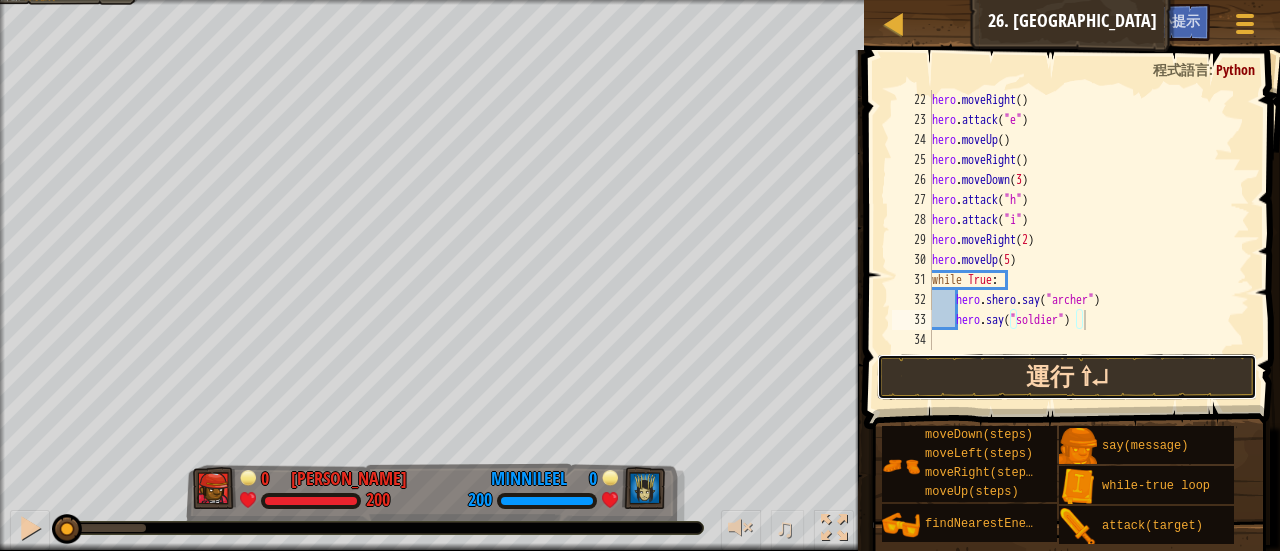 click on "運行 ⇧↵" at bounding box center (1067, 377) 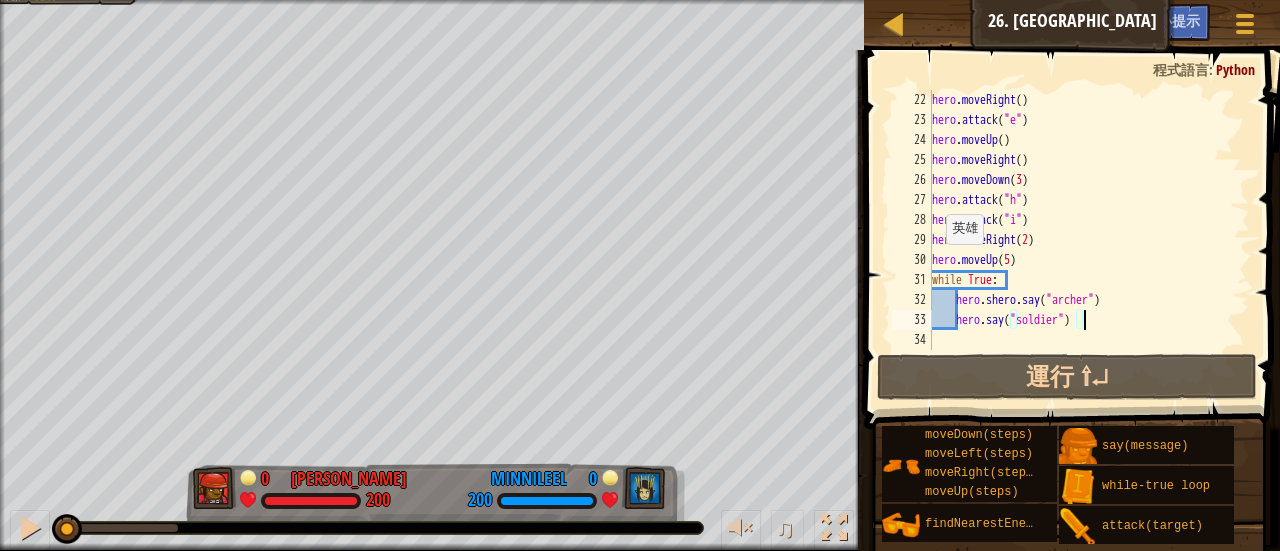 drag, startPoint x: 147, startPoint y: 515, endPoint x: 0, endPoint y: -55, distance: 588.65015 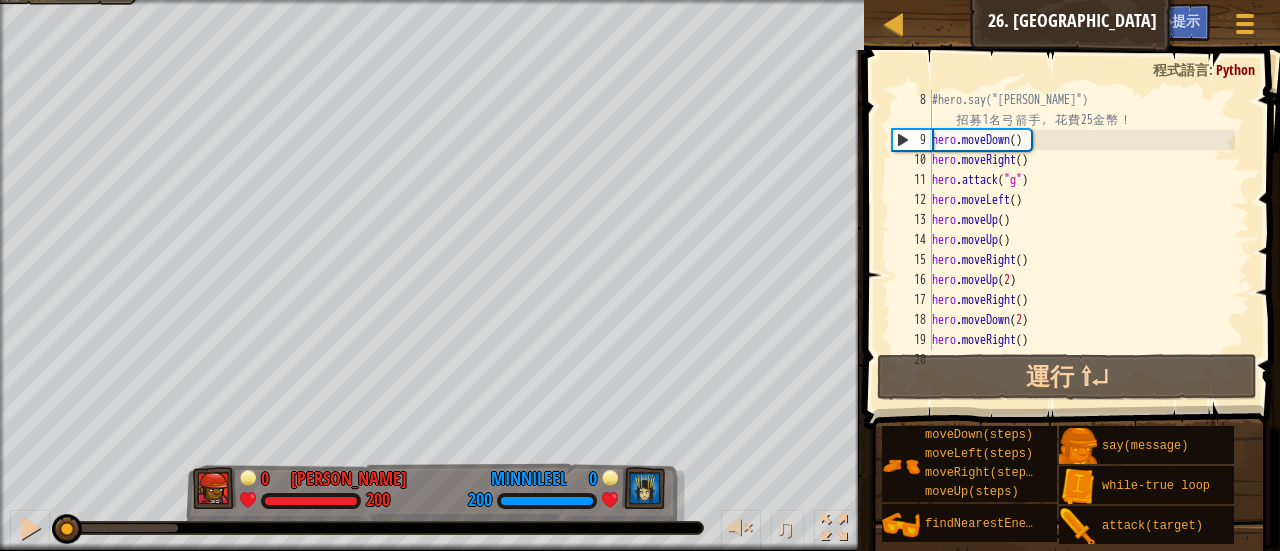 scroll, scrollTop: 160, scrollLeft: 0, axis: vertical 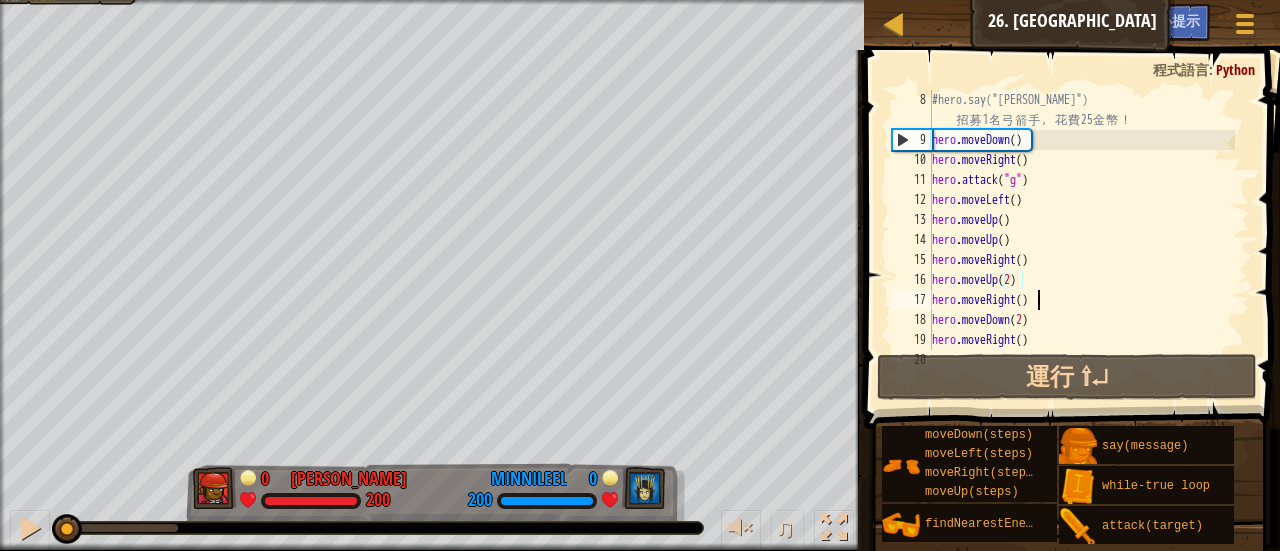 drag, startPoint x: 1022, startPoint y: 285, endPoint x: 1128, endPoint y: 313, distance: 109.63576 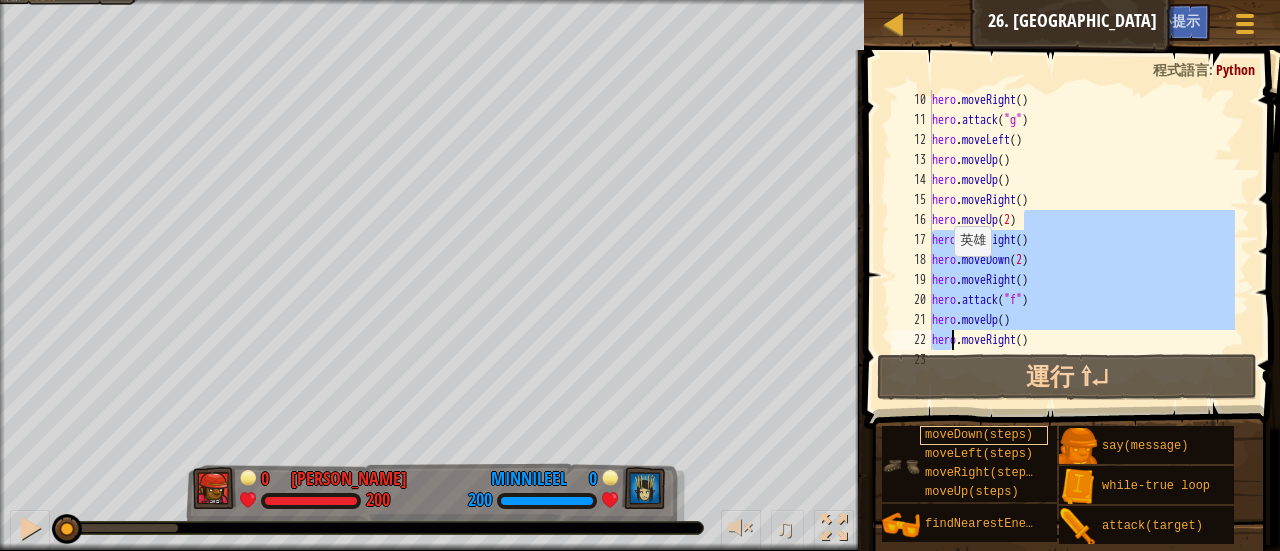 scroll, scrollTop: 460, scrollLeft: 0, axis: vertical 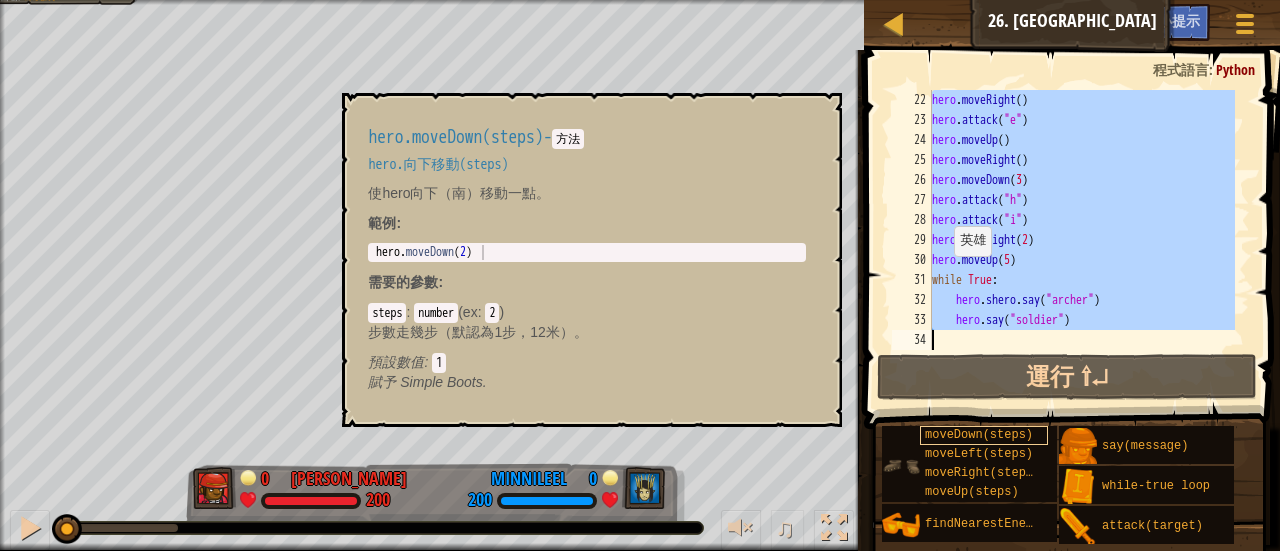 drag, startPoint x: 1016, startPoint y: 278, endPoint x: 958, endPoint y: 435, distance: 167.37085 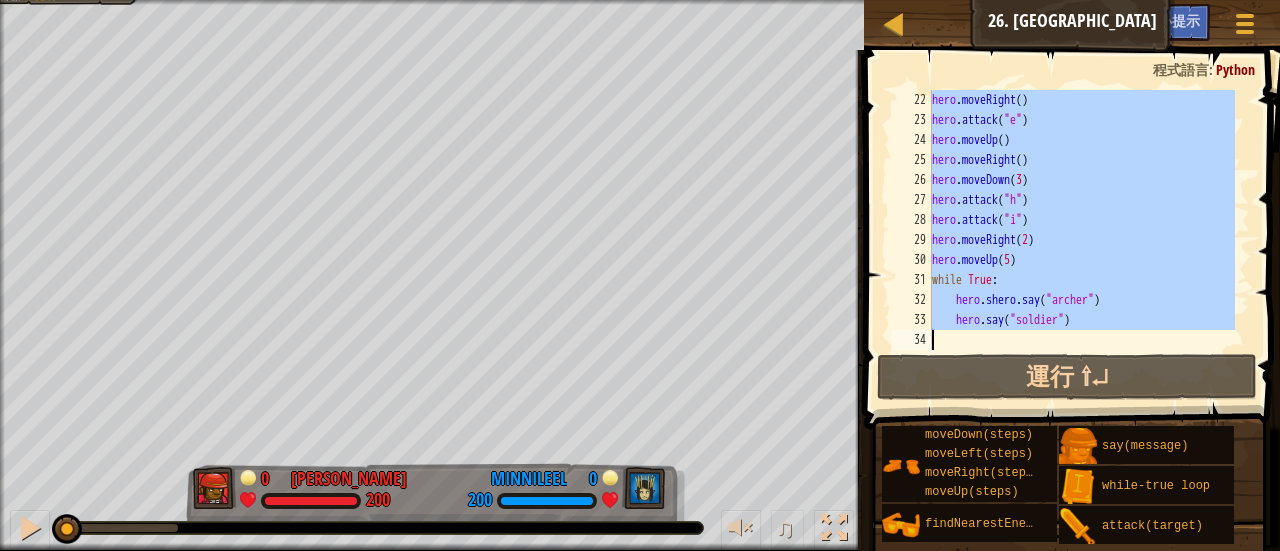 type on "hero.moveUp(2)" 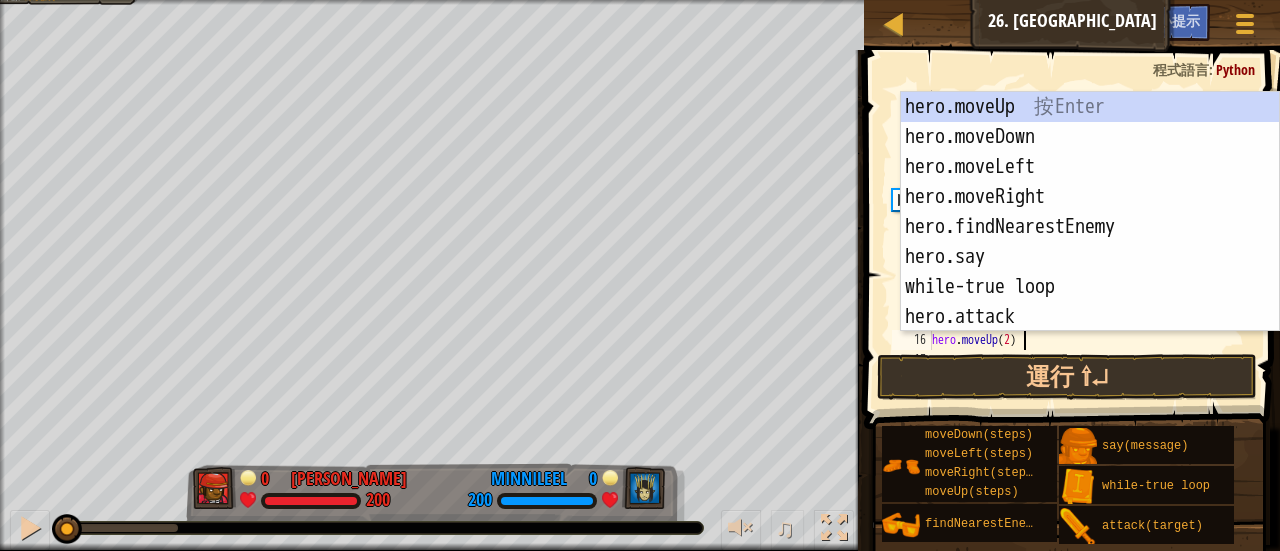 scroll, scrollTop: 100, scrollLeft: 0, axis: vertical 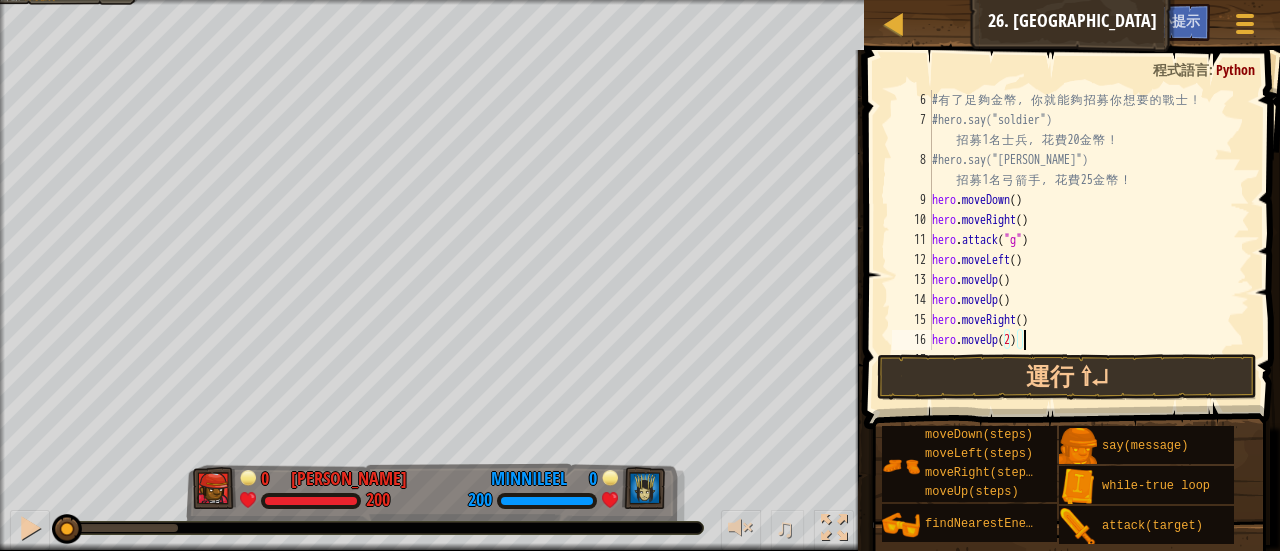 click on "#  有 了 足 夠 金 幣 ， 你 就 能 夠 招 募 你 想 要 的 戰 士 ！ #hero.say("soldier")       招 募 1 名 士 兵 ， 花 費 20 金 幣 ！ #hero.say("[PERSON_NAME]")       招 募 1 名 弓 箭 手 ， 花 費 25 金 幣 ！ hero . moveDown ( ) hero . moveRight ( ) hero . attack ( "g" ) hero . moveLeft ( ) hero . moveUp ( ) hero . moveUp ( ) hero . moveRight ( ) hero . moveUp ( 2 )" at bounding box center (1081, 240) 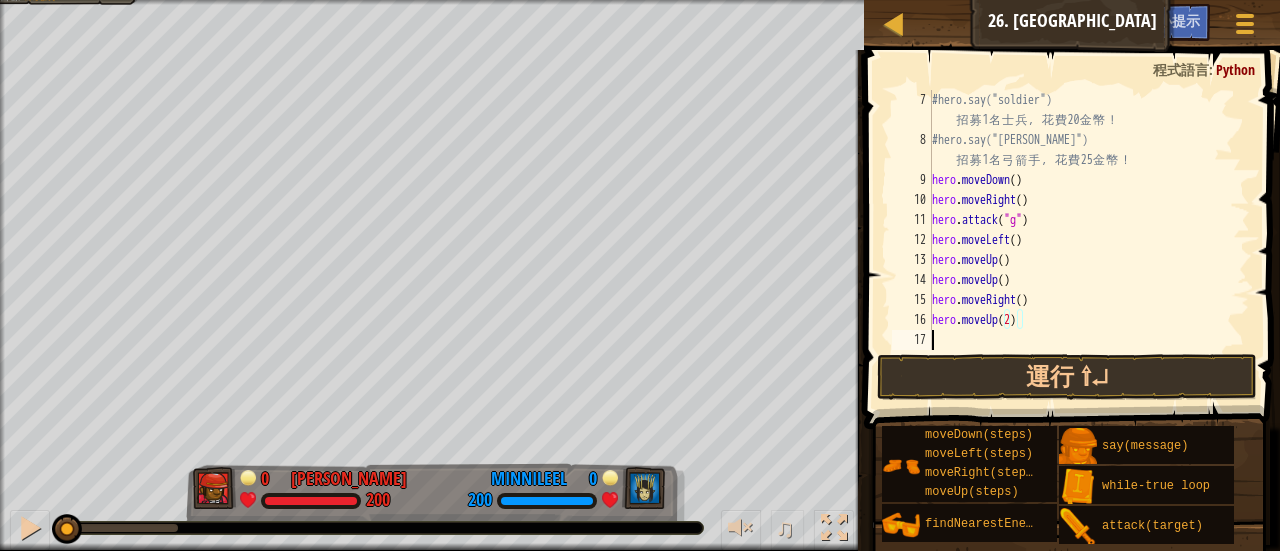 click on "#hero.say("soldier")       招 募 1 名 士 兵 ， 花 費 20 金 幣 ！ #hero.say("[PERSON_NAME]")       招 募 1 名 弓 箭 手 ， 花 費 25 金 幣 ！ hero . moveDown ( ) hero . moveRight ( ) hero . attack ( "g" ) hero . moveLeft ( ) hero . moveUp ( ) hero . moveUp ( ) hero . moveRight ( ) hero . moveUp ( 2 )" at bounding box center (1081, 250) 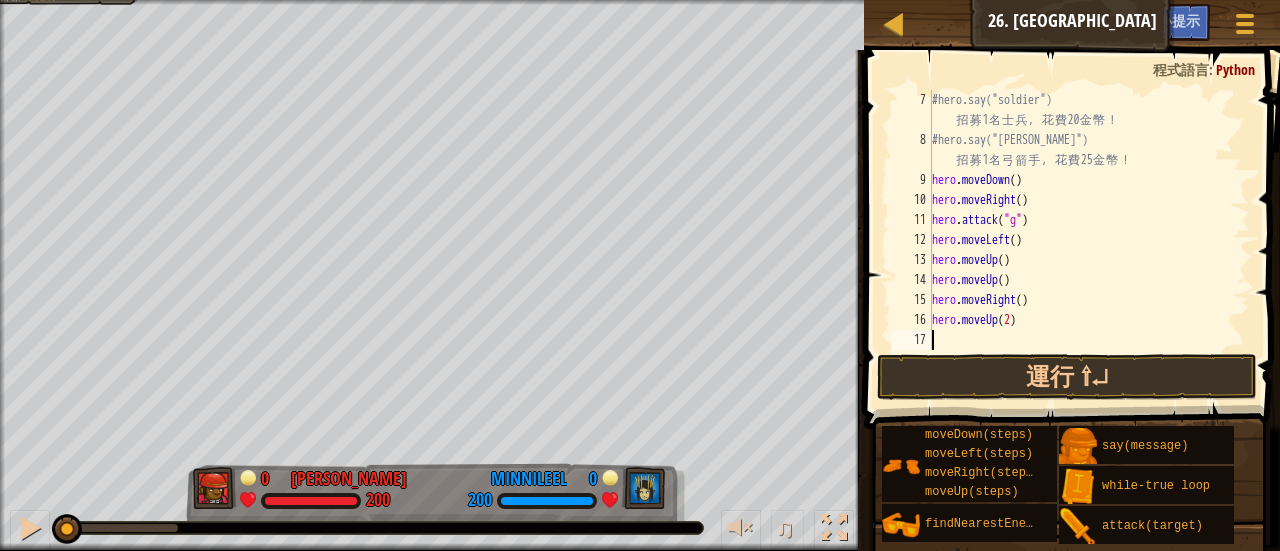 type on "h" 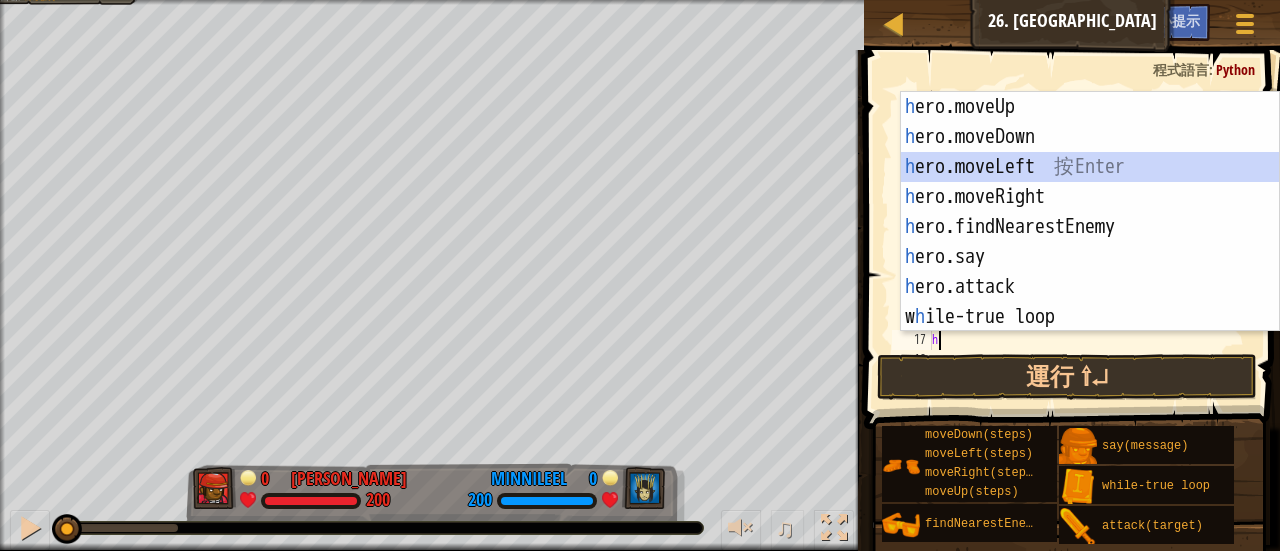 click on "h ero.moveUp 按 Enter h ero.moveDown 按 Enter h ero.moveLeft 按 Enter h ero.moveRight 按 Enter h ero.findNearestEnemy 按 Enter h ero.say 按 Enter h ero.attack 按 Enter w h ile-true loop 按 Enter" at bounding box center [1090, 242] 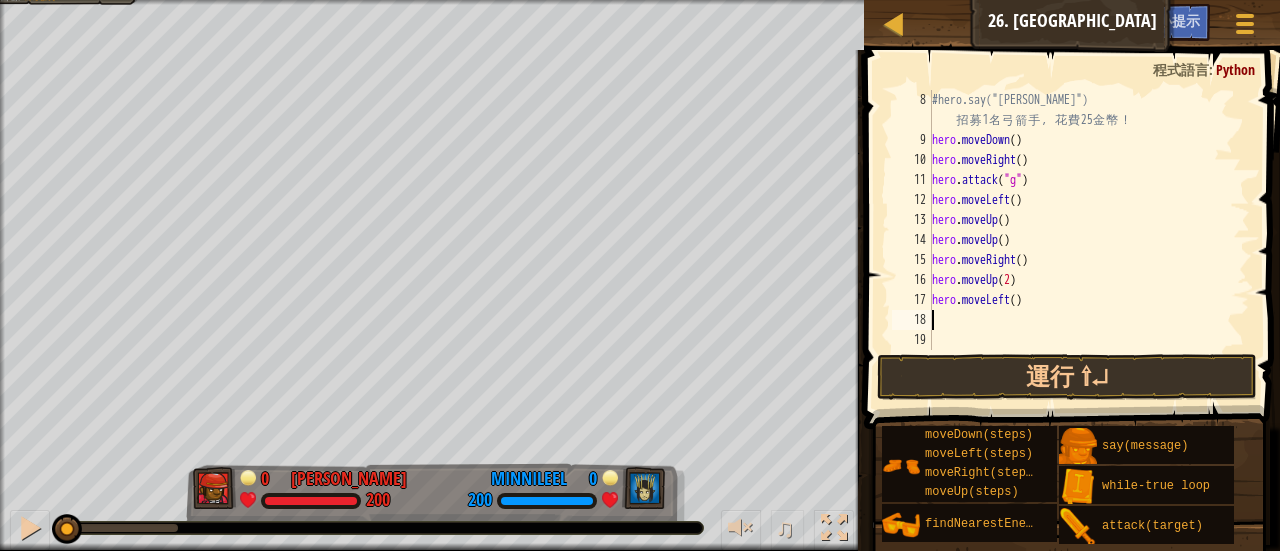 scroll, scrollTop: 160, scrollLeft: 0, axis: vertical 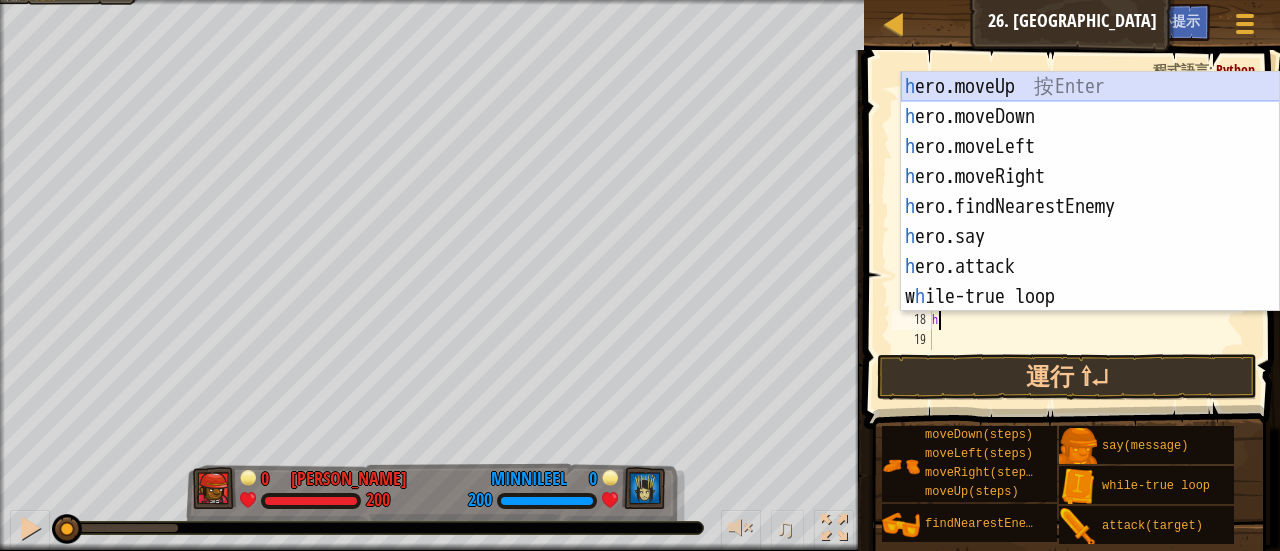 click on "h ero.moveUp 按 Enter h ero.moveDown 按 Enter h ero.moveLeft 按 Enter h ero.moveRight 按 Enter h ero.findNearestEnemy 按 Enter h ero.say 按 Enter h ero.attack 按 Enter w h ile-true loop 按 Enter" at bounding box center [1090, 222] 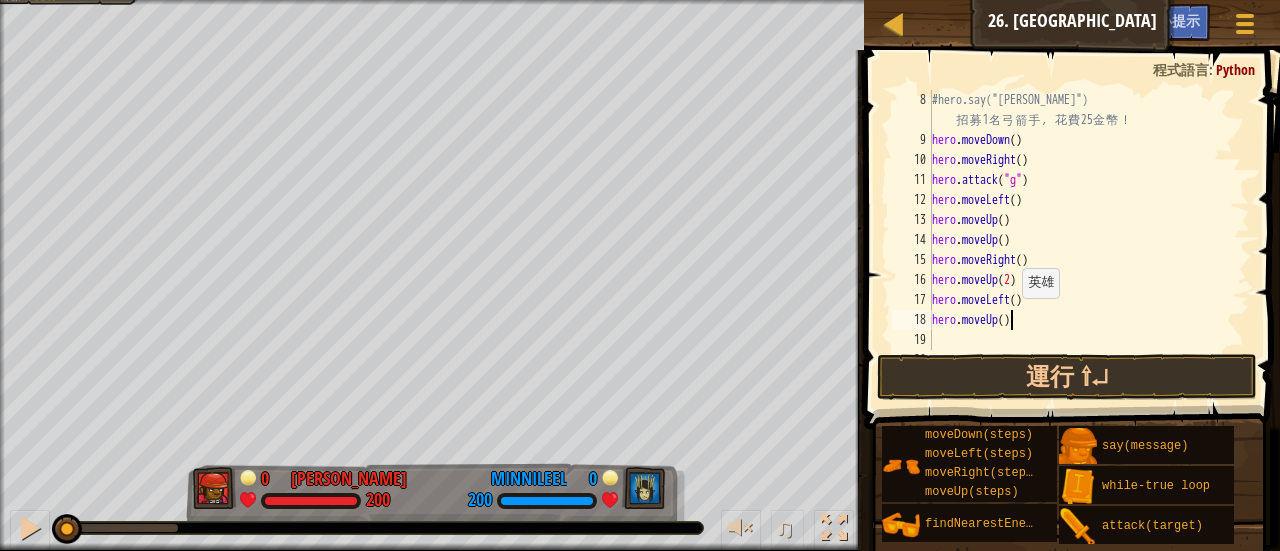 drag, startPoint x: 1012, startPoint y: 319, endPoint x: 1032, endPoint y: 305, distance: 24.41311 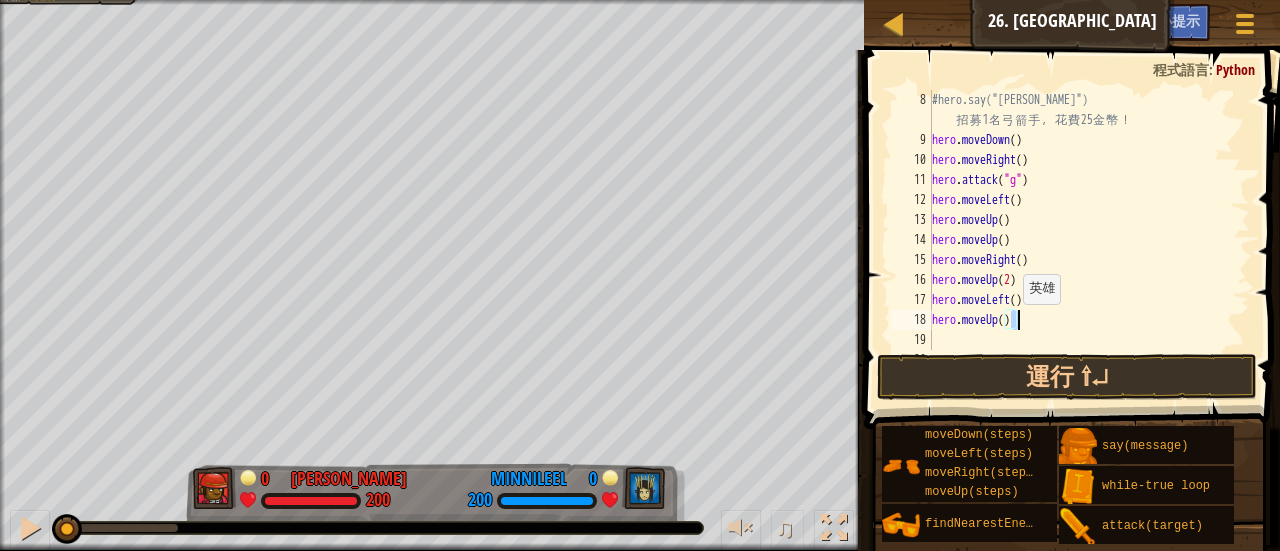 click on "#hero.say("[PERSON_NAME]")       招 募 1 名 弓 箭 手 ， 花 費 25 金 幣 ！ hero . moveDown ( ) hero . moveRight ( ) hero . attack ( "g" ) hero . moveLeft ( ) hero . moveUp ( ) hero . moveUp ( ) hero . moveRight ( ) hero . moveUp ( 2 ) hero . moveLeft ( ) hero . moveUp ( )" at bounding box center (1081, 220) 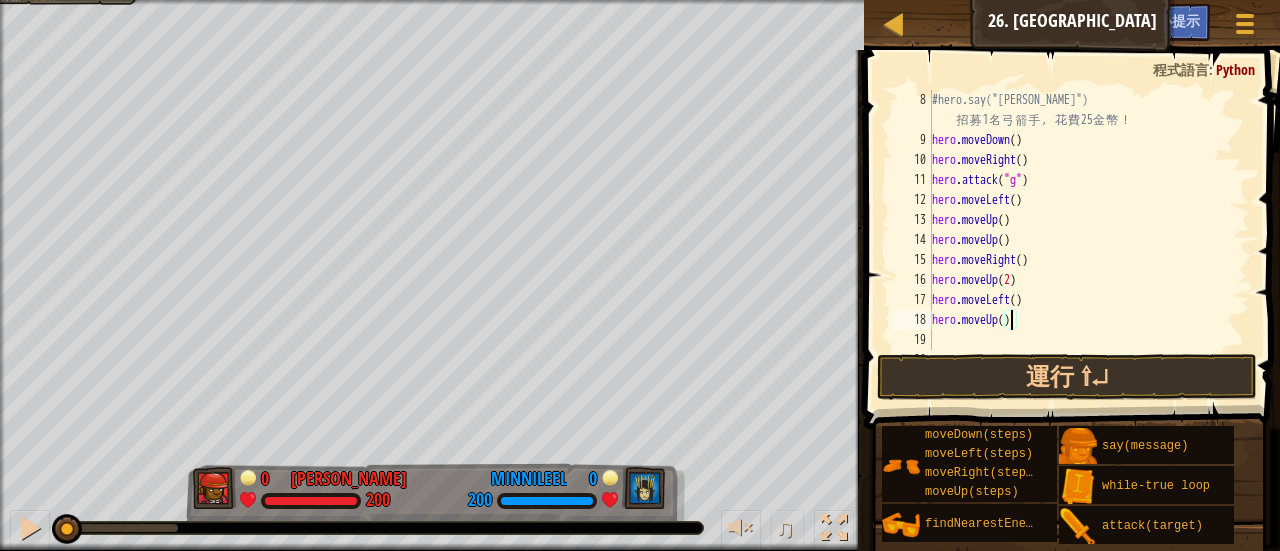type on "hero.moveUp(2)" 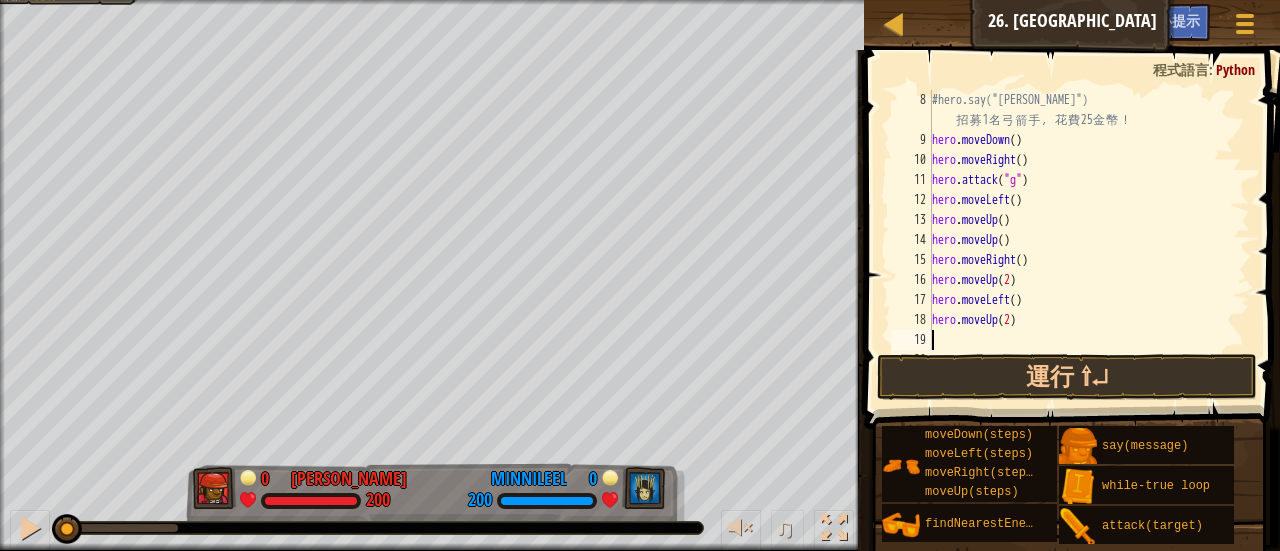 click on "#hero.say("[PERSON_NAME]")       招 募 1 名 弓 箭 手 ， 花 費 25 金 幣 ！ hero . moveDown ( ) hero . moveRight ( ) hero . attack ( "g" ) hero . moveLeft ( ) hero . moveUp ( ) hero . moveUp ( ) hero . moveRight ( ) hero . moveUp ( 2 ) hero . moveLeft ( ) hero . moveUp ( 2 )" at bounding box center (1081, 250) 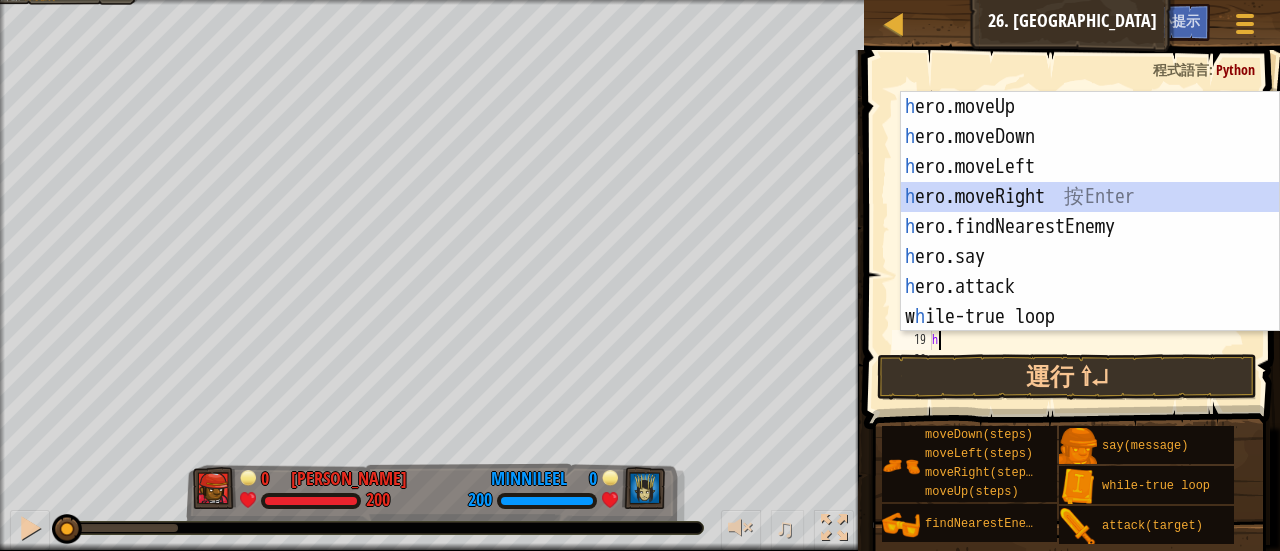 click on "h ero.moveUp 按 Enter h ero.moveDown 按 Enter h ero.moveLeft 按 Enter h ero.moveRight 按 Enter h ero.findNearestEnemy 按 Enter h ero.say 按 Enter h ero.attack 按 Enter w h ile-true loop 按 Enter" at bounding box center [1090, 242] 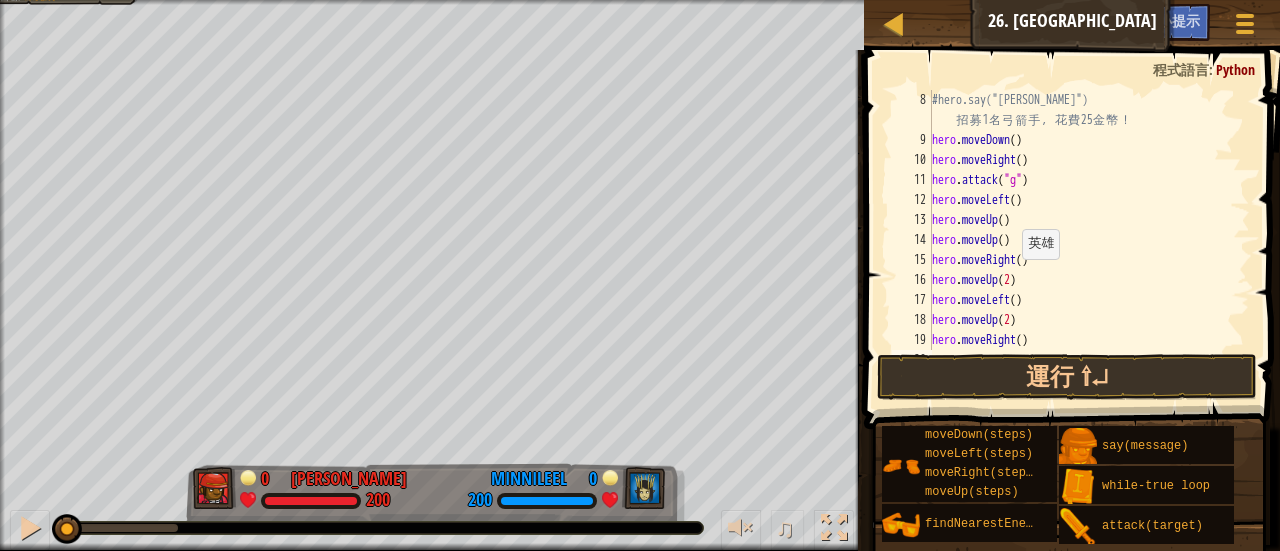 scroll, scrollTop: 200, scrollLeft: 0, axis: vertical 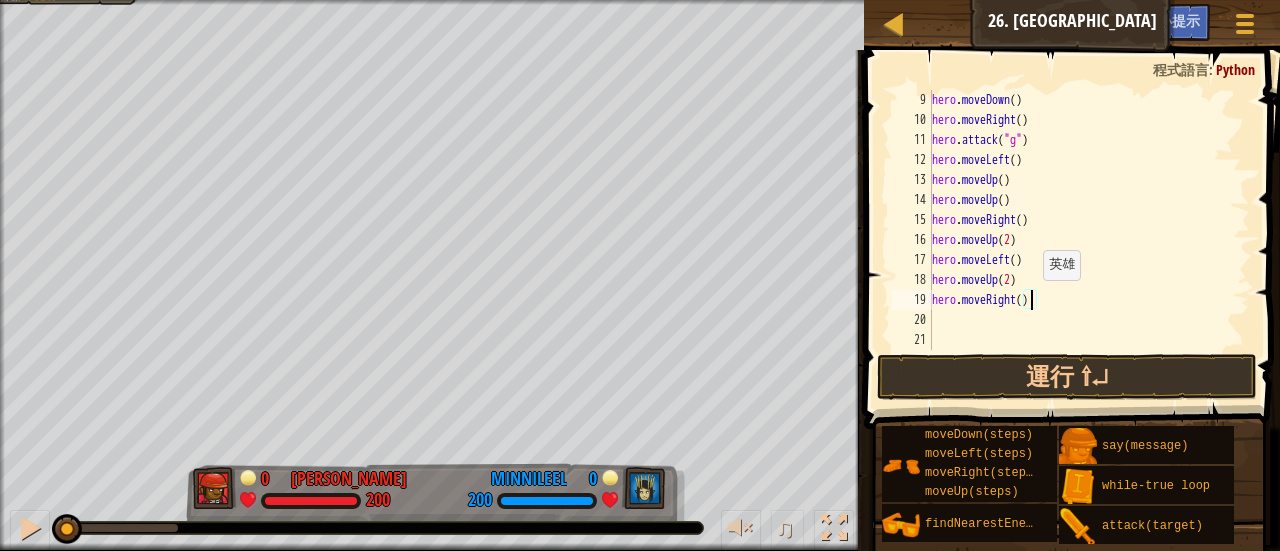 click on "hero . moveDown ( ) hero . moveRight ( ) hero . attack ( "g" ) hero . moveLeft ( ) hero . moveUp ( ) hero . moveUp ( ) hero . moveRight ( ) hero . moveUp ( 2 ) hero . moveLeft ( ) hero . moveUp ( 2 ) hero . moveRight ( )" at bounding box center (1081, 240) 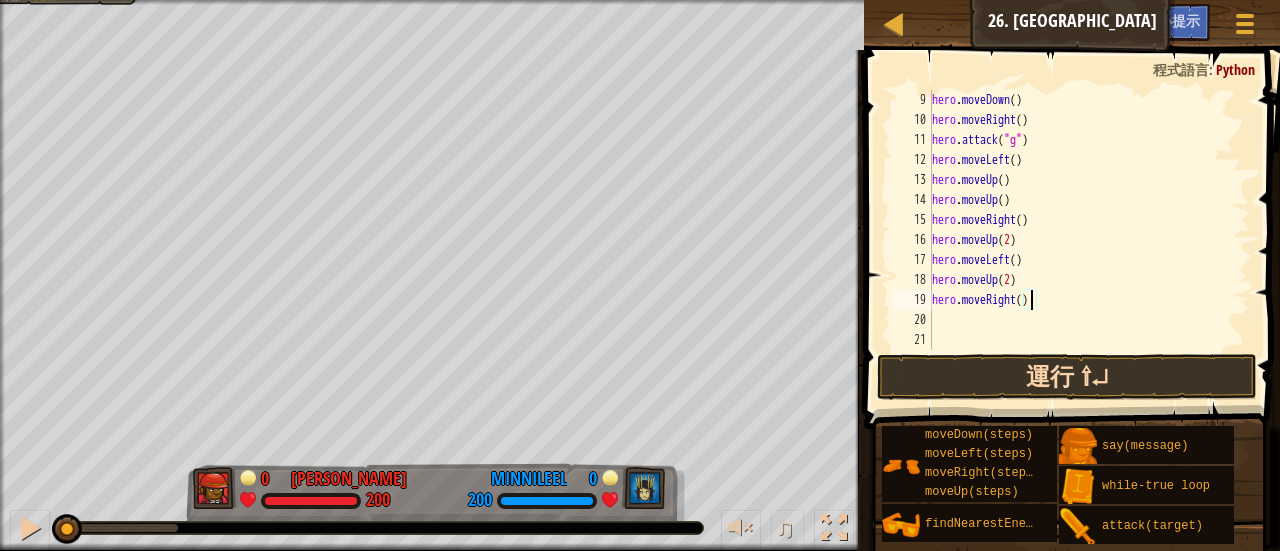 type on "hero.moveRight(2)" 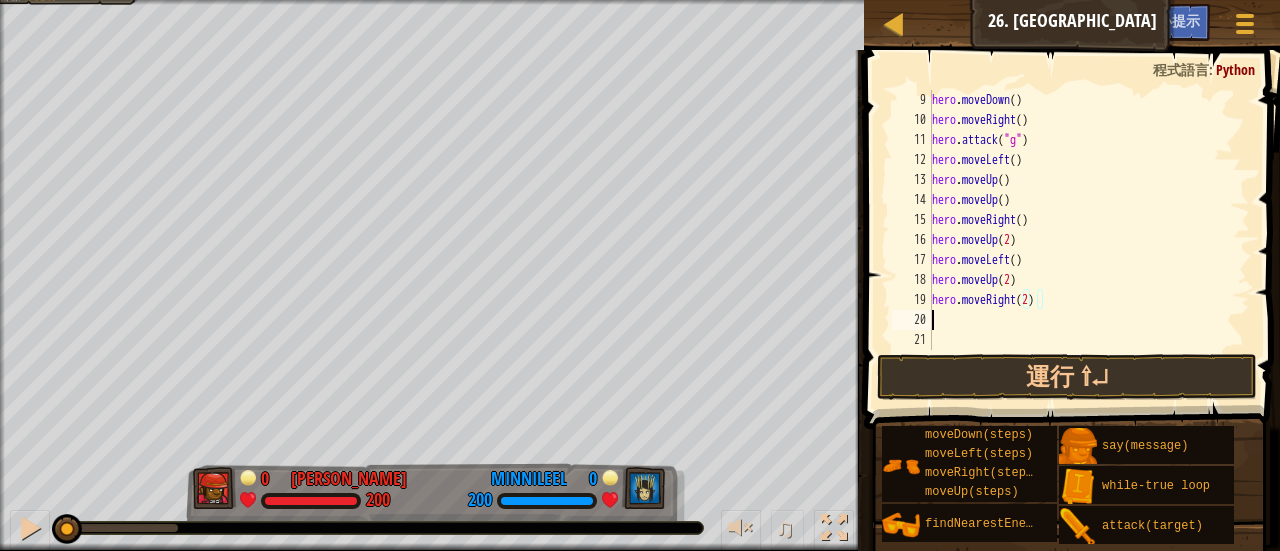 click on "hero . moveDown ( ) hero . moveRight ( ) hero . attack ( "g" ) hero . moveLeft ( ) hero . moveUp ( ) hero . moveUp ( ) hero . moveRight ( ) hero . moveUp ( 2 ) hero . moveLeft ( ) hero . moveUp ( 2 ) hero . moveRight ( 2 )" at bounding box center (1081, 240) 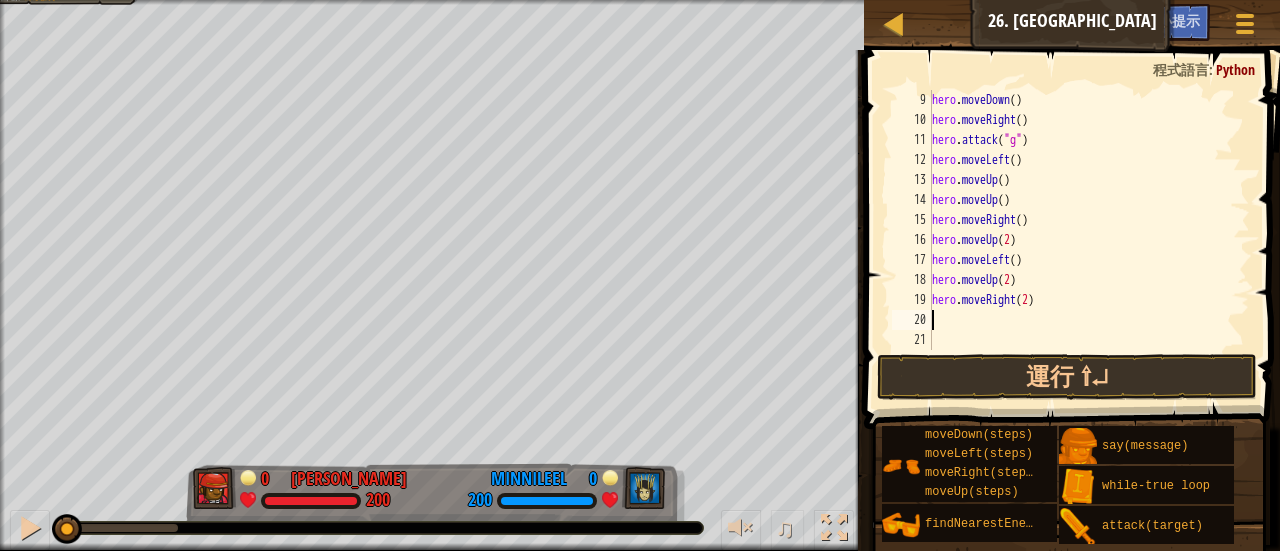 type on "h" 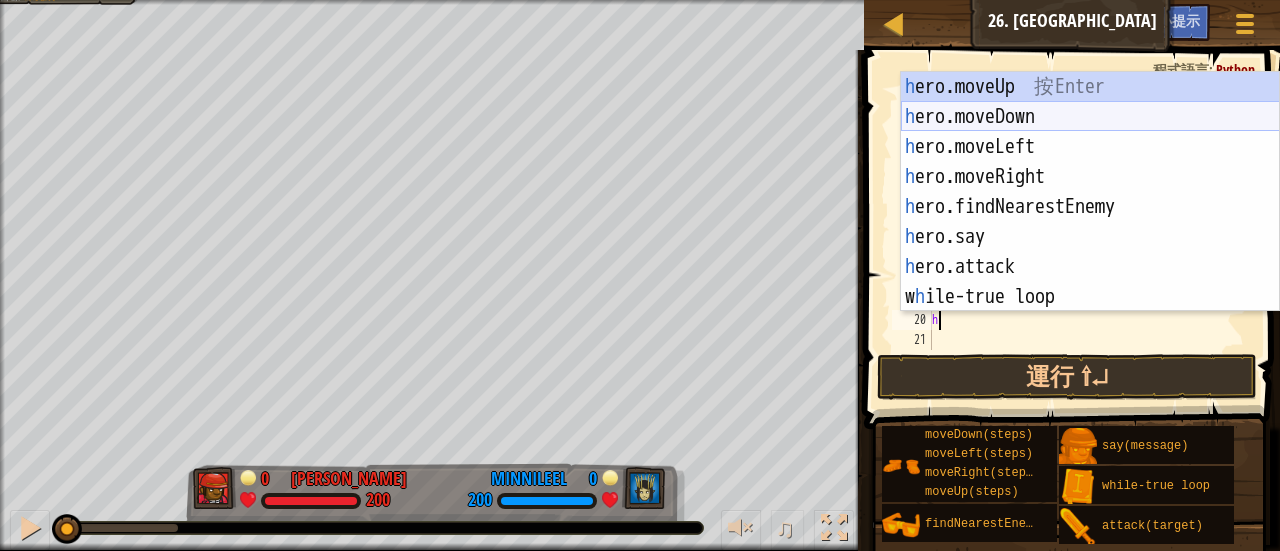 click on "h ero.moveUp 按 Enter h ero.moveDown 按 Enter h ero.moveLeft 按 Enter h ero.moveRight 按 Enter h ero.findNearestEnemy 按 Enter h ero.say 按 Enter h ero.attack 按 Enter w h ile-true loop 按 Enter" at bounding box center (1090, 222) 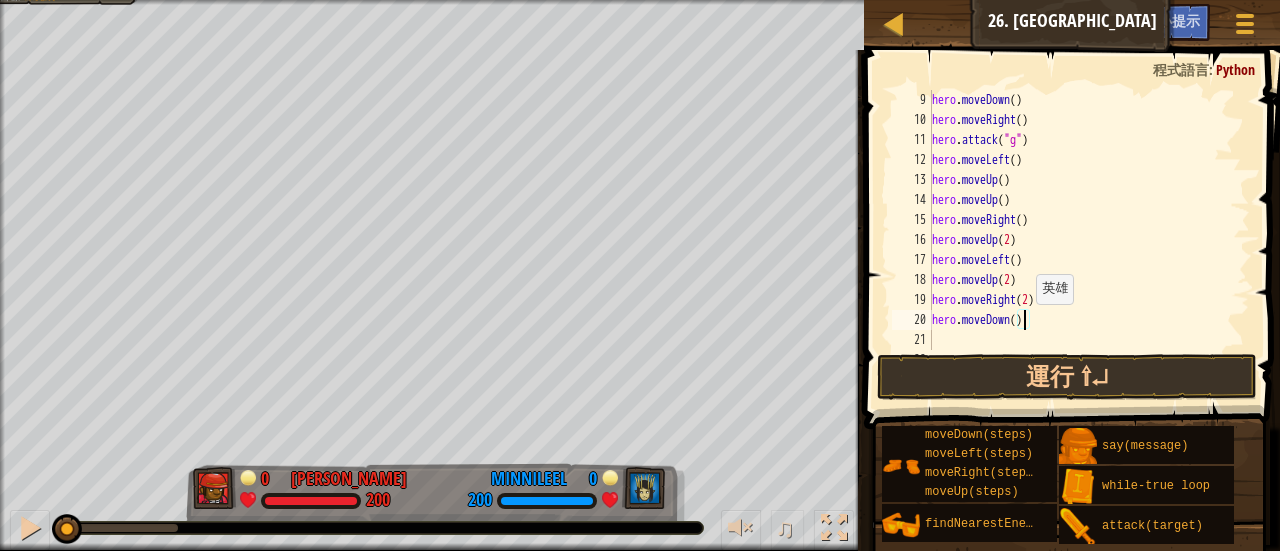 click on "hero . moveDown ( ) hero . moveRight ( ) hero . attack ( "g" ) hero . moveLeft ( ) hero . moveUp ( ) hero . moveUp ( ) hero . moveRight ( ) hero . moveUp ( 2 ) hero . moveLeft ( ) hero . moveUp ( 2 ) hero . moveRight ( 2 ) hero . moveDown ( )" at bounding box center [1081, 240] 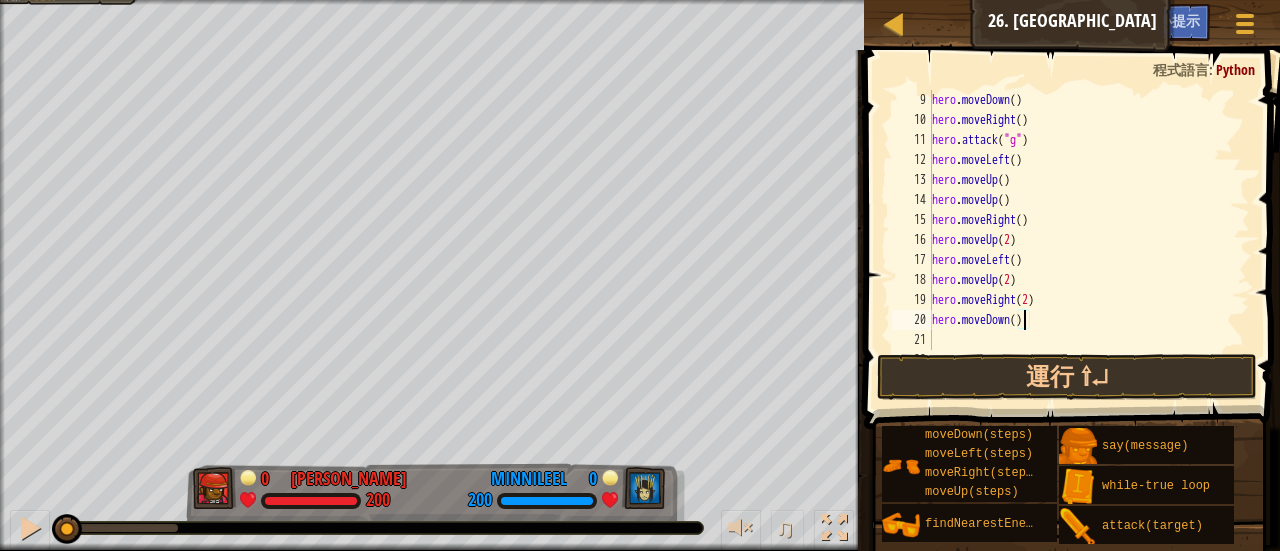 scroll, scrollTop: 9, scrollLeft: 8, axis: both 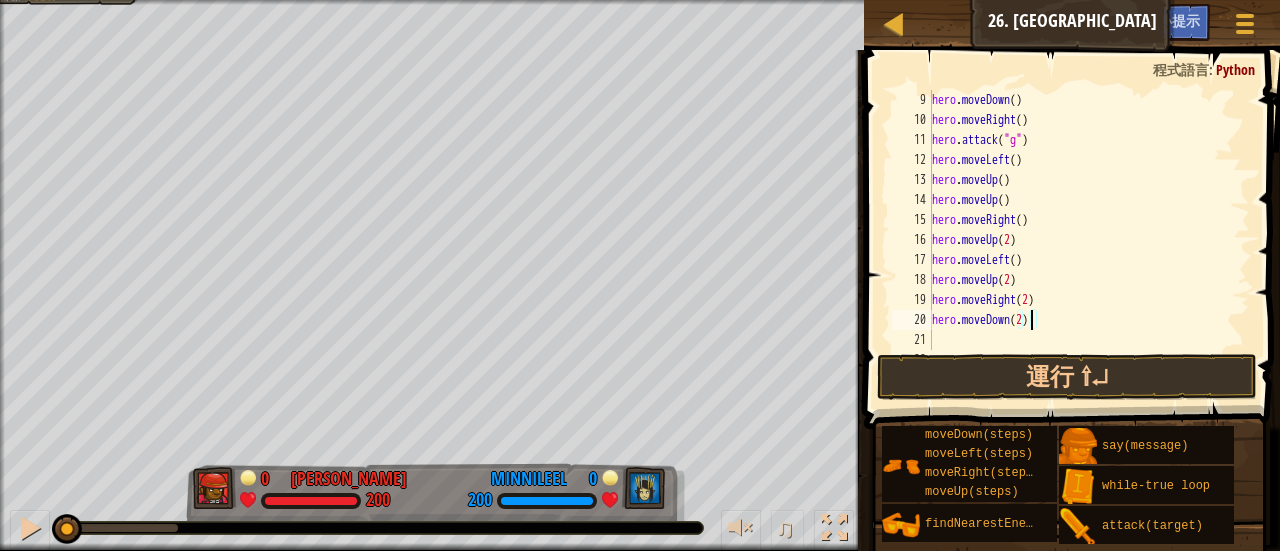click on "hero.moveDown(2) 9 10 11 12 13 14 15 16 17 18 19 20 21 22 hero . moveDown ( ) hero . moveRight ( ) hero . attack ( "g" ) hero . moveLeft ( ) hero . moveUp ( ) hero . moveUp ( ) hero . moveRight ( ) hero . moveUp ( 2 ) hero . moveLeft ( ) hero . moveUp ( 2 ) hero . moveRight ( 2 ) hero . moveDown ( 2 )     הההההההההההההההההההההההההההההההההההההההההההההההההההההההההההההההההההההההההההההההההההההההההההההההההההההההההההההההההההההההההההההההההההההההההההההההההההההההההההההההההההההההההההההההההההההההההההההההההההההההההההההההההההההההההההההההההההההההההההההההההההההההההההההההה" at bounding box center (1069, 220) 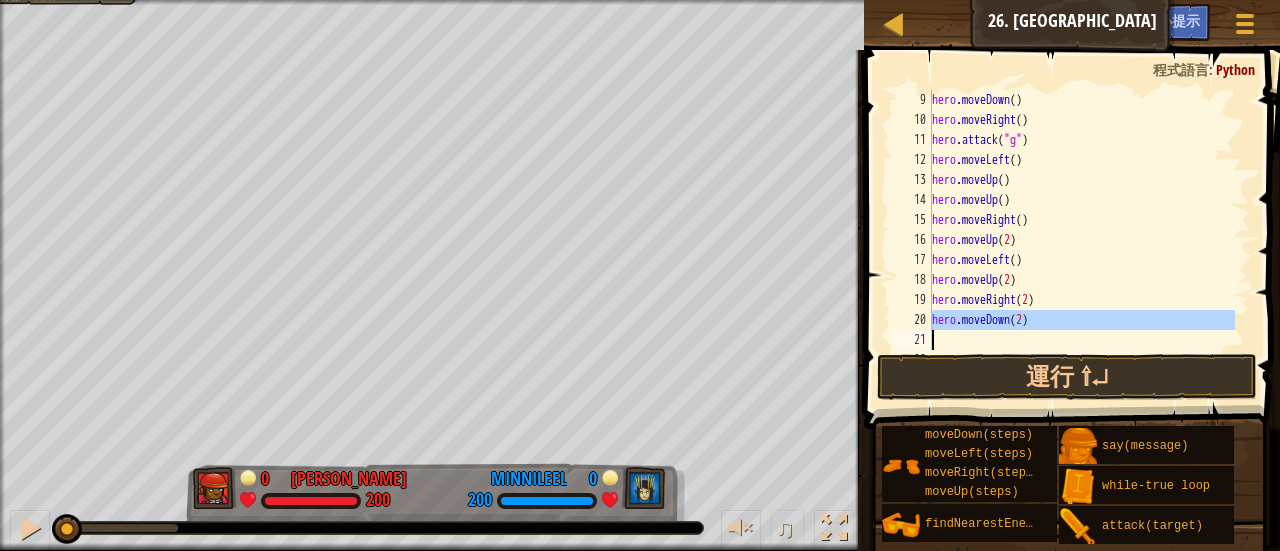 type on "h" 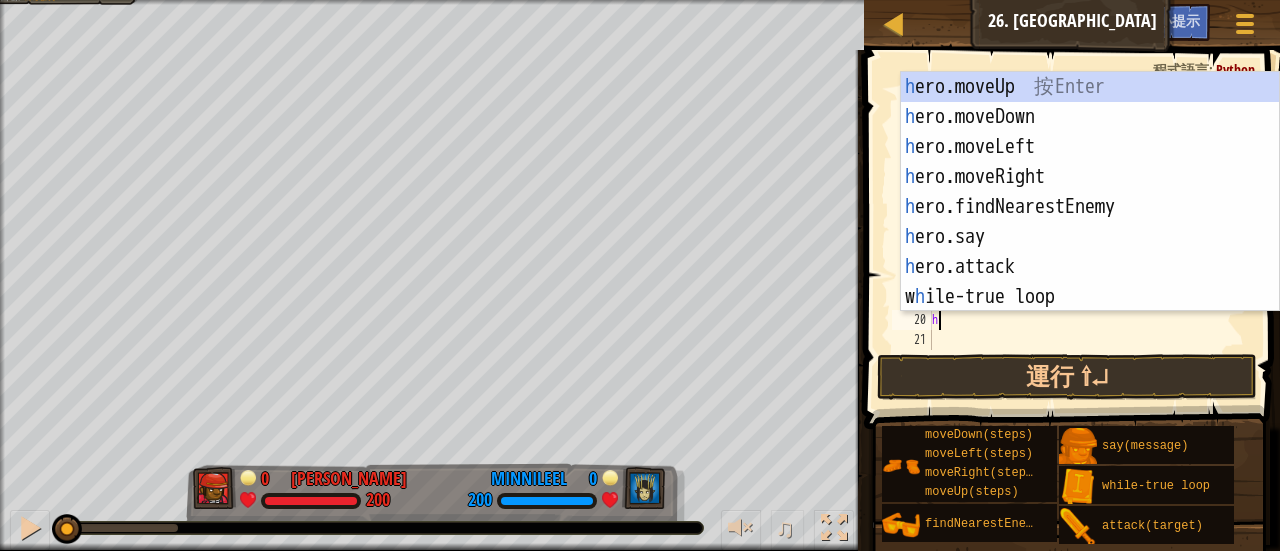 scroll, scrollTop: 9, scrollLeft: 0, axis: vertical 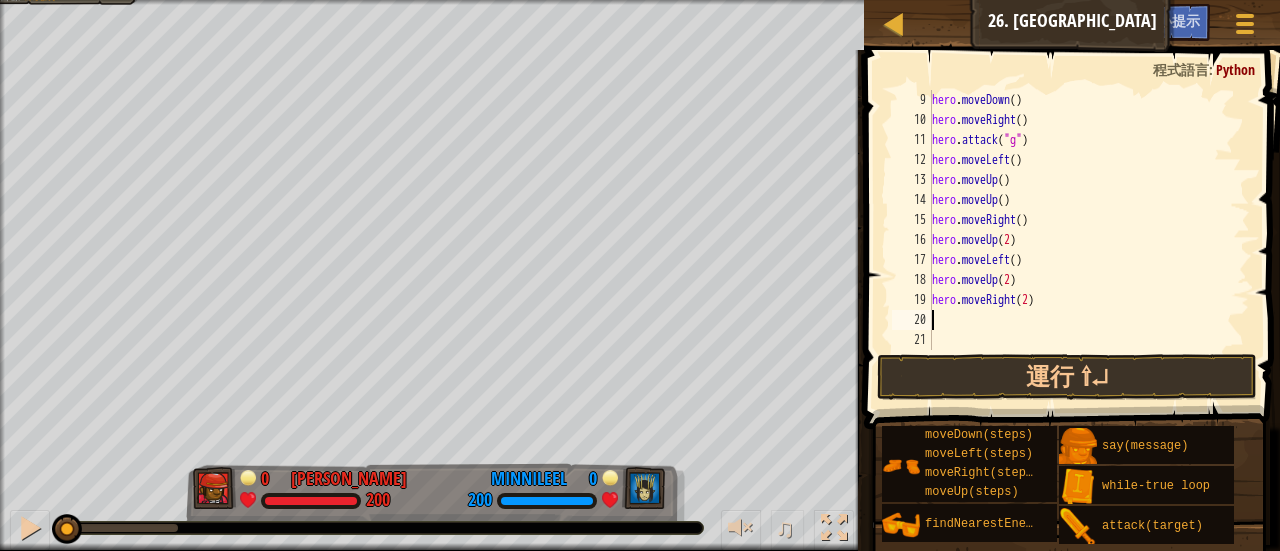 type on "h" 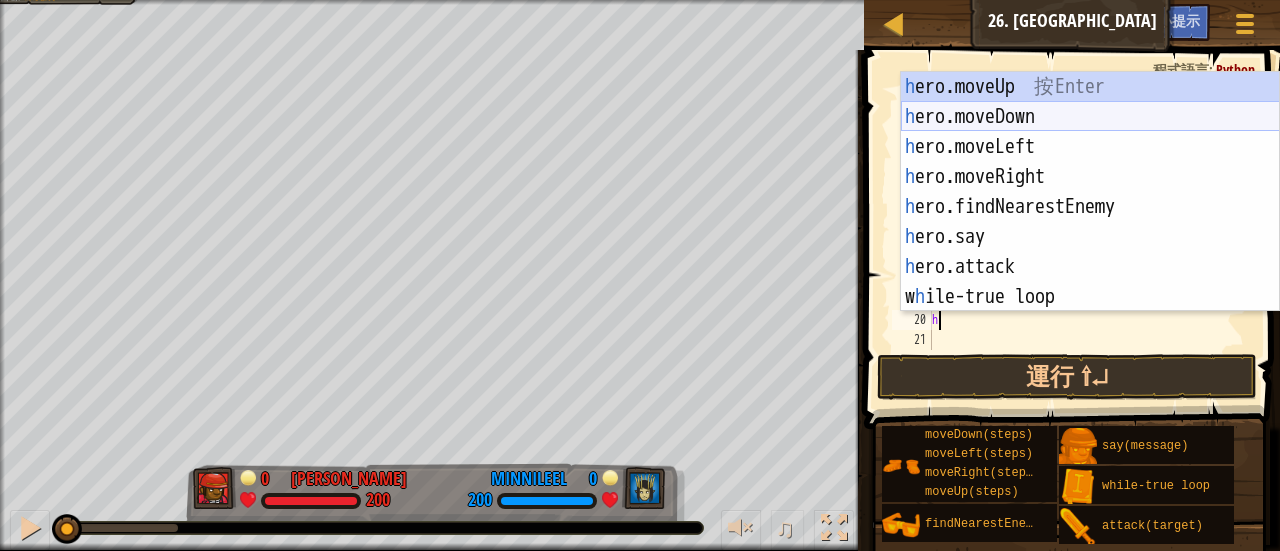 click on "h ero.moveUp 按 Enter h ero.moveDown 按 Enter h ero.moveLeft 按 Enter h ero.moveRight 按 Enter h ero.findNearestEnemy 按 Enter h ero.say 按 Enter h ero.attack 按 Enter w h ile-true loop 按 Enter" at bounding box center (1090, 222) 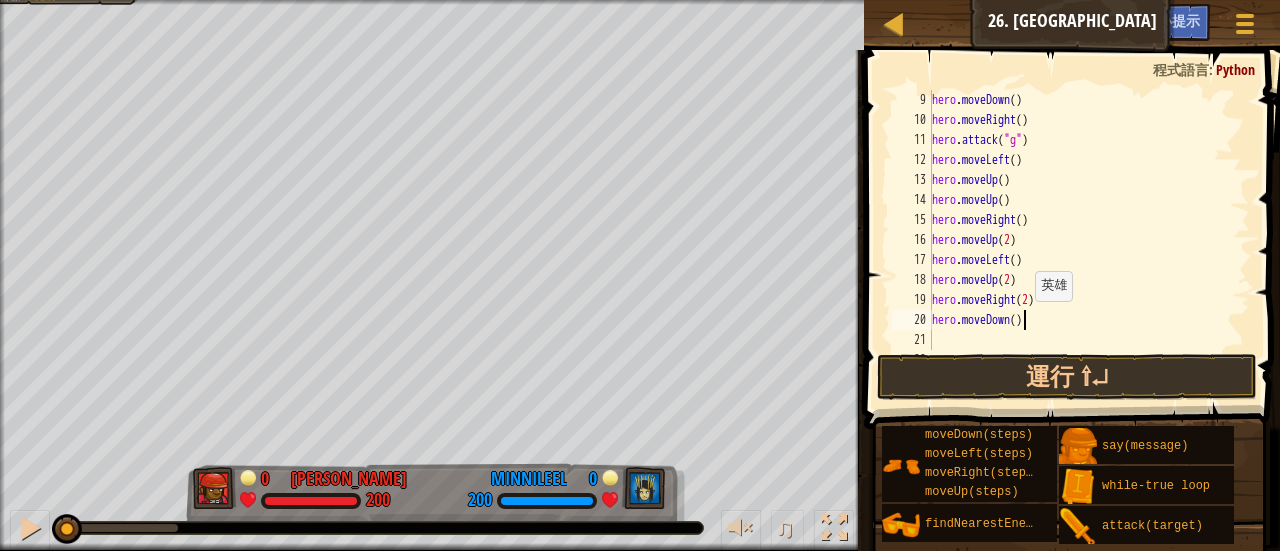 drag, startPoint x: 1025, startPoint y: 321, endPoint x: 1056, endPoint y: 301, distance: 36.891735 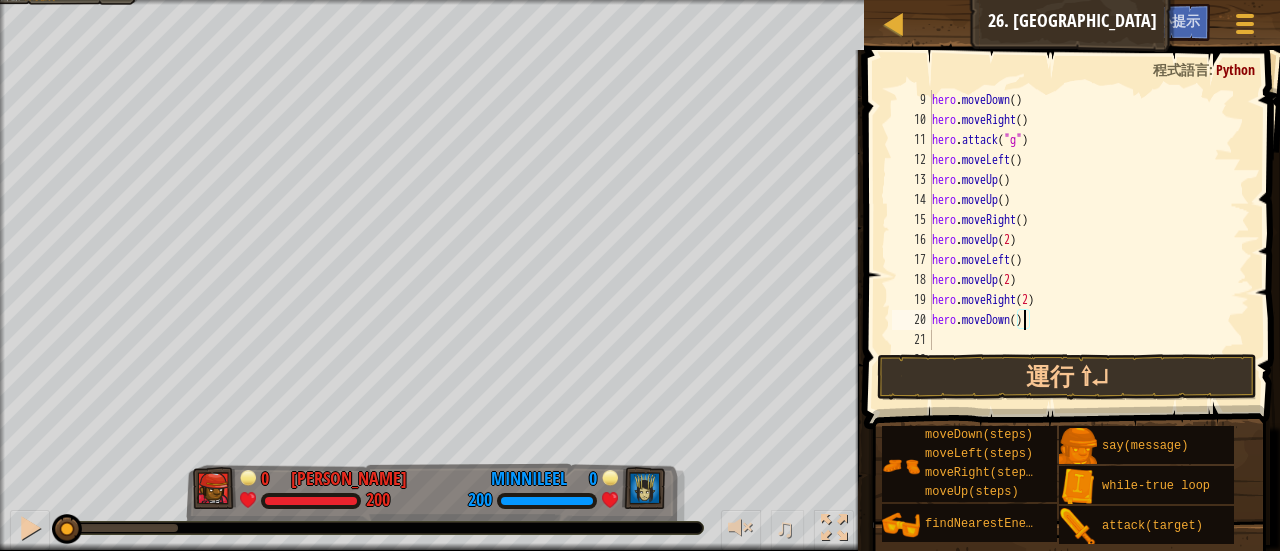 type on "hero.moveDown(2)" 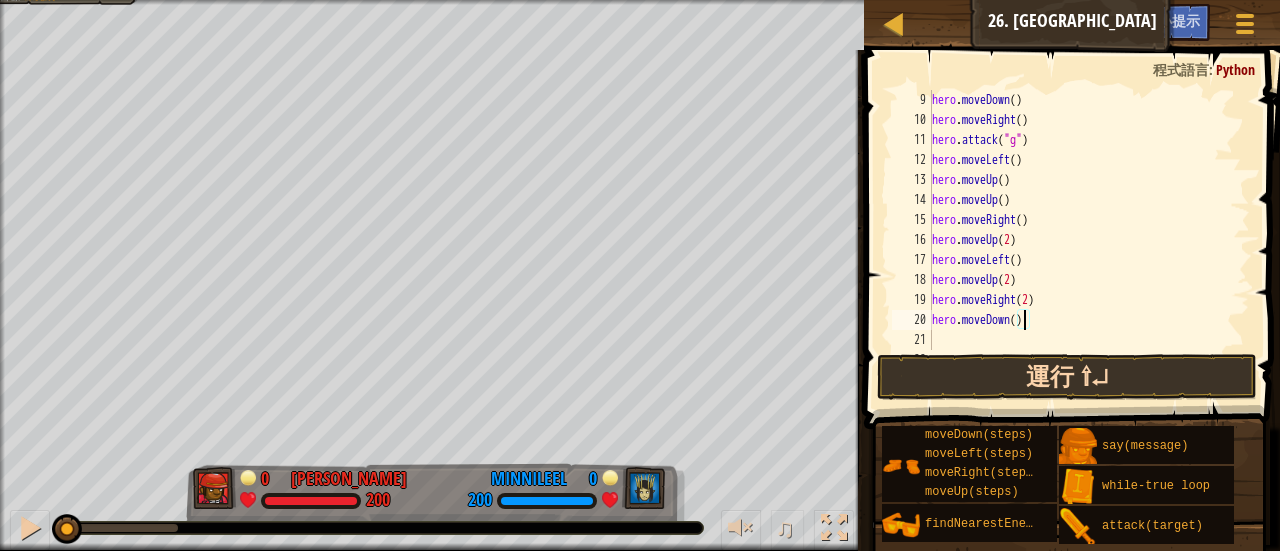scroll, scrollTop: 9, scrollLeft: 8, axis: both 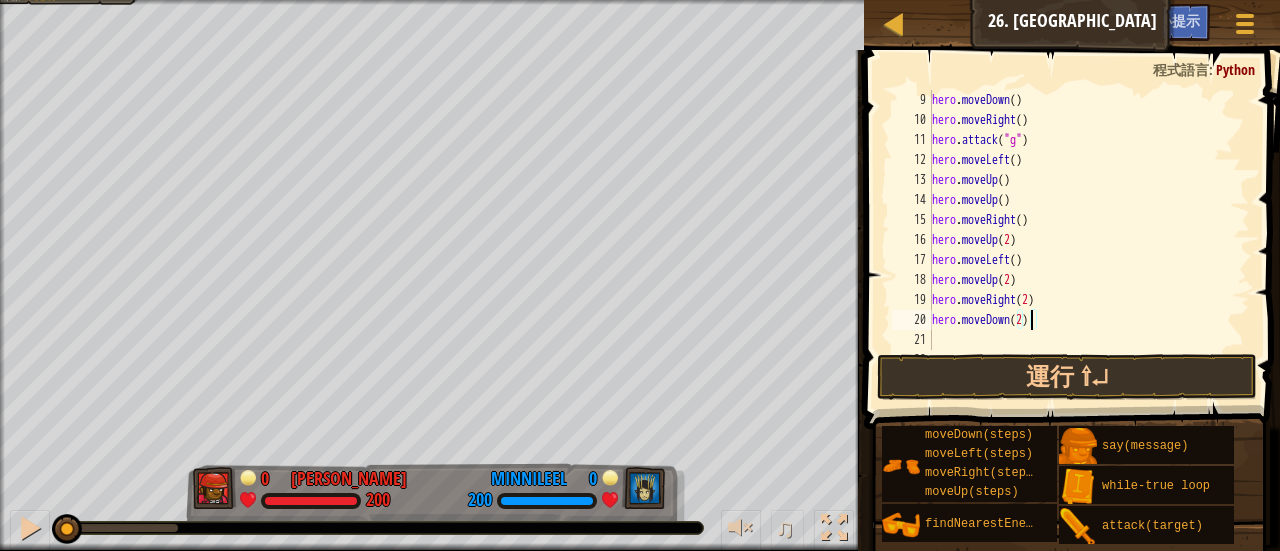 click on "hero . moveDown ( ) hero . moveRight ( ) hero . attack ( "g" ) hero . moveLeft ( ) hero . moveUp ( ) hero . moveUp ( ) hero . moveRight ( ) hero . moveUp ( 2 ) hero . moveLeft ( ) hero . moveUp ( 2 ) hero . moveRight ( 2 ) hero . moveDown ( 2 )" at bounding box center (1081, 240) 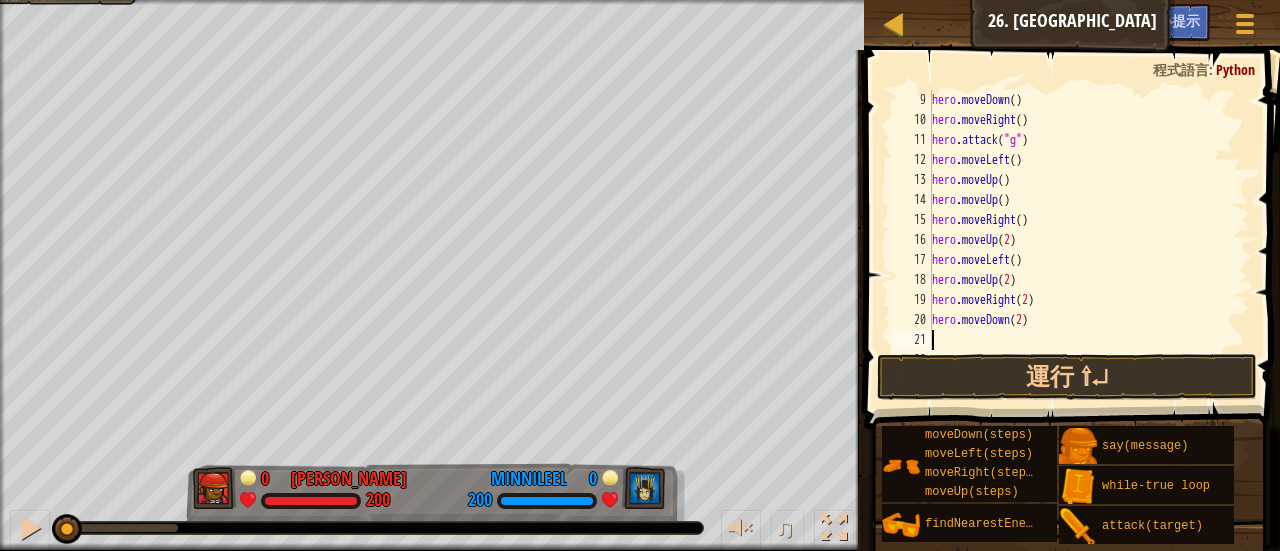 scroll, scrollTop: 9, scrollLeft: 0, axis: vertical 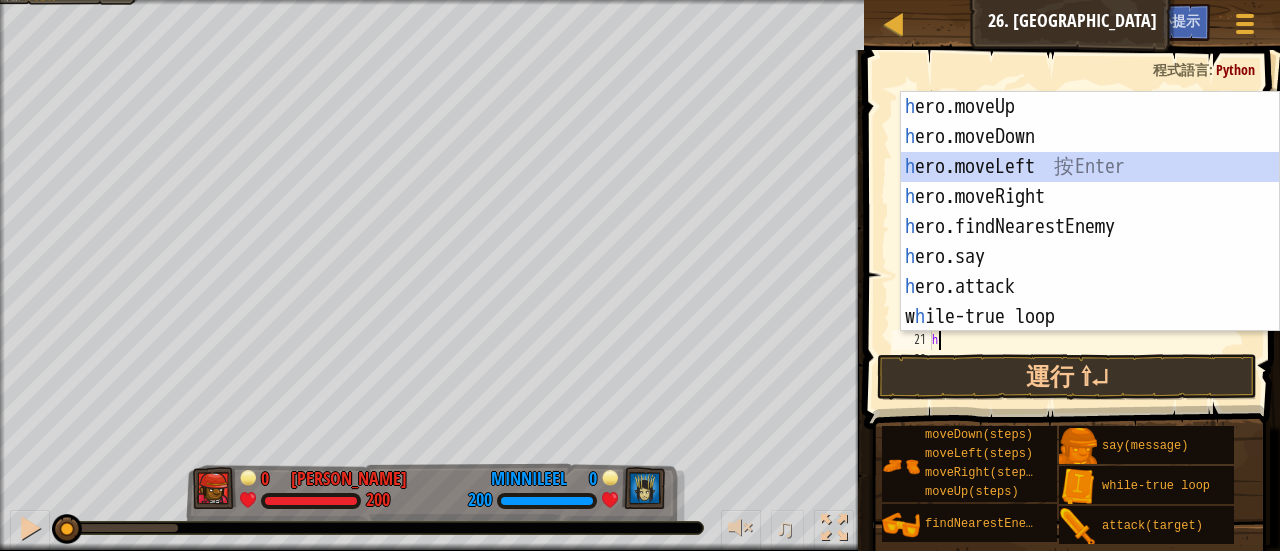 click on "h ero.moveUp 按 Enter h ero.moveDown 按 Enter h ero.moveLeft 按 Enter h ero.moveRight 按 Enter h ero.findNearestEnemy 按 Enter h ero.say 按 Enter h ero.attack 按 Enter w h ile-true loop 按 Enter" at bounding box center [1090, 242] 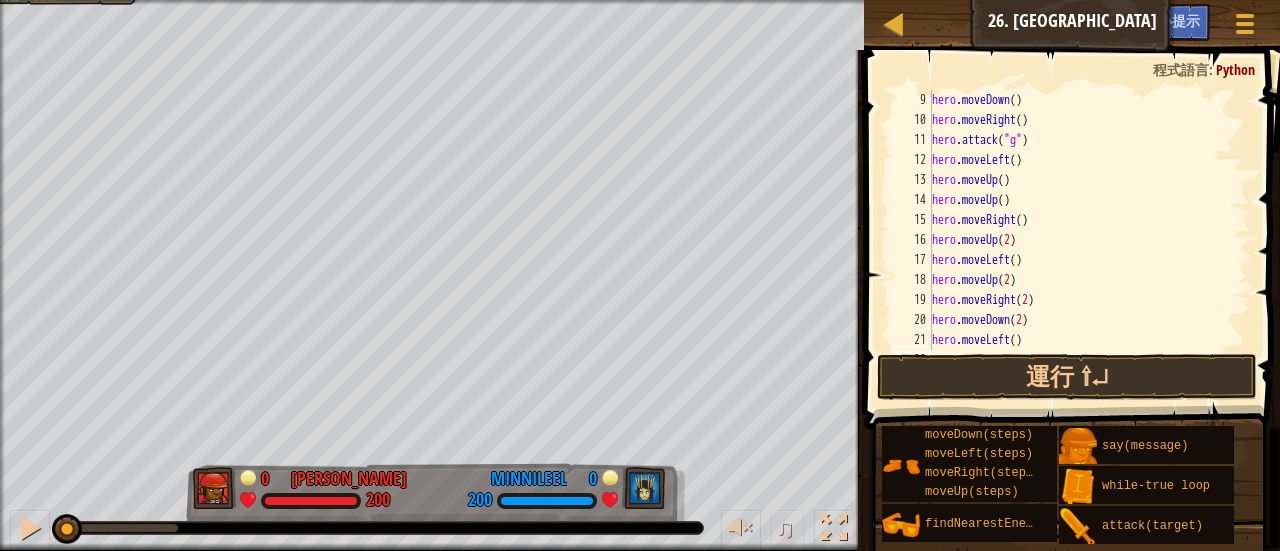 scroll, scrollTop: 240, scrollLeft: 0, axis: vertical 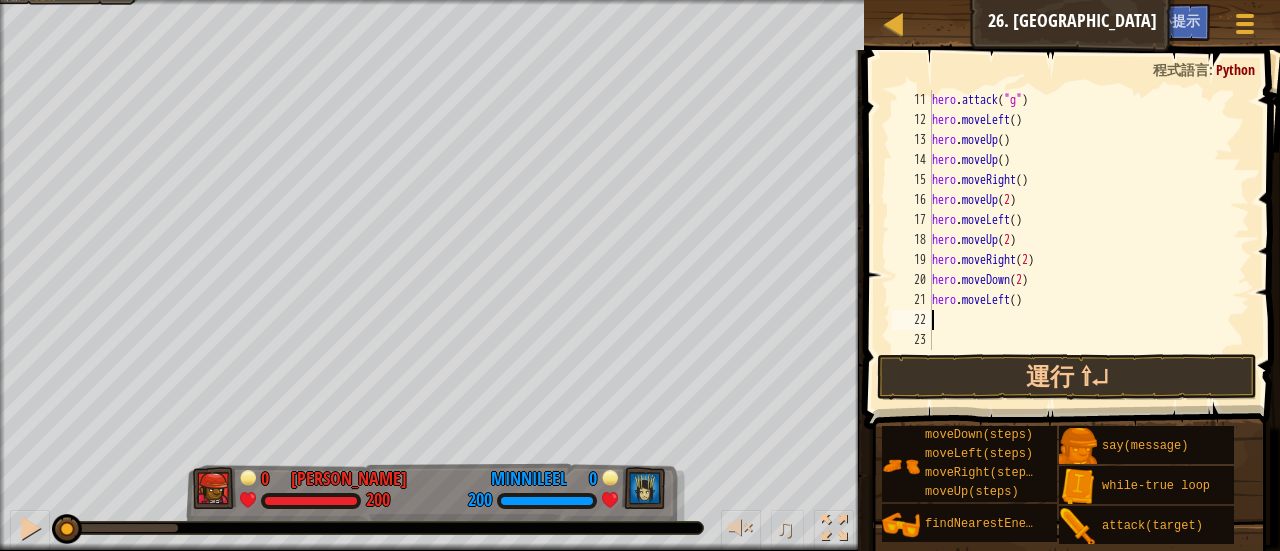paste on "hero.moveLeft()" 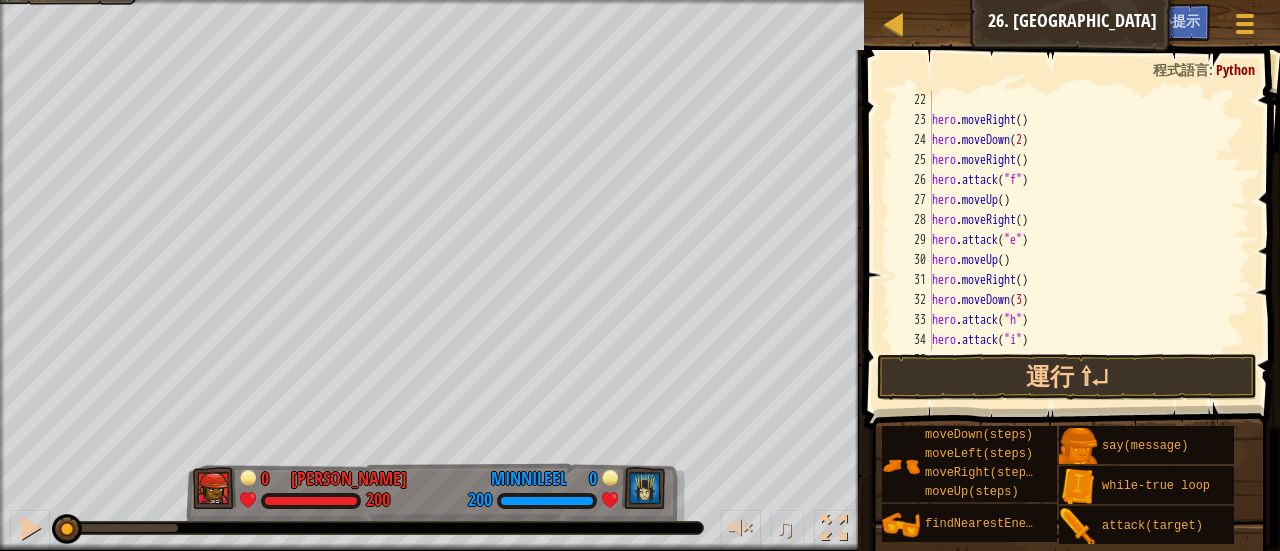 scroll, scrollTop: 400, scrollLeft: 0, axis: vertical 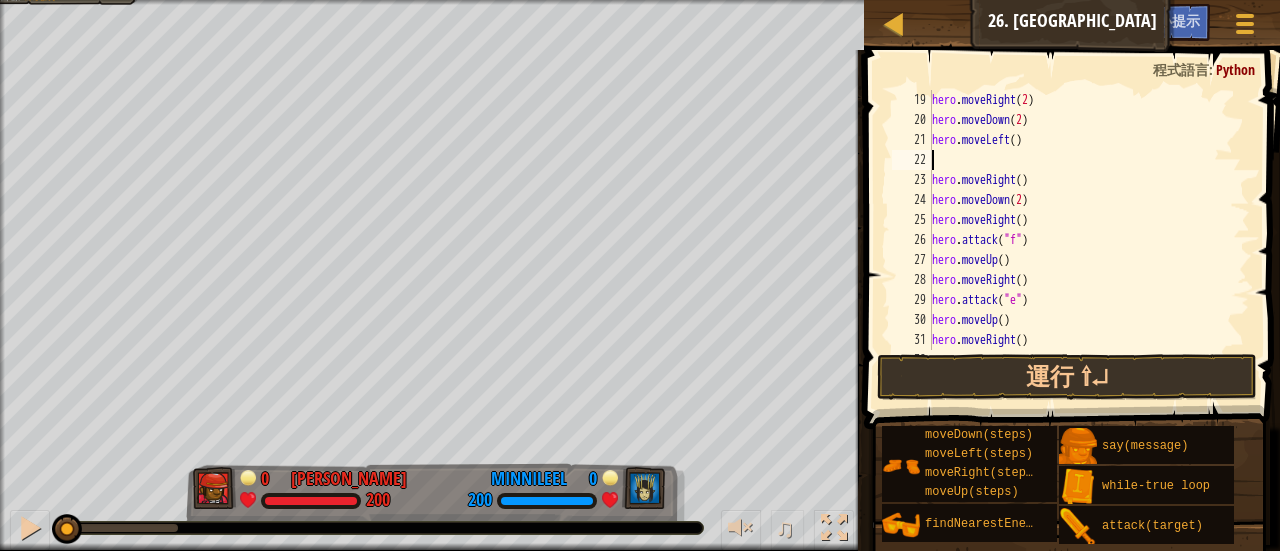 click on "hero . moveRight ( 2 ) hero . moveDown ( 2 ) hero . moveLeft ( ) hero . moveRight ( ) hero . moveDown ( 2 ) hero . moveRight ( ) hero . attack ( "f" ) hero . moveUp ( ) hero . moveRight ( ) hero . attack ( "e" ) hero . moveUp ( ) hero . moveRight ( ) hero . moveDown ( 3 )" at bounding box center [1081, 240] 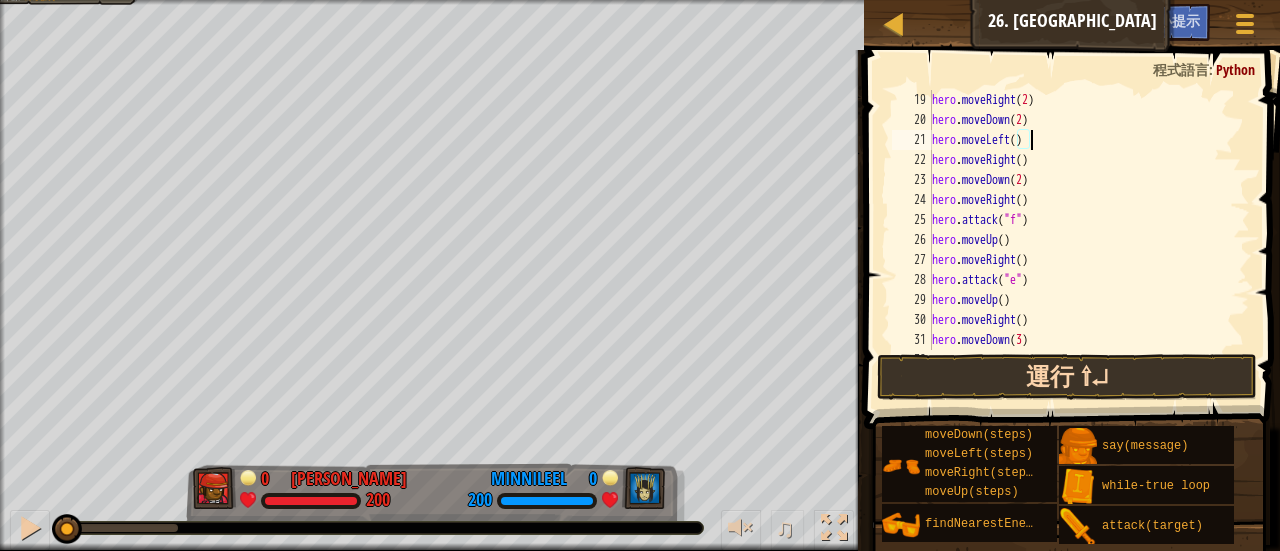 type on "hero.moveLeft()" 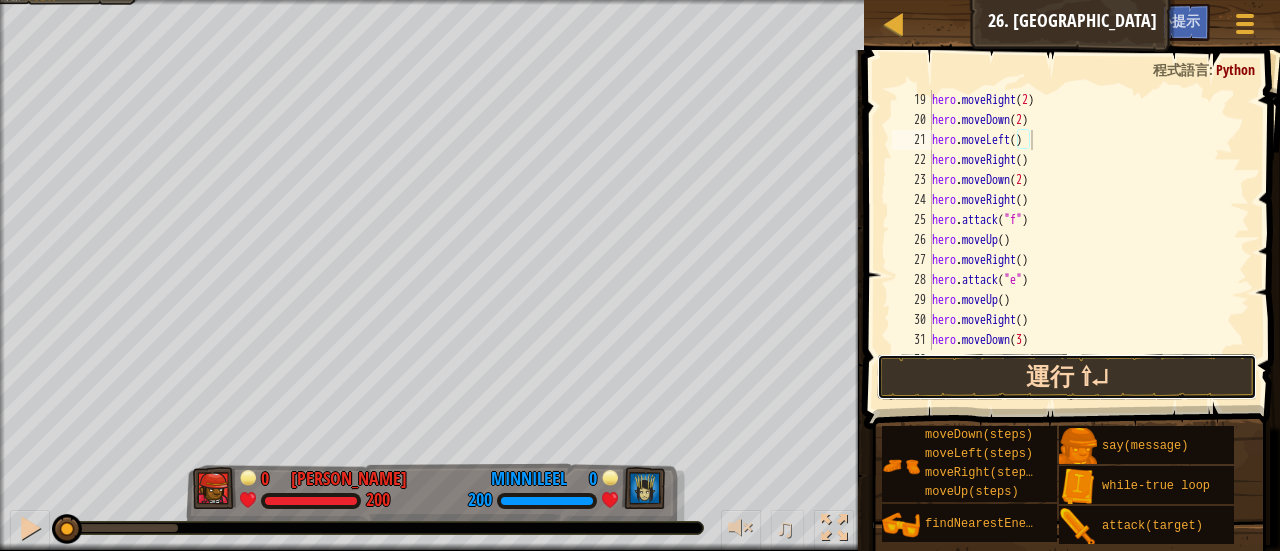click on "運行 ⇧↵" at bounding box center [1067, 377] 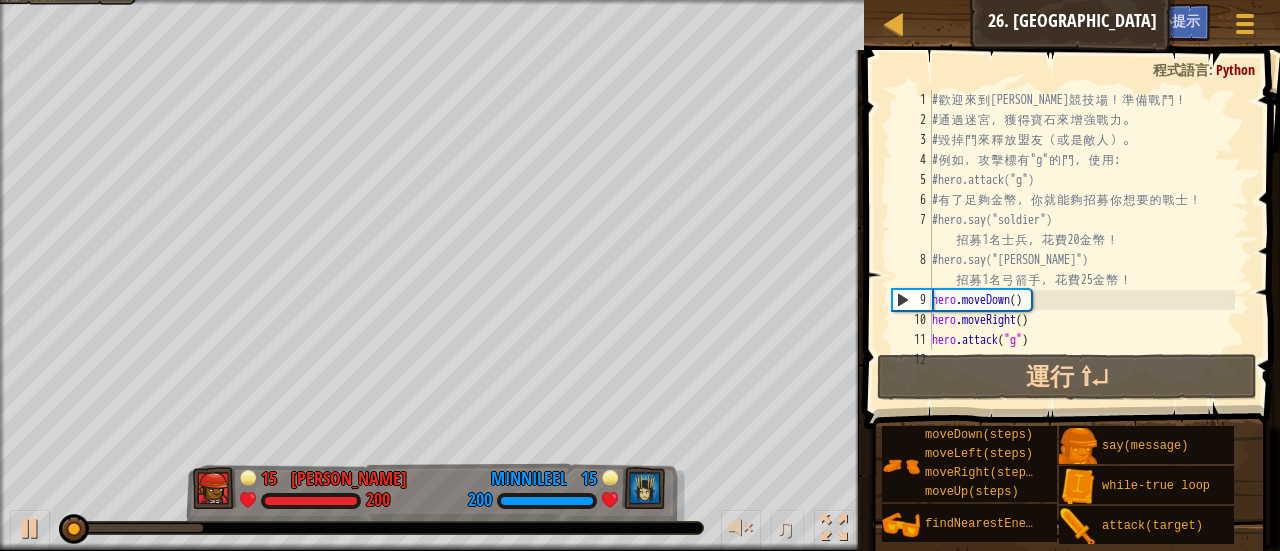 scroll, scrollTop: 0, scrollLeft: 0, axis: both 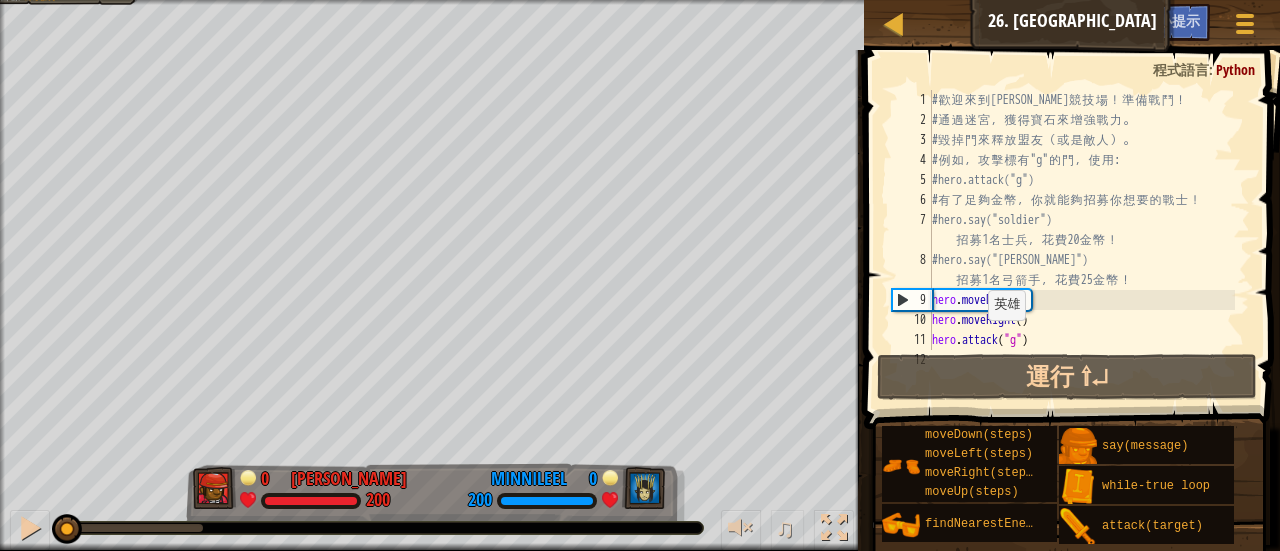drag, startPoint x: 134, startPoint y: 501, endPoint x: 1, endPoint y: 365, distance: 190.22356 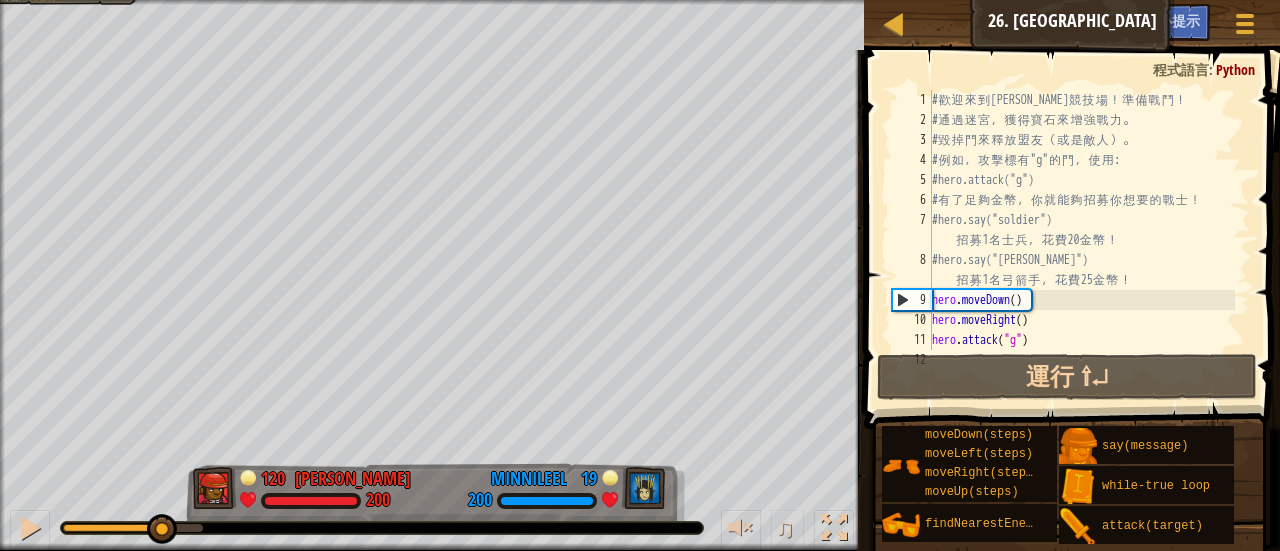 click on "在90秒內擊敗敵人 您的英雄必須存活 目標 : 未完成 120 [PERSON_NAME] 200 19 MinniLeeL 200 ♫ Hero 200 x: 22 y: 44 x: 22 y: 54 action: move 120 跳過 (esc) 下一步  祝你好運！" at bounding box center (640, 275) 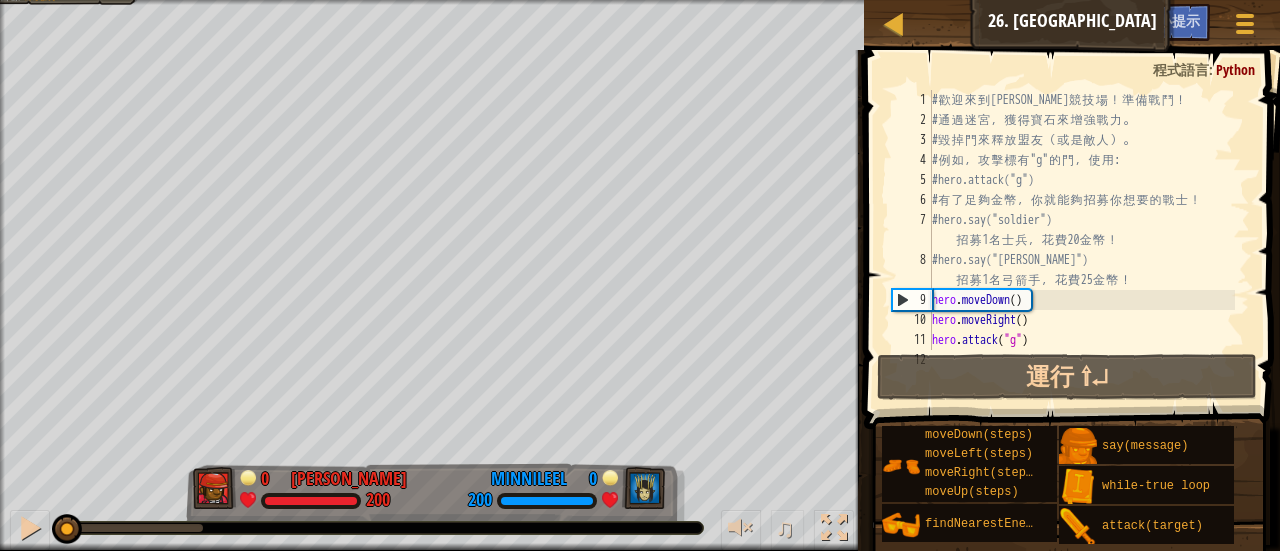 drag, startPoint x: 164, startPoint y: 529, endPoint x: 0, endPoint y: 539, distance: 164.3046 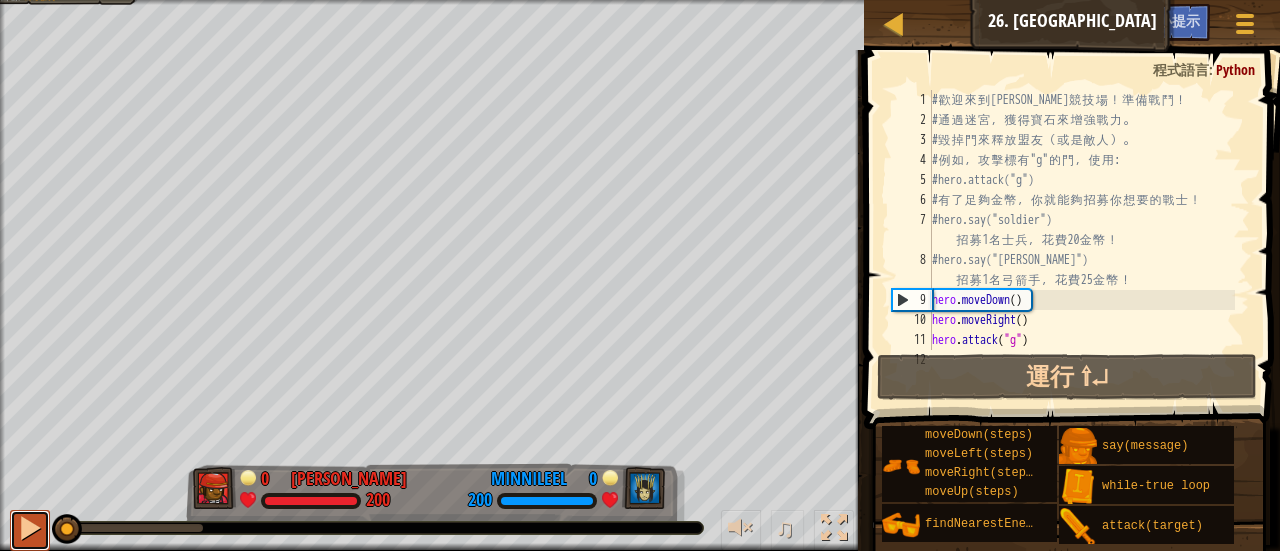 click at bounding box center (30, 528) 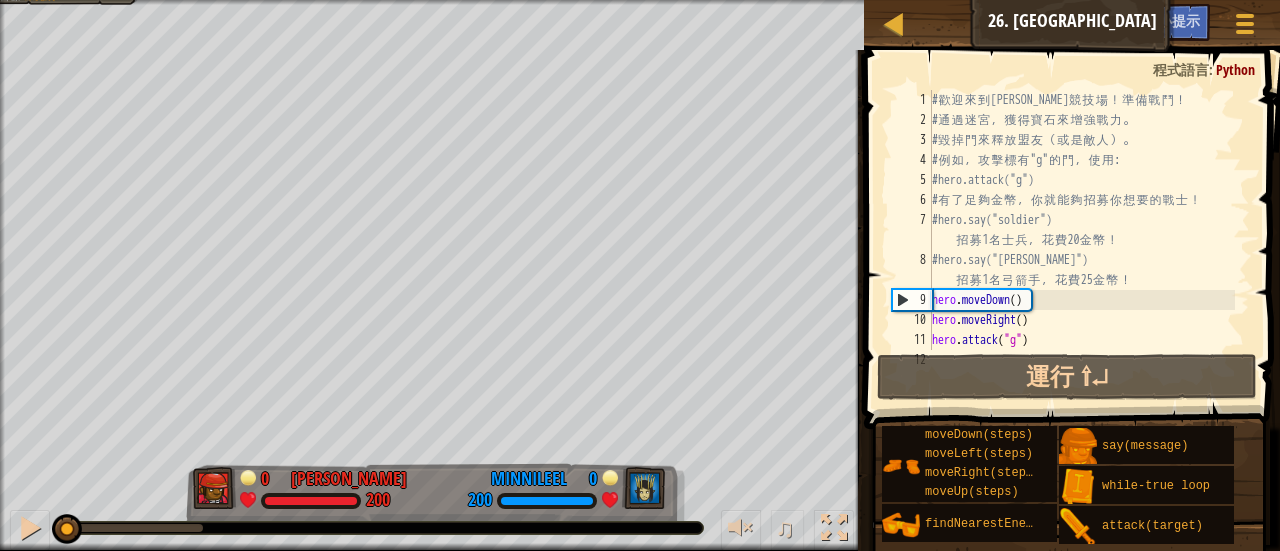 drag, startPoint x: 148, startPoint y: 518, endPoint x: 0, endPoint y: 312, distance: 253.6533 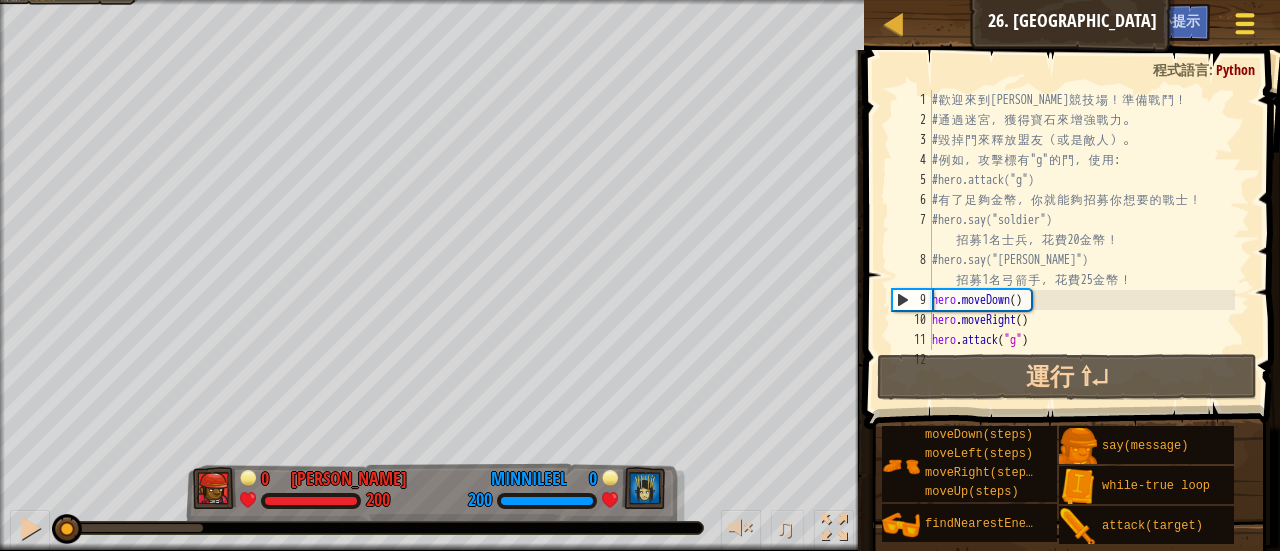 click at bounding box center [1244, 23] 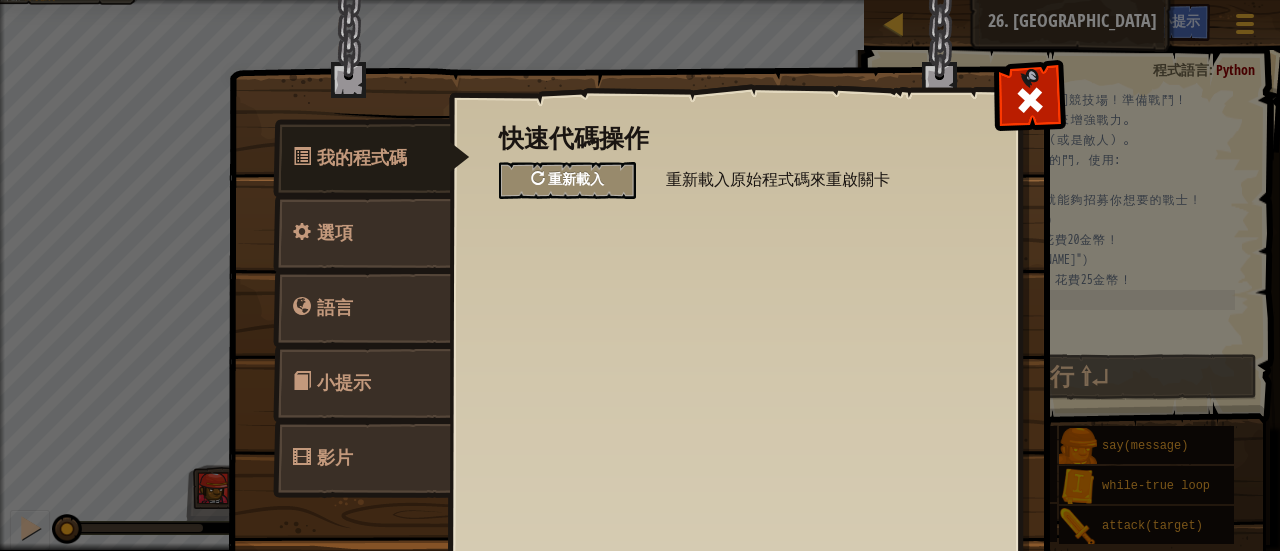 click on "重新載入" at bounding box center [567, 180] 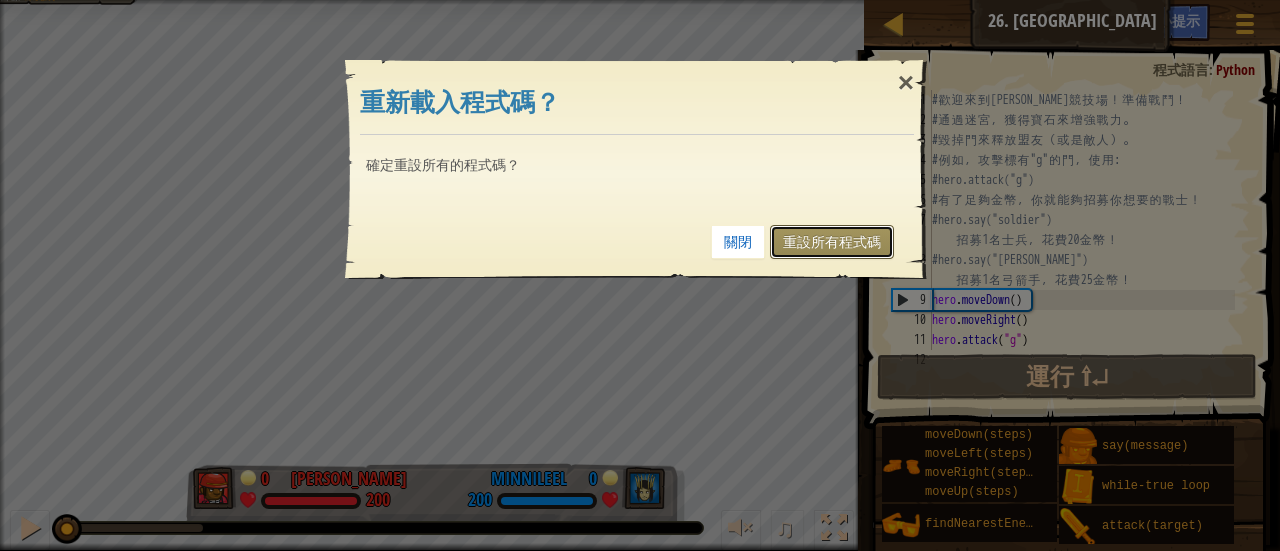 click on "重設所有程式碼" at bounding box center (832, 242) 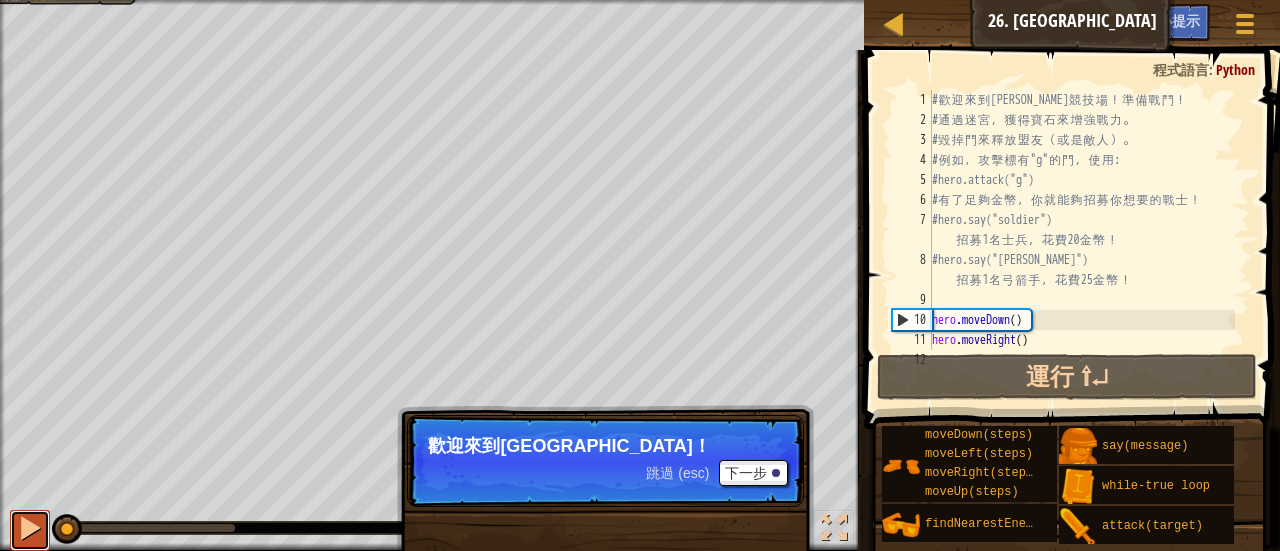 click at bounding box center (30, 528) 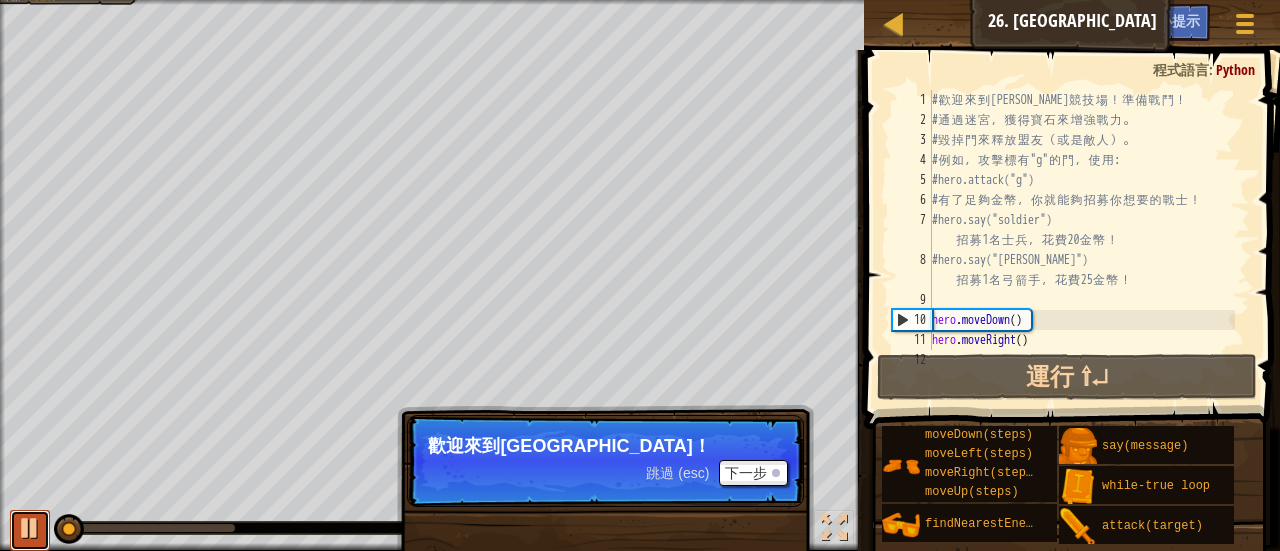 click at bounding box center (30, 528) 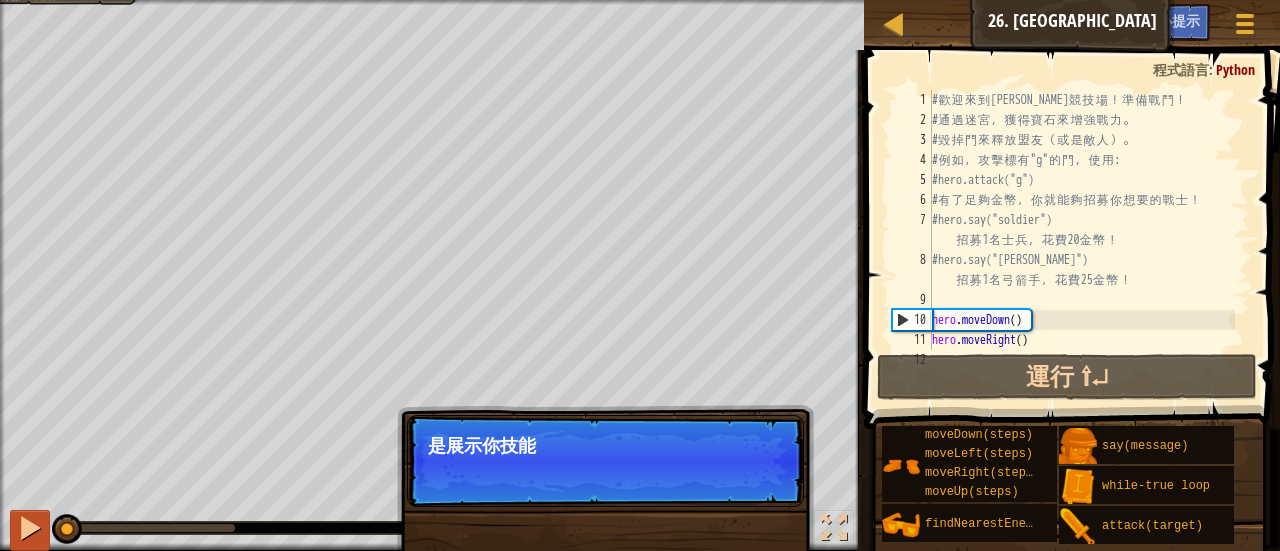 drag, startPoint x: 68, startPoint y: 529, endPoint x: 12, endPoint y: 535, distance: 56.32051 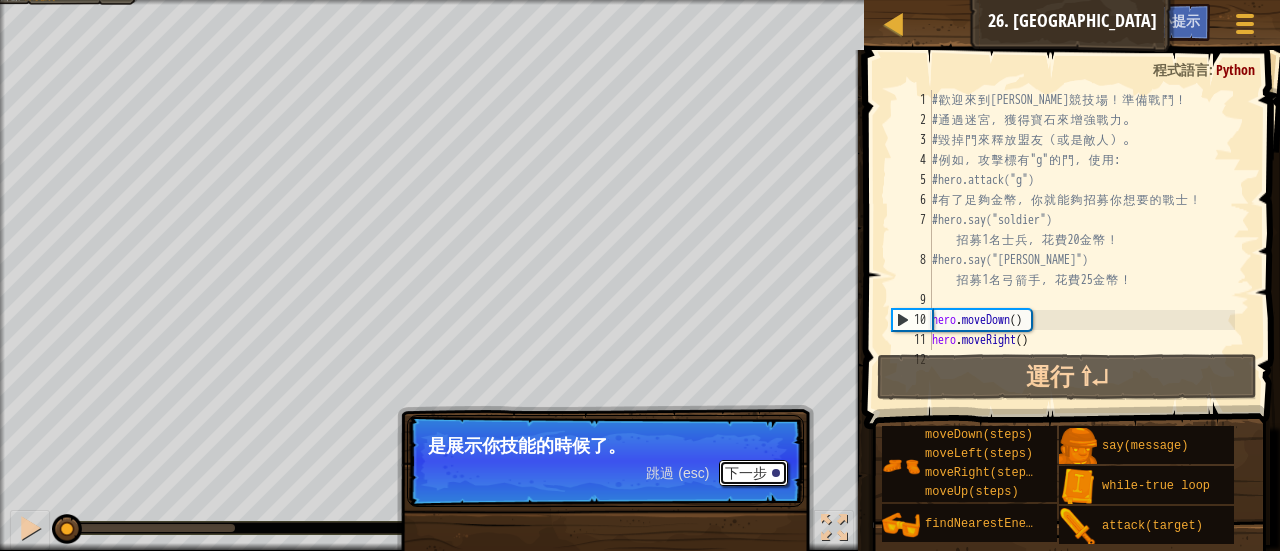 click on "下一步" at bounding box center (753, 473) 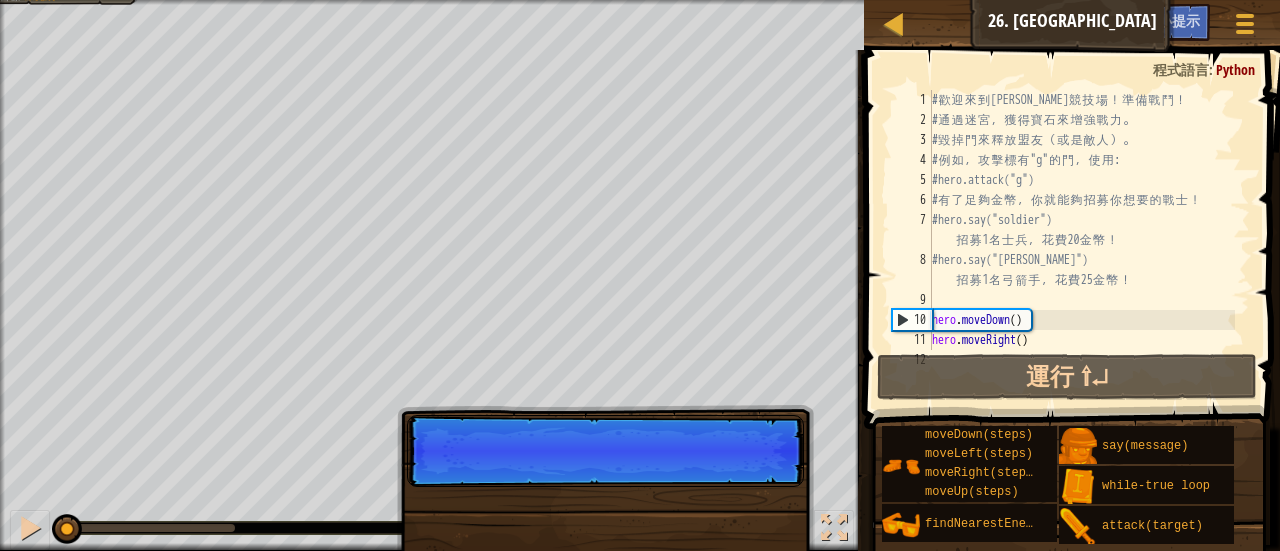 click on "跳過 (esc) 下一步" at bounding box center (605, 451) 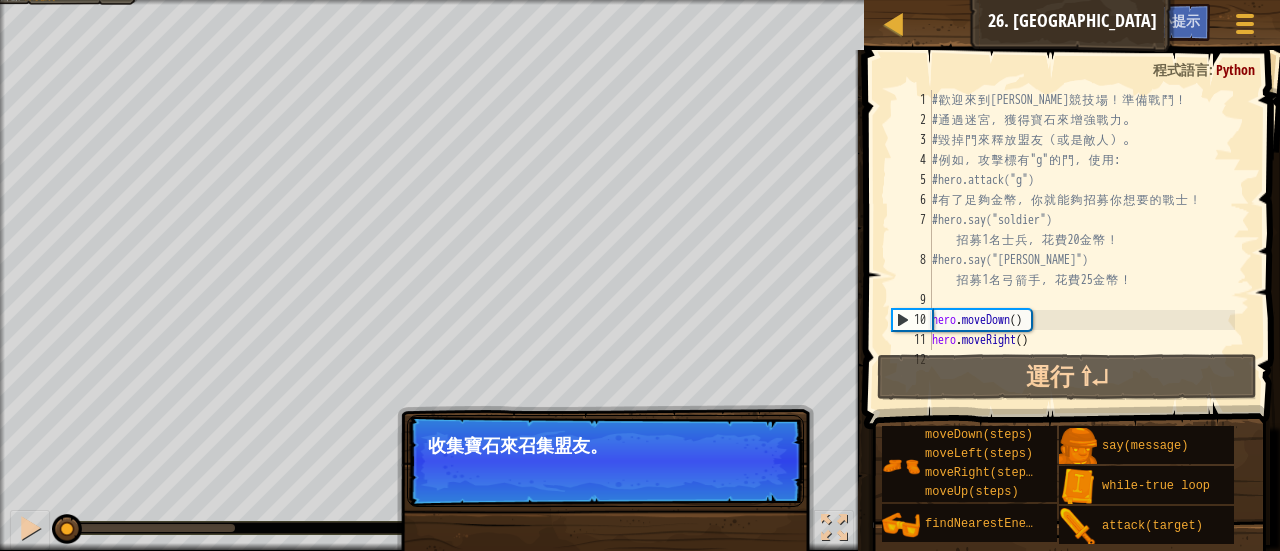 click on "跳過 (esc) 下一步  收集寶石來召集盟友。" at bounding box center [605, 461] 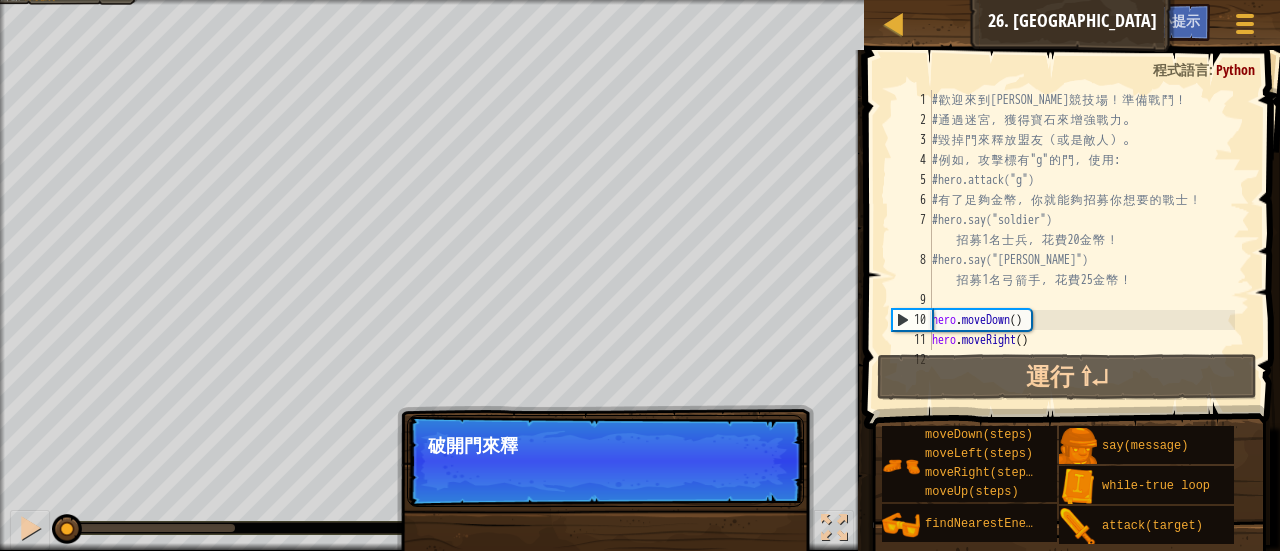 click on "跳過 (esc) 下一步  破開門來釋" at bounding box center [605, 461] 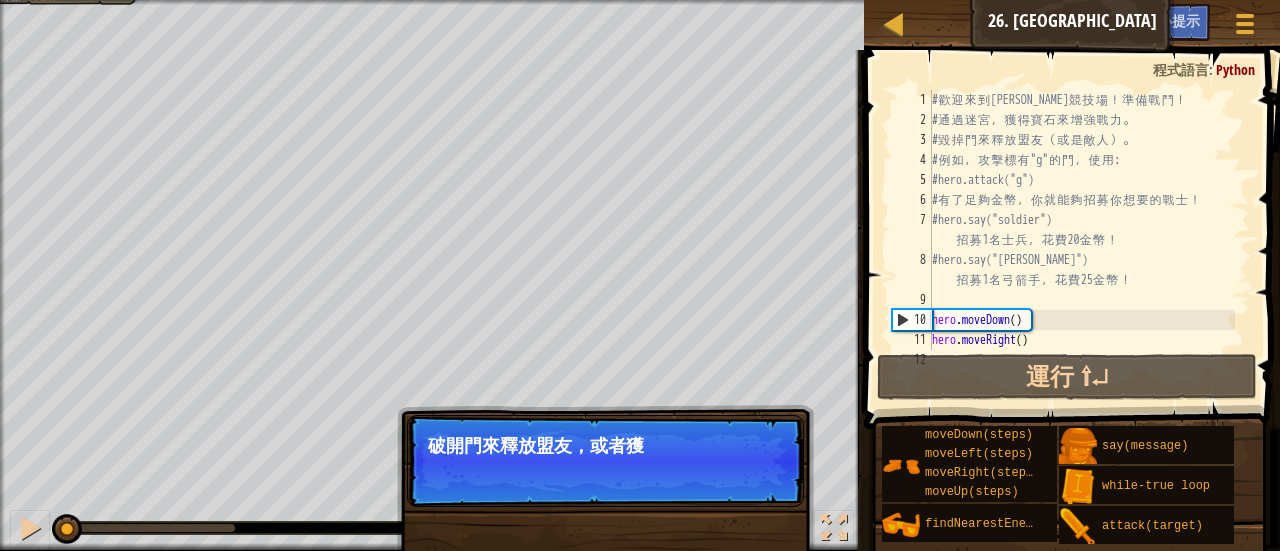 click on "跳過 (esc) 下一步  破開門來釋放盟友，或者獲" at bounding box center (605, 461) 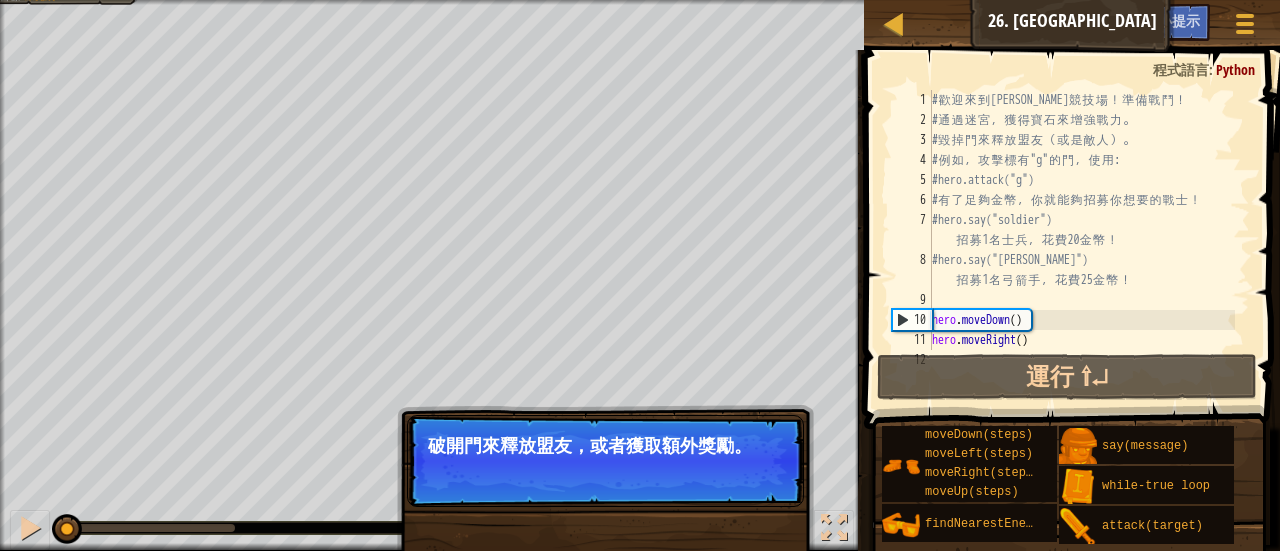 click on "下一步" at bounding box center [0, 0] 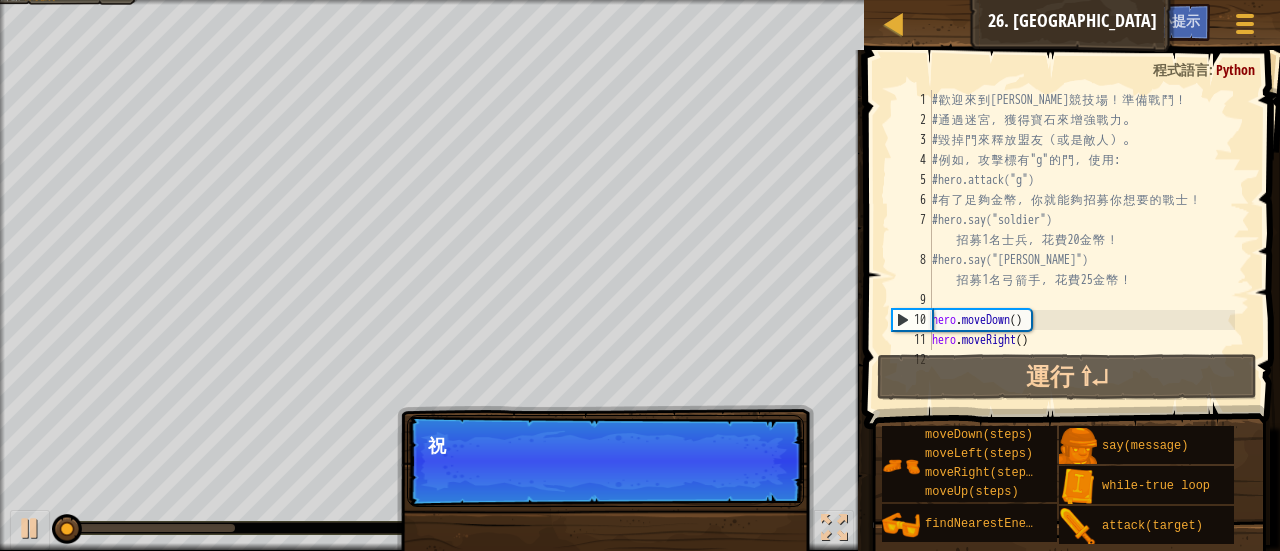 click on "跳過 (esc) 下一步  祝" at bounding box center (605, 461) 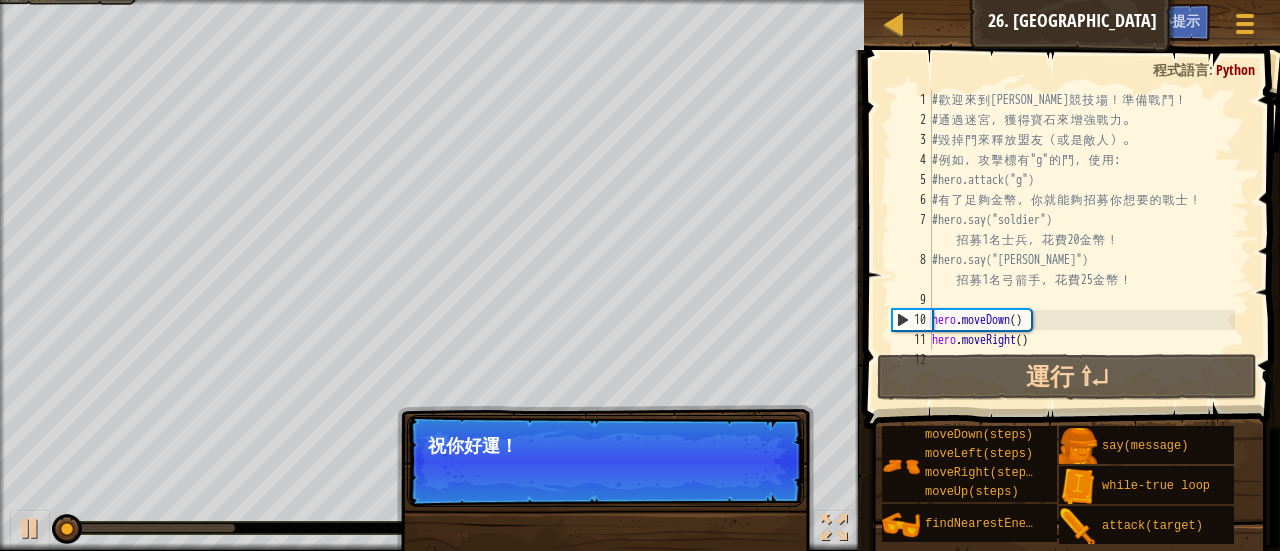 click on "跳過 (esc) 下一步  祝你好運！" at bounding box center (605, 461) 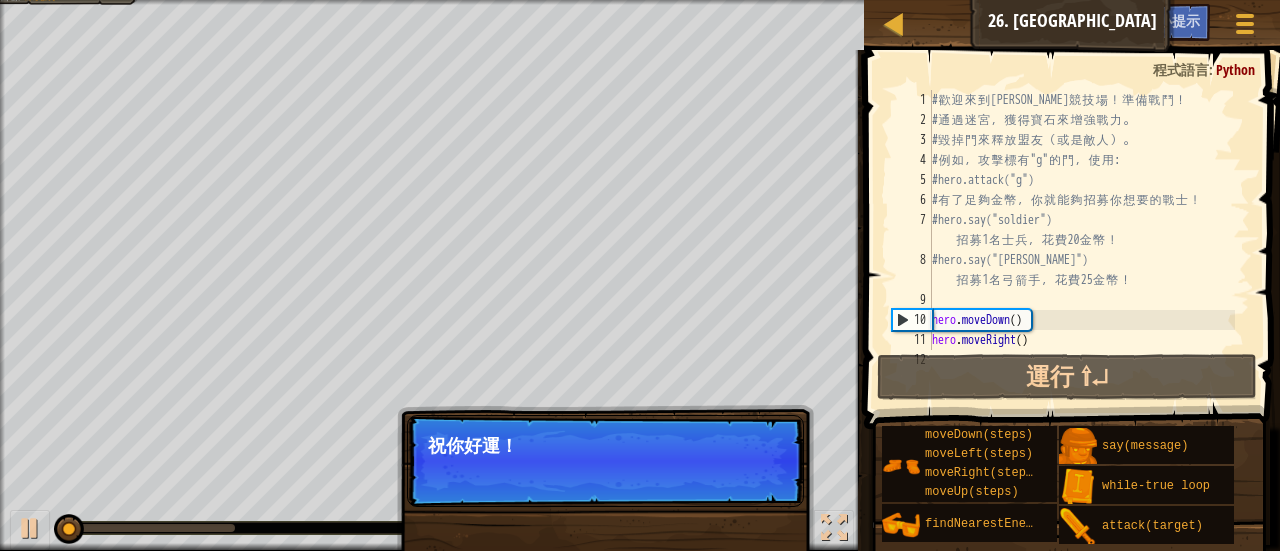click on "下一步" at bounding box center [753, 473] 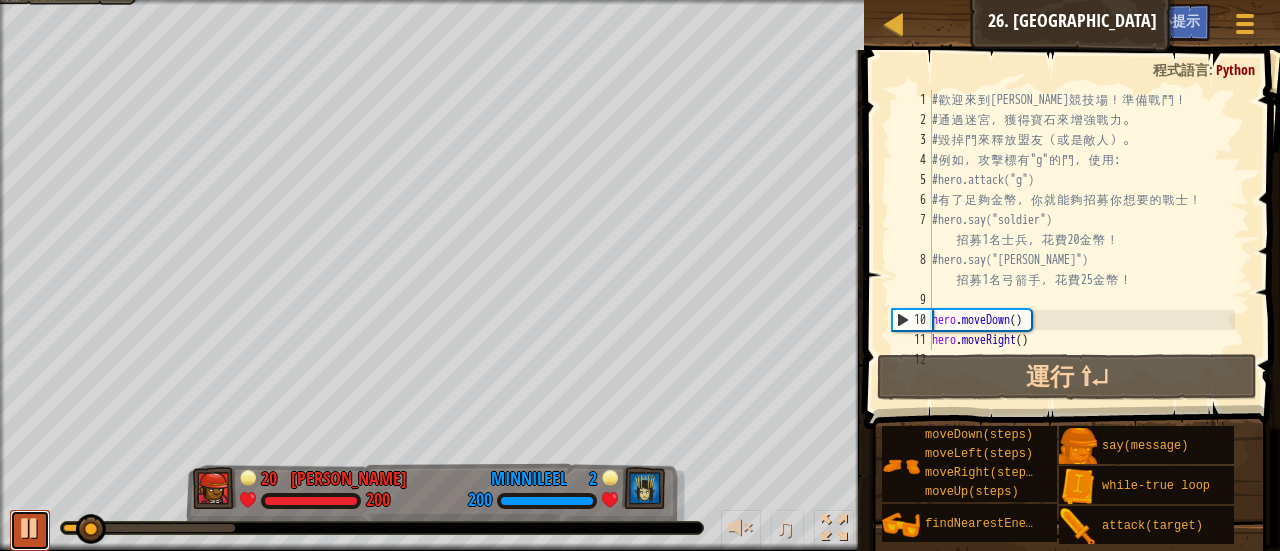 click at bounding box center (30, 530) 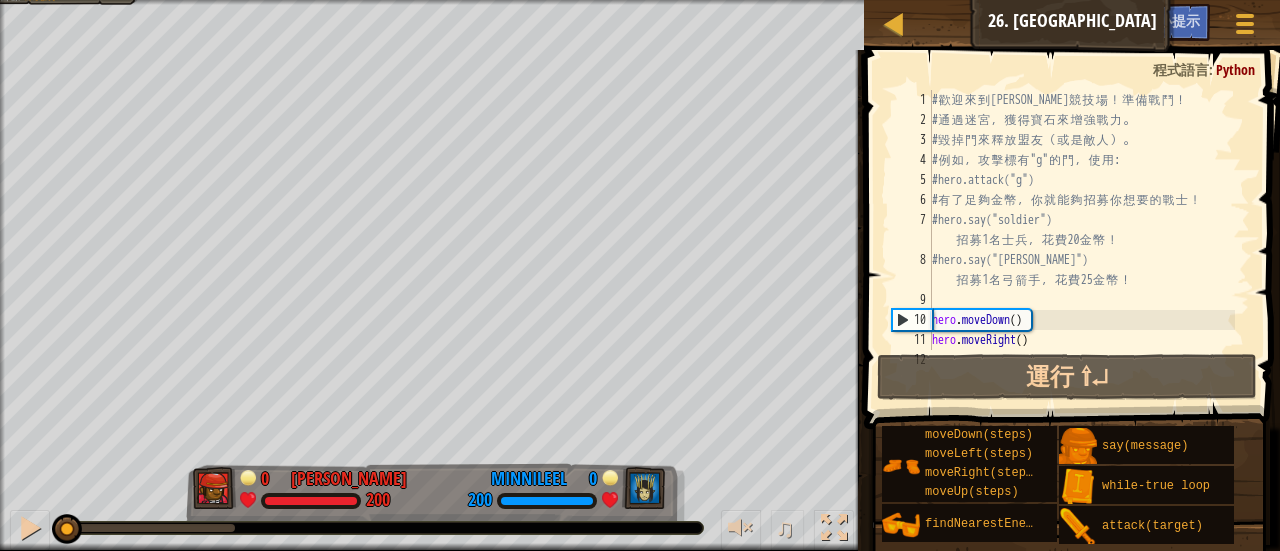drag, startPoint x: 83, startPoint y: 524, endPoint x: 0, endPoint y: 469, distance: 99.56907 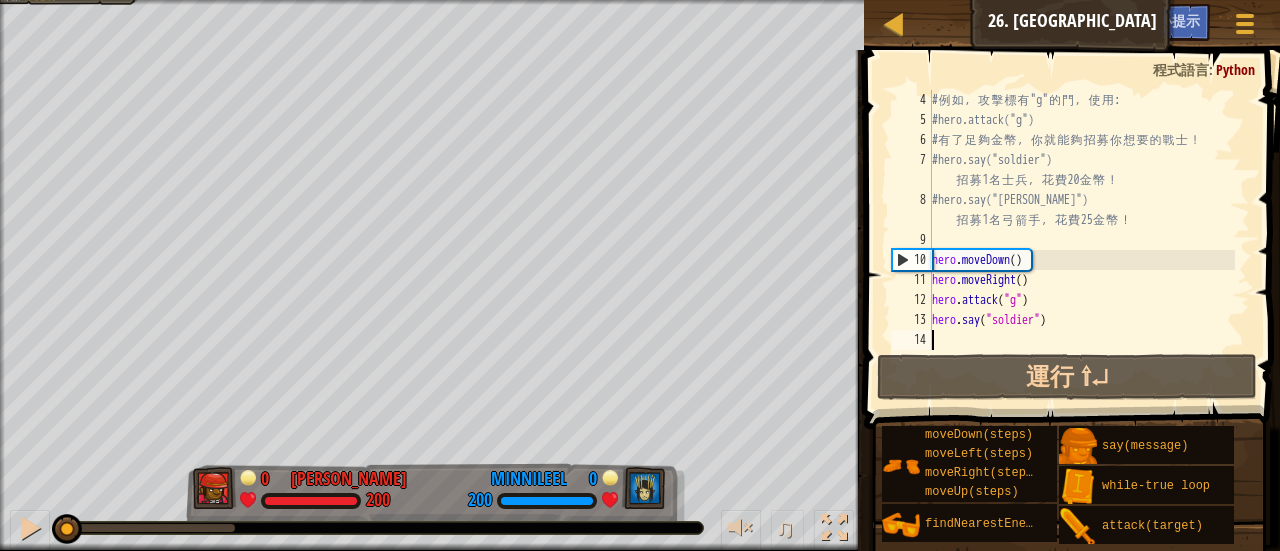 scroll, scrollTop: 60, scrollLeft: 0, axis: vertical 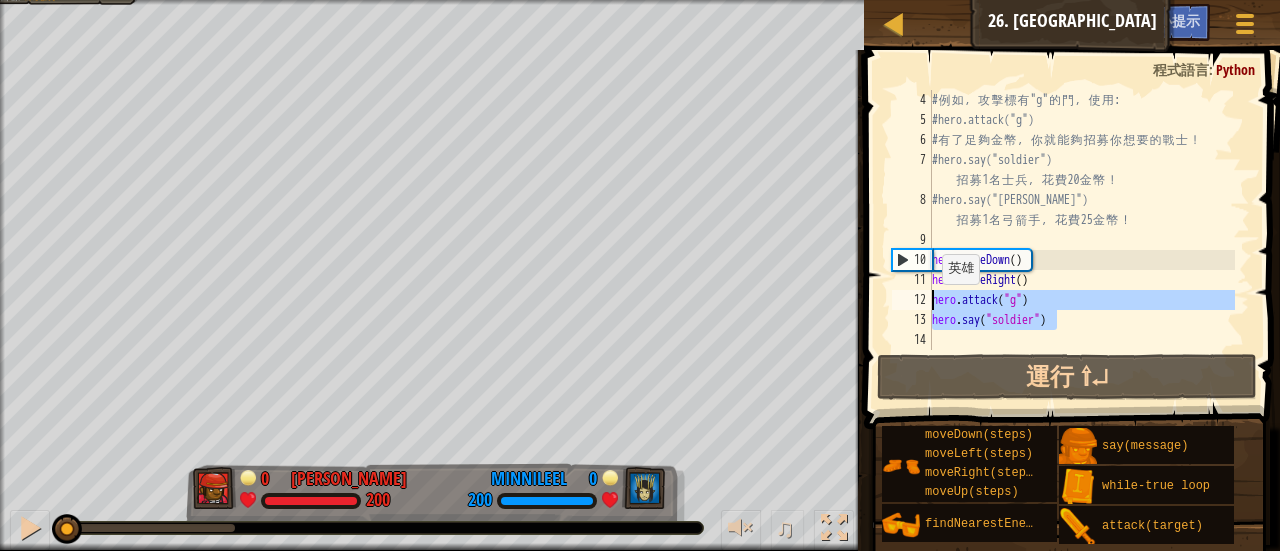 drag, startPoint x: 1089, startPoint y: 323, endPoint x: 931, endPoint y: 297, distance: 160.12495 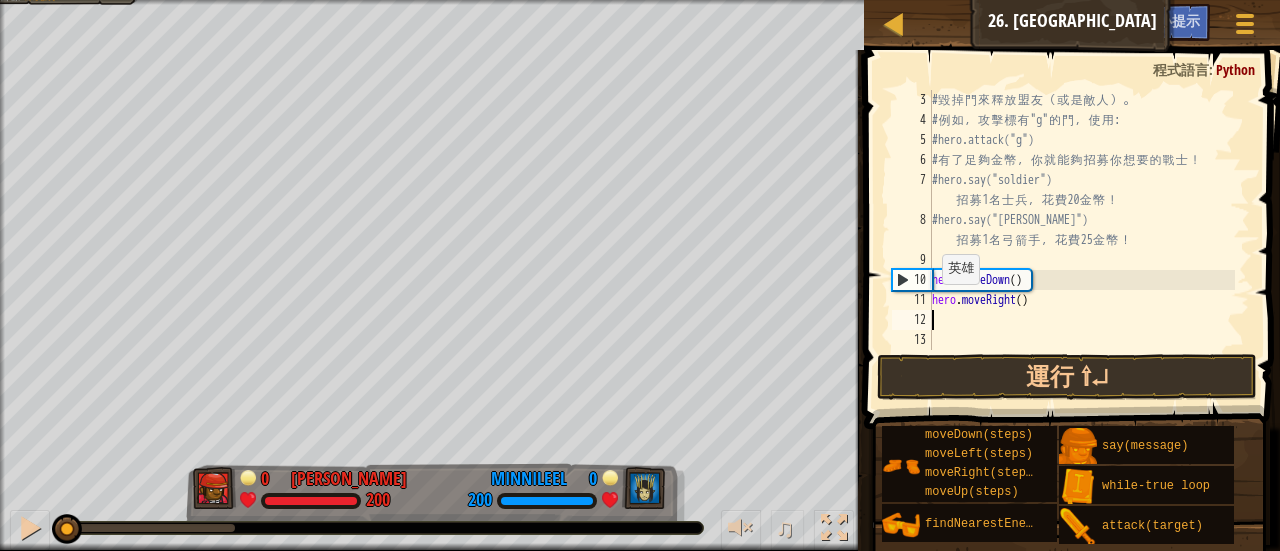 scroll, scrollTop: 40, scrollLeft: 0, axis: vertical 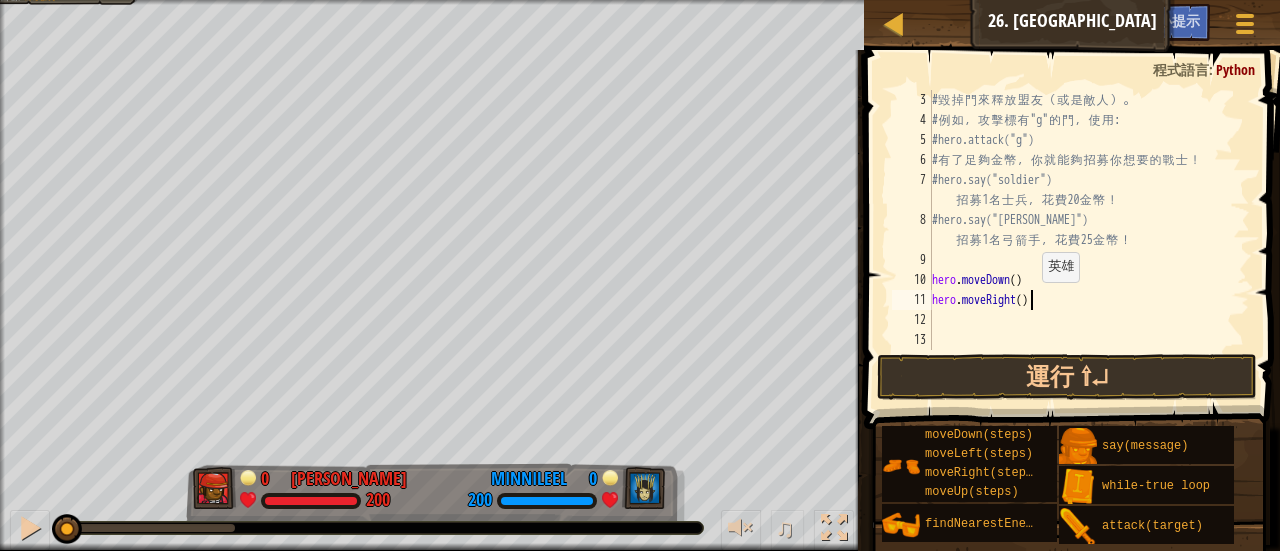 click on "#  毀 掉 門 來 釋 放 盟 友 （ 或 是 敵 人 ） 。 #  例 如 ， 攻 擊 標 有 "g" 的 門 ， 使 用 : #hero.attack("g") #  有 了 足 夠 金 幣 ， 你 就 能 夠 招 募 你 想 要 的 戰 士 ！ #hero.say("soldier")       招 募 1 名 士 兵 ， 花 費 20 金 幣 ！ #hero.say("[PERSON_NAME]")       招 募 1 名 弓 箭 手 ， 花 費 25 金 幣 ！ hero . moveDown ( ) hero . moveRight ( )" at bounding box center [1081, 240] 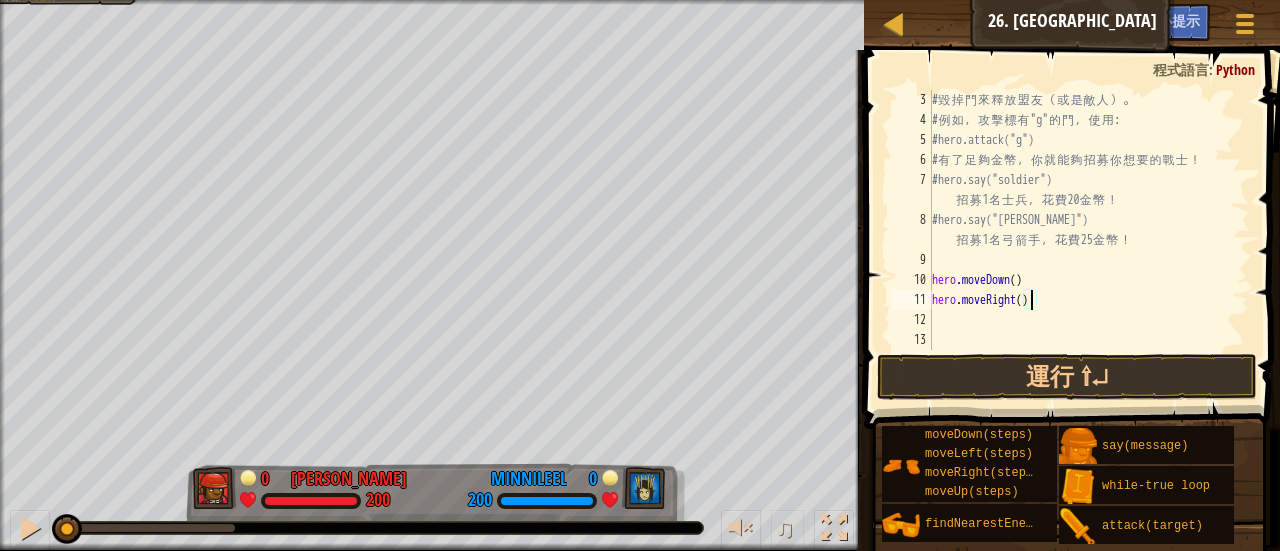 type on "hero.moveRight(5)" 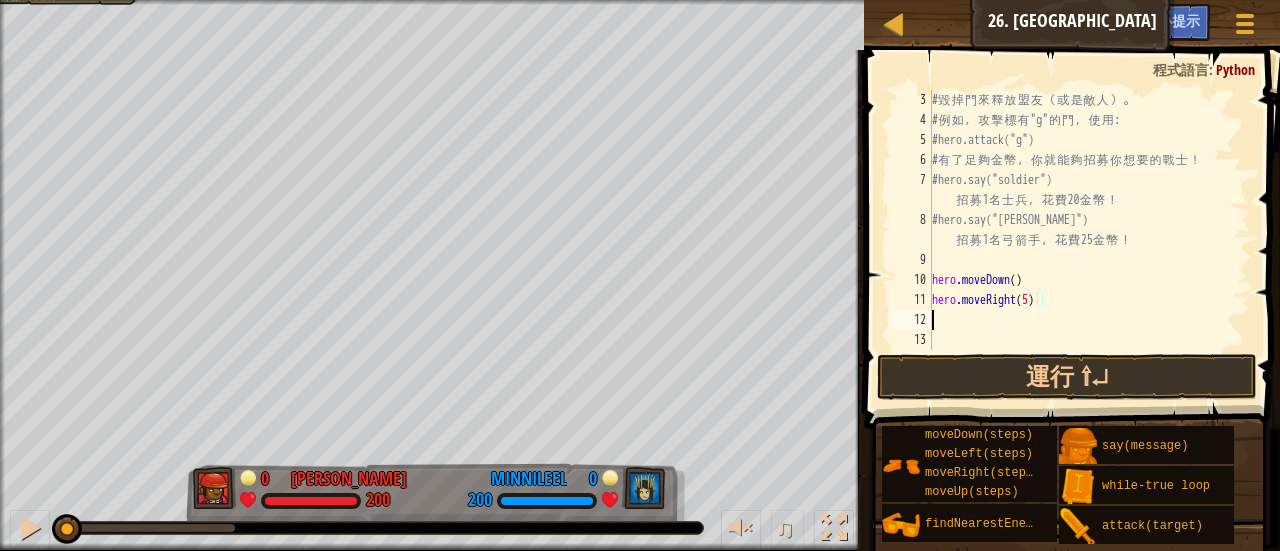click on "#  毀 掉 門 來 釋 放 盟 友 （ 或 是 敵 人 ） 。 #  例 如 ， 攻 擊 標 有 "g" 的 門 ， 使 用 : #hero.attack("g") #  有 了 足 夠 金 幣 ， 你 就 能 夠 招 募 你 想 要 的 戰 士 ！ #hero.say("soldier")       招 募 1 名 士 兵 ， 花 費 20 金 幣 ！ #hero.say("[PERSON_NAME]")       招 募 1 名 弓 箭 手 ， 花 費 25 金 幣 ！ hero . moveDown ( ) hero . moveRight ( 5 )" at bounding box center [1081, 240] 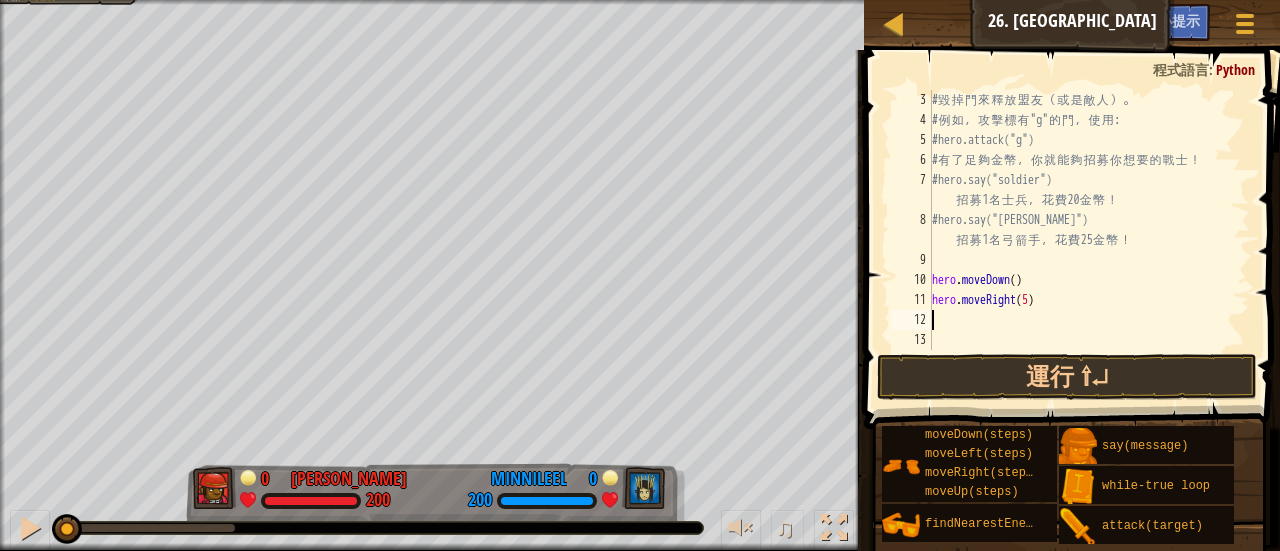type on "h" 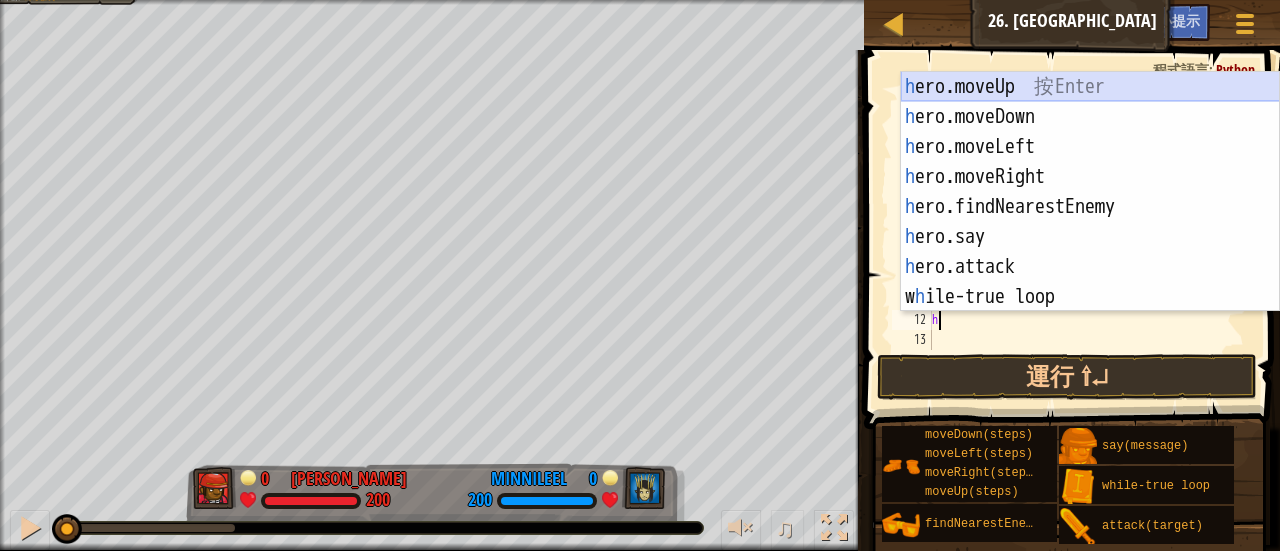 click on "h ero.moveUp 按 Enter h ero.moveDown 按 Enter h ero.moveLeft 按 Enter h ero.moveRight 按 Enter h ero.findNearestEnemy 按 Enter h ero.say 按 Enter h ero.attack 按 Enter w h ile-true loop 按 Enter" at bounding box center [1090, 222] 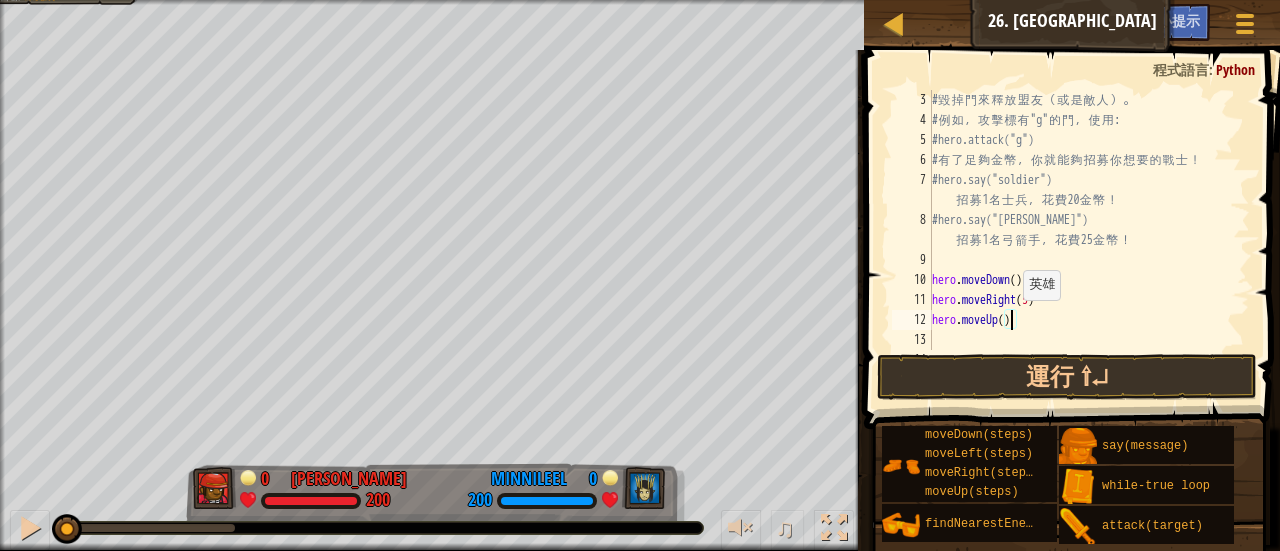 click on "#  毀 掉 門 來 釋 放 盟 友 （ 或 是 敵 人 ） 。 #  例 如 ， 攻 擊 標 有 "g" 的 門 ， 使 用 : #hero.attack("g") #  有 了 足 夠 金 幣 ， 你 就 能 夠 招 募 你 想 要 的 戰 士 ！ #hero.say("soldier")       招 募 1 名 士 兵 ， 花 費 20 金 幣 ！ #hero.say("[PERSON_NAME]")       招 募 1 名 弓 箭 手 ， 花 費 25 金 幣 ！ hero . moveDown ( ) hero . moveRight ( 5 ) hero . moveUp ( )" at bounding box center (1081, 240) 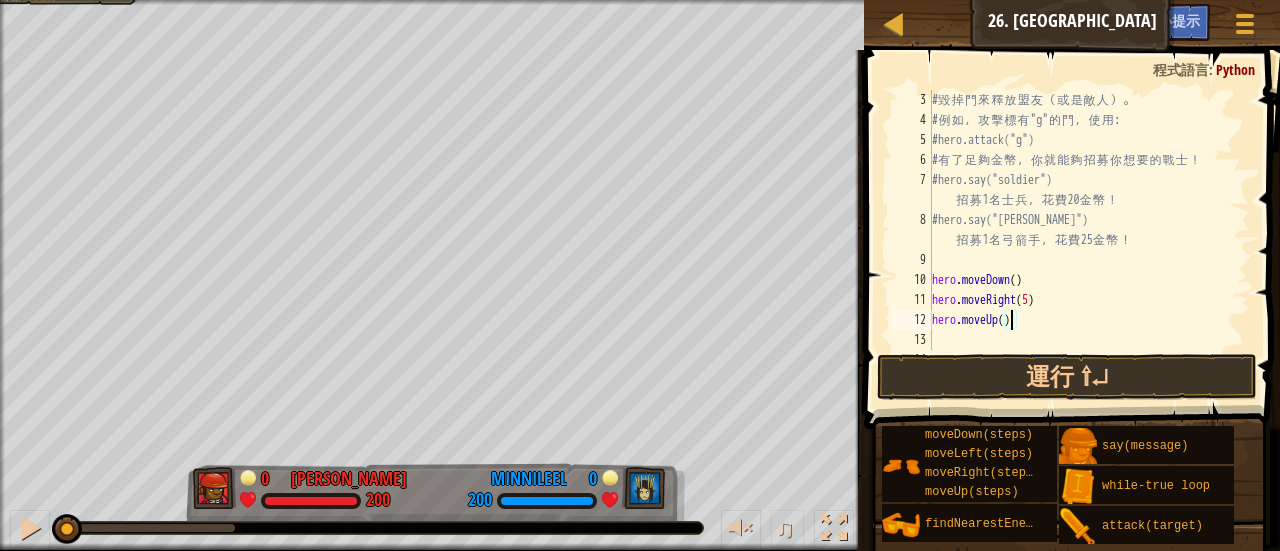 click on "#  毀 掉 門 來 釋 放 盟 友 （ 或 是 敵 人 ） 。 #  例 如 ， 攻 擊 標 有 "g" 的 門 ， 使 用 : #hero.attack("g") #  有 了 足 夠 金 幣 ， 你 就 能 夠 招 募 你 想 要 的 戰 士 ！ #hero.say("soldier")       招 募 1 名 士 兵 ， 花 費 20 金 幣 ！ #hero.say("[PERSON_NAME]")       招 募 1 名 弓 箭 手 ， 花 費 25 金 幣 ！ hero . moveDown ( ) hero . moveRight ( 5 ) hero . moveUp ( )" at bounding box center (1081, 240) 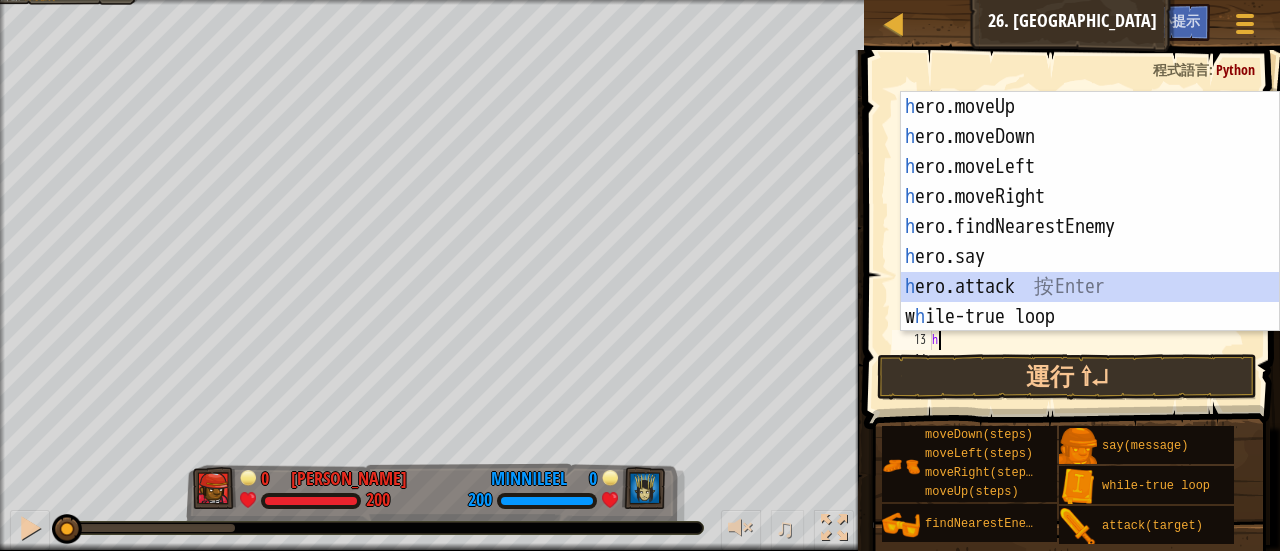click on "h ero.moveUp 按 Enter h ero.moveDown 按 Enter h ero.moveLeft 按 Enter h ero.moveRight 按 Enter h ero.findNearestEnemy 按 Enter h ero.say 按 Enter h ero.attack 按 Enter w h ile-true loop 按 Enter" at bounding box center (1090, 242) 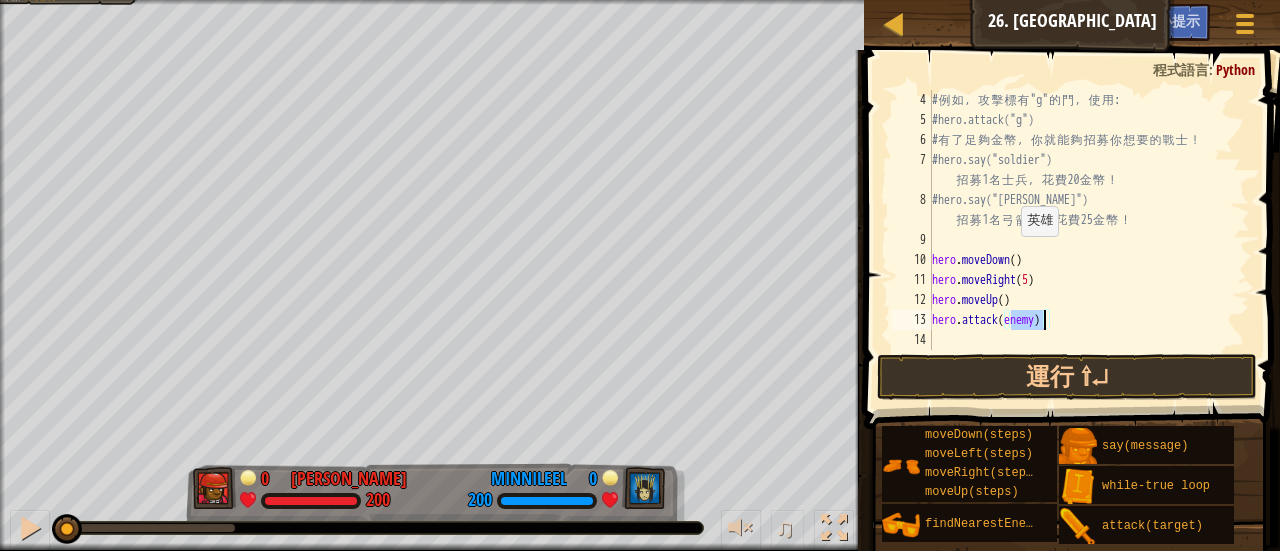 scroll, scrollTop: 60, scrollLeft: 0, axis: vertical 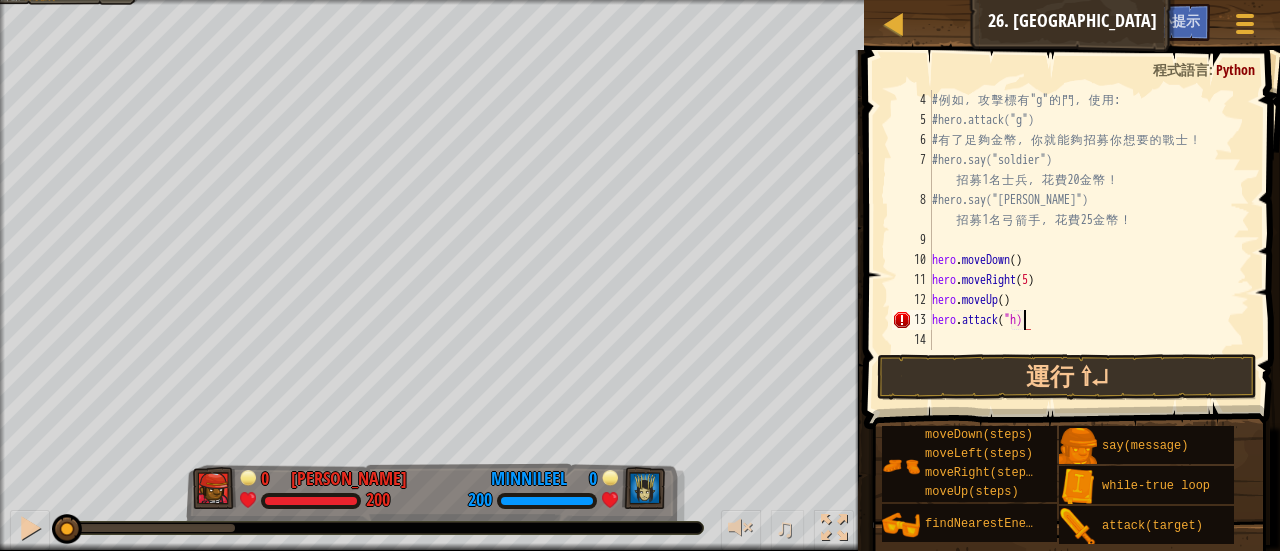 type on "hero.attack("h")" 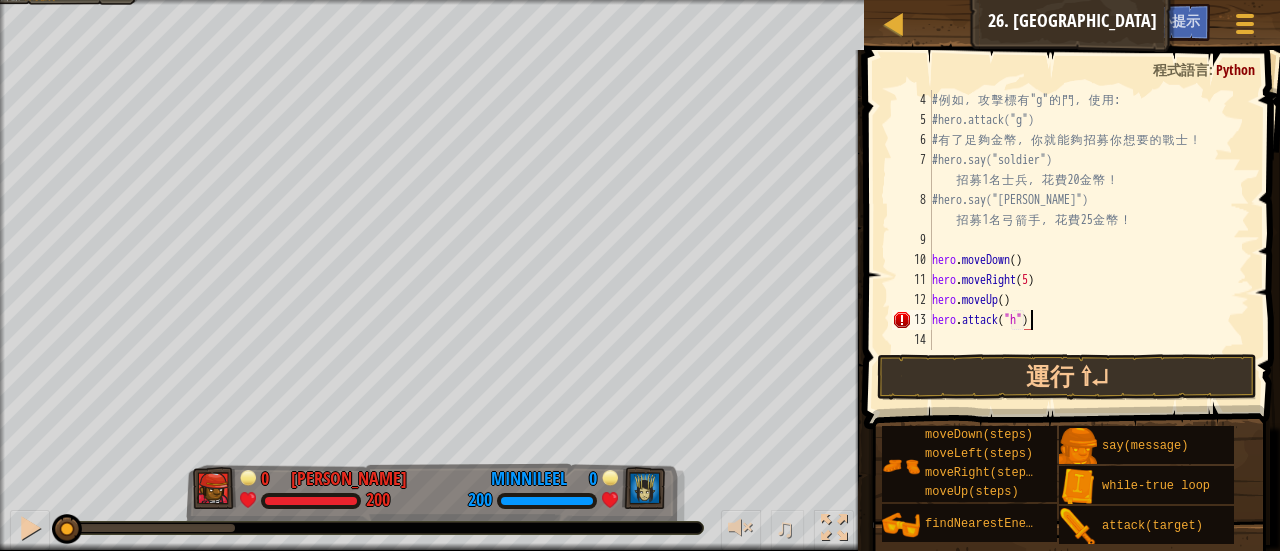 scroll, scrollTop: 9, scrollLeft: 8, axis: both 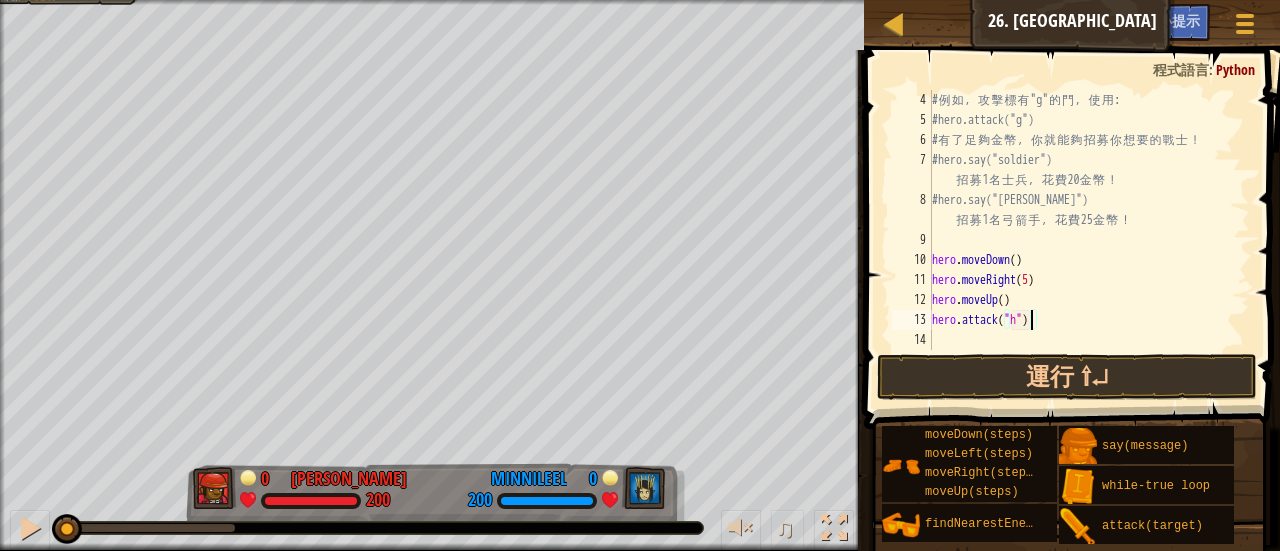 click on "#  例 如 ， 攻 擊 標 有 "g" 的 門 ， 使 用 : #hero.attack("g") #  有 了 足 夠 金 幣 ， 你 就 能 夠 招 募 你 想 要 的 戰 士 ！ #hero.say("soldier")       招 募 1 名 士 兵 ， 花 費 20 金 幣 ！ #hero.say("[PERSON_NAME]")       招 募 1 名 弓 箭 手 ， 花 費 25 金 幣 ！ hero . moveDown ( ) hero . moveRight ( 5 ) hero . moveUp ( ) hero . attack ( "h" )" at bounding box center (1081, 240) 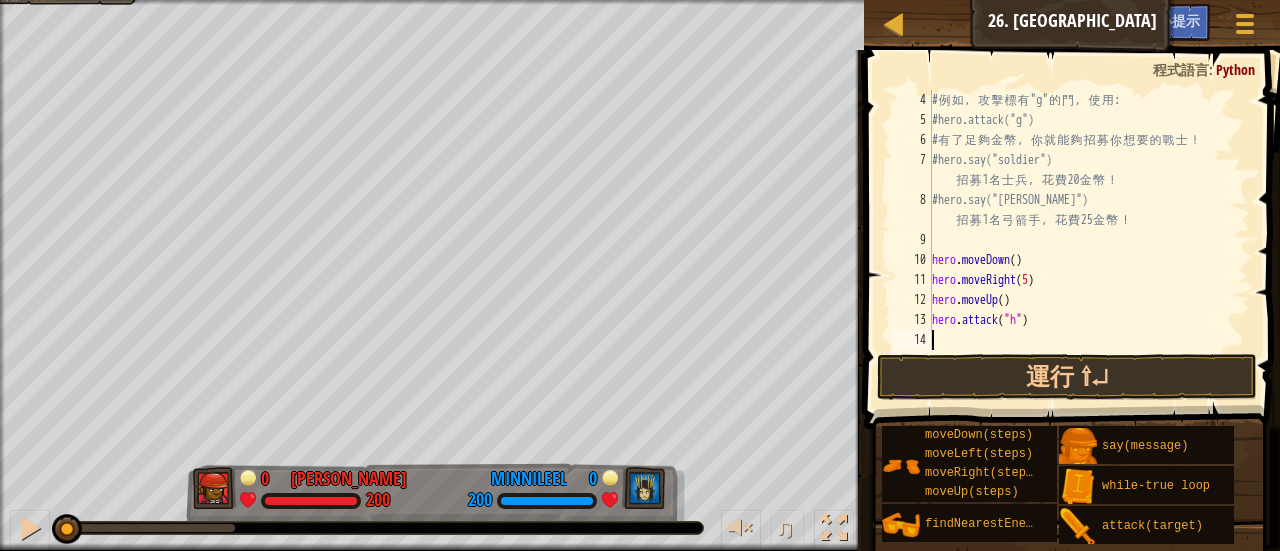 scroll, scrollTop: 9, scrollLeft: 0, axis: vertical 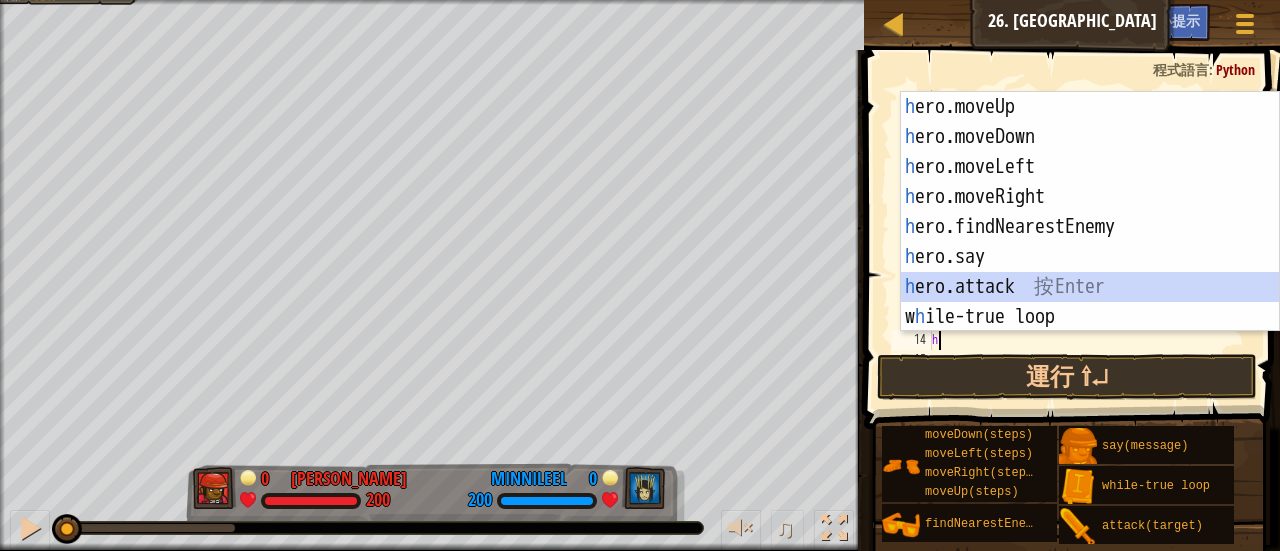 click on "h ero.moveUp 按 Enter h ero.moveDown 按 Enter h ero.moveLeft 按 Enter h ero.moveRight 按 Enter h ero.findNearestEnemy 按 Enter h ero.say 按 Enter h ero.attack 按 Enter w h ile-true loop 按 Enter" at bounding box center (1090, 242) 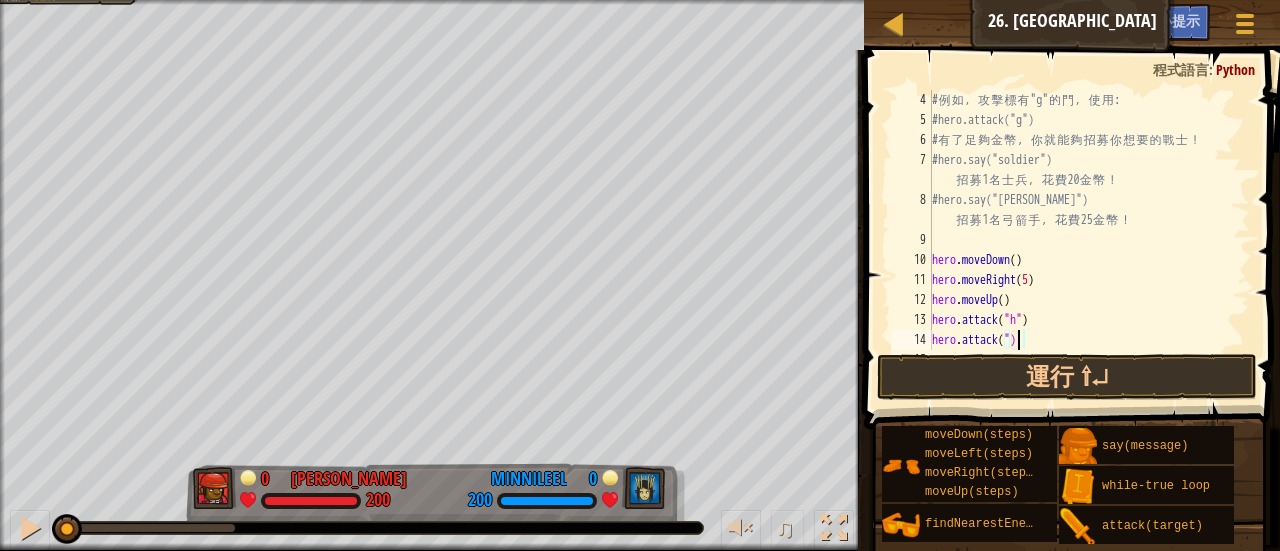 scroll, scrollTop: 9, scrollLeft: 6, axis: both 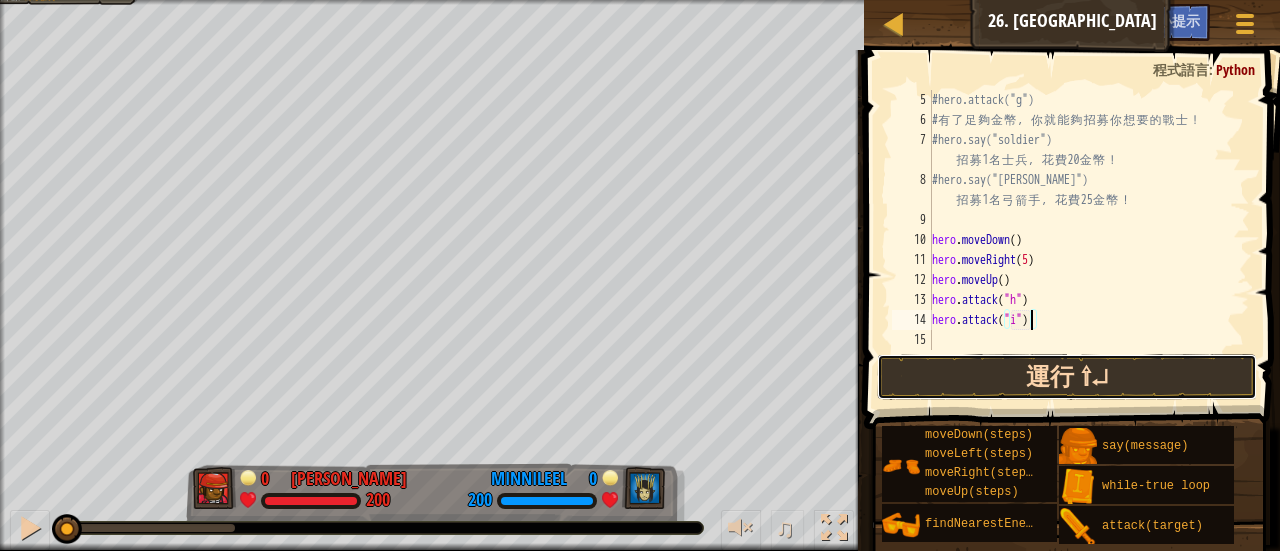 click on "運行 ⇧↵" at bounding box center [1067, 377] 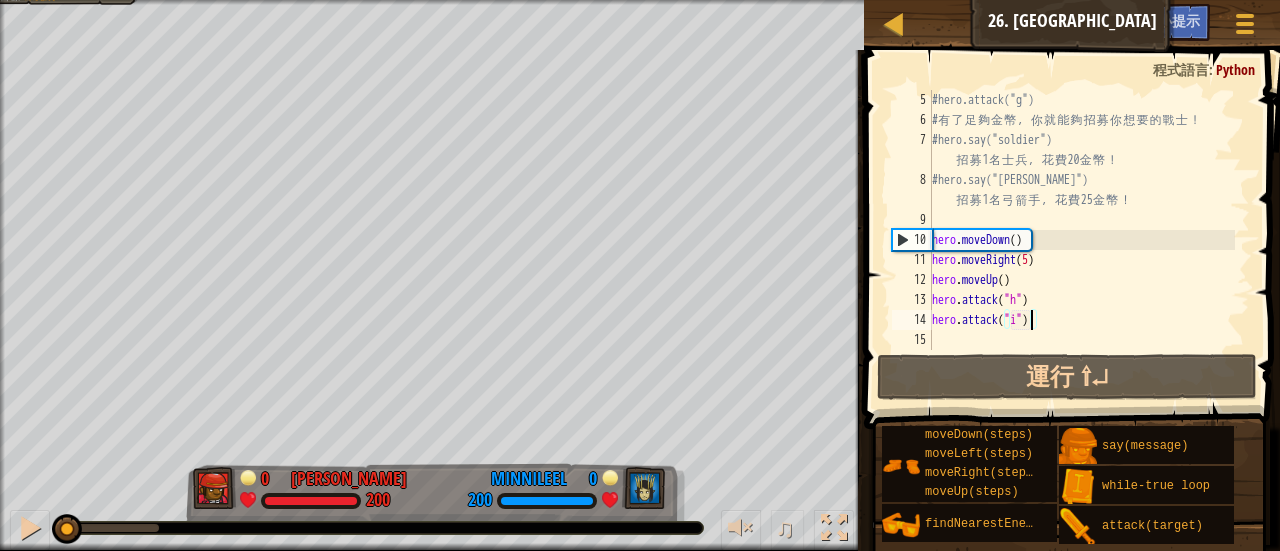 drag, startPoint x: 162, startPoint y: 527, endPoint x: 0, endPoint y: 294, distance: 283.78336 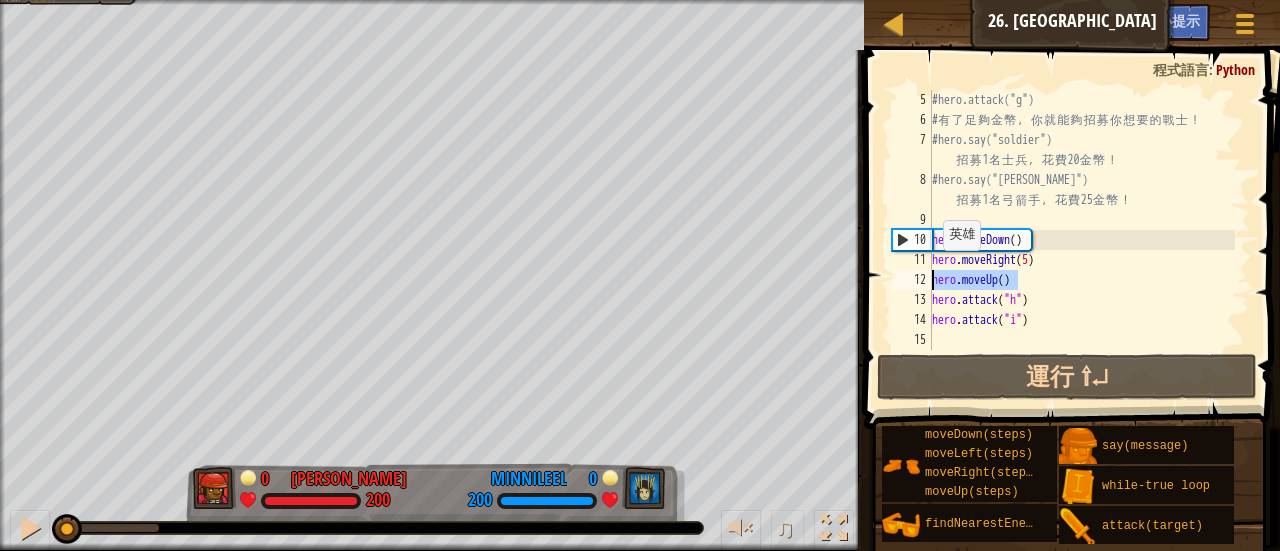 drag, startPoint x: 1032, startPoint y: 279, endPoint x: 911, endPoint y: 269, distance: 121.41252 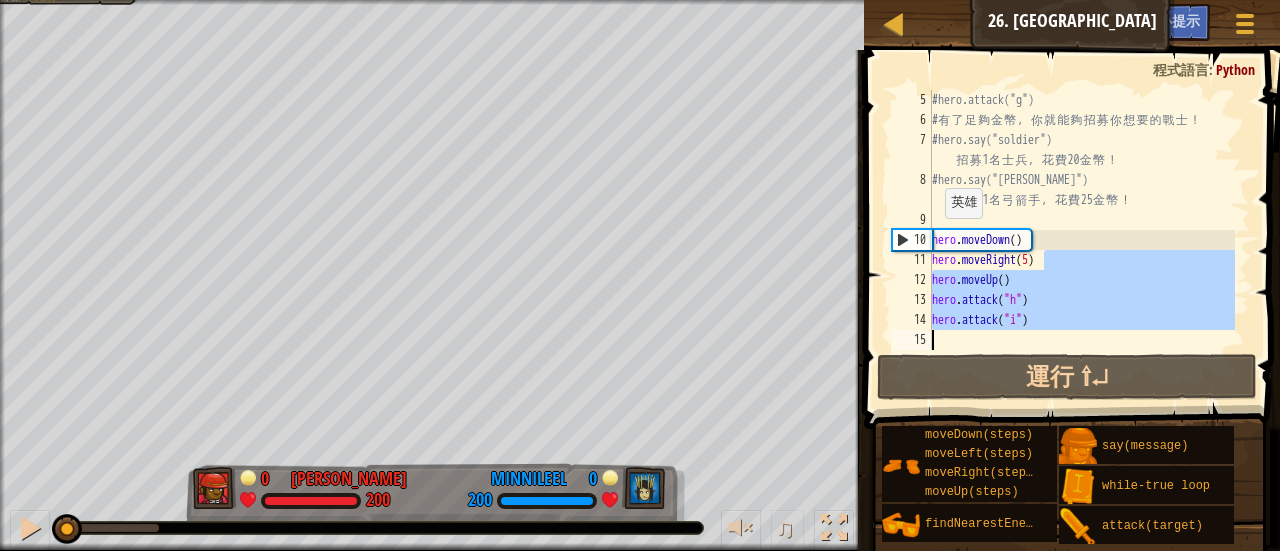 drag, startPoint x: 1052, startPoint y: 256, endPoint x: 870, endPoint y: 354, distance: 206.70752 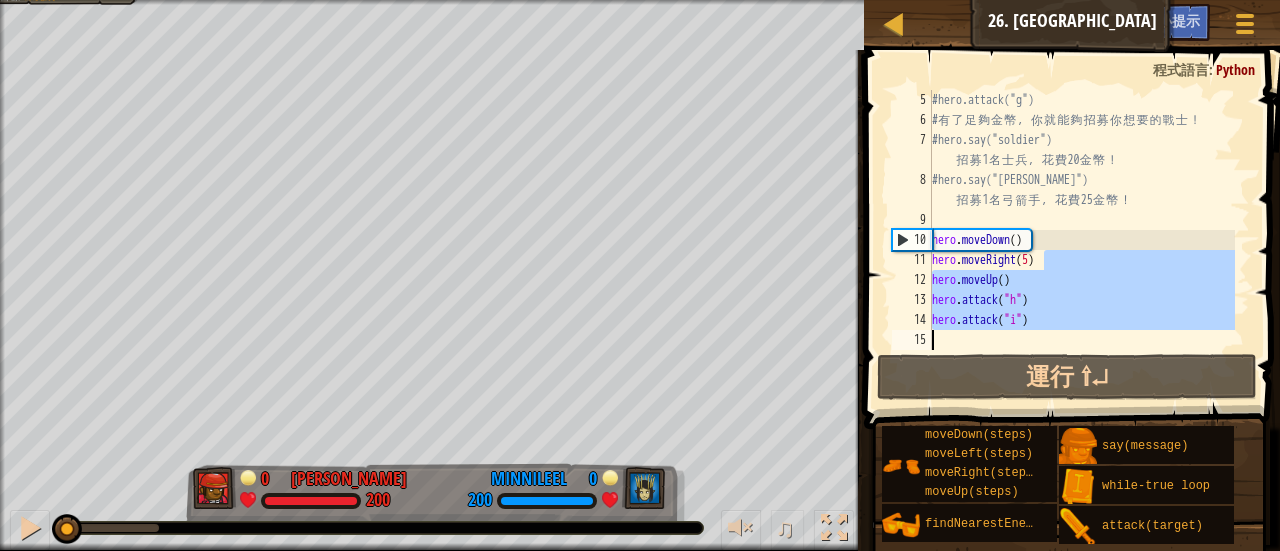 type on "hero.moveRight(5)" 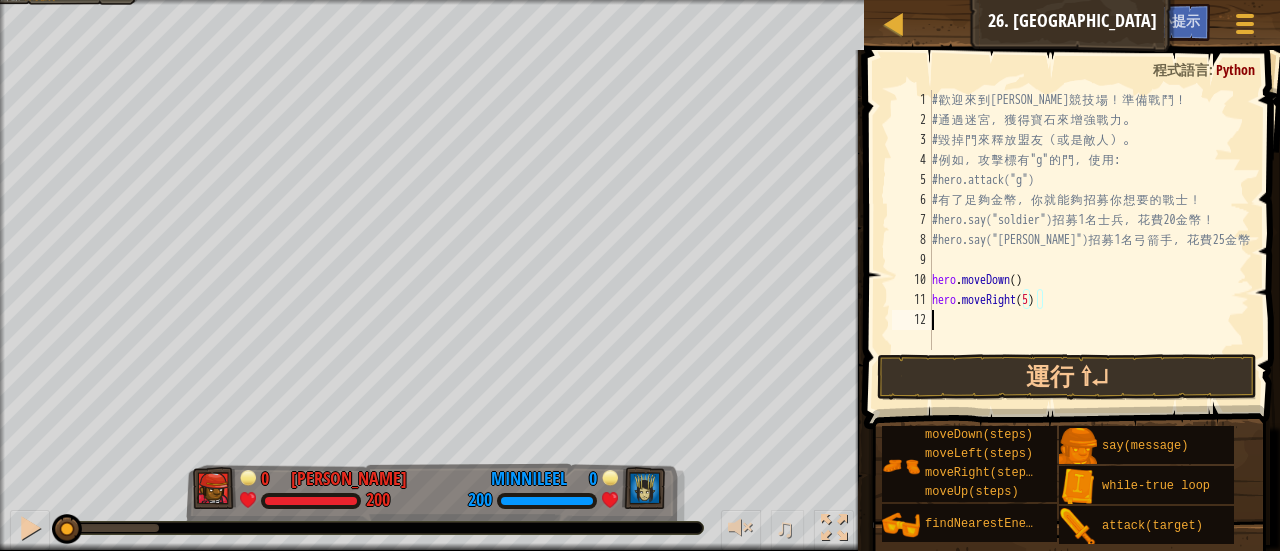 click on "#  歡 迎 來 到 [GEOGRAPHIC_DATA] ！ 準 備 戰 鬥 ！ #  通 過 迷 宮 ， 獲 得 寶 石 來 增 強 戰 力 。 #  毀 掉 門 來 釋 放 盟 友 （ 或 是 敵 人 ） 。 #  例 如 ， 攻 擊 標 有 "g" 的 門 ， 使 用 : #hero.attack("g") #  有 了 足 夠 金 幣 ， 你 就 能 夠 招 募 你 想 要 的 戰 士 ！ #hero.say("soldier")  招 募 1 名 士 兵 ， 花 費 20 金 幣 ！ #hero.say("[PERSON_NAME]")  招 募 1 名 弓 箭 手 ， 花 費 25 金 幣 ！ hero . moveDown ( ) hero . moveRight ( 5 )" at bounding box center [1089, 240] 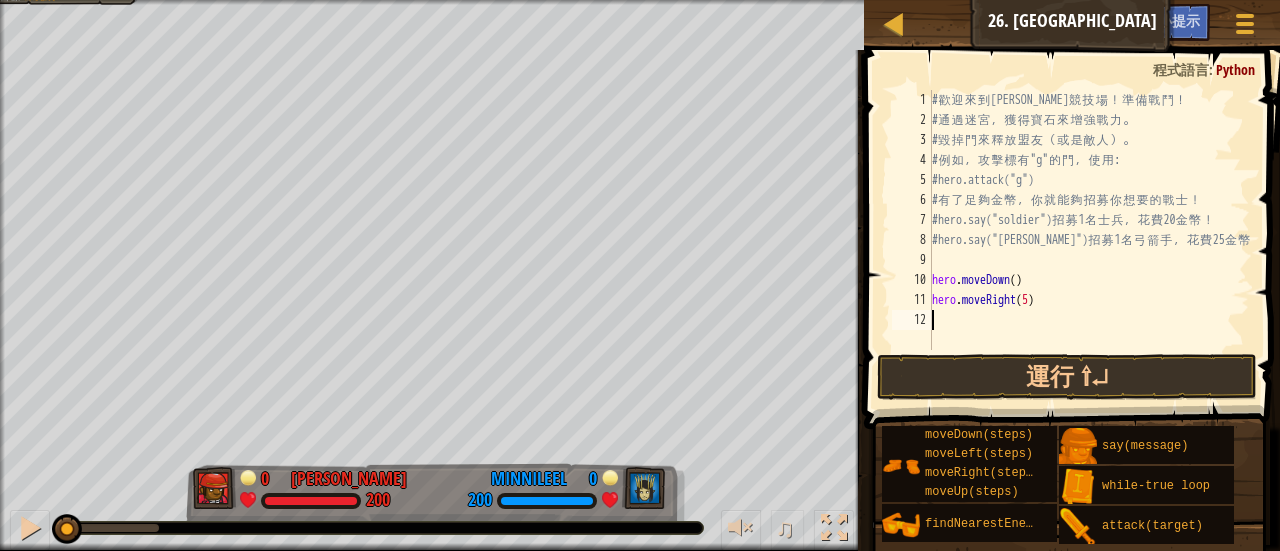 scroll, scrollTop: 9, scrollLeft: 0, axis: vertical 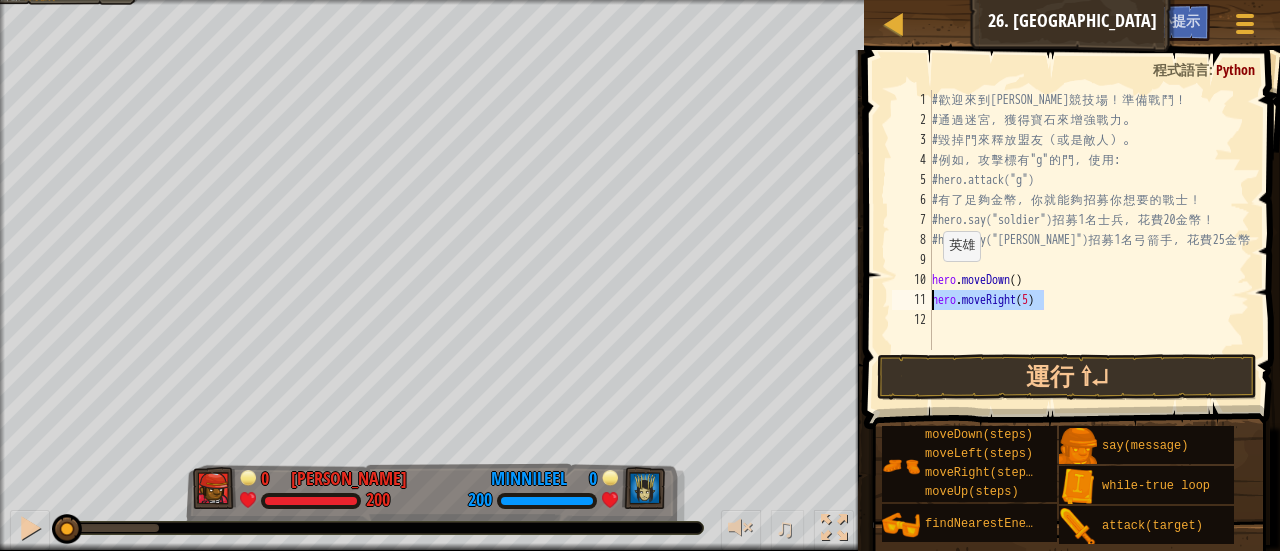 drag, startPoint x: 1046, startPoint y: 297, endPoint x: 901, endPoint y: 305, distance: 145.22052 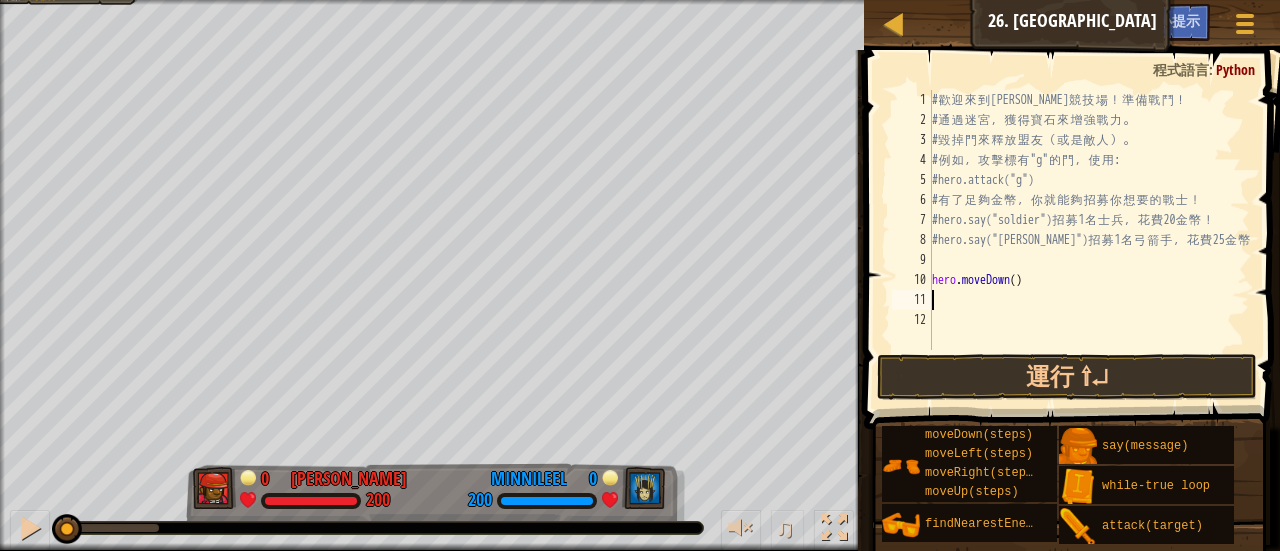 type on "h" 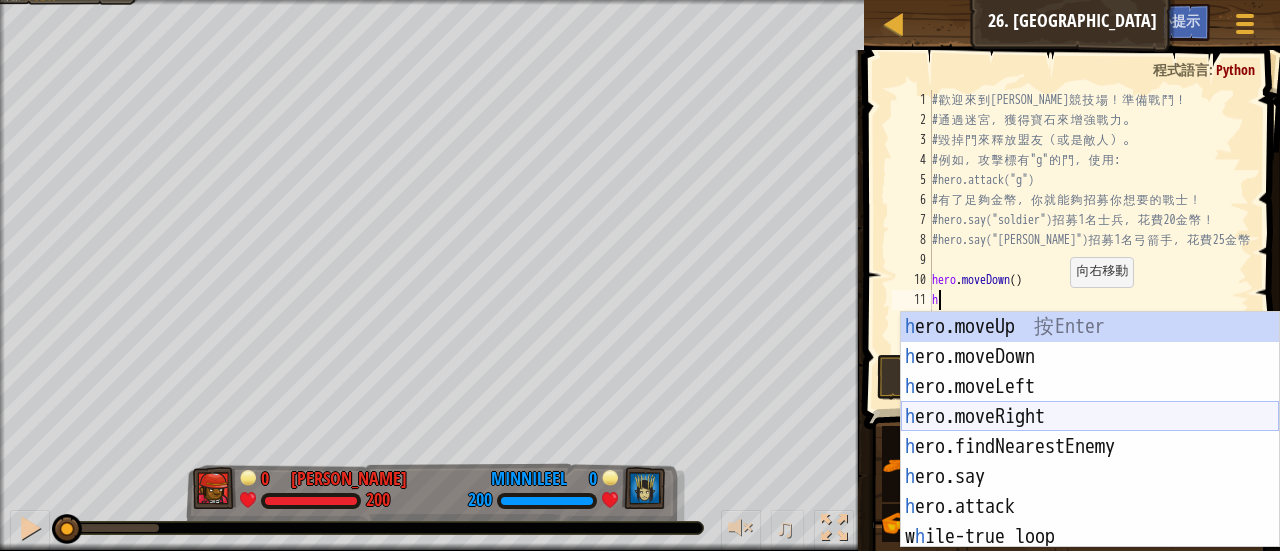 click on "h ero.moveUp 按 Enter h ero.moveDown 按 Enter h ero.moveLeft 按 Enter h ero.moveRight 按 Enter h ero.findNearestEnemy 按 Enter h ero.say 按 Enter h ero.attack 按 Enter w h ile-true loop 按 Enter" at bounding box center [1090, 460] 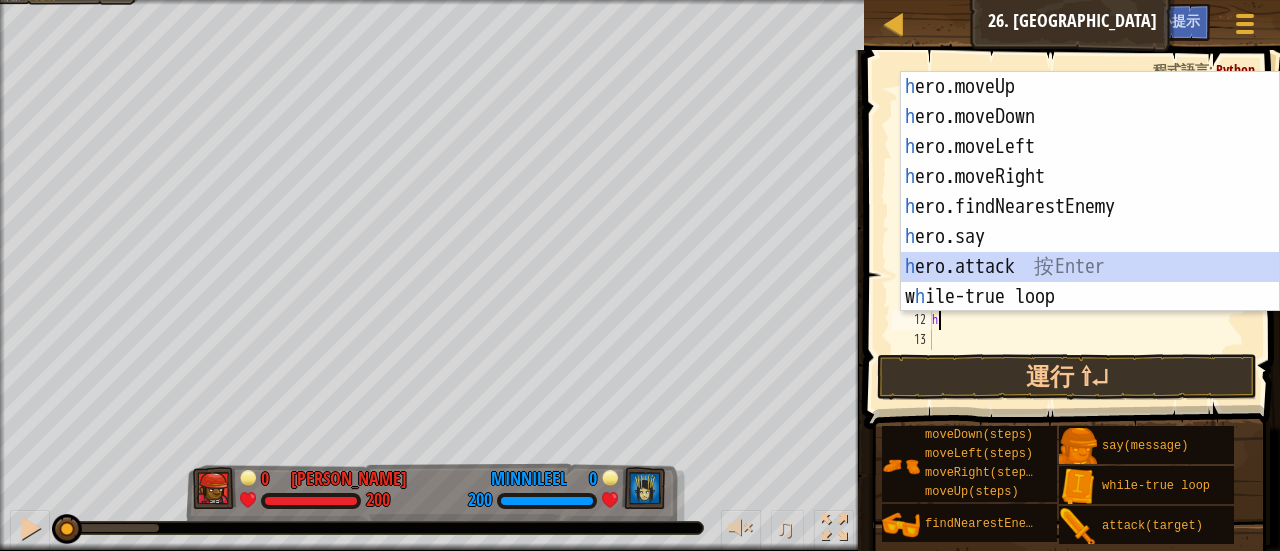 click on "h ero.moveUp 按 Enter h ero.moveDown 按 Enter h ero.moveLeft 按 Enter h ero.moveRight 按 Enter h ero.findNearestEnemy 按 Enter h ero.say 按 Enter h ero.attack 按 Enter w h ile-true loop 按 Enter" at bounding box center [1090, 222] 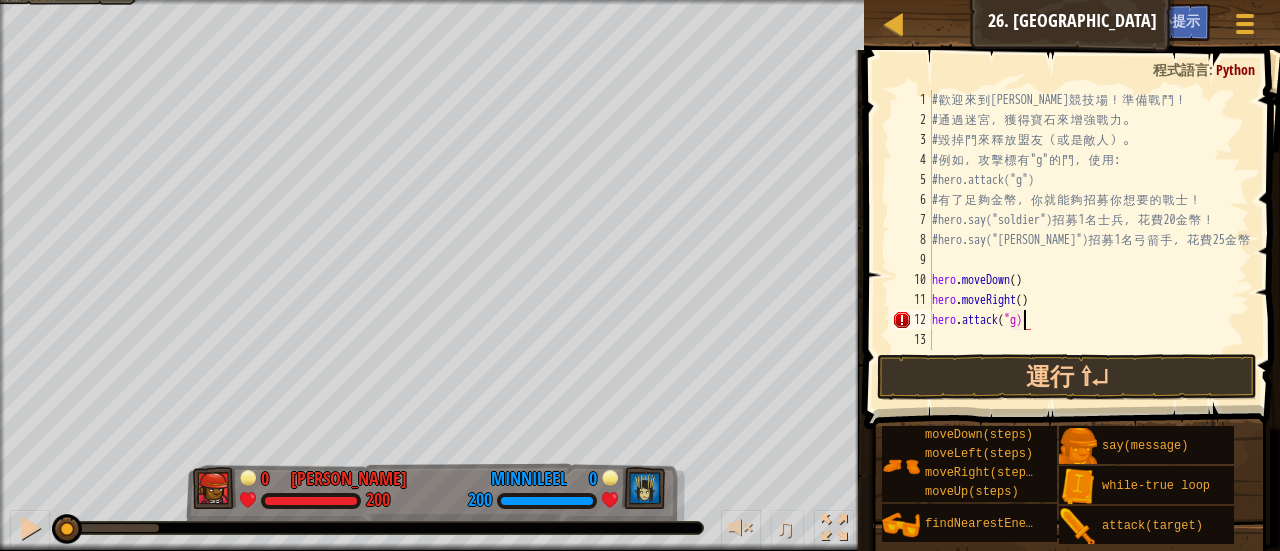 scroll, scrollTop: 9, scrollLeft: 7, axis: both 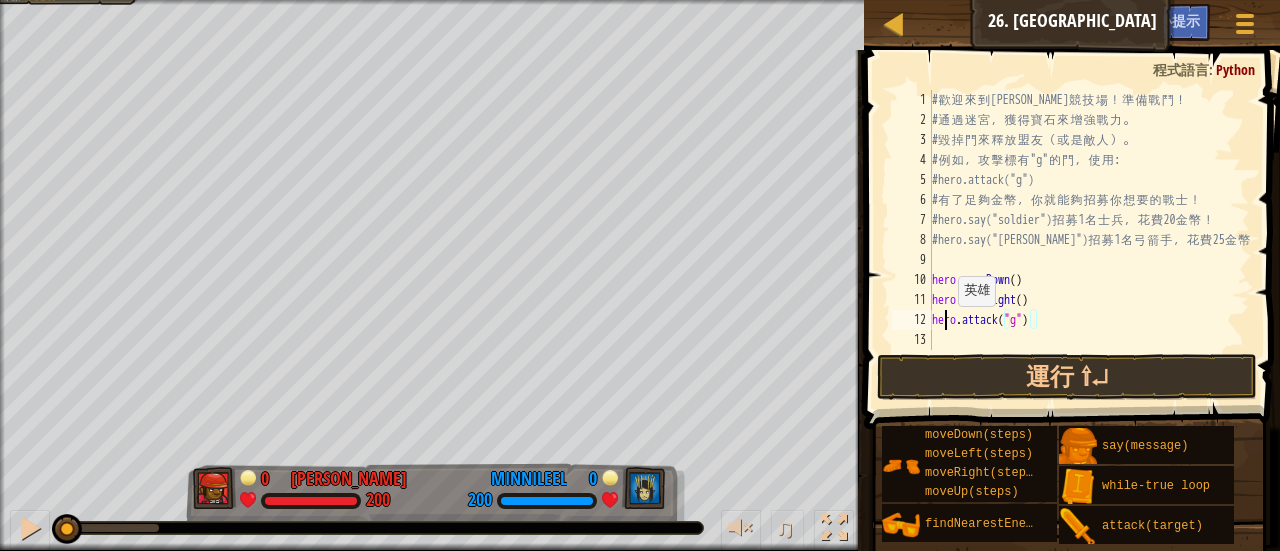 click on "#  歡 迎 來 到 [GEOGRAPHIC_DATA] ！ 準 備 戰 鬥 ！ #  通 過 迷 宮 ， 獲 得 寶 石 來 增 強 戰 力 。 #  毀 掉 門 來 釋 放 盟 友 （ 或 是 敵 人 ） 。 #  例 如 ， 攻 擊 標 有 "g" 的 門 ， 使 用 : #hero.attack("g") #  有 了 足 夠 金 幣 ， 你 就 能 夠 招 募 你 想 要 的 戰 士 ！ #hero.say("soldier")  招 募 1 名 士 兵 ， 花 費 20 金 幣 ！ #hero.say("[PERSON_NAME]")  招 募 1 名 弓 箭 手 ， 花 費 25 金 幣 ！ hero . moveDown ( ) hero . moveRight ( ) hero . attack ( "g" )" at bounding box center [1089, 240] 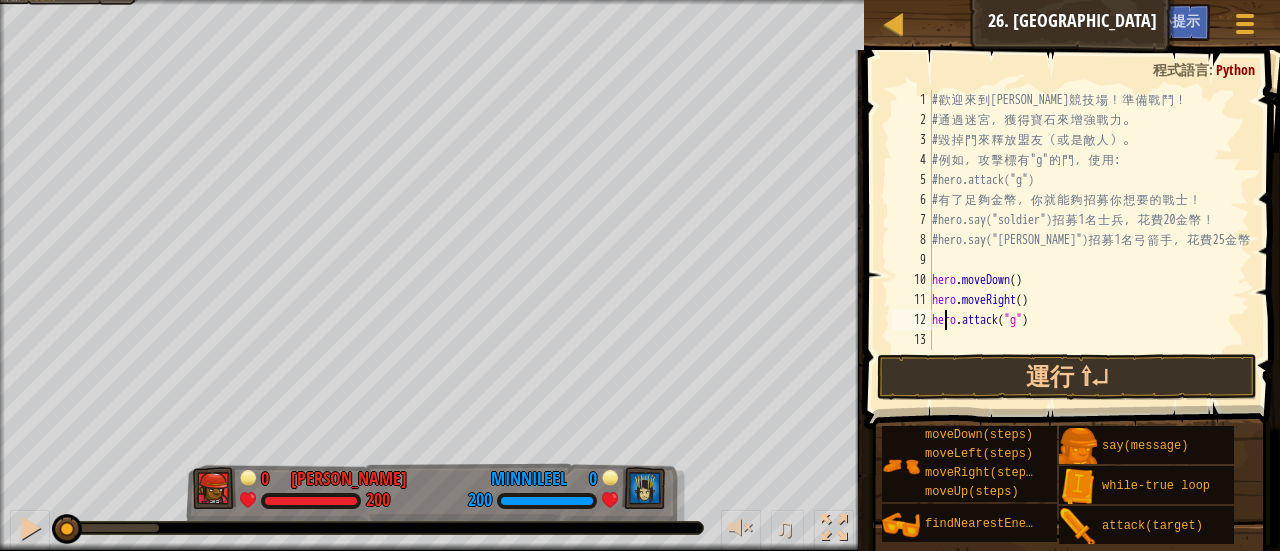 click on "#  歡 迎 來 到 [GEOGRAPHIC_DATA] ！ 準 備 戰 鬥 ！ #  通 過 迷 宮 ， 獲 得 寶 石 來 增 強 戰 力 。 #  毀 掉 門 來 釋 放 盟 友 （ 或 是 敵 人 ） 。 #  例 如 ， 攻 擊 標 有 "g" 的 門 ， 使 用 : #hero.attack("g") #  有 了 足 夠 金 幣 ， 你 就 能 夠 招 募 你 想 要 的 戰 士 ！ #hero.say("soldier")  招 募 1 名 士 兵 ， 花 費 20 金 幣 ！ #hero.say("[PERSON_NAME]")  招 募 1 名 弓 箭 手 ， 花 費 25 金 幣 ！ hero . moveDown ( ) hero . moveRight ( ) hero . attack ( "g" )" at bounding box center (1089, 240) 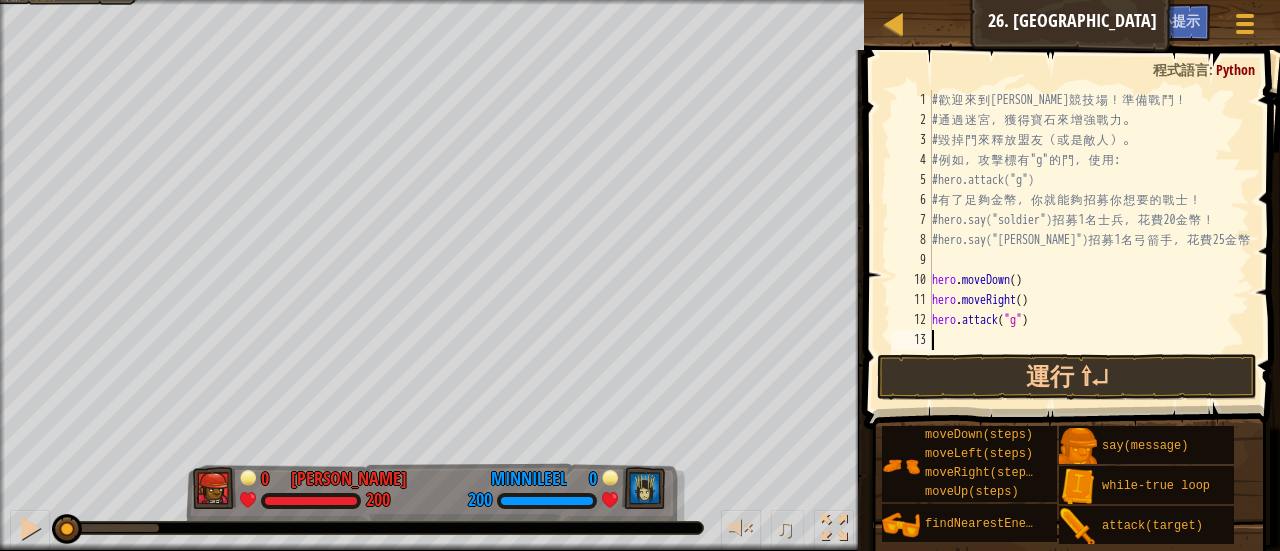 scroll, scrollTop: 9, scrollLeft: 0, axis: vertical 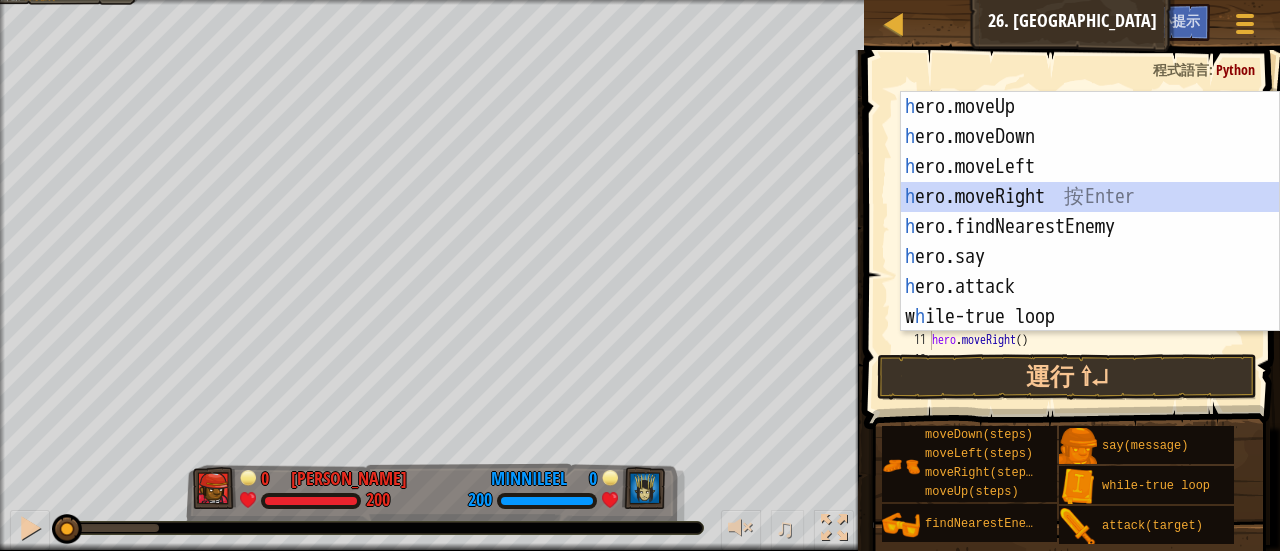 click on "h ero.moveUp 按 Enter h ero.moveDown 按 Enter h ero.moveLeft 按 Enter h ero.moveRight 按 Enter h ero.findNearestEnemy 按 Enter h ero.say 按 Enter h ero.attack 按 Enter w h ile-true loop 按 Enter" at bounding box center (1090, 242) 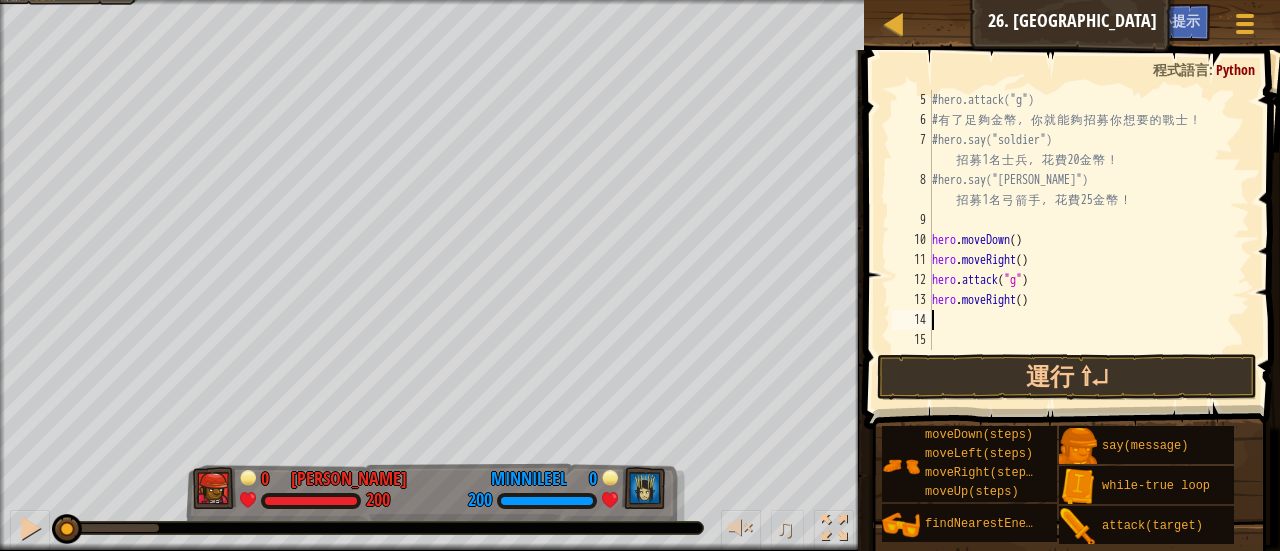 scroll, scrollTop: 80, scrollLeft: 0, axis: vertical 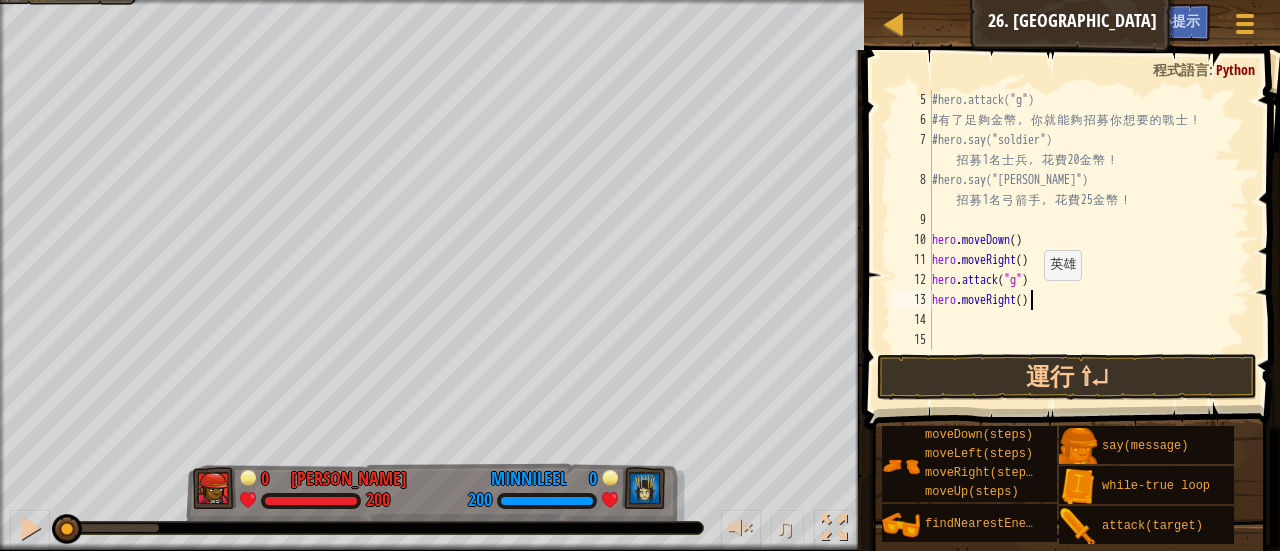 drag, startPoint x: 1034, startPoint y: 299, endPoint x: 1070, endPoint y: 273, distance: 44.407207 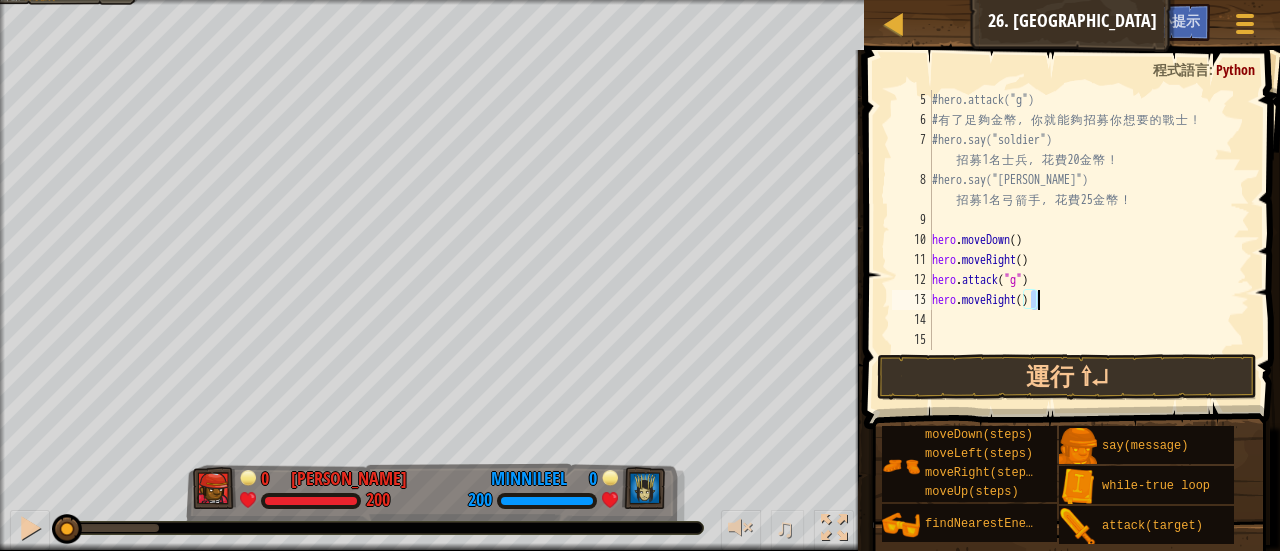 click on "#hero.attack("g") #  有 了 足 夠 金 幣 ， 你 就 能 夠 招 募 你 想 要 的 戰 士 ！ #hero.say("soldier")       招 募 1 名 士 兵 ， 花 費 20 金 幣 ！ #hero.say("[PERSON_NAME]")       招 募 1 名 弓 箭 手 ， 花 費 25 金 幣 ！ hero . moveDown ( ) hero . moveRight ( ) hero . attack ( "g" ) hero . moveRight ( )" at bounding box center [1081, 220] 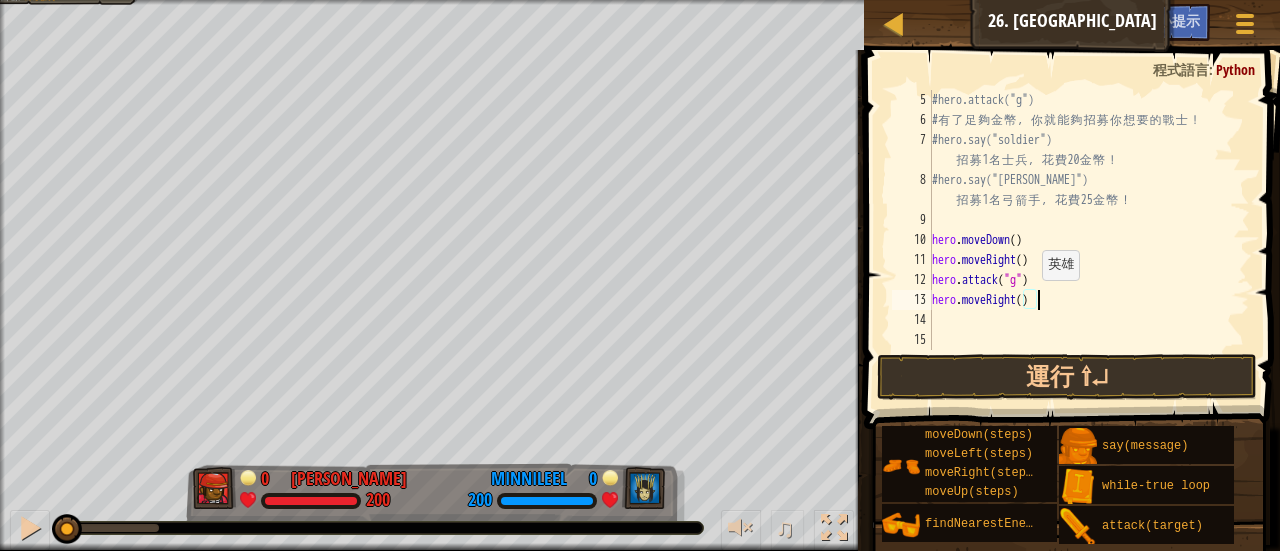 click on "#hero.attack("g") #  有 了 足 夠 金 幣 ， 你 就 能 夠 招 募 你 想 要 的 戰 士 ！ #hero.say("soldier")       招 募 1 名 士 兵 ， 花 費 20 金 幣 ！ #hero.say("[PERSON_NAME]")       招 募 1 名 弓 箭 手 ， 花 費 25 金 幣 ！ hero . moveDown ( ) hero . moveRight ( ) hero . attack ( "g" ) hero . moveRight ( )" at bounding box center [1081, 240] 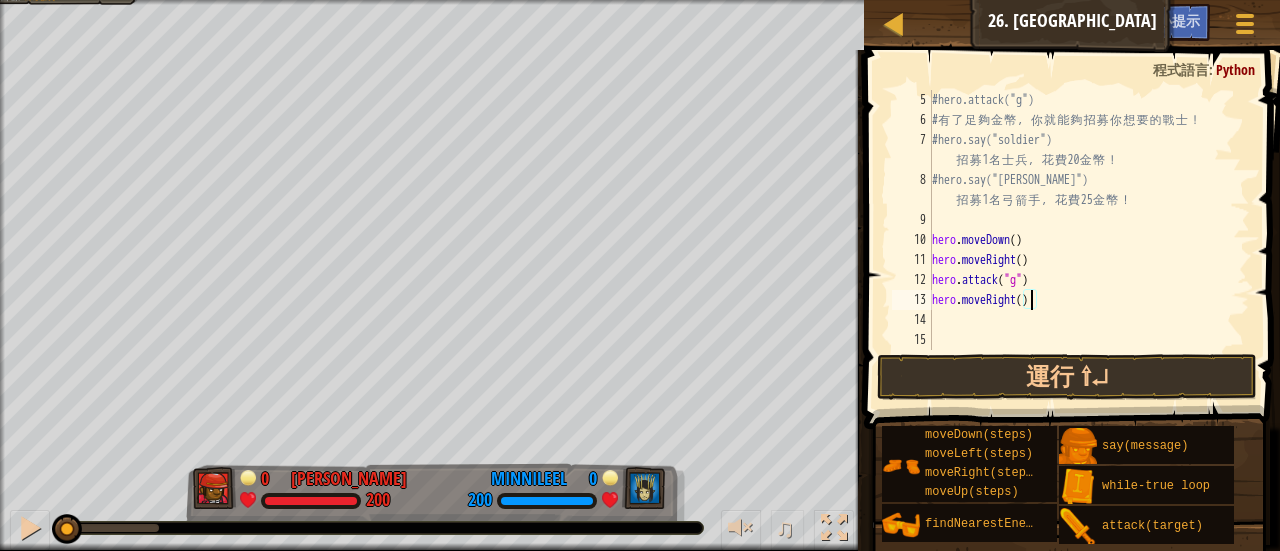 type on "hero.moveRight(4)" 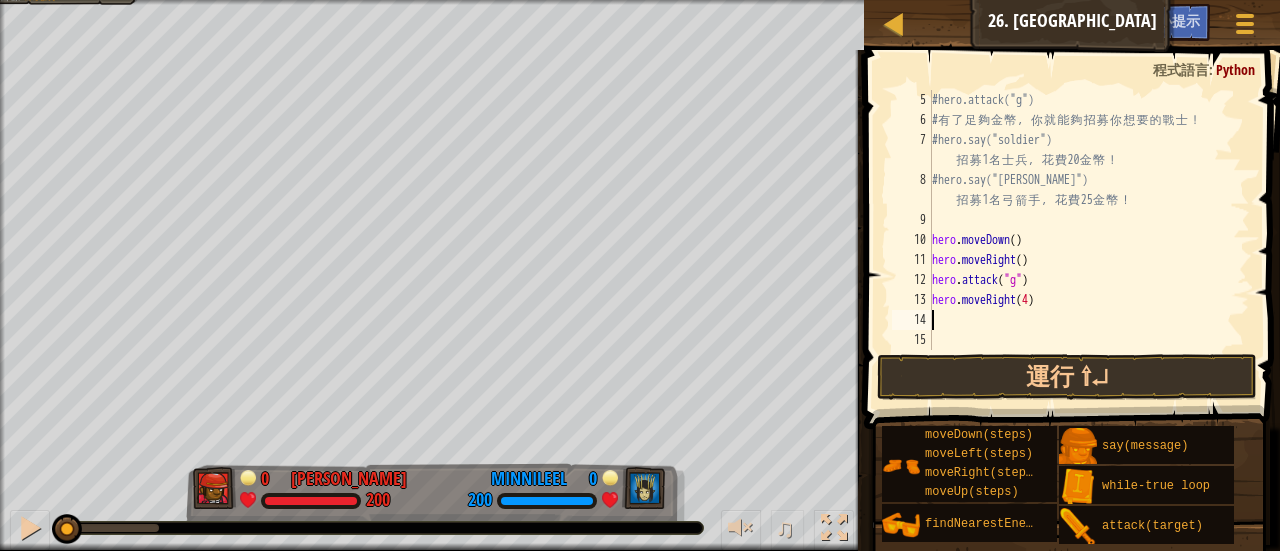 drag, startPoint x: 953, startPoint y: 321, endPoint x: 962, endPoint y: 313, distance: 12.0415945 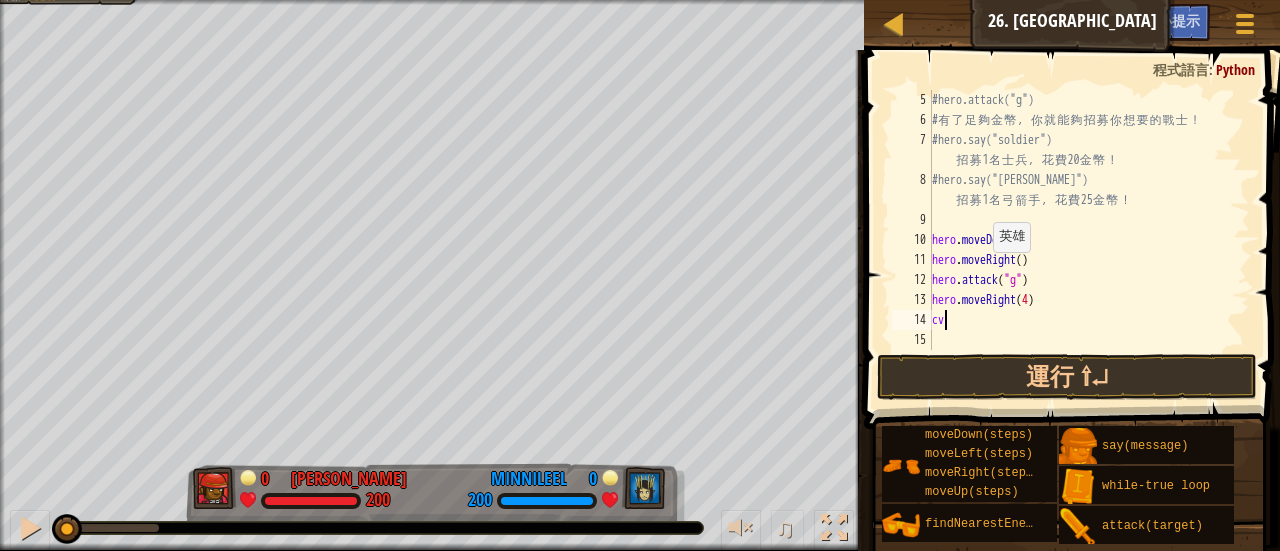 type on "c" 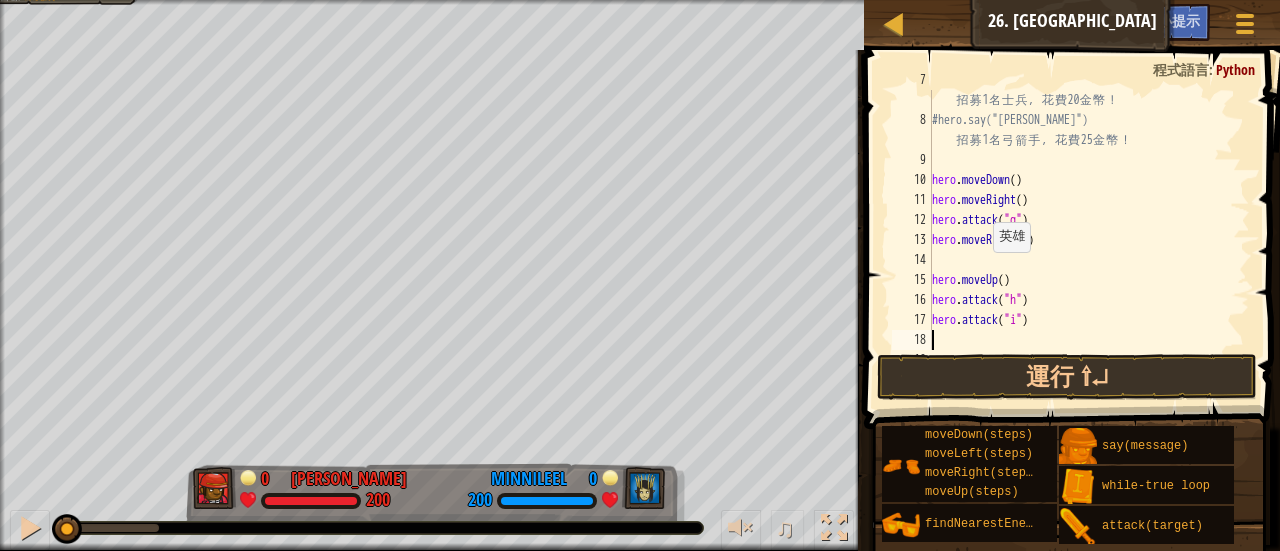 scroll, scrollTop: 140, scrollLeft: 0, axis: vertical 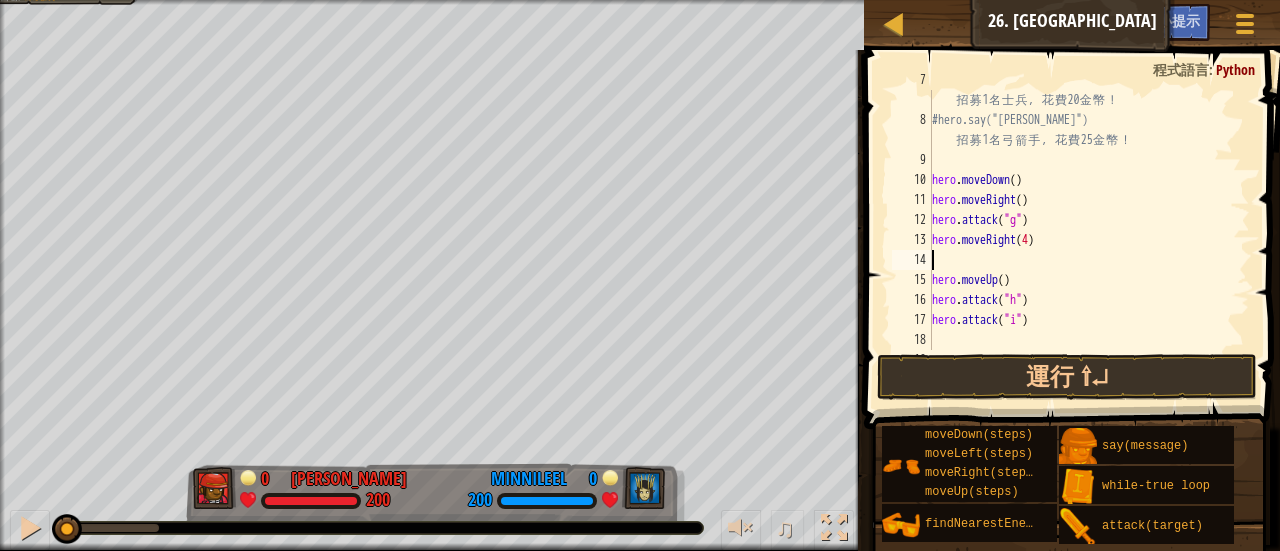 click on "#hero.say("soldier")       招 募 1 名 士 兵 ， 花 費 20 金 幣 ！ #hero.say("[PERSON_NAME]")       招 募 1 名 弓 箭 手 ， 花 費 25 金 幣 ！ hero . moveDown ( ) hero . moveRight ( ) hero . attack ( "g" ) hero . moveRight ( 4 ) hero . moveUp ( ) hero . attack ( "h" ) hero . attack ( "i" )" at bounding box center [1081, 230] 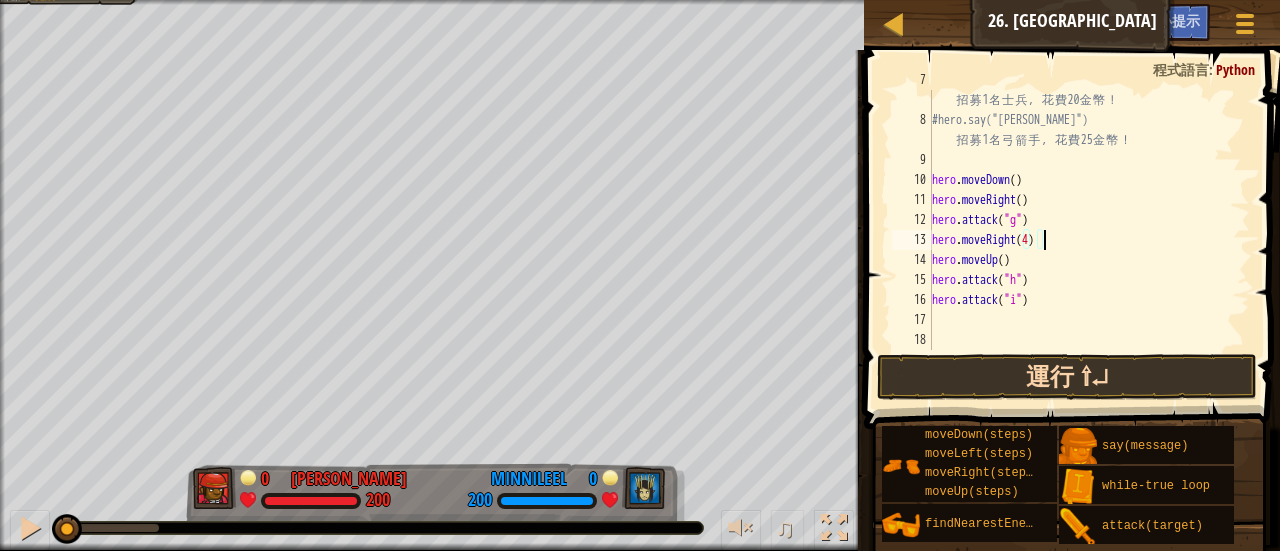 type on "hero.moveRight(4)" 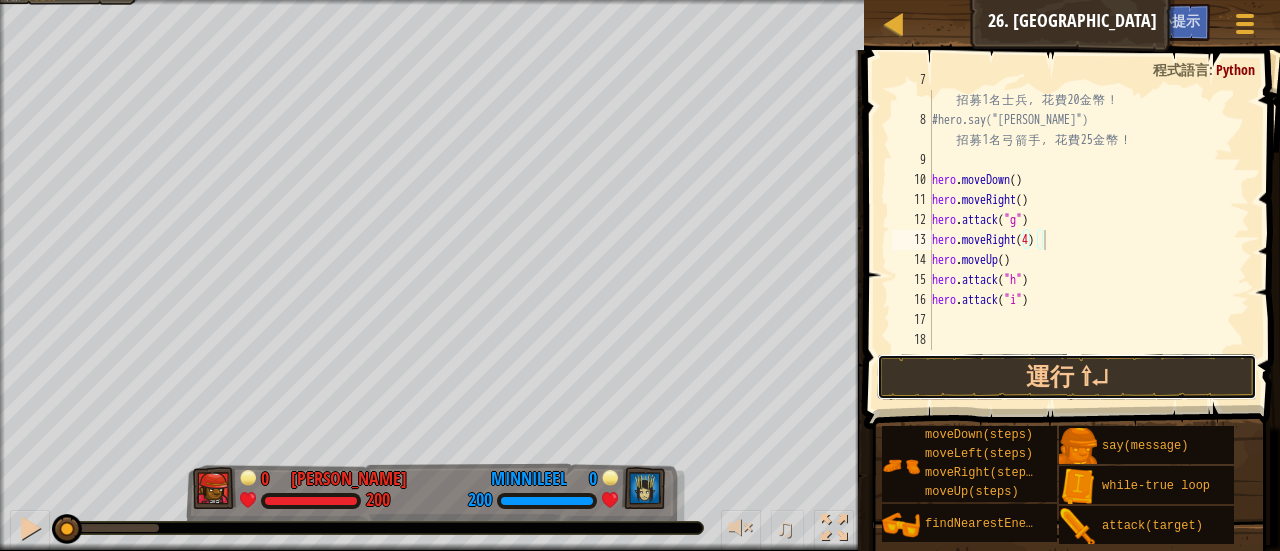 drag, startPoint x: 1046, startPoint y: 379, endPoint x: 1013, endPoint y: 340, distance: 51.088158 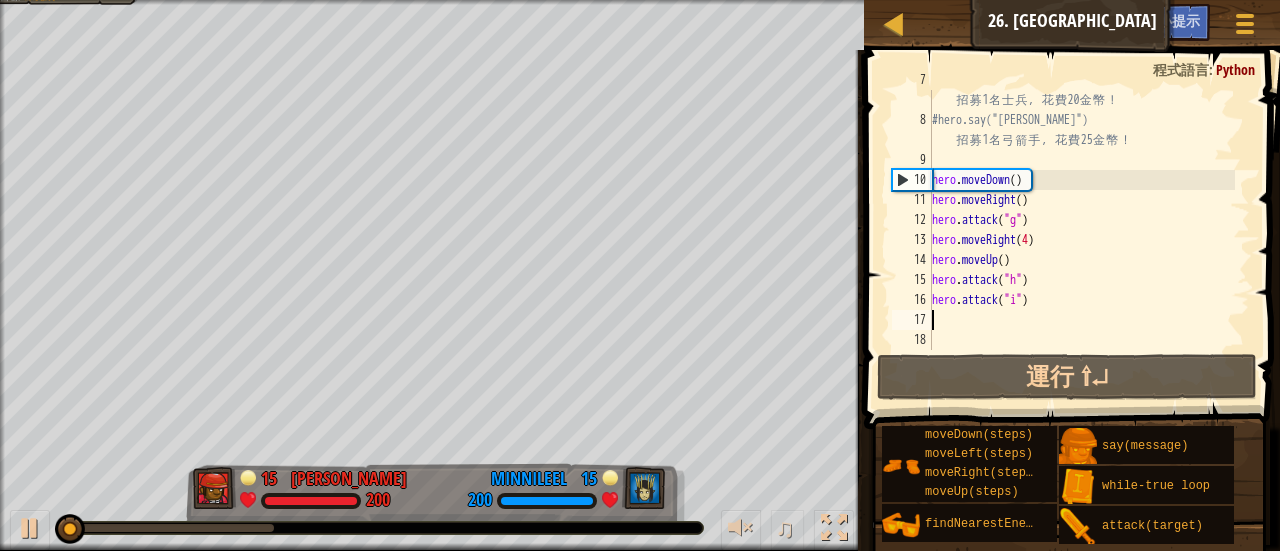 click on "#hero.say("soldier")       招 募 1 名 士 兵 ， 花 費 20 金 幣 ！ #hero.say("[PERSON_NAME]")       招 募 1 名 弓 箭 手 ， 花 費 25 金 幣 ！ hero . moveDown ( ) hero . moveRight ( ) hero . attack ( "g" ) hero . moveRight ( 4 ) hero . moveUp ( ) hero . attack ( "h" ) hero . attack ( "i" )" at bounding box center (1081, 230) 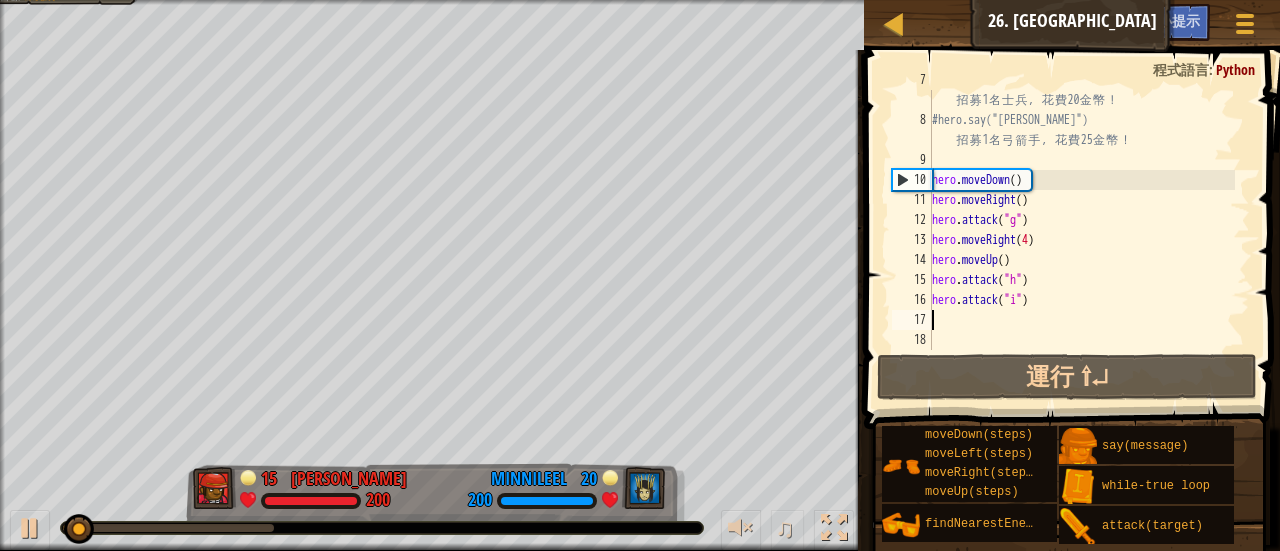 type on "h" 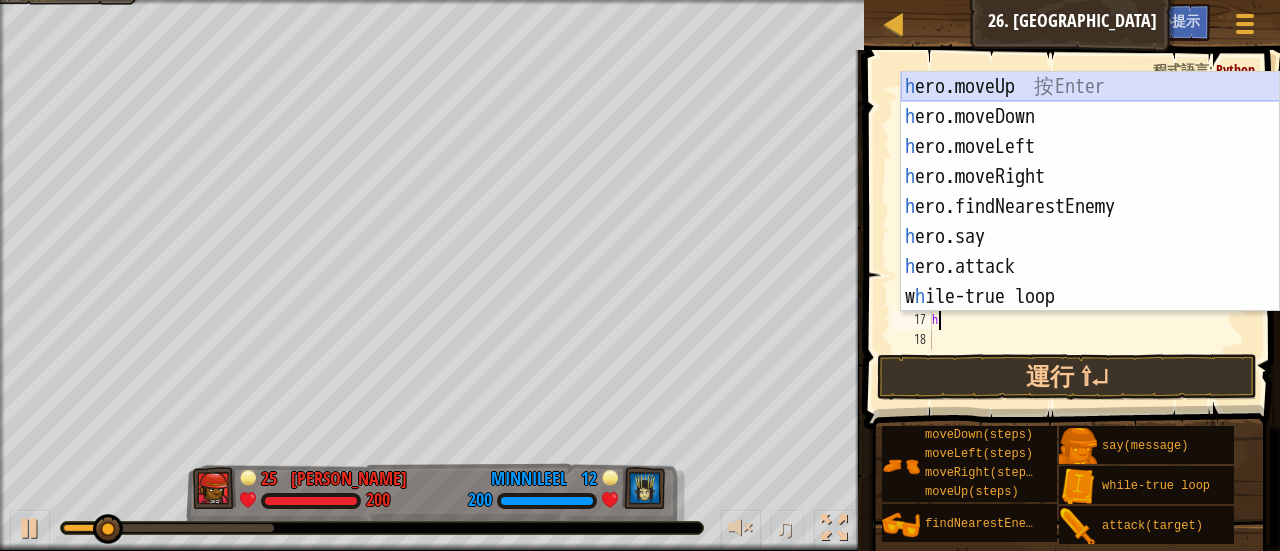 click on "h ero.moveUp 按 Enter h ero.moveDown 按 Enter h ero.moveLeft 按 Enter h ero.moveRight 按 Enter h ero.findNearestEnemy 按 Enter h ero.say 按 Enter h ero.attack 按 Enter w h ile-true loop 按 Enter" at bounding box center (1090, 222) 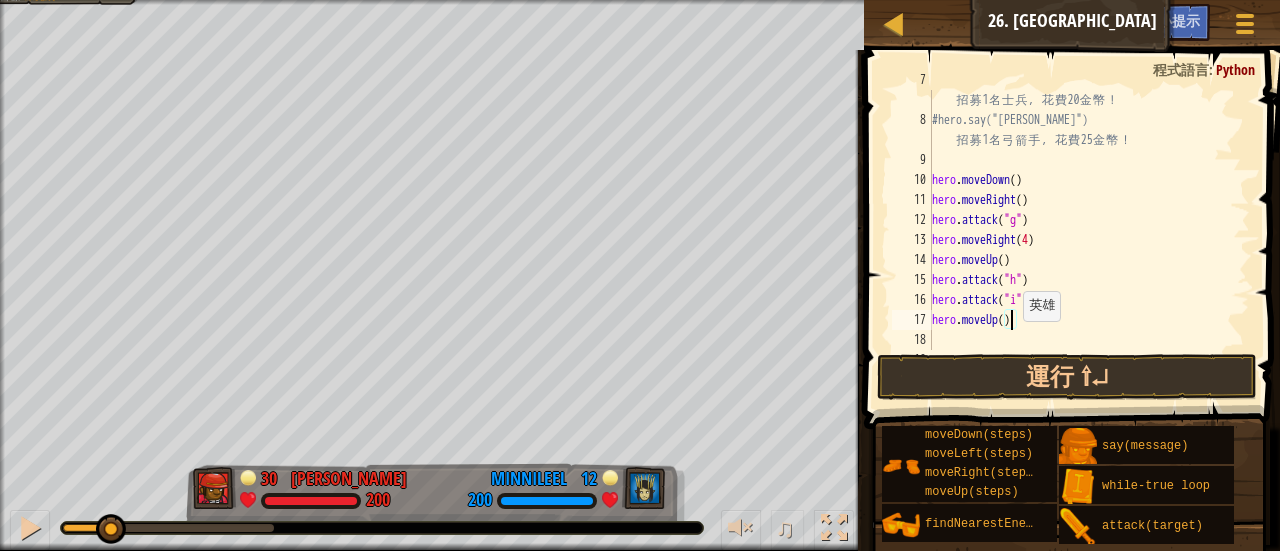 click on "#hero.say("soldier")       招 募 1 名 士 兵 ， 花 費 20 金 幣 ！ #hero.say("[PERSON_NAME]")       招 募 1 名 弓 箭 手 ， 花 費 25 金 幣 ！ hero . moveDown ( ) hero . moveRight ( ) hero . attack ( "g" ) hero . moveRight ( 4 ) hero . moveUp ( ) hero . attack ( "h" ) hero . attack ( "i" ) hero . moveUp ( )" at bounding box center (1081, 230) 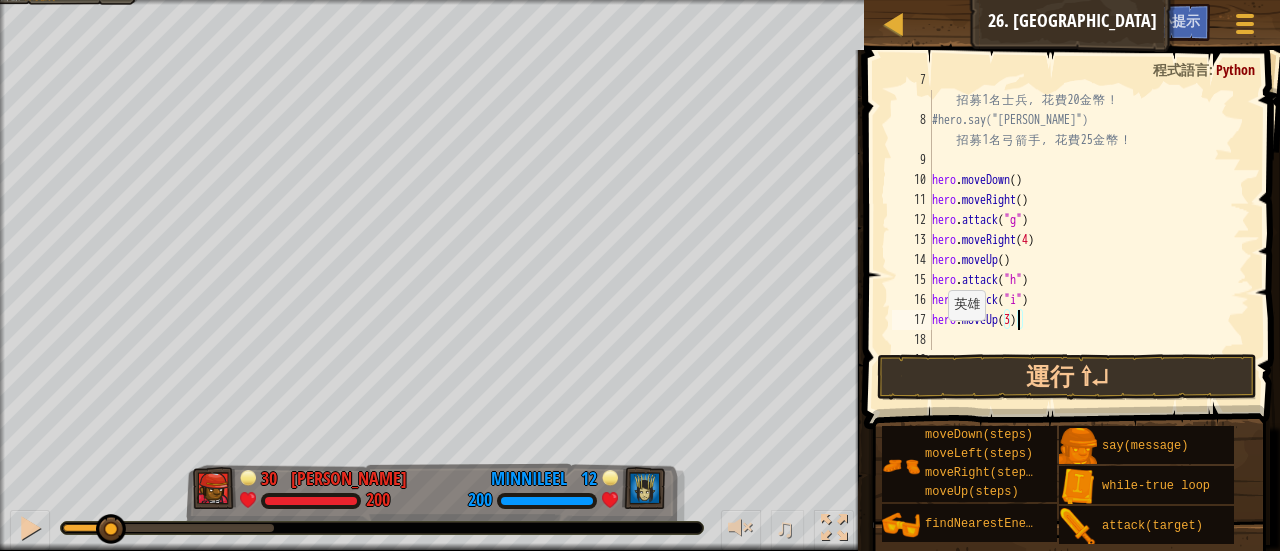 scroll, scrollTop: 9, scrollLeft: 6, axis: both 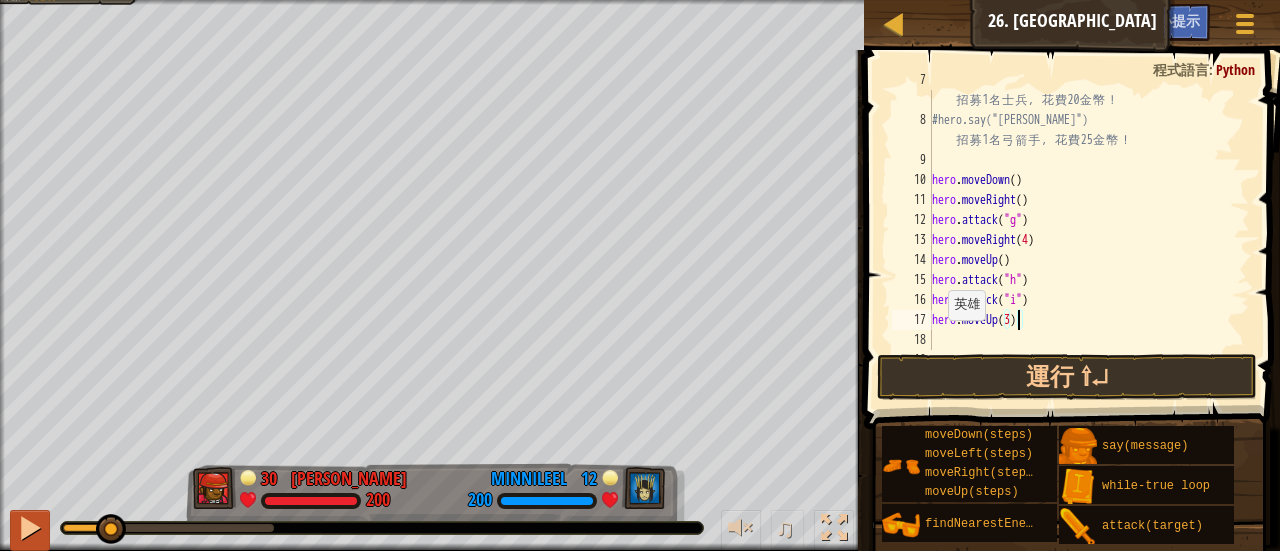 type on "hero.moveUp(3)" 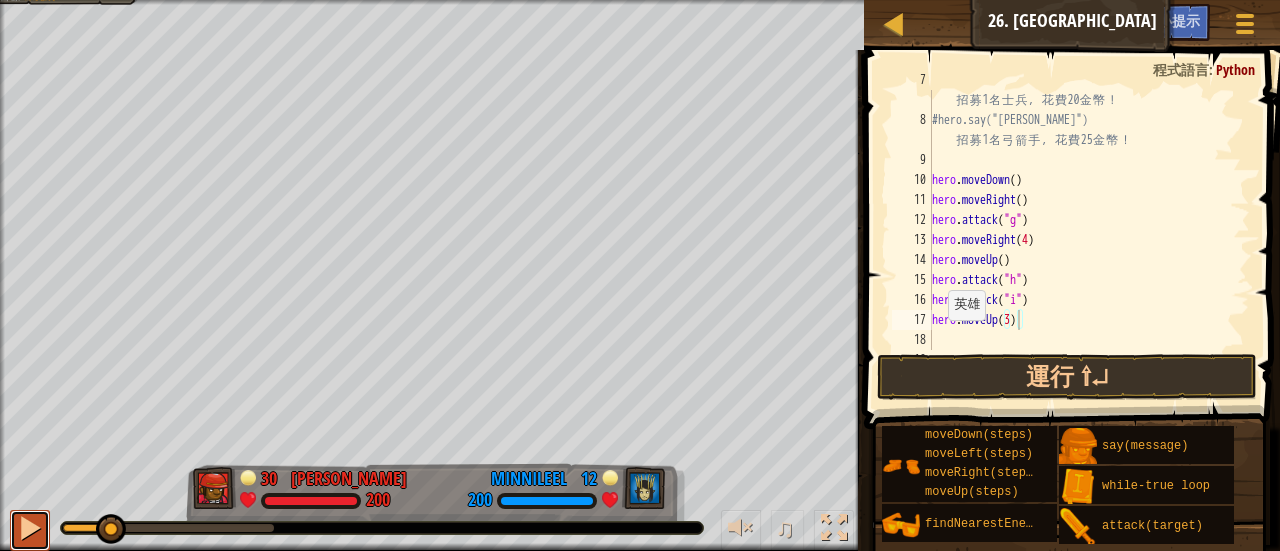 click at bounding box center (30, 528) 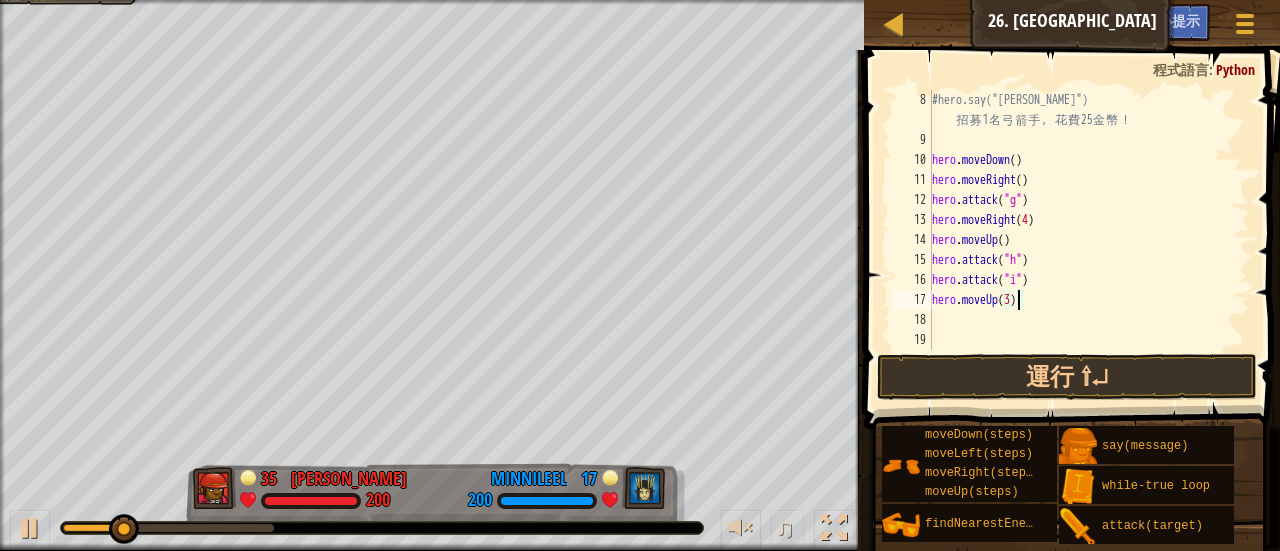 scroll, scrollTop: 160, scrollLeft: 0, axis: vertical 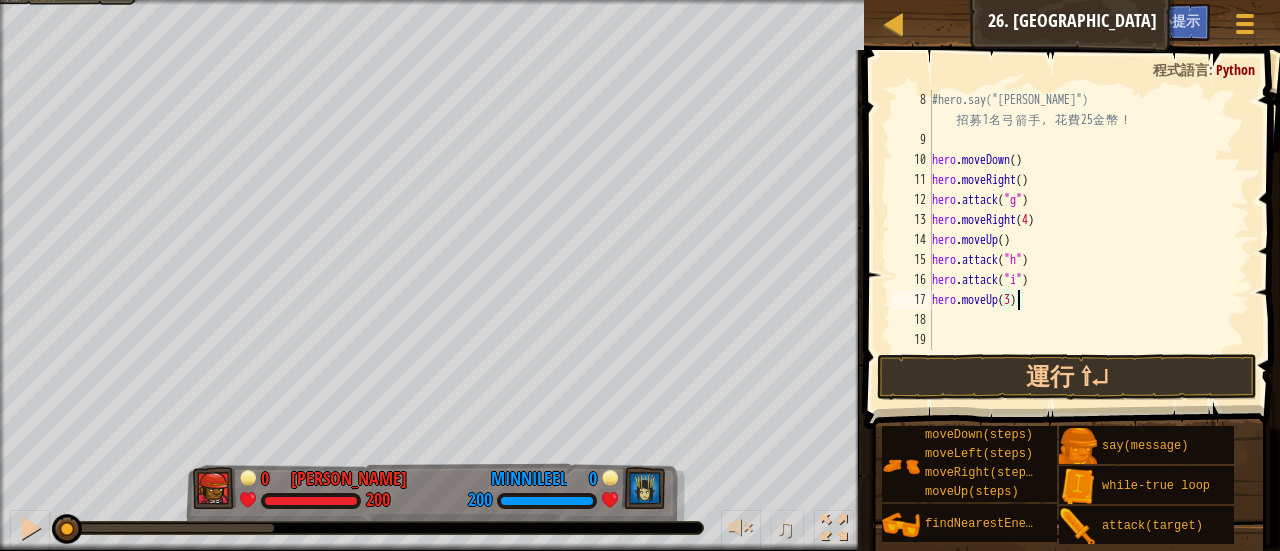 drag, startPoint x: 0, startPoint y: 481, endPoint x: 0, endPoint y: 469, distance: 12 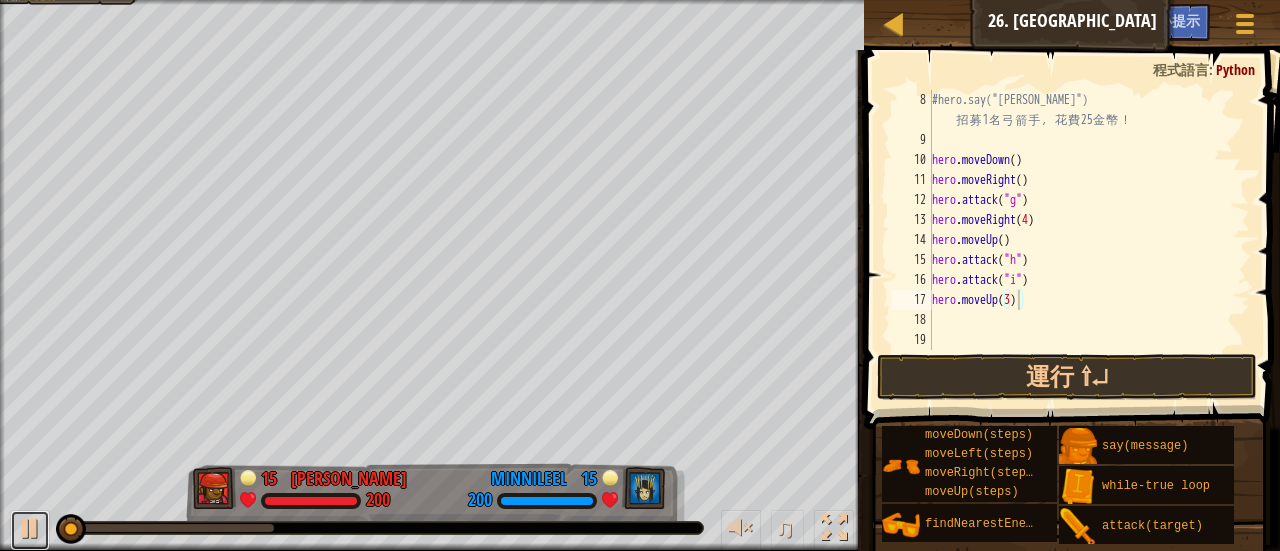drag, startPoint x: 41, startPoint y: 513, endPoint x: 82, endPoint y: 531, distance: 44.777225 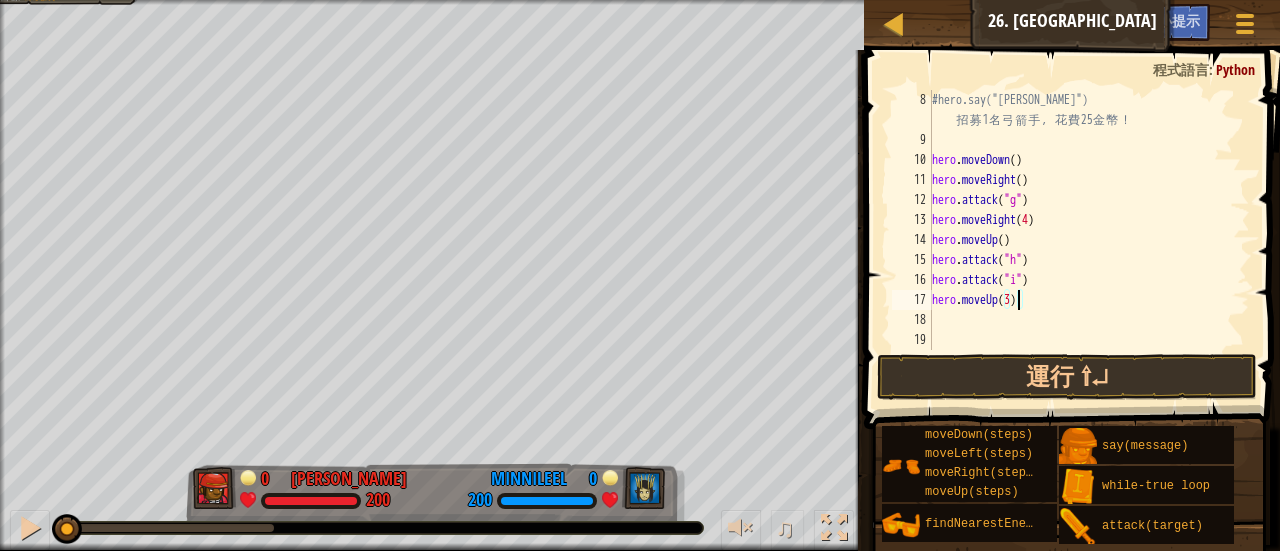 drag, startPoint x: 66, startPoint y: 519, endPoint x: 0, endPoint y: -17, distance: 540.04816 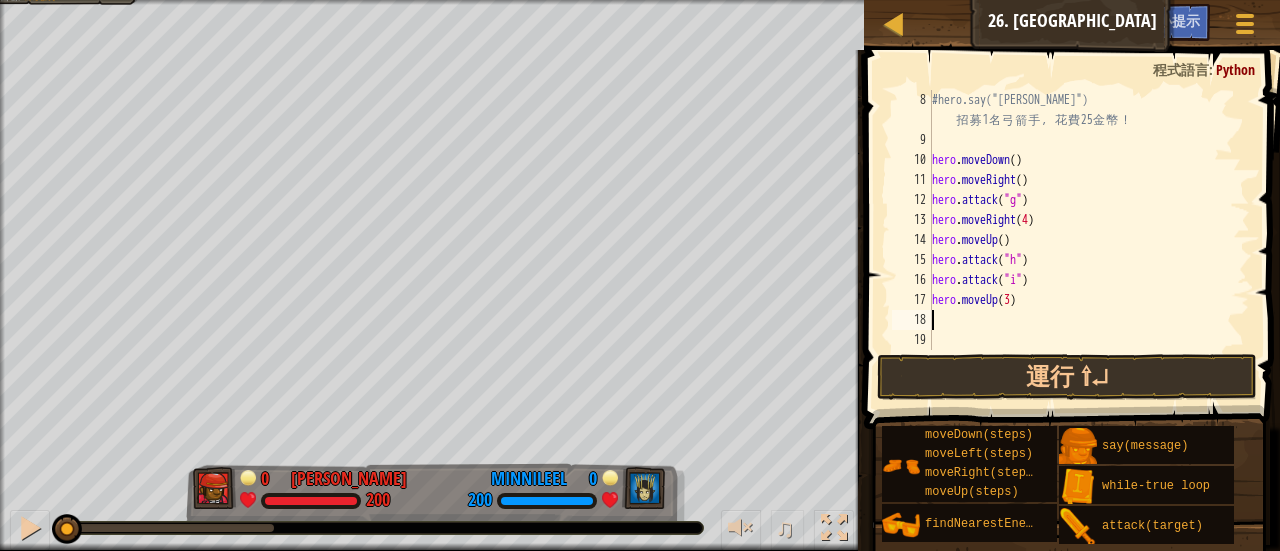 click on "#hero.say("[PERSON_NAME]")       招 募 1 名 弓 箭 手 ， 花 費 25 金 幣 ！ hero . moveDown ( ) hero . moveRight ( ) hero . attack ( "g" ) hero . moveRight ( 4 ) hero . moveUp ( ) hero . attack ( "h" ) hero . attack ( "i" ) hero . moveUp ( 3 )" at bounding box center (1081, 250) 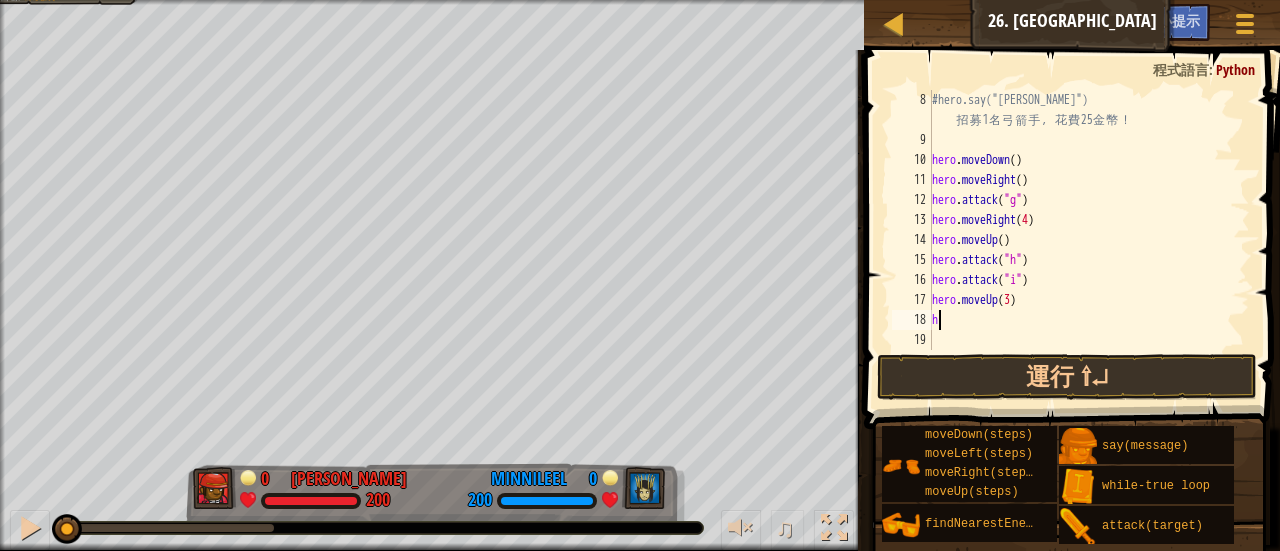 click on "#hero.say("[PERSON_NAME]")       招 募 1 名 弓 箭 手 ， 花 費 25 金 幣 ！ hero . moveDown ( ) hero . moveRight ( ) hero . attack ( "g" ) hero . moveRight ( 4 ) hero . moveUp ( ) hero . attack ( "h" ) hero . attack ( "i" ) hero . moveUp ( 3 ) h" at bounding box center (1081, 250) 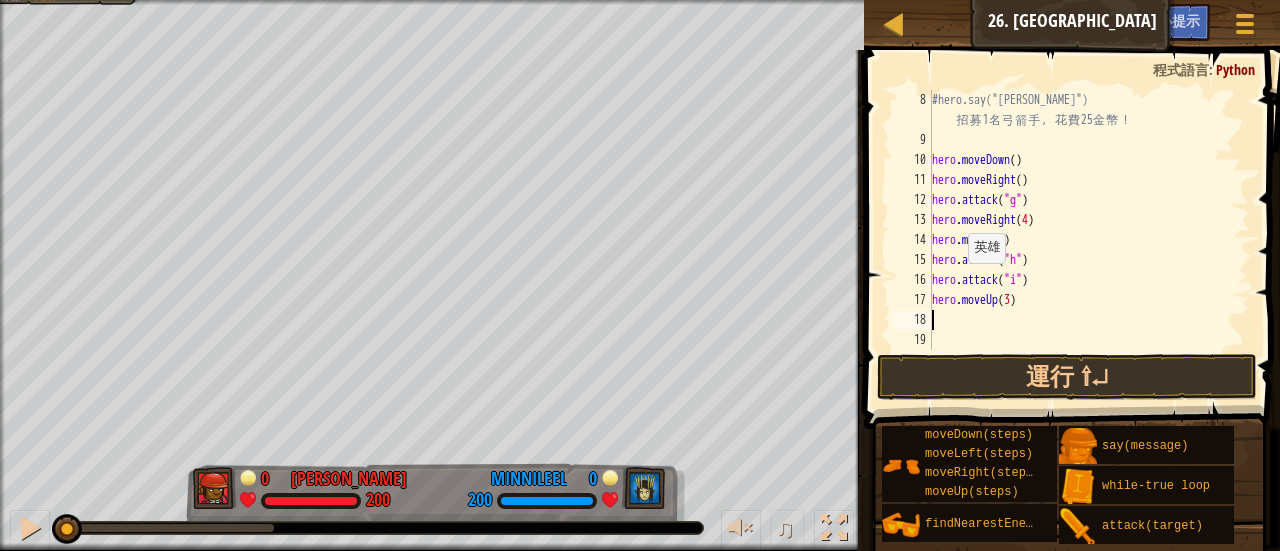 type on "h" 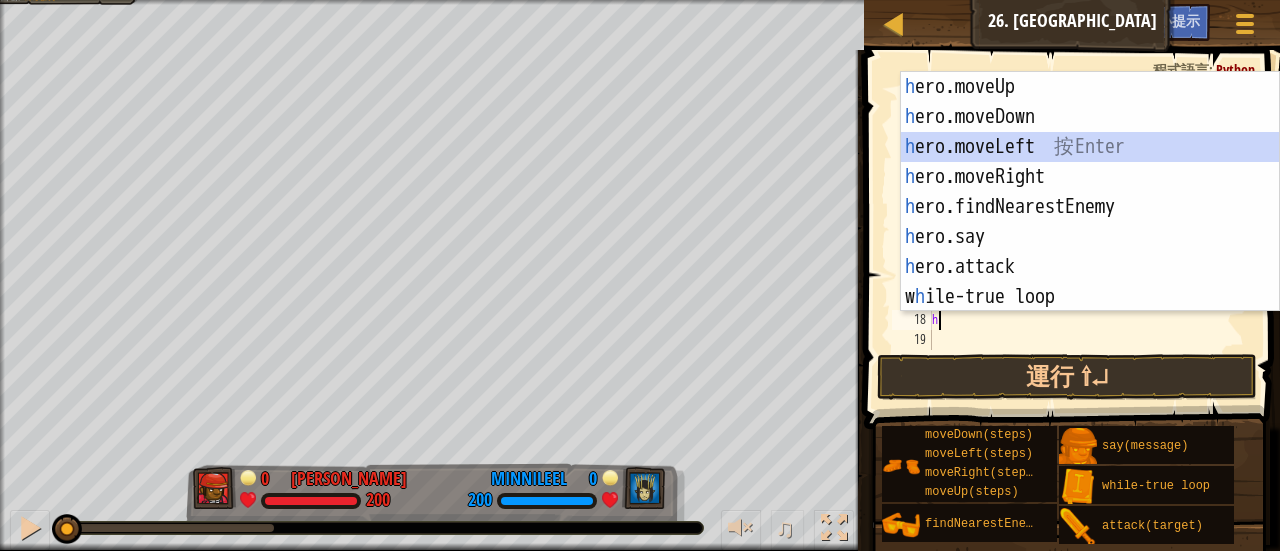 click on "h ero.moveUp 按 Enter h ero.moveDown 按 Enter h ero.moveLeft 按 Enter h ero.moveRight 按 Enter h ero.findNearestEnemy 按 Enter h ero.say 按 Enter h ero.attack 按 Enter w h ile-true loop 按 Enter" at bounding box center (1090, 222) 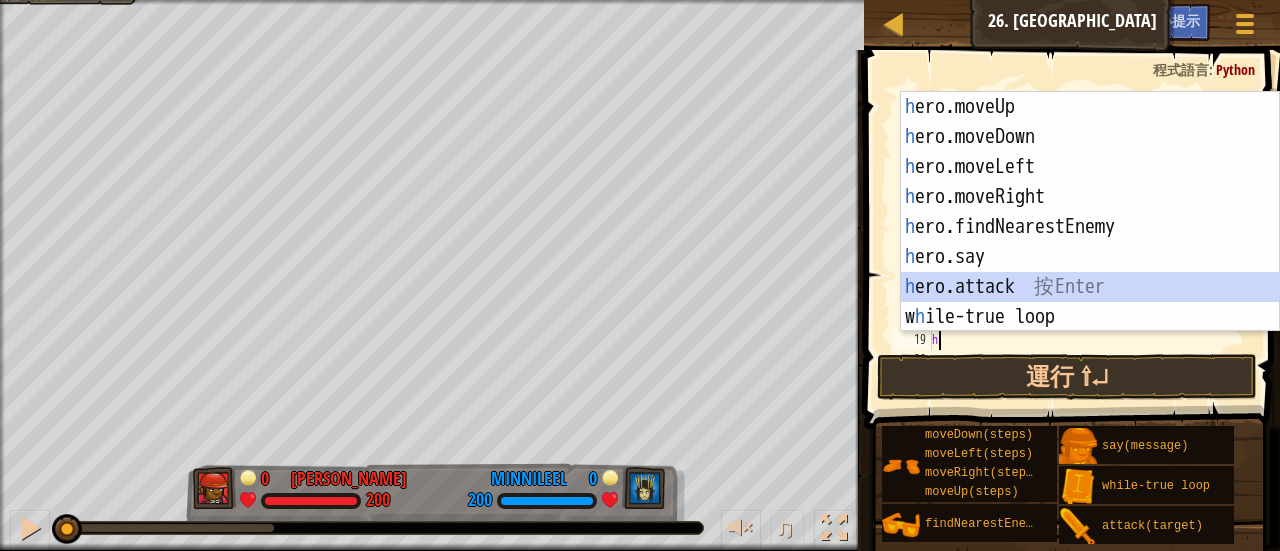 click on "h ero.moveUp 按 Enter h ero.moveDown 按 Enter h ero.moveLeft 按 Enter h ero.moveRight 按 Enter h ero.findNearestEnemy 按 Enter h ero.say 按 Enter h ero.attack 按 Enter w h ile-true loop 按 Enter" at bounding box center [1090, 242] 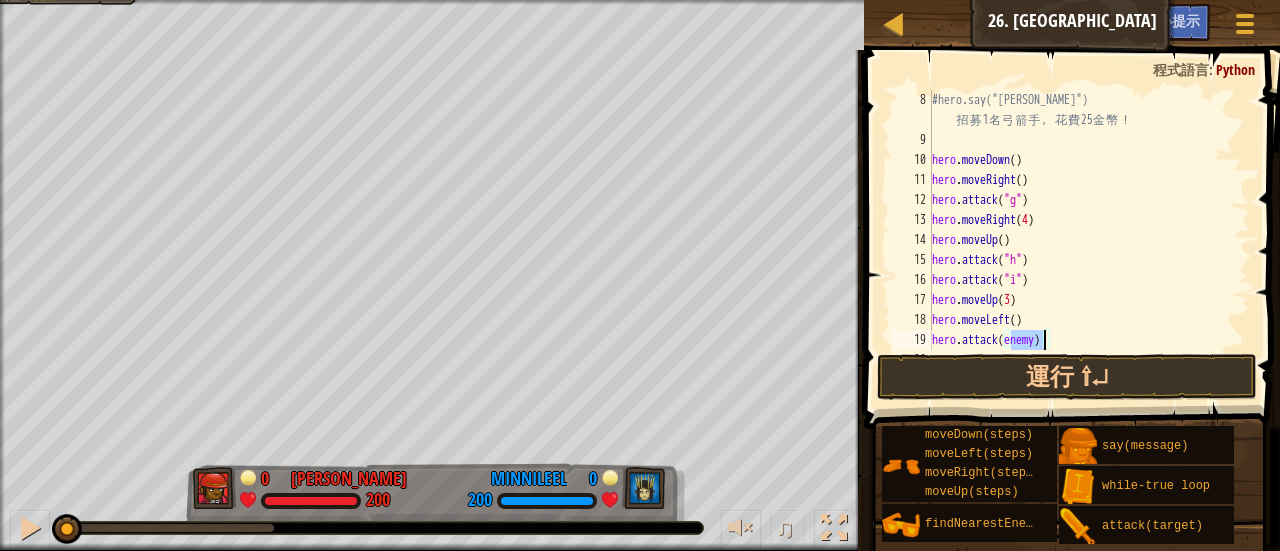 scroll, scrollTop: 9, scrollLeft: 6, axis: both 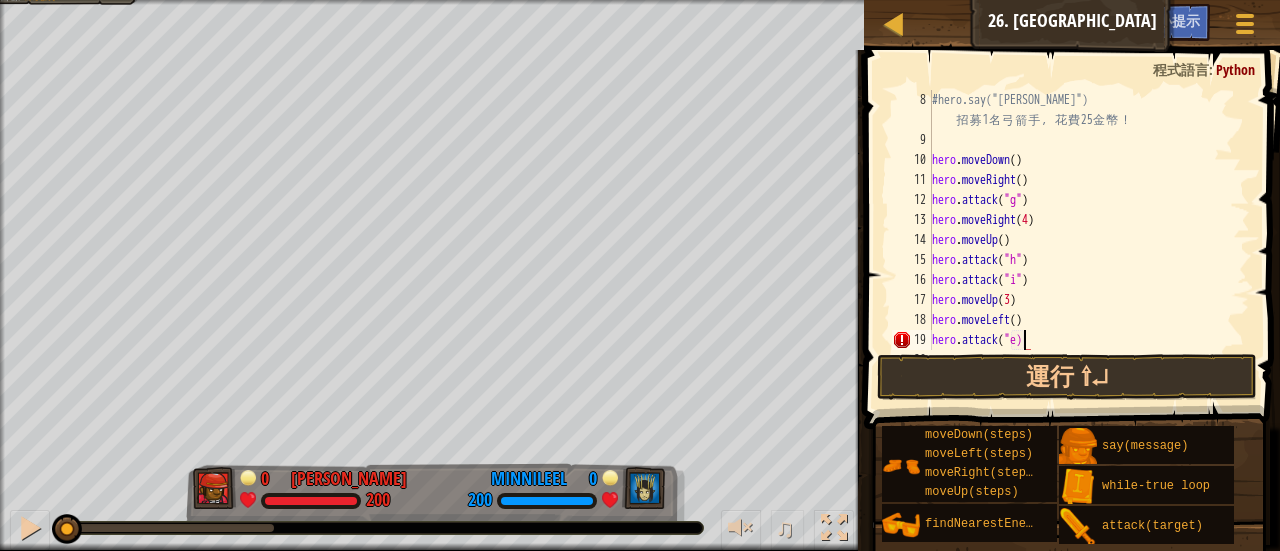 type on "hero.attack("e")" 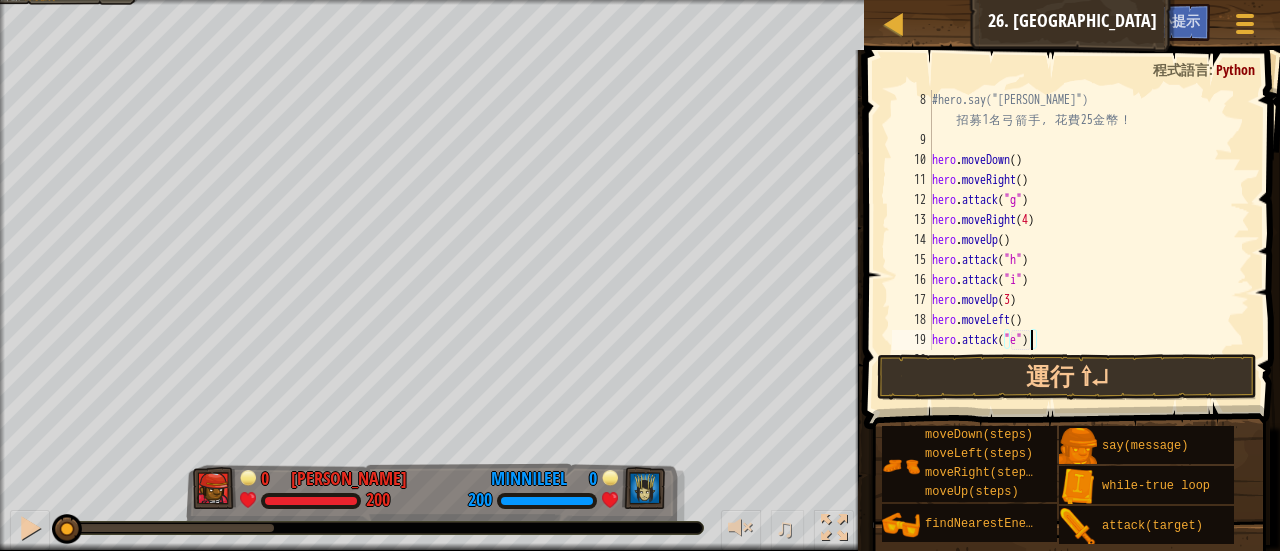 scroll, scrollTop: 180, scrollLeft: 0, axis: vertical 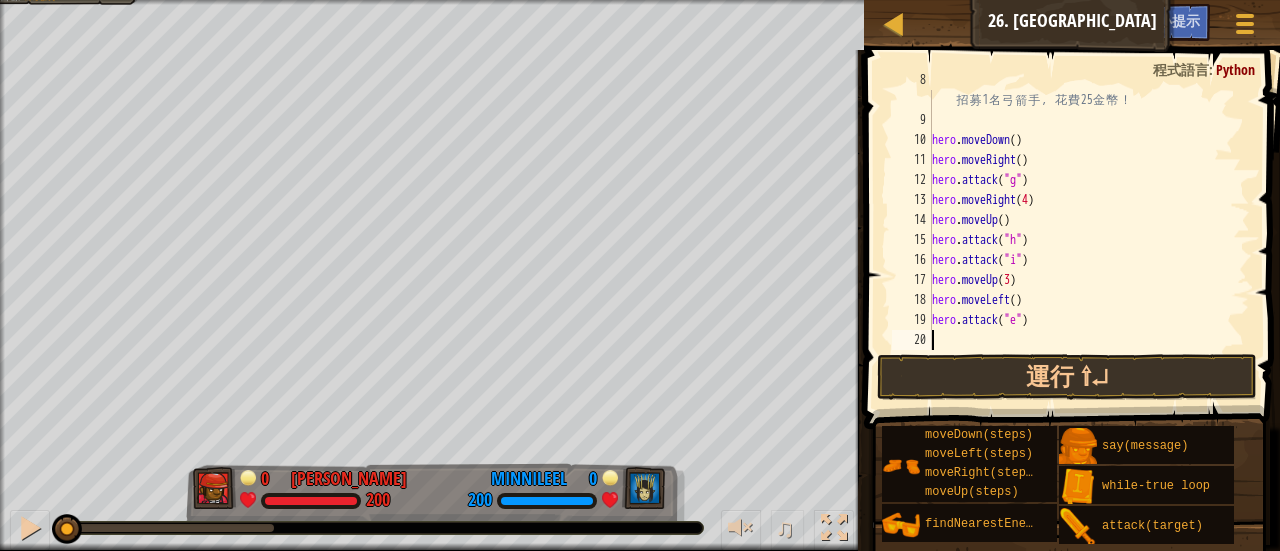 click on "#hero.say("[PERSON_NAME]")       招 募 1 名 弓 箭 手 ， 花 費 25 金 幣 ！ hero . moveDown ( ) hero . moveRight ( ) hero . attack ( "g" ) hero . moveRight ( 4 ) hero . moveUp ( ) hero . attack ( "h" ) hero . attack ( "i" ) hero . moveUp ( 3 ) hero . moveLeft ( ) hero . attack ( "e" )" at bounding box center (1081, 230) 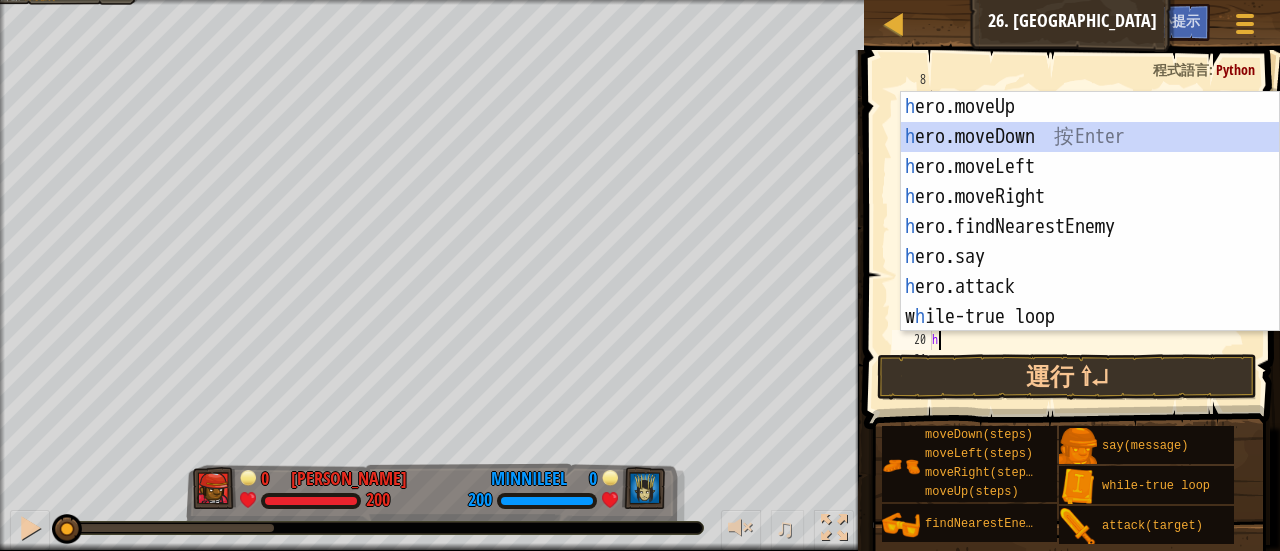 click on "h ero.moveUp 按 Enter h ero.moveDown 按 Enter h ero.moveLeft 按 Enter h ero.moveRight 按 Enter h ero.findNearestEnemy 按 Enter h ero.say 按 Enter h ero.attack 按 Enter w h ile-true loop 按 Enter" at bounding box center [1090, 242] 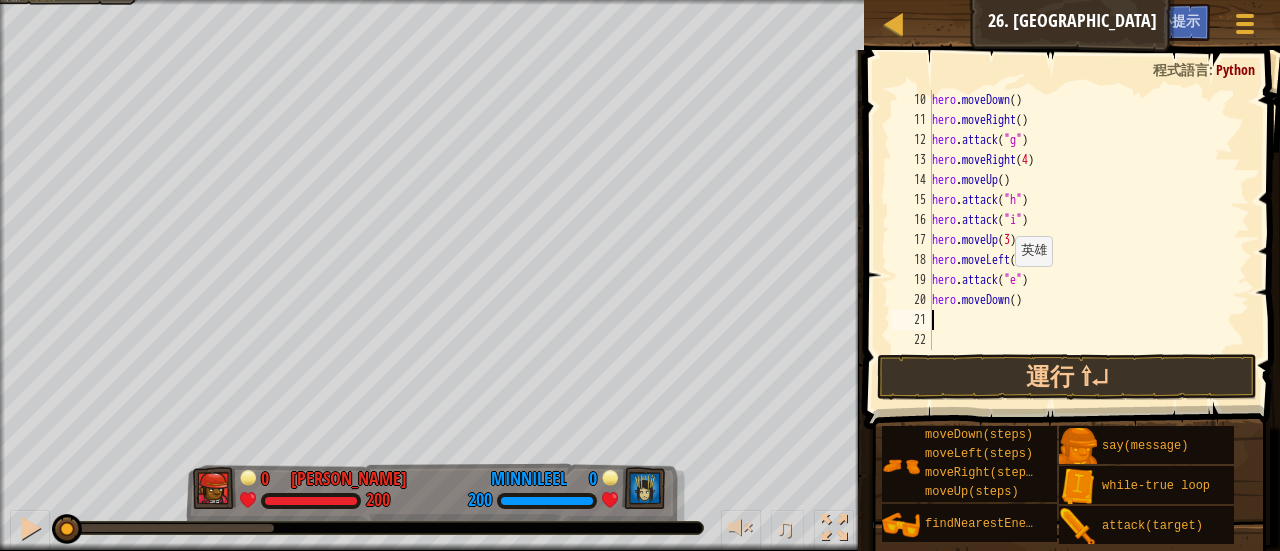 scroll, scrollTop: 220, scrollLeft: 0, axis: vertical 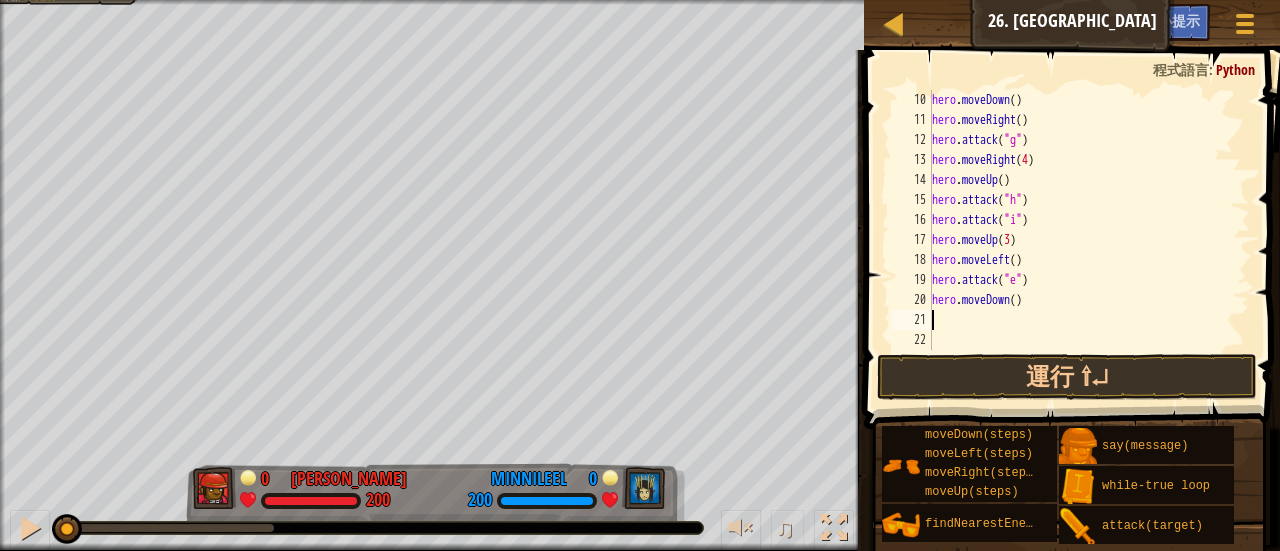 type on "h" 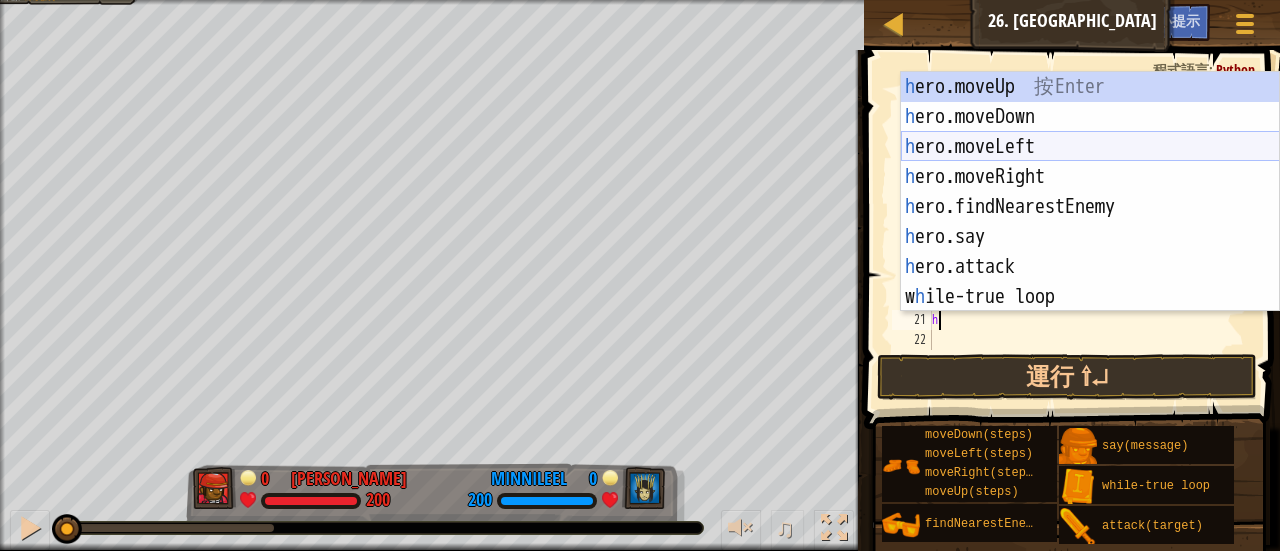 click on "h ero.moveUp 按 Enter h ero.moveDown 按 Enter h ero.moveLeft 按 Enter h ero.moveRight 按 Enter h ero.findNearestEnemy 按 Enter h ero.say 按 Enter h ero.attack 按 Enter w h ile-true loop 按 Enter" at bounding box center (1090, 222) 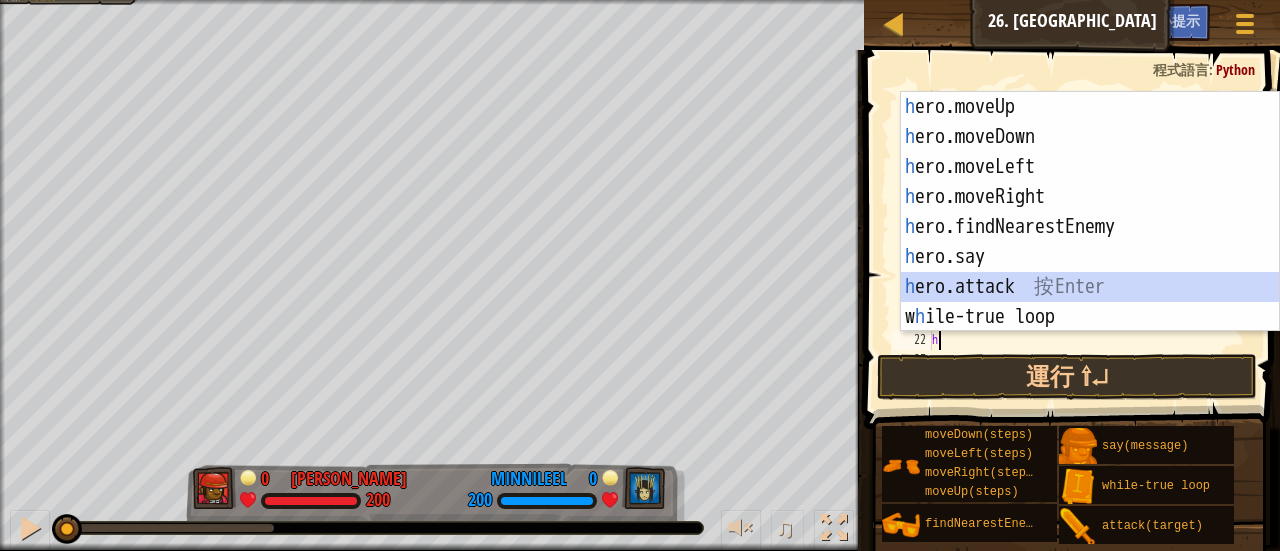 click on "h ero.moveUp 按 Enter h ero.moveDown 按 Enter h ero.moveLeft 按 Enter h ero.moveRight 按 Enter h ero.findNearestEnemy 按 Enter h ero.say 按 Enter h ero.attack 按 Enter w h ile-true loop 按 Enter" at bounding box center (1090, 242) 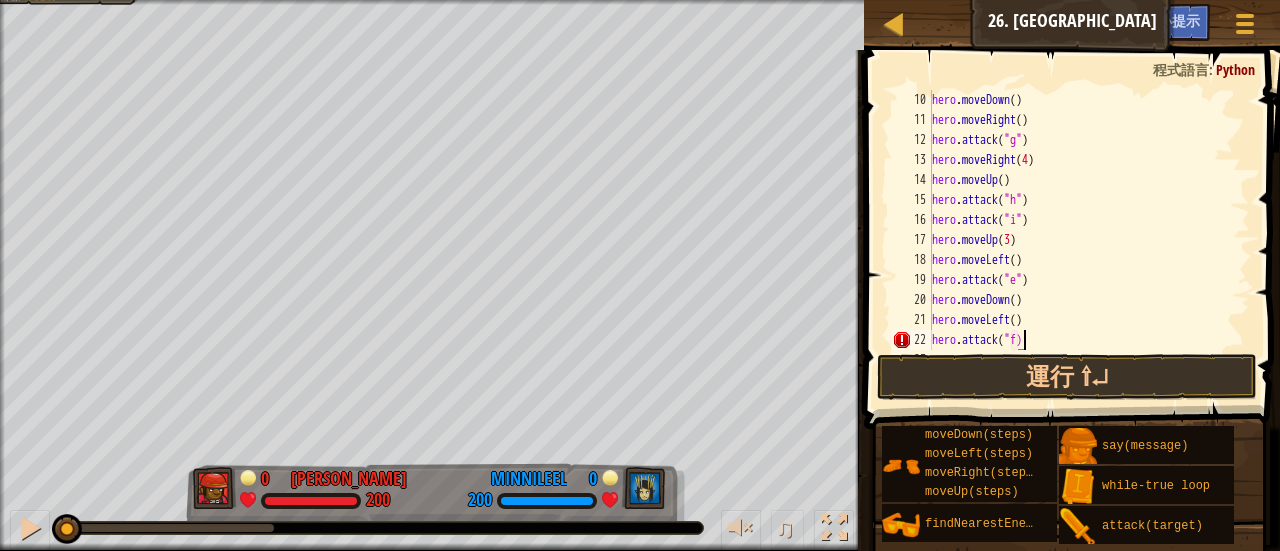scroll, scrollTop: 9, scrollLeft: 7, axis: both 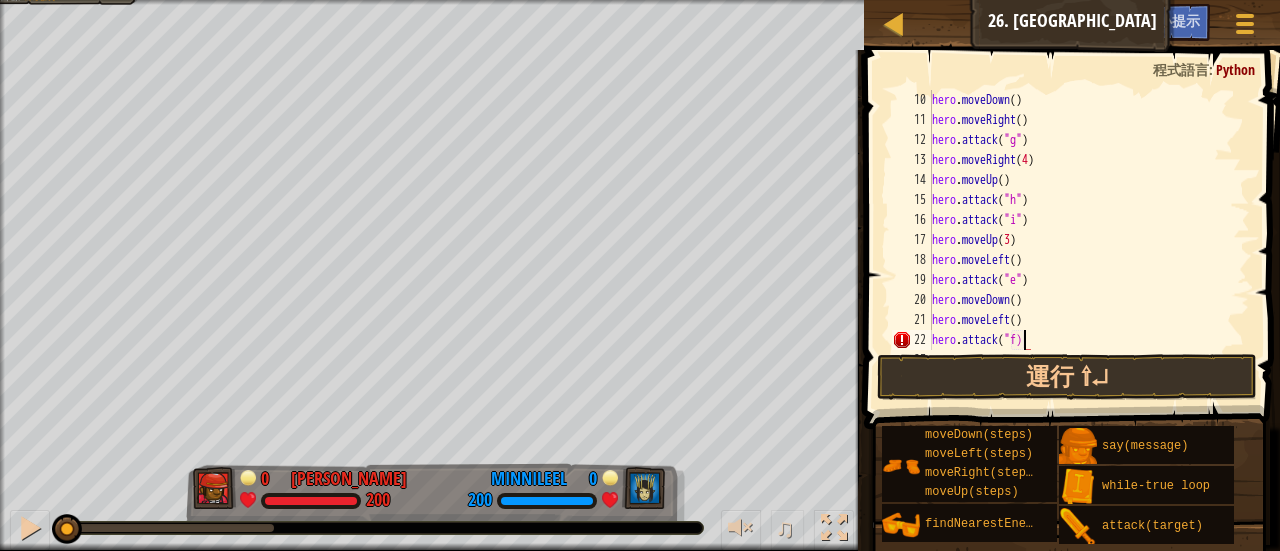 type on "hero.attack("f")" 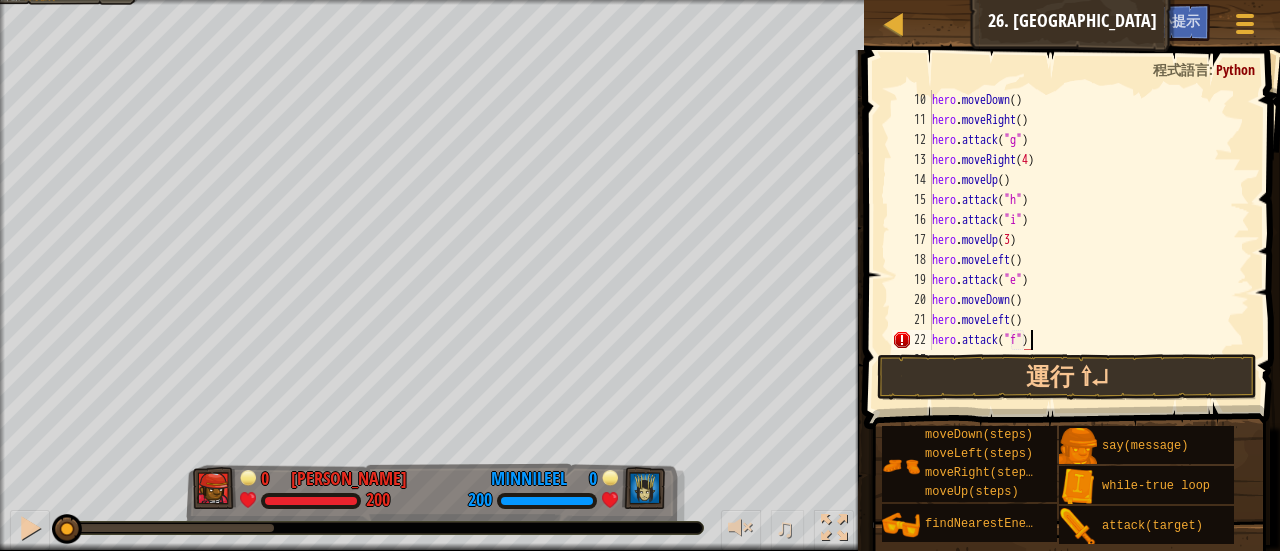 scroll, scrollTop: 9, scrollLeft: 8, axis: both 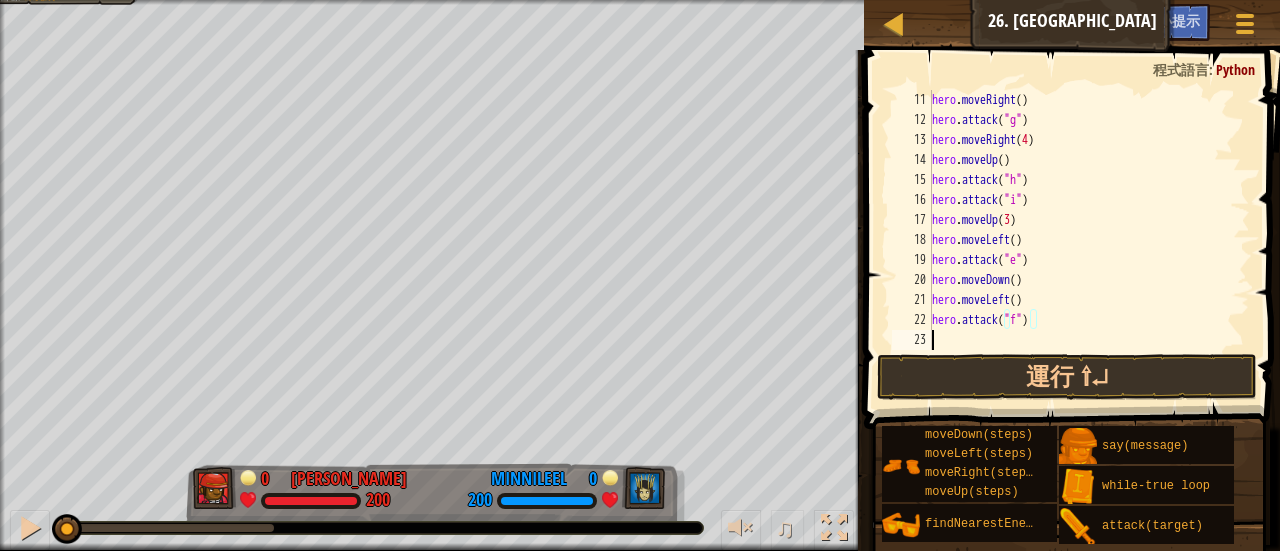click on "hero . moveRight ( ) hero . attack ( "g" ) hero . moveRight ( 4 ) hero . moveUp ( ) hero . attack ( "h" ) hero . attack ( "i" ) hero . moveUp ( 3 ) hero . moveLeft ( ) hero . attack ( "e" ) hero . moveDown ( ) hero . moveLeft ( ) hero . attack ( "f" )" at bounding box center (1081, 240) 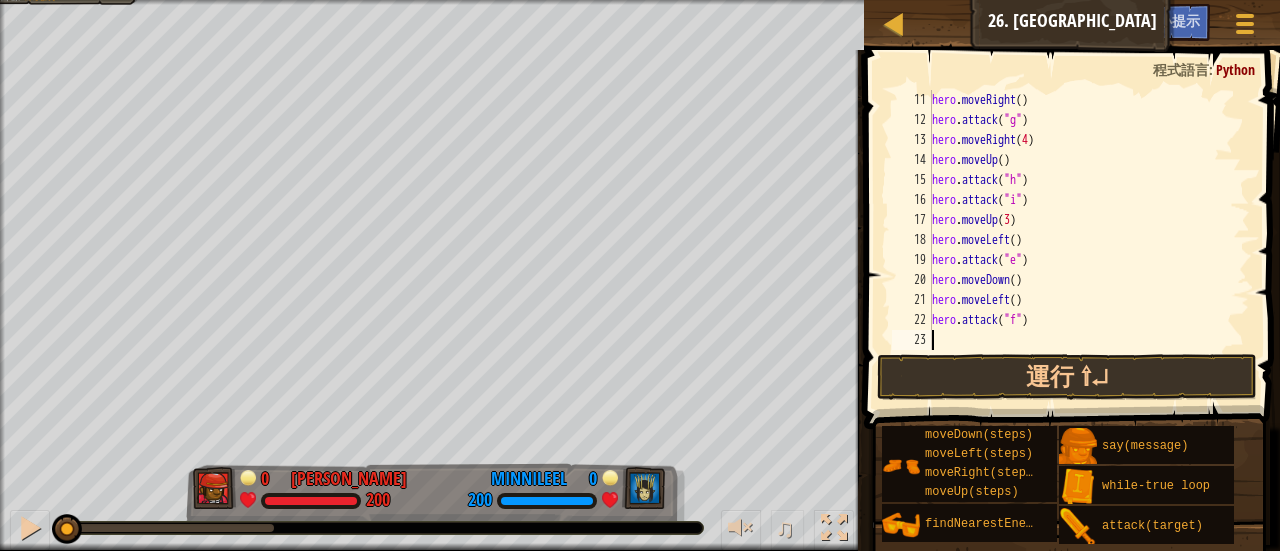 type on "h" 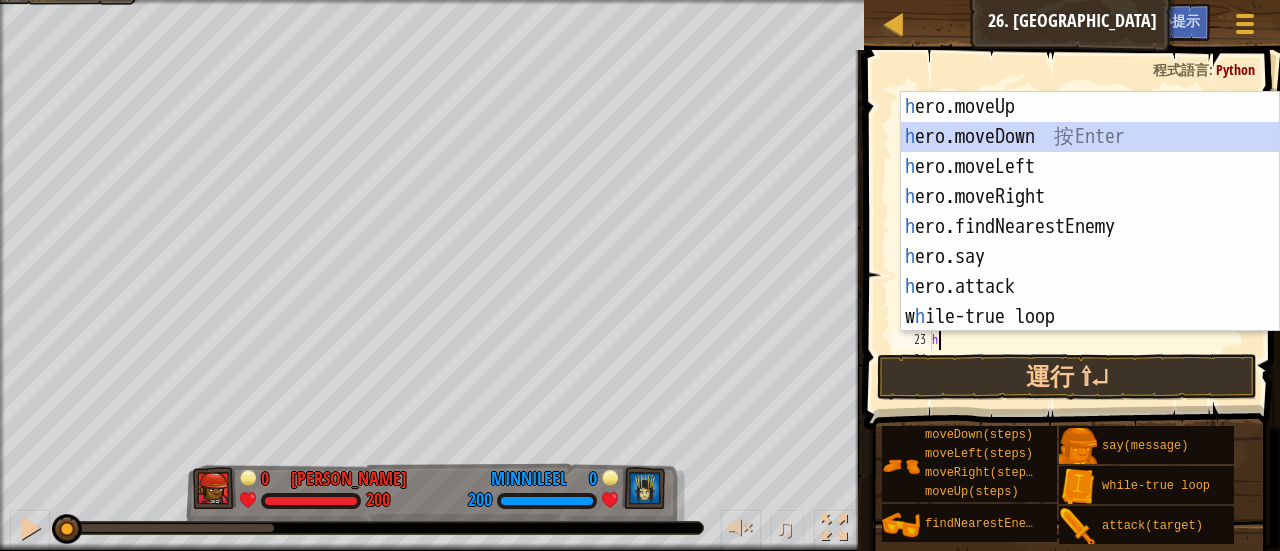 click on "h ero.moveUp 按 Enter h ero.moveDown 按 Enter h ero.moveLeft 按 Enter h ero.moveRight 按 Enter h ero.findNearestEnemy 按 Enter h ero.say 按 Enter h ero.attack 按 Enter w h ile-true loop 按 Enter" at bounding box center (1090, 242) 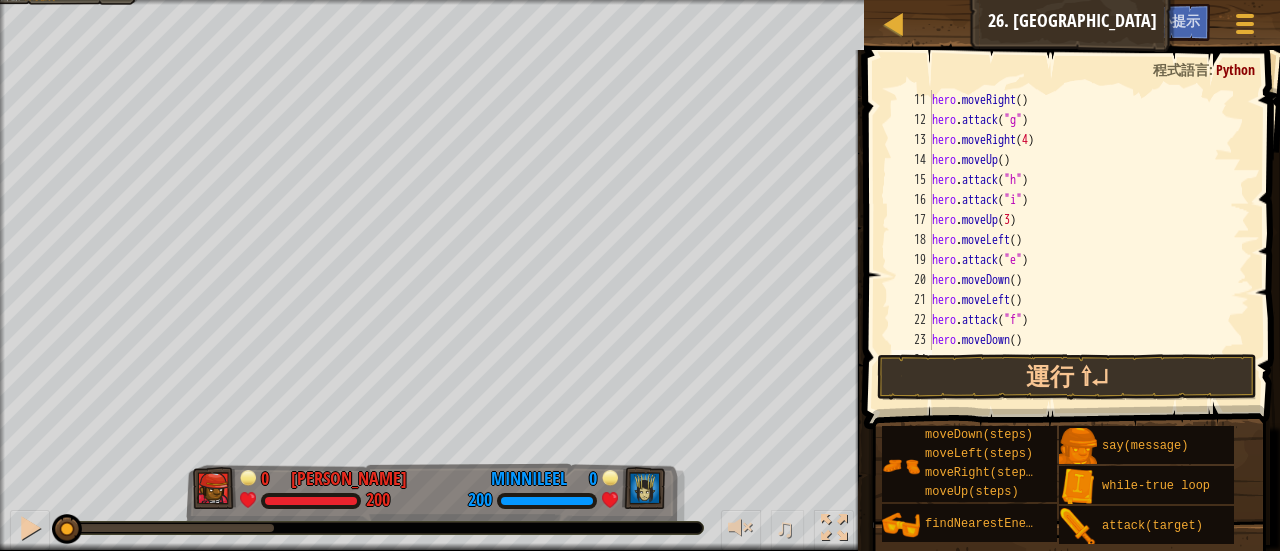 scroll, scrollTop: 280, scrollLeft: 0, axis: vertical 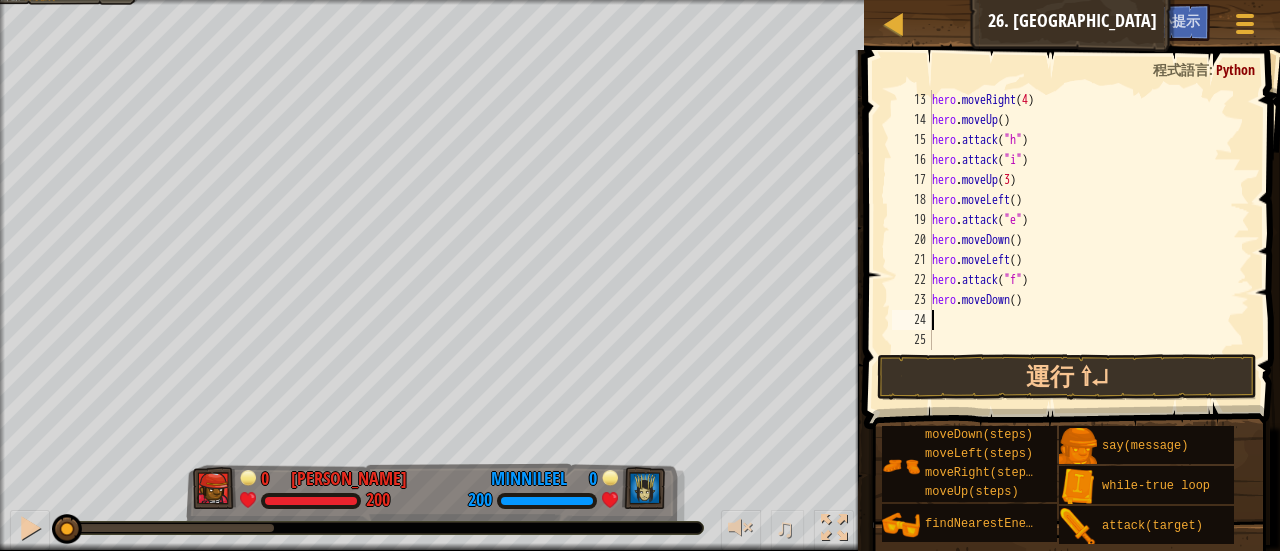 type on "h" 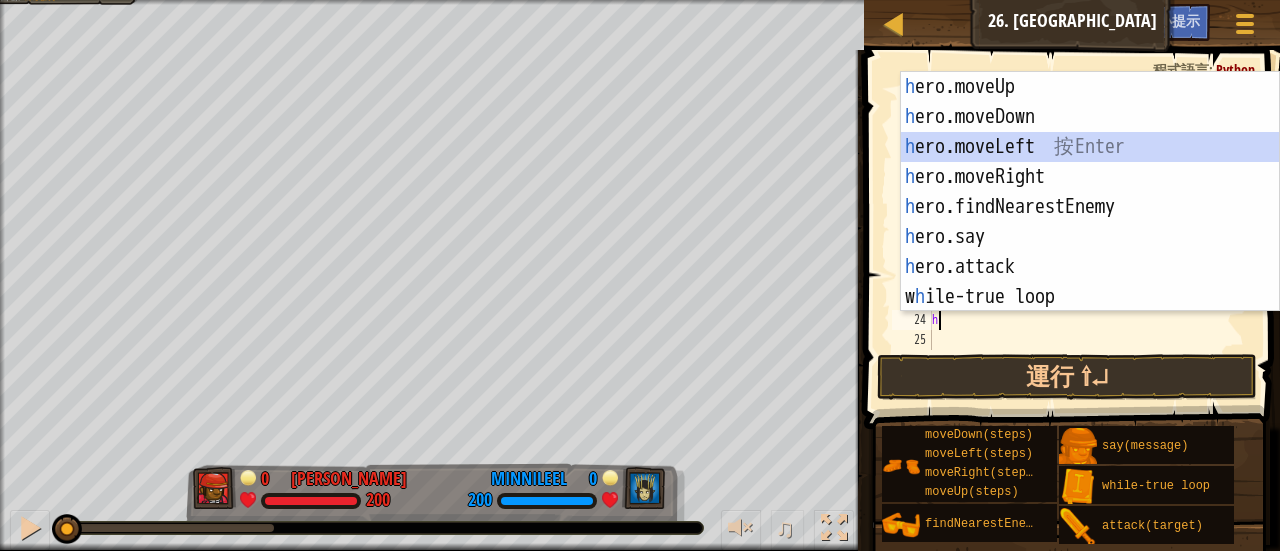 click on "h ero.moveUp 按 Enter h ero.moveDown 按 Enter h ero.moveLeft 按 Enter h ero.moveRight 按 Enter h ero.findNearestEnemy 按 Enter h ero.say 按 Enter h ero.attack 按 Enter w h ile-true loop 按 Enter" at bounding box center [1090, 222] 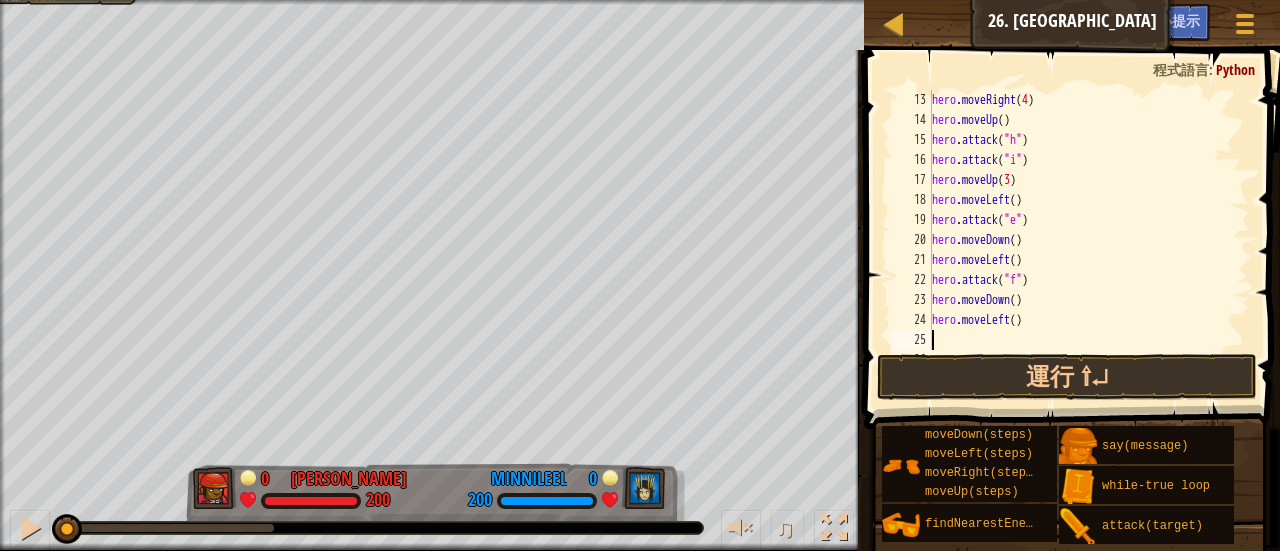 type on "h" 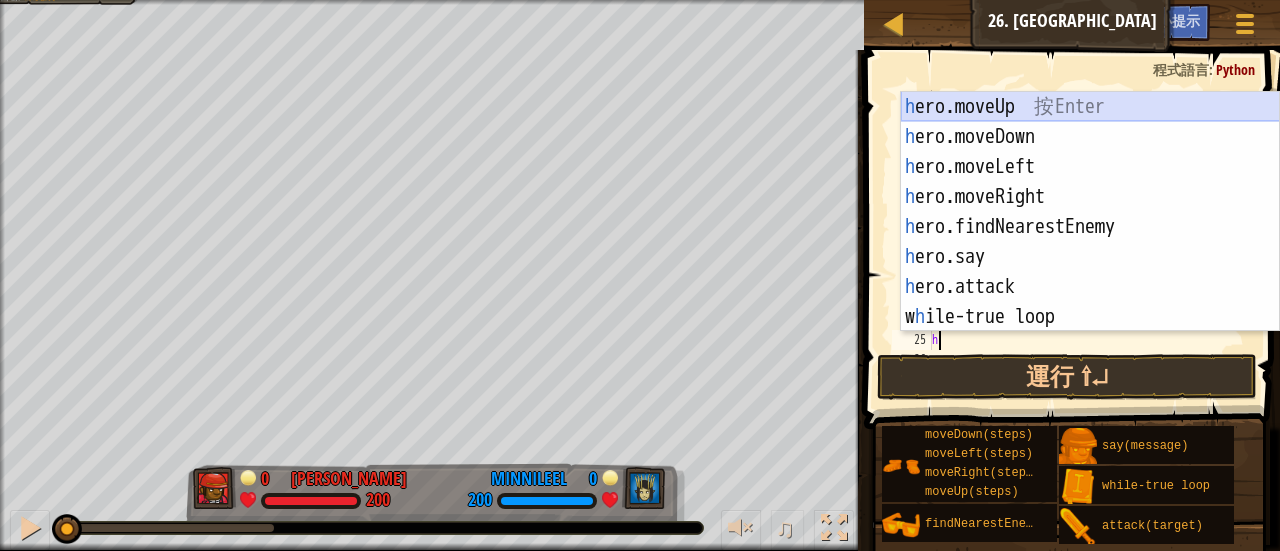 click on "h ero.moveUp 按 Enter h ero.moveDown 按 Enter h ero.moveLeft 按 Enter h ero.moveRight 按 Enter h ero.findNearestEnemy 按 Enter h ero.say 按 Enter h ero.attack 按 Enter w h ile-true loop 按 Enter" at bounding box center (1090, 242) 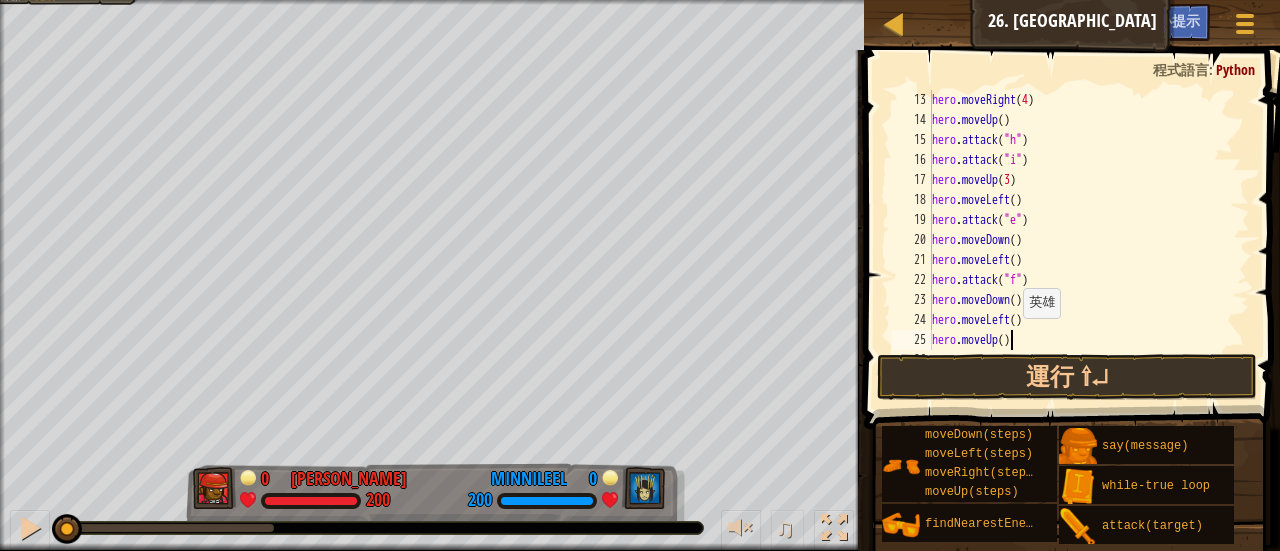 drag, startPoint x: 1013, startPoint y: 338, endPoint x: 1071, endPoint y: 316, distance: 62.03225 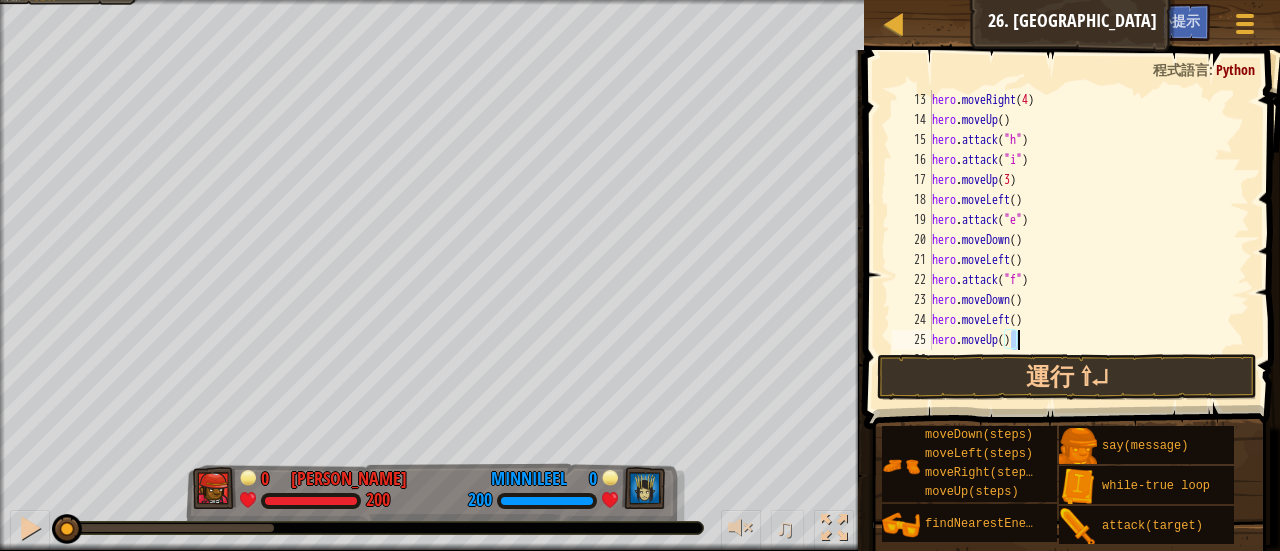 drag, startPoint x: 1036, startPoint y: 349, endPoint x: 1021, endPoint y: 347, distance: 15.132746 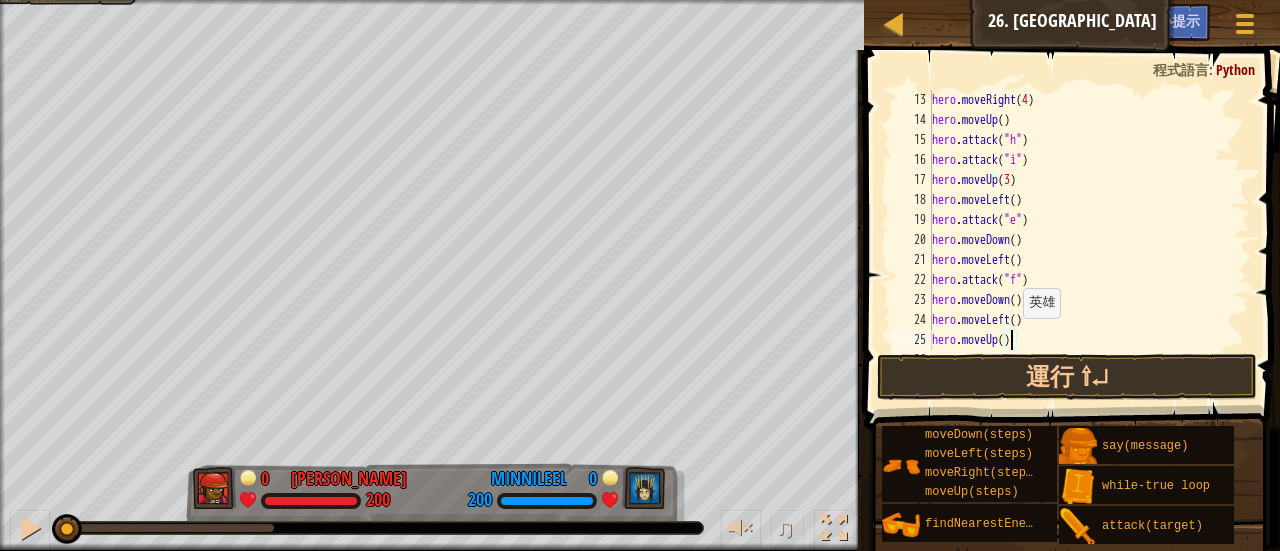 click on "hero . moveRight ( 4 ) hero . moveUp ( ) hero . attack ( "h" ) hero . attack ( "i" ) hero . moveUp ( 3 ) hero . moveLeft ( ) hero . attack ( "e" ) hero . moveDown ( ) hero . moveLeft ( ) hero . attack ( "f" ) hero . moveDown ( ) hero . moveLeft ( ) hero . moveUp ( )" at bounding box center (1081, 240) 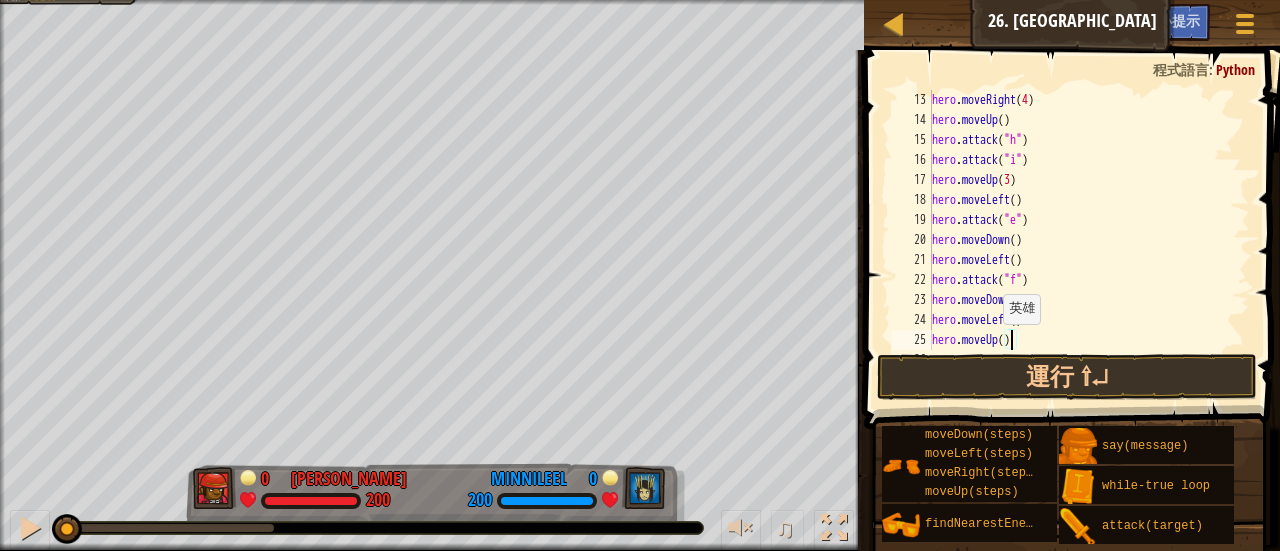 type on "hero.moveUp(2)" 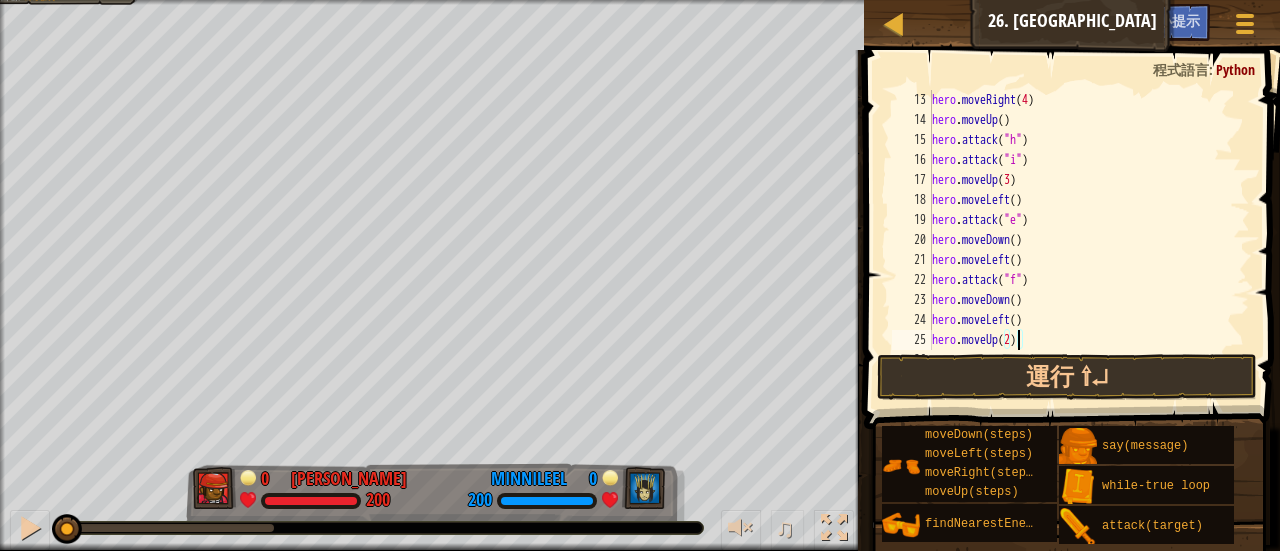 scroll, scrollTop: 320, scrollLeft: 0, axis: vertical 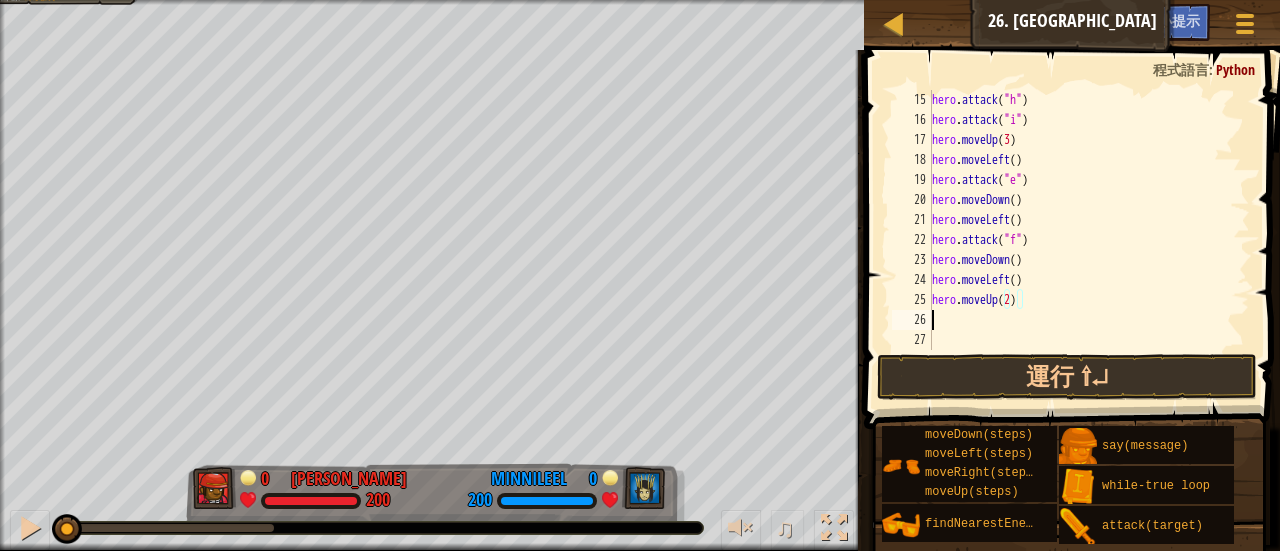 click on "hero . attack ( "h" ) hero . attack ( "i" ) hero . moveUp ( 3 ) hero . moveLeft ( ) hero . attack ( "e" ) hero . moveDown ( ) hero . moveLeft ( ) hero . attack ( "f" ) hero . moveDown ( ) hero . moveLeft ( ) hero . moveUp ( 2 )" at bounding box center [1081, 240] 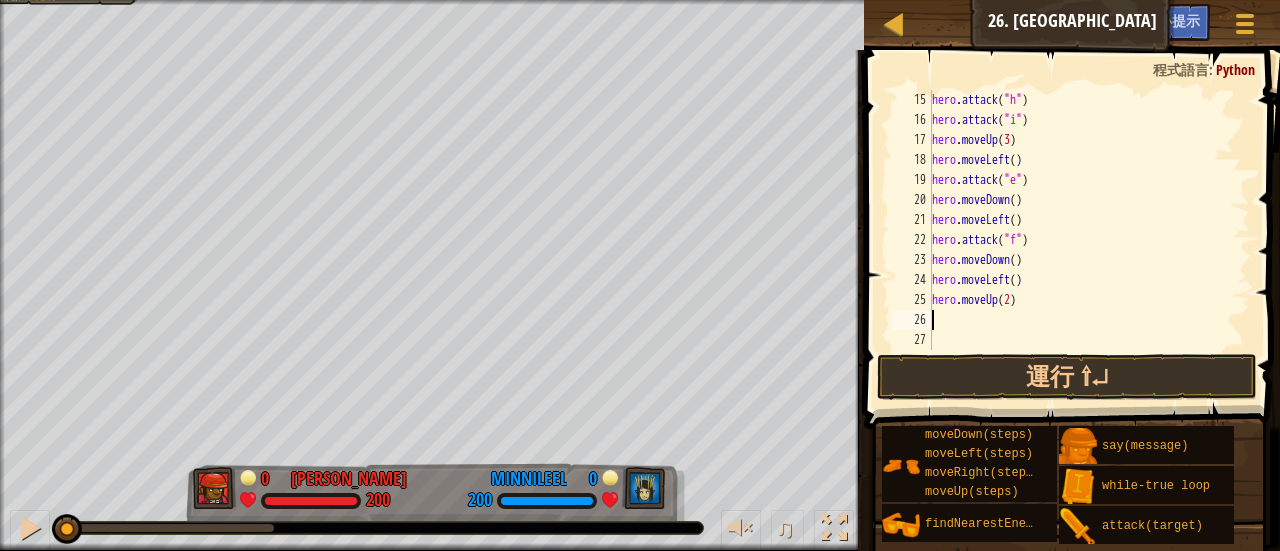 type on "h" 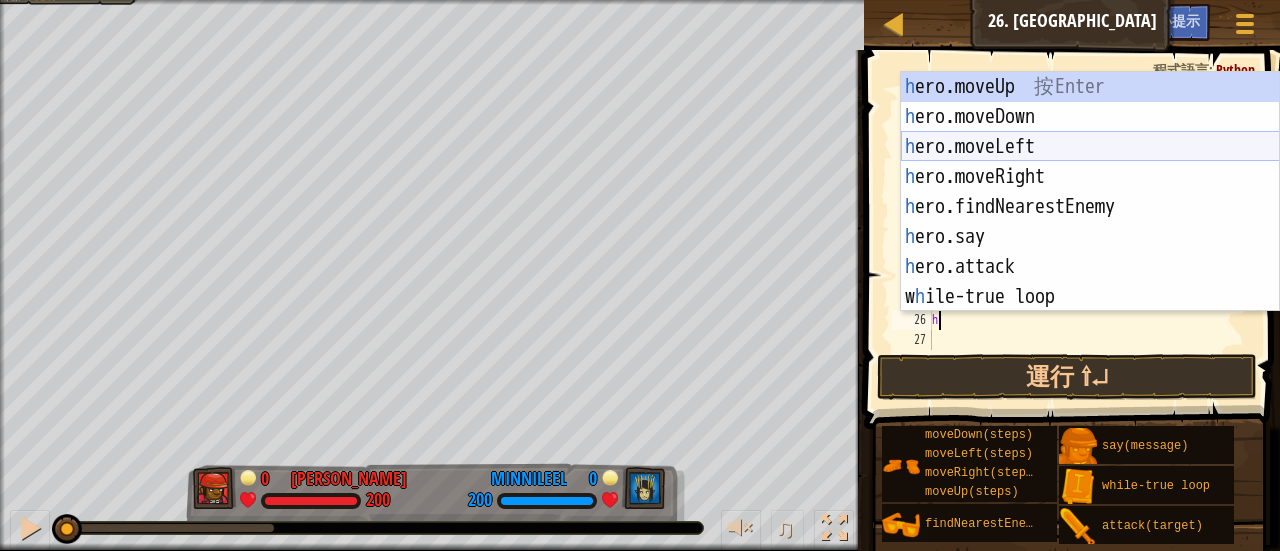 click on "h ero.moveUp 按 Enter h ero.moveDown 按 Enter h ero.moveLeft 按 Enter h ero.moveRight 按 Enter h ero.findNearestEnemy 按 Enter h ero.say 按 Enter h ero.attack 按 Enter w h ile-true loop 按 Enter" at bounding box center [1090, 222] 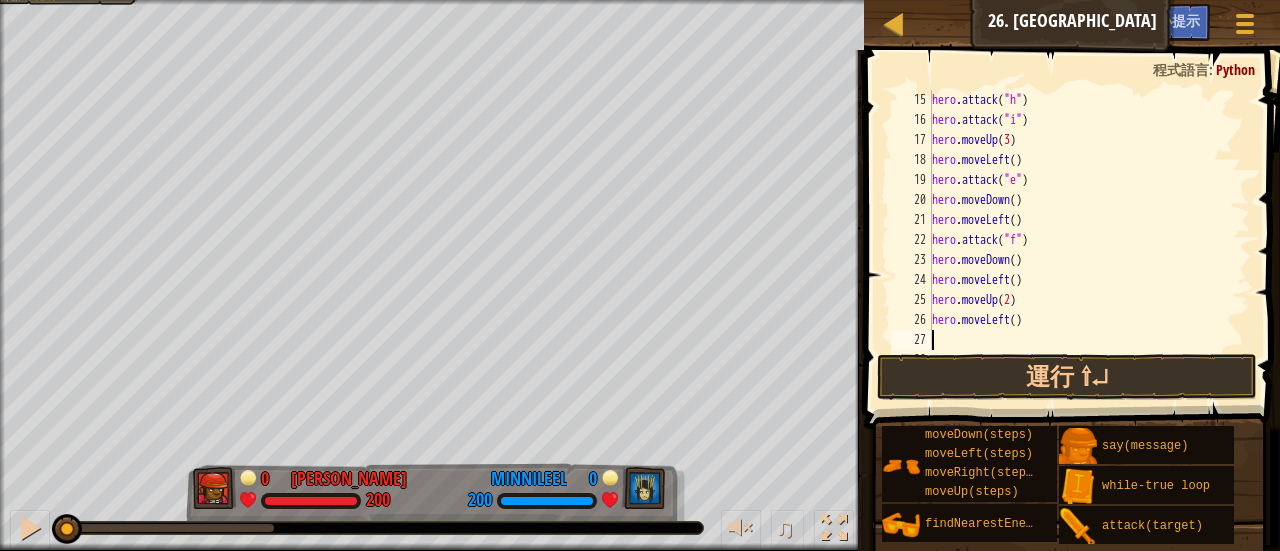 type on "h" 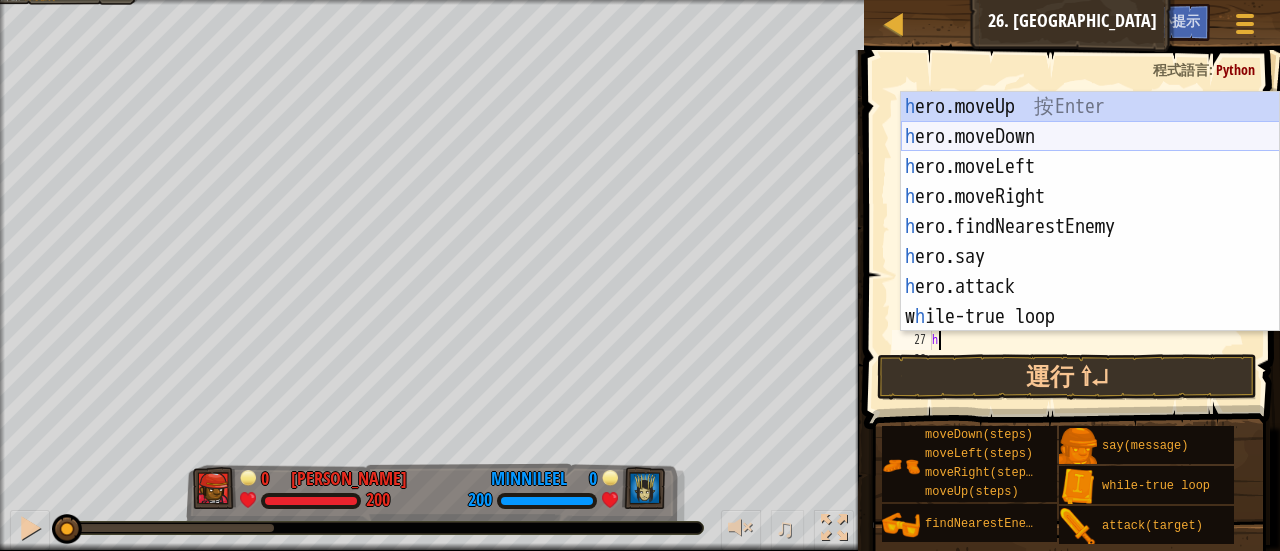 click on "h ero.moveUp 按 Enter h ero.moveDown 按 Enter h ero.moveLeft 按 Enter h ero.moveRight 按 Enter h ero.findNearestEnemy 按 Enter h ero.say 按 Enter h ero.attack 按 Enter w h ile-true loop 按 Enter" at bounding box center [1090, 242] 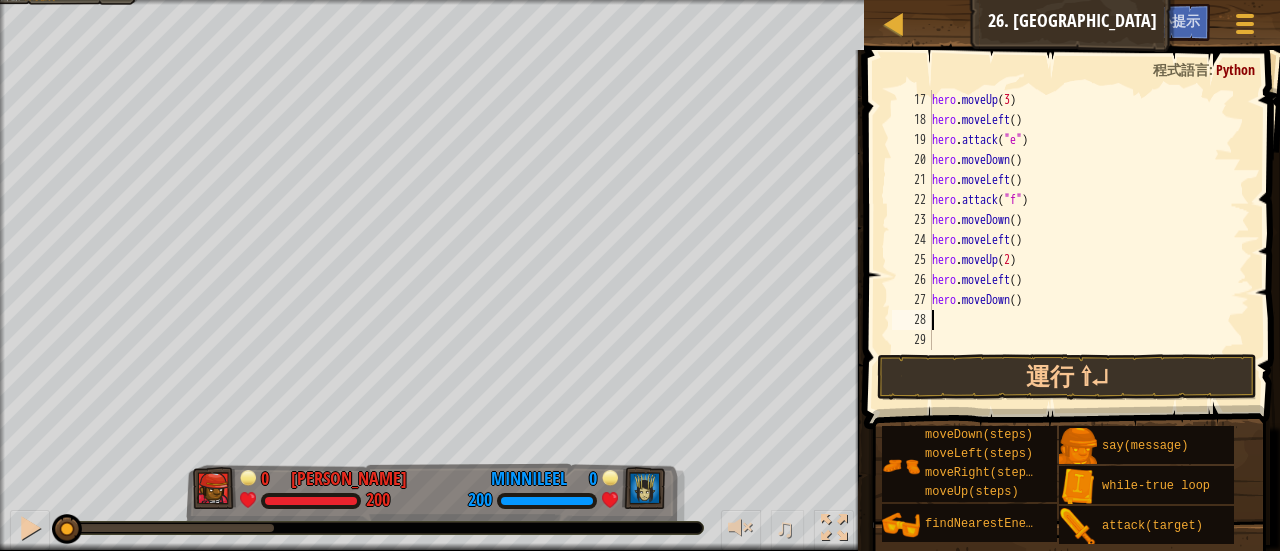 scroll, scrollTop: 360, scrollLeft: 0, axis: vertical 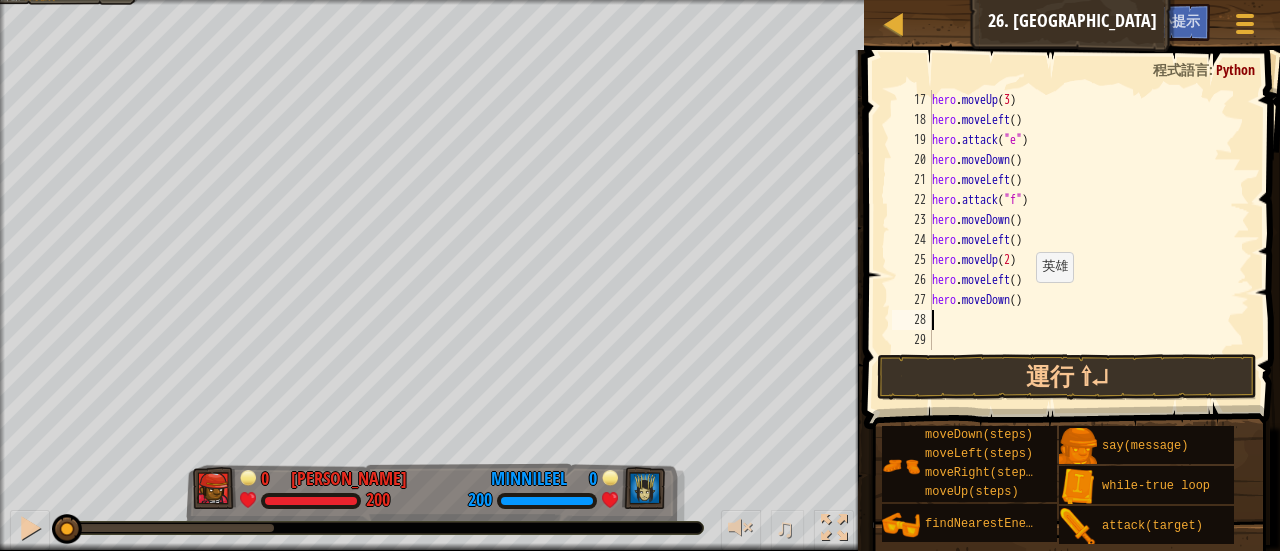click on "hero . moveUp ( 3 ) hero . moveLeft ( ) hero . attack ( "e" ) hero . moveDown ( ) hero . moveLeft ( ) hero . attack ( "f" ) hero . moveDown ( ) hero . moveLeft ( ) hero . moveUp ( 2 ) hero . moveLeft ( ) hero . moveDown ( )" at bounding box center (1081, 240) 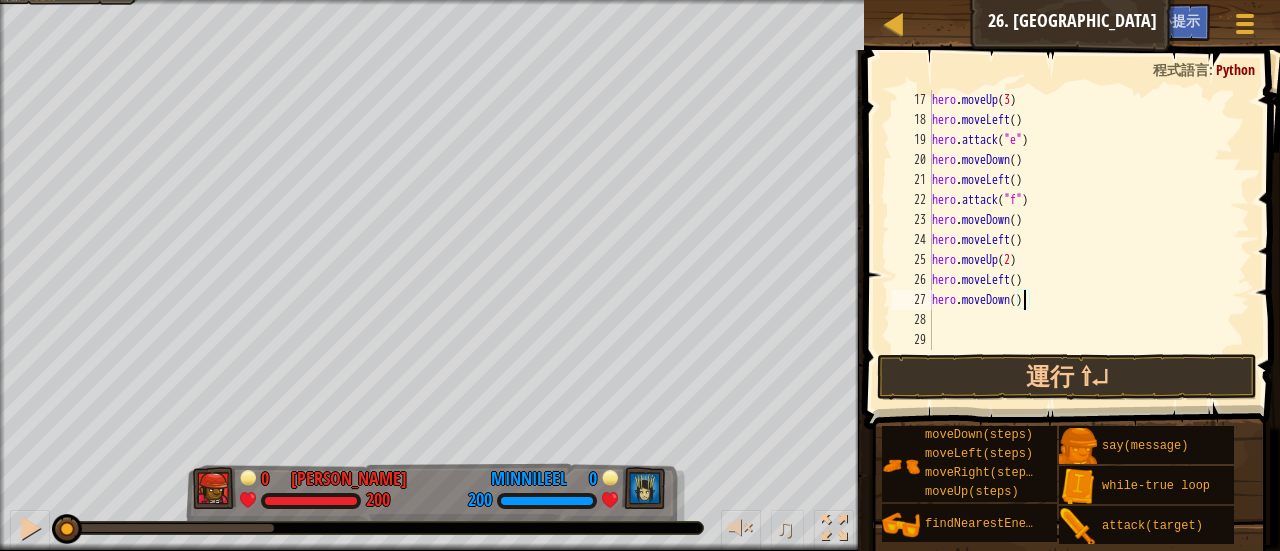 type on "hero.moveDown(2)" 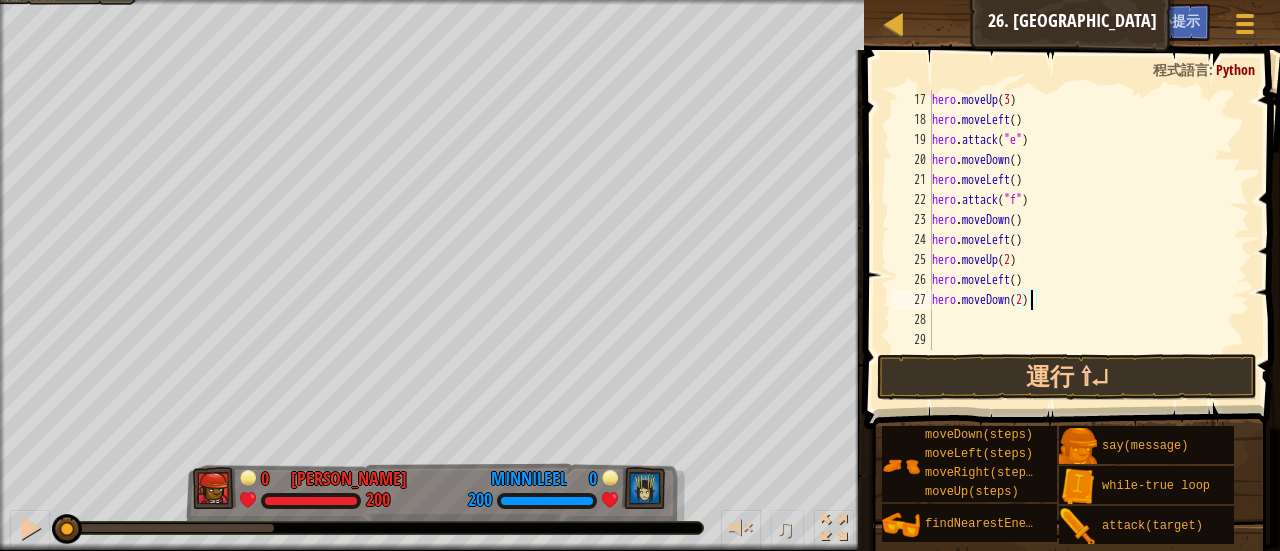 click on "hero . moveUp ( 3 ) hero . moveLeft ( ) hero . attack ( "e" ) hero . moveDown ( ) hero . moveLeft ( ) hero . attack ( "f" ) hero . moveDown ( ) hero . moveLeft ( ) hero . moveUp ( 2 ) hero . moveLeft ( ) hero . moveDown ( 2 )" at bounding box center [1081, 240] 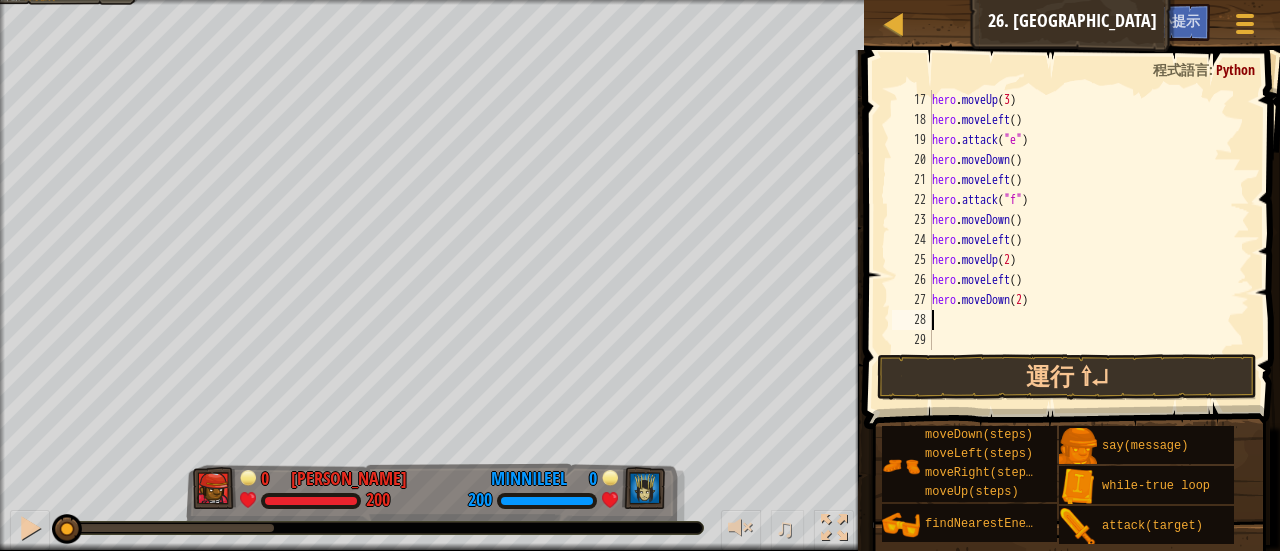 scroll, scrollTop: 9, scrollLeft: 0, axis: vertical 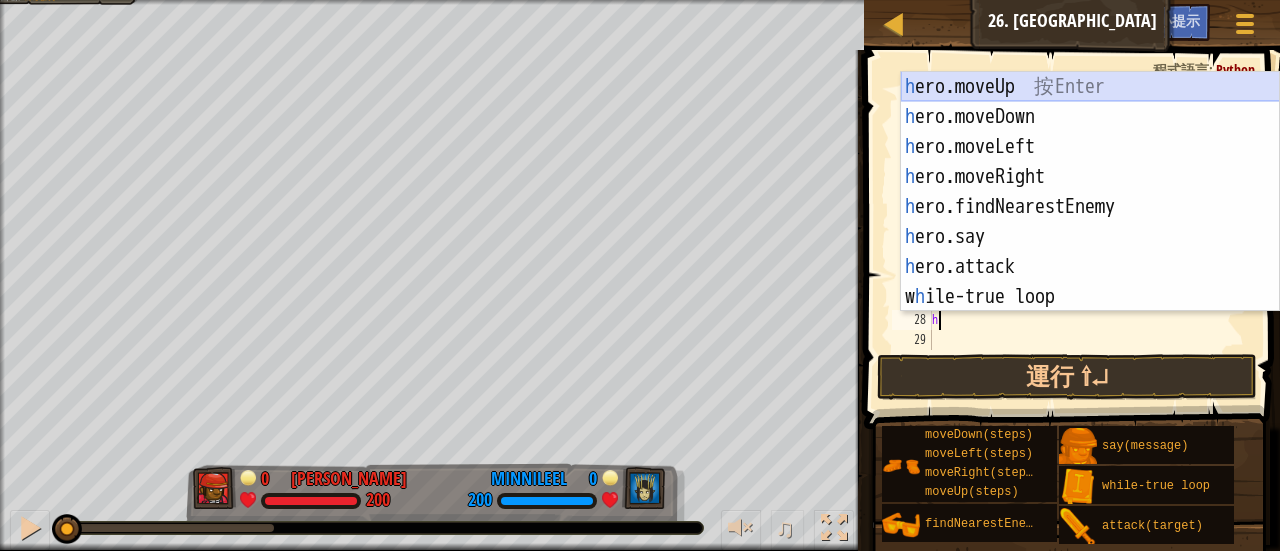 click on "h ero.moveUp 按 Enter h ero.moveDown 按 Enter h ero.moveLeft 按 Enter h ero.moveRight 按 Enter h ero.findNearestEnemy 按 Enter h ero.say 按 Enter h ero.attack 按 Enter w h ile-true loop 按 Enter" at bounding box center (1090, 222) 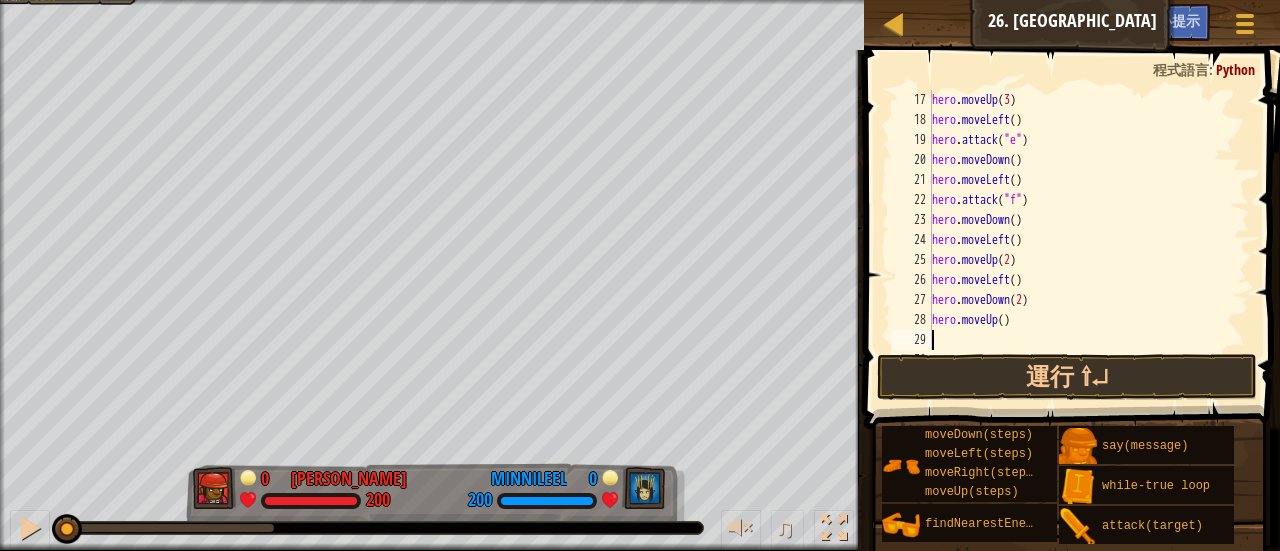 type on "h" 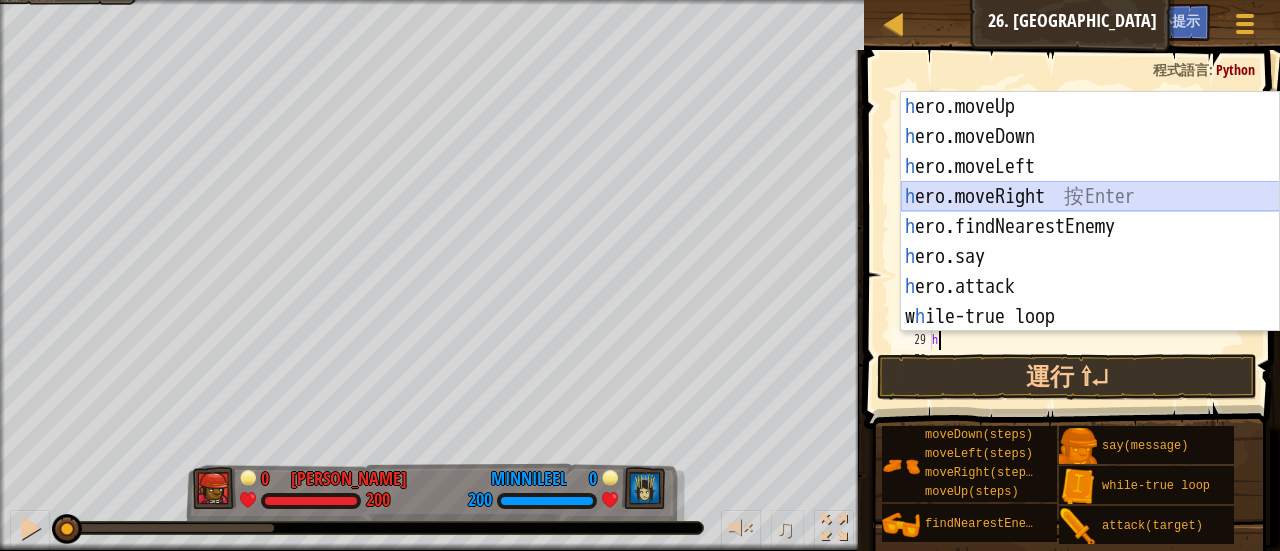 click on "h ero.moveUp 按 Enter h ero.moveDown 按 Enter h ero.moveLeft 按 Enter h ero.moveRight 按 Enter h ero.findNearestEnemy 按 Enter h ero.say 按 Enter h ero.attack 按 Enter w h ile-true loop 按 Enter" at bounding box center [1090, 242] 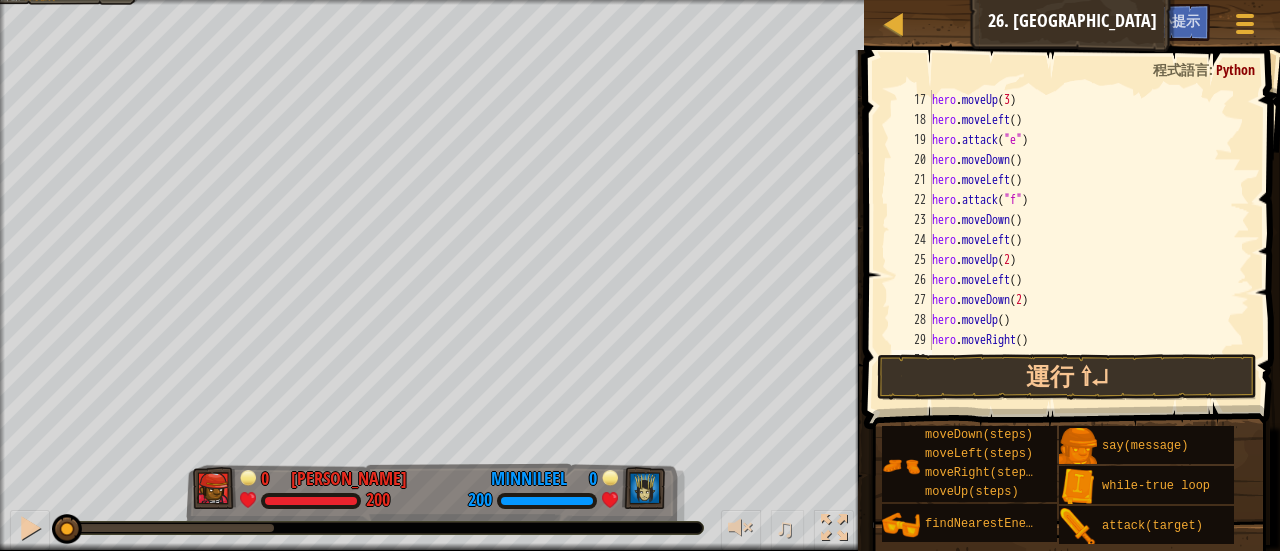 scroll, scrollTop: 400, scrollLeft: 0, axis: vertical 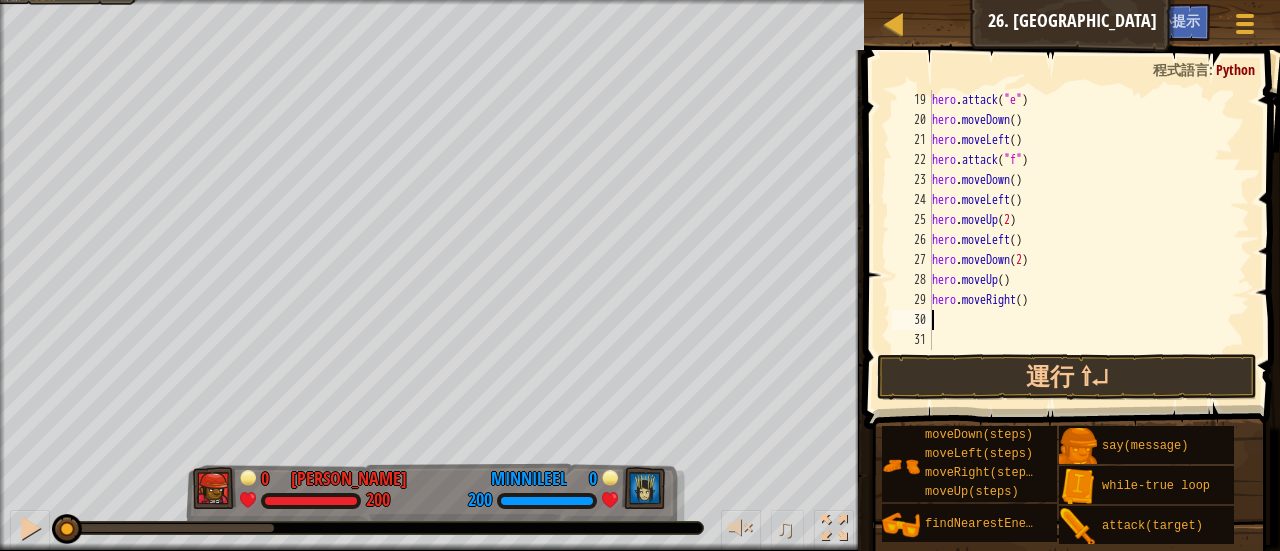 type on "h" 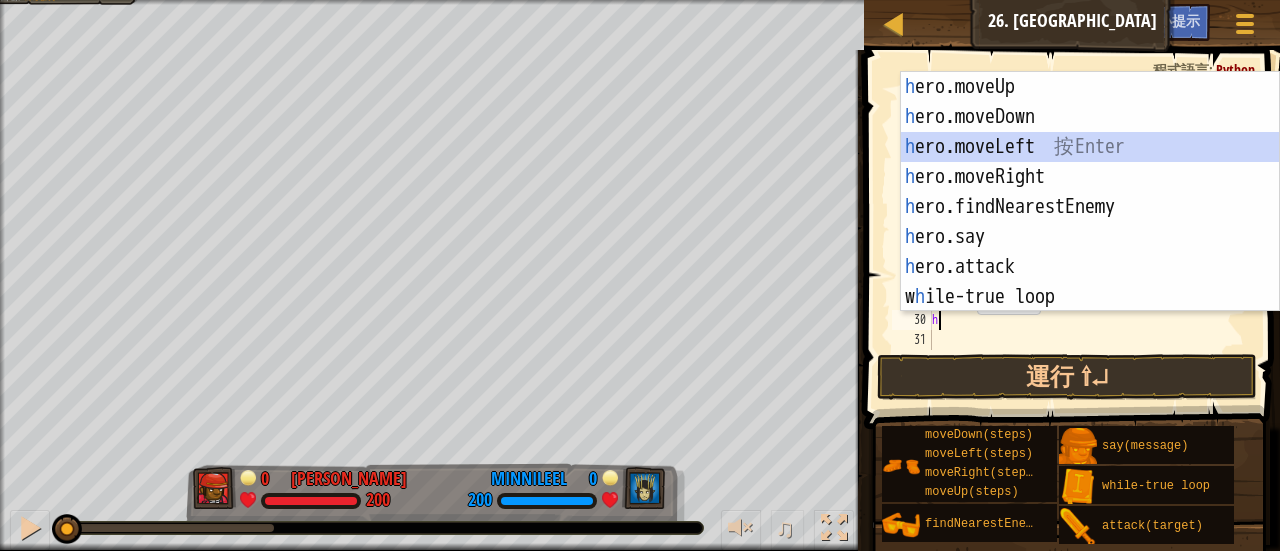 click on "h ero.moveUp 按 Enter h ero.moveDown 按 Enter h ero.moveLeft 按 Enter h ero.moveRight 按 Enter h ero.findNearestEnemy 按 Enter h ero.say 按 Enter h ero.attack 按 Enter w h ile-true loop 按 Enter" at bounding box center [1090, 222] 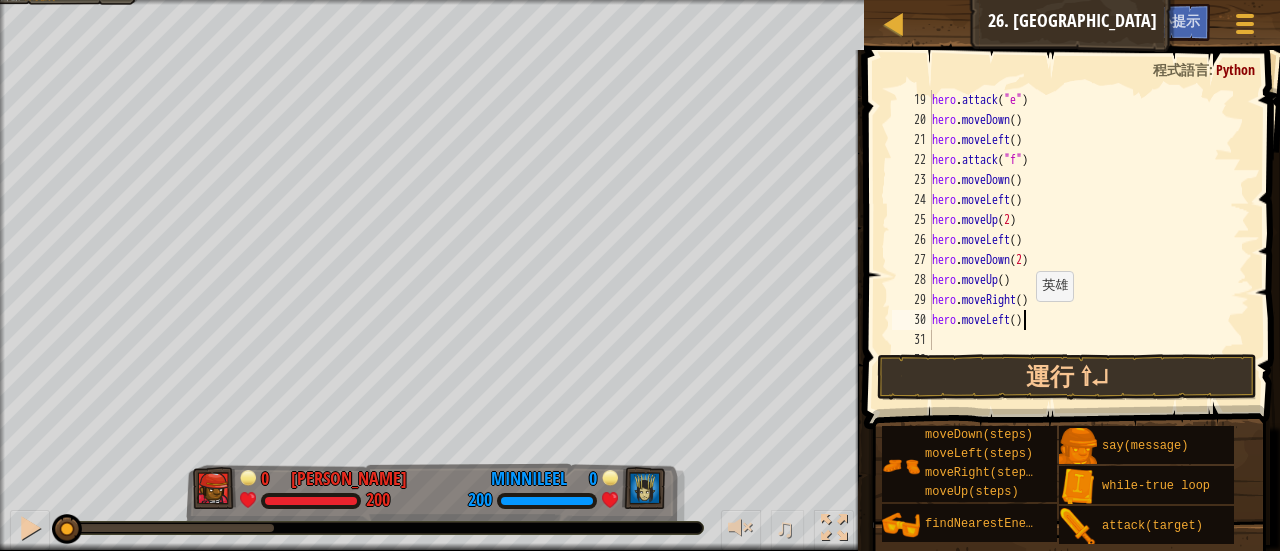 click on "hero . attack ( "e" ) hero . moveDown ( ) hero . moveLeft ( ) hero . attack ( "f" ) hero . moveDown ( ) hero . moveLeft ( ) hero . moveUp ( 2 ) hero . moveLeft ( ) hero . moveDown ( 2 ) hero . moveUp ( ) hero . moveRight ( ) hero . moveLeft ( )" at bounding box center [1081, 240] 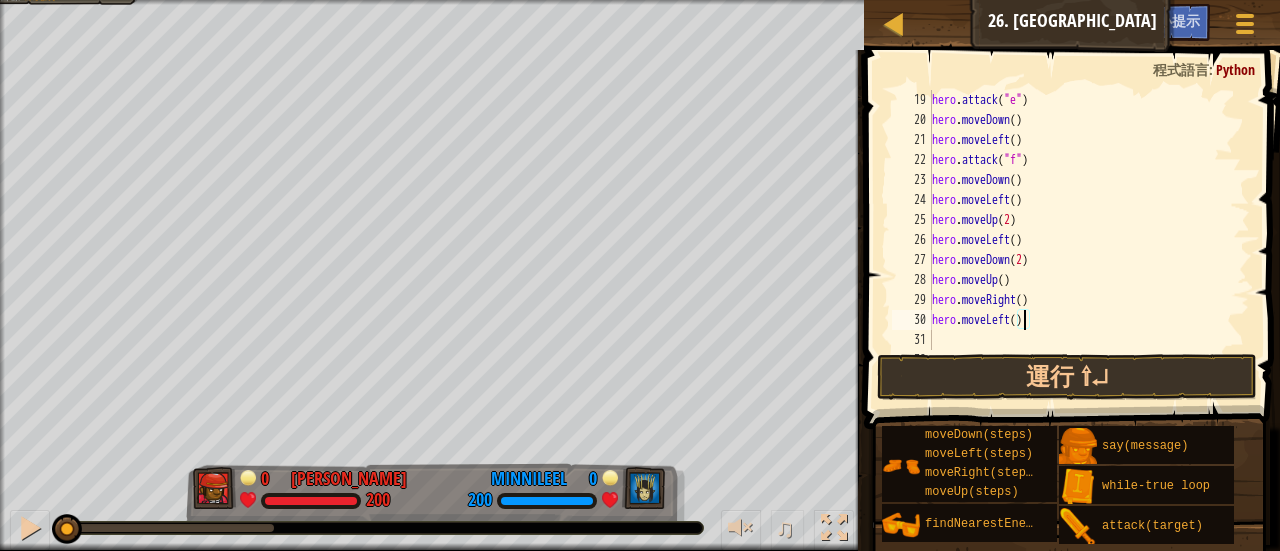 type on "hero.moveLeft(2)" 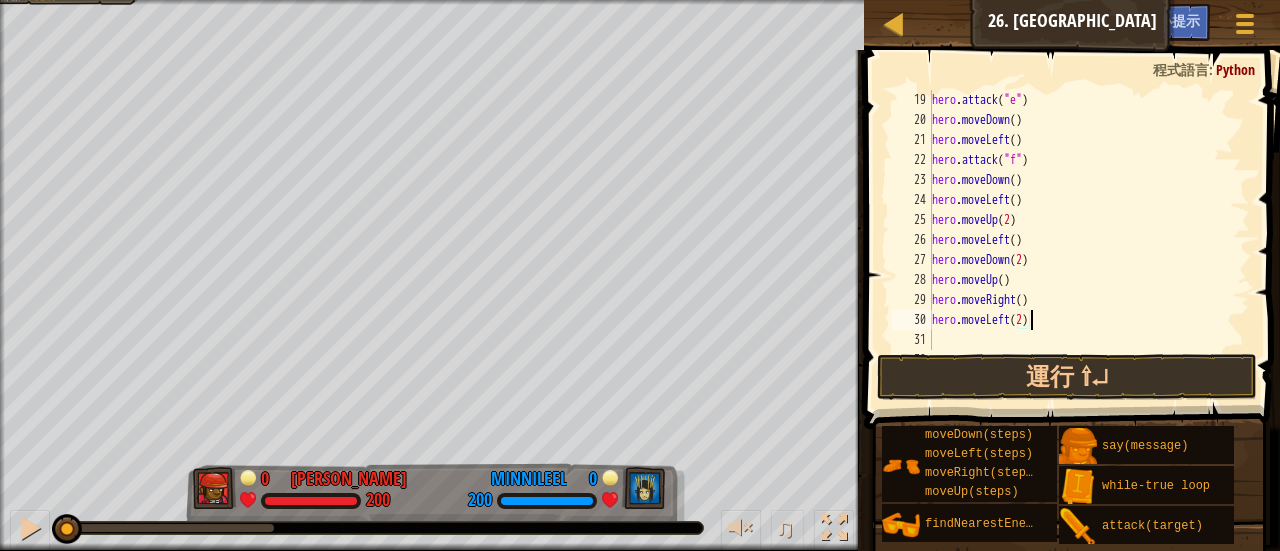 scroll, scrollTop: 9, scrollLeft: 8, axis: both 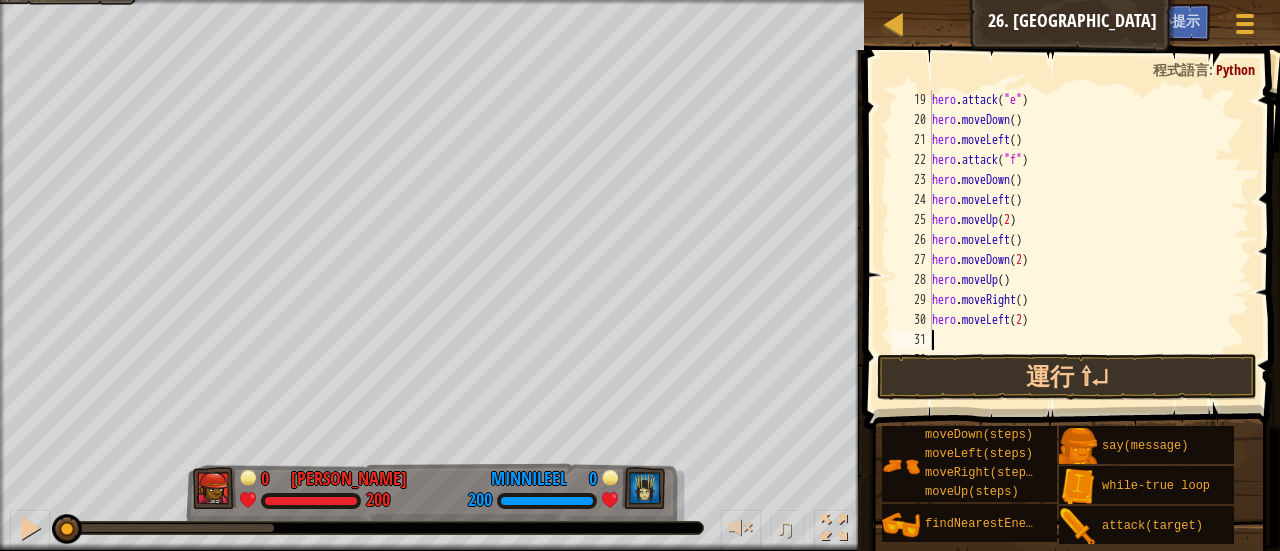 click on "hero . attack ( "e" ) hero . moveDown ( ) hero . moveLeft ( ) hero . attack ( "f" ) hero . moveDown ( ) hero . moveLeft ( ) hero . moveUp ( 2 ) hero . moveLeft ( ) hero . moveDown ( 2 ) hero . moveUp ( ) hero . moveRight ( ) hero . moveLeft ( 2 )" at bounding box center (1081, 240) 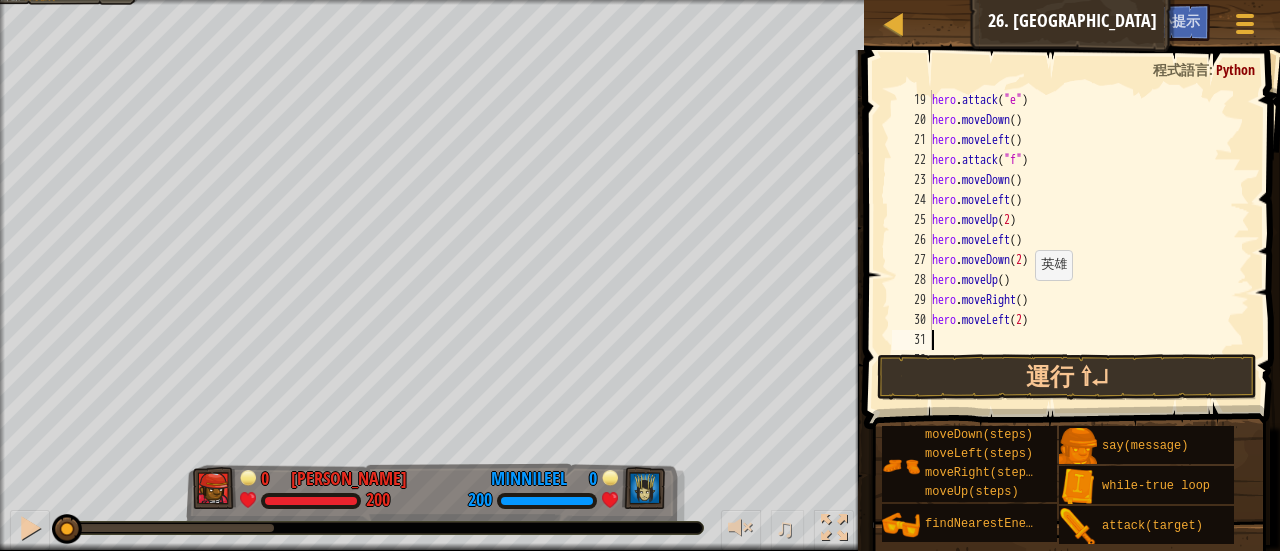 type on "h" 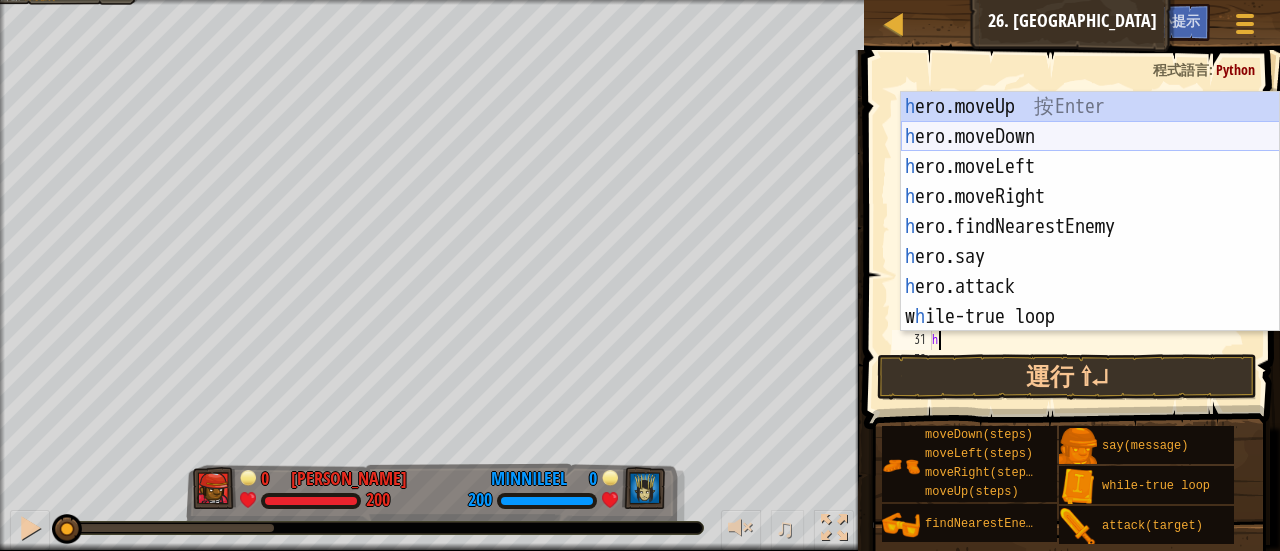 click on "h ero.moveUp 按 Enter h ero.moveDown 按 Enter h ero.moveLeft 按 Enter h ero.moveRight 按 Enter h ero.findNearestEnemy 按 Enter h ero.say 按 Enter h ero.attack 按 Enter w h ile-true loop 按 Enter" at bounding box center (1090, 242) 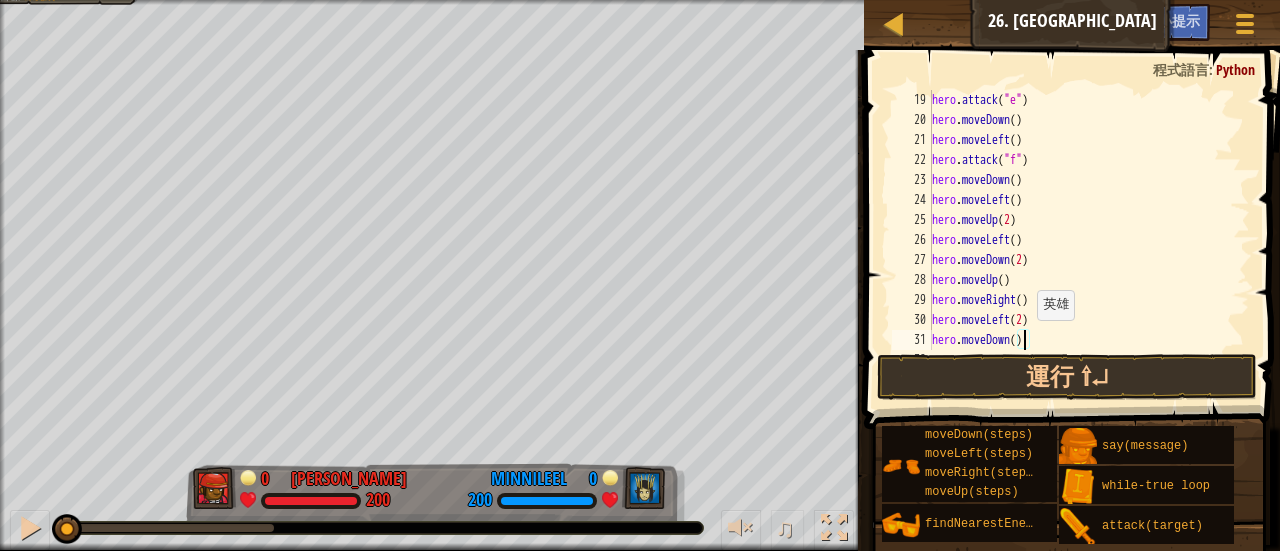 click on "hero . attack ( "e" ) hero . moveDown ( ) hero . moveLeft ( ) hero . attack ( "f" ) hero . moveDown ( ) hero . moveLeft ( ) hero . moveUp ( 2 ) hero . moveLeft ( ) hero . moveDown ( 2 ) hero . moveUp ( ) hero . moveRight ( ) hero . moveLeft ( 2 ) hero . moveDown ( )" at bounding box center [1081, 240] 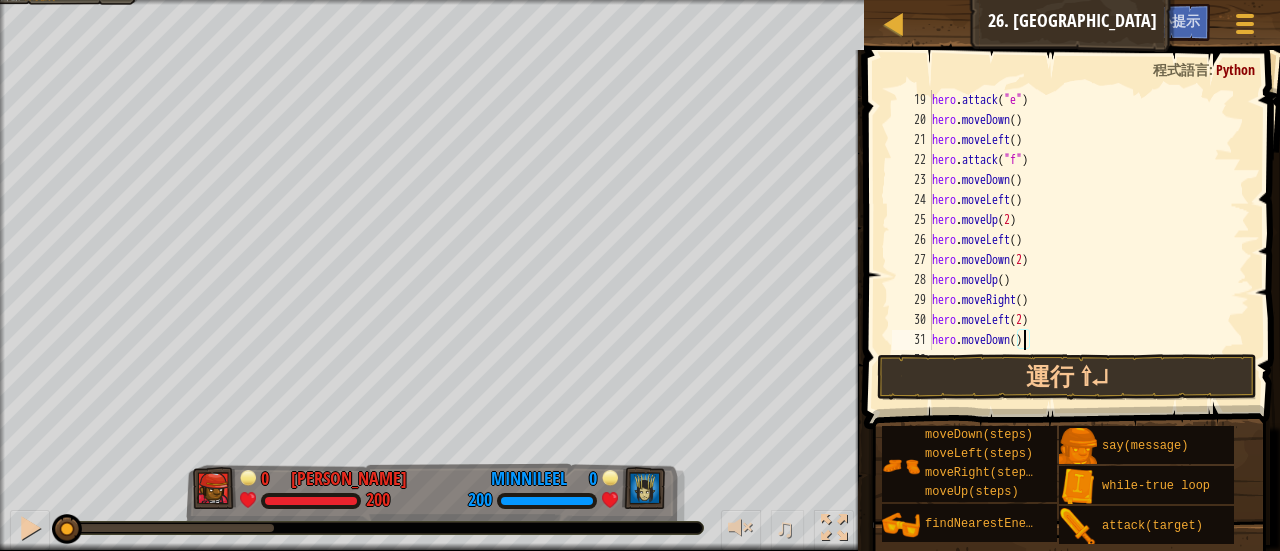 type on "hero.moveDown(3)" 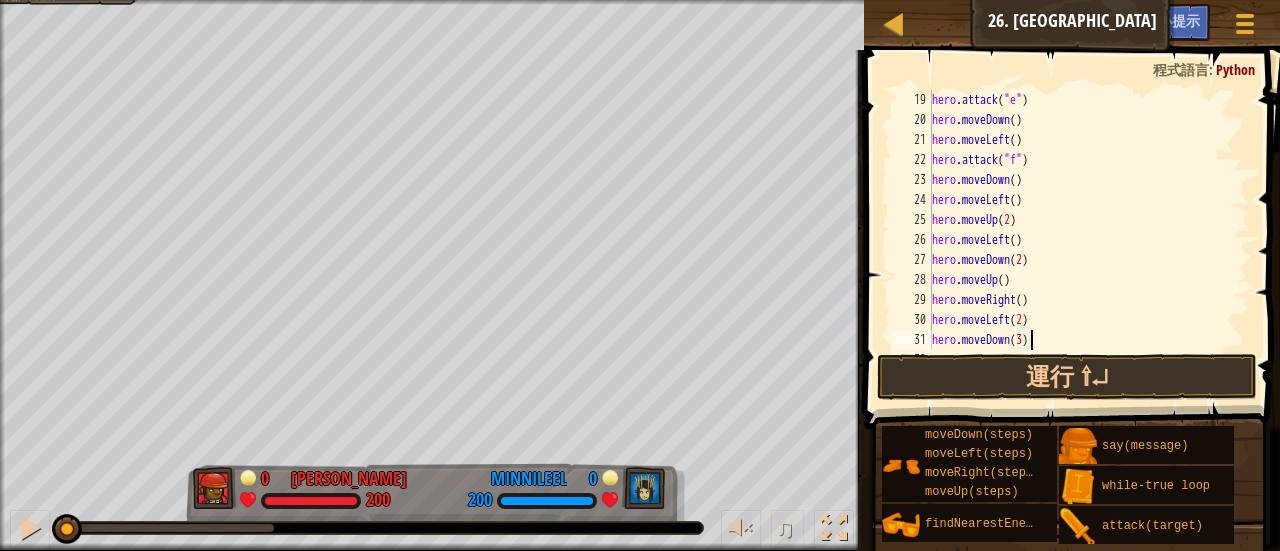 scroll, scrollTop: 9, scrollLeft: 8, axis: both 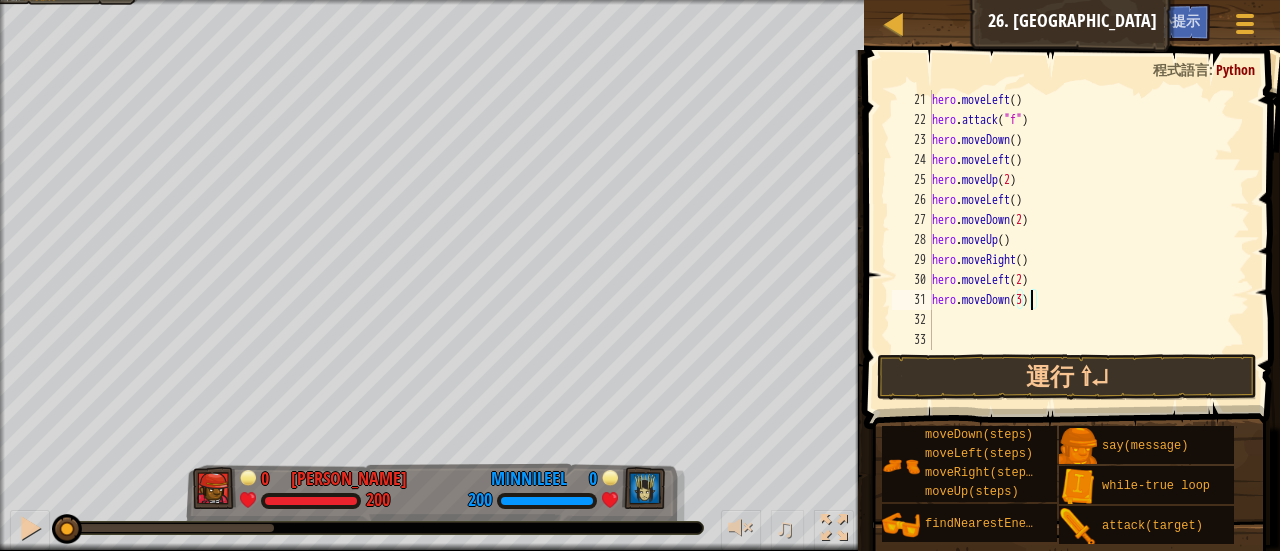 click on "hero . moveLeft ( ) hero . attack ( "f" ) hero . moveDown ( ) hero . moveLeft ( ) hero . moveUp ( 2 ) hero . moveLeft ( ) hero . moveDown ( 2 ) hero . moveUp ( ) hero . moveRight ( ) hero . moveLeft ( 2 ) hero . moveDown ( 3 )" at bounding box center (1081, 240) 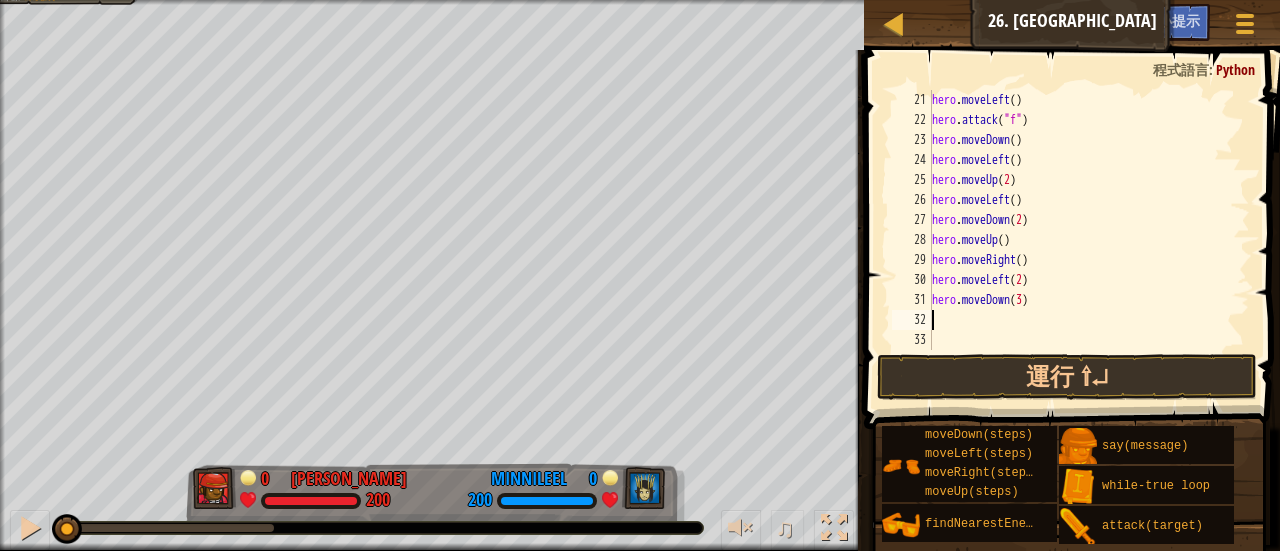 scroll, scrollTop: 9, scrollLeft: 0, axis: vertical 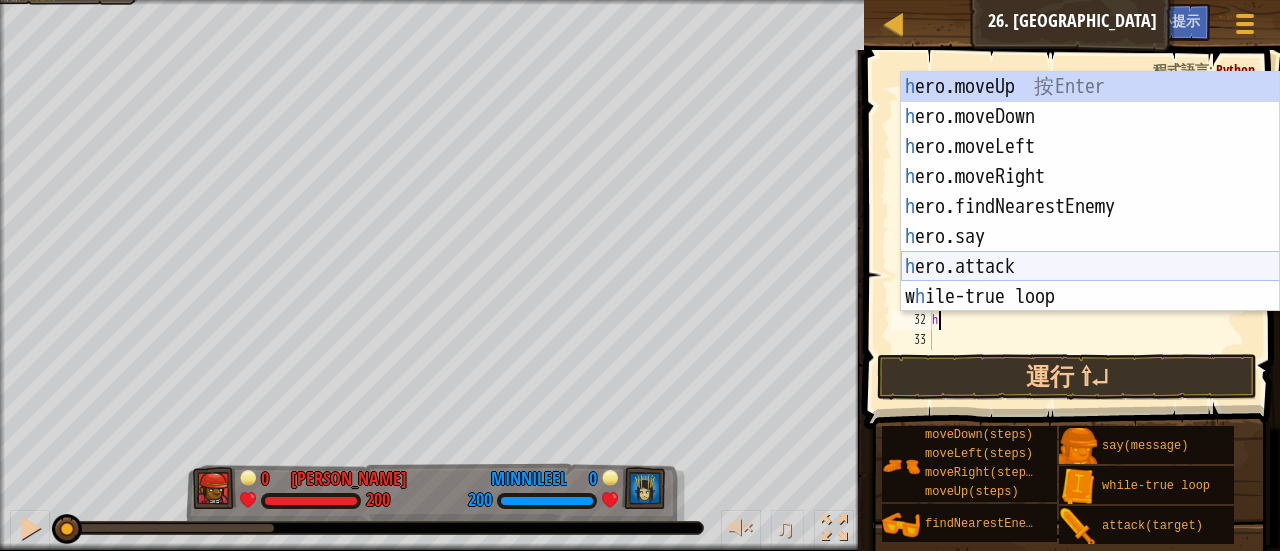 click on "h ero.moveUp 按 Enter h ero.moveDown 按 Enter h ero.moveLeft 按 Enter h ero.moveRight 按 Enter h ero.findNearestEnemy 按 Enter h ero.say 按 Enter h ero.attack 按 Enter w h ile-true loop 按 Enter" at bounding box center [1090, 222] 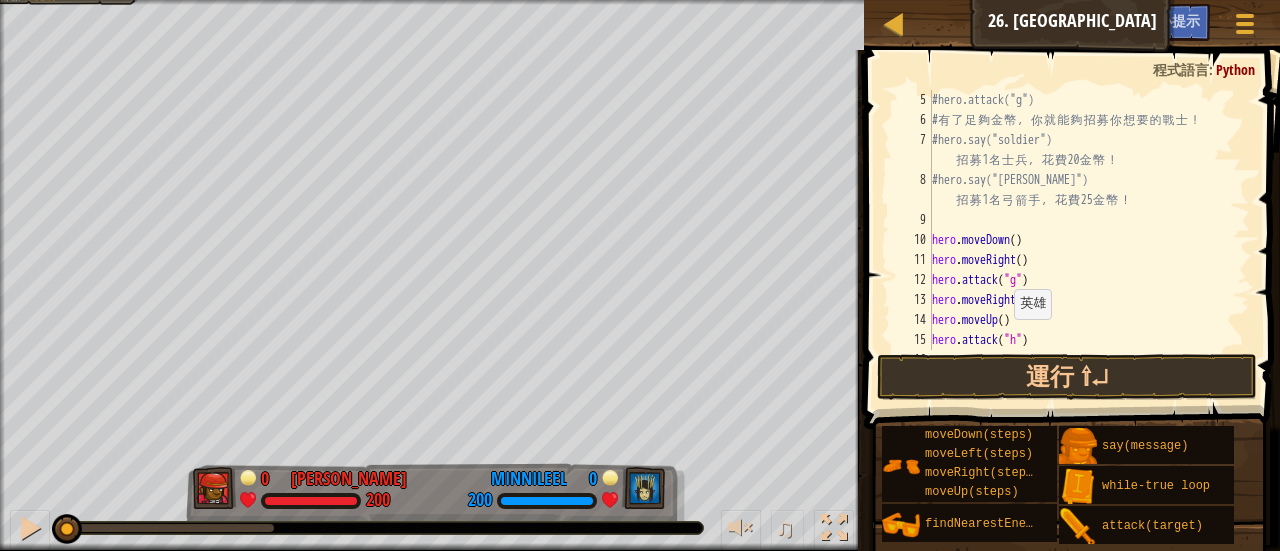 scroll, scrollTop: 0, scrollLeft: 0, axis: both 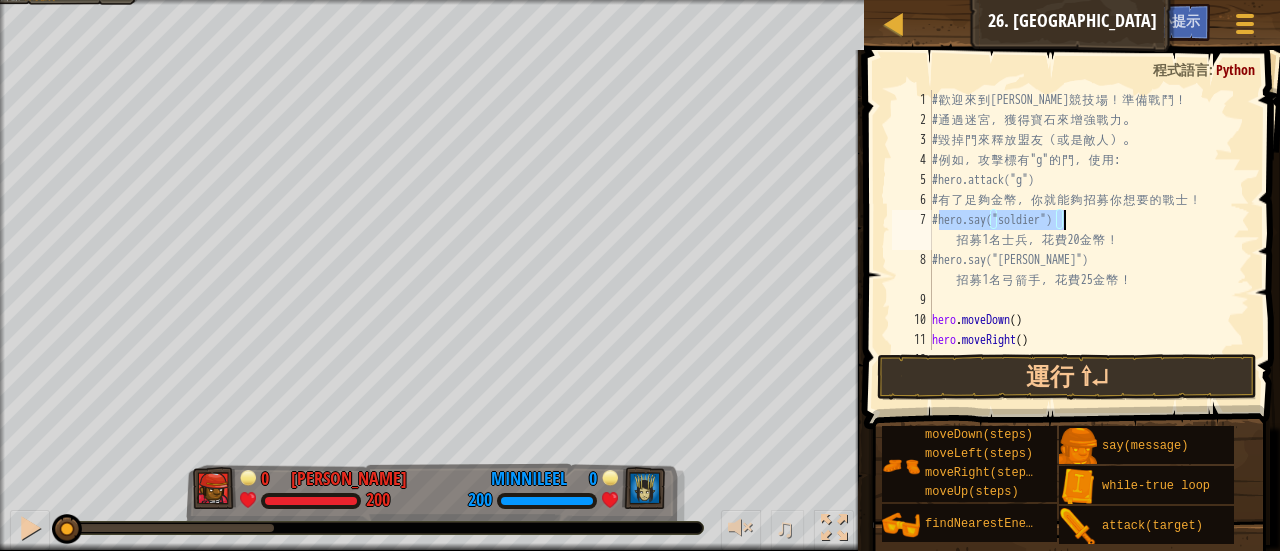 drag, startPoint x: 941, startPoint y: 220, endPoint x: 1124, endPoint y: 215, distance: 183.0683 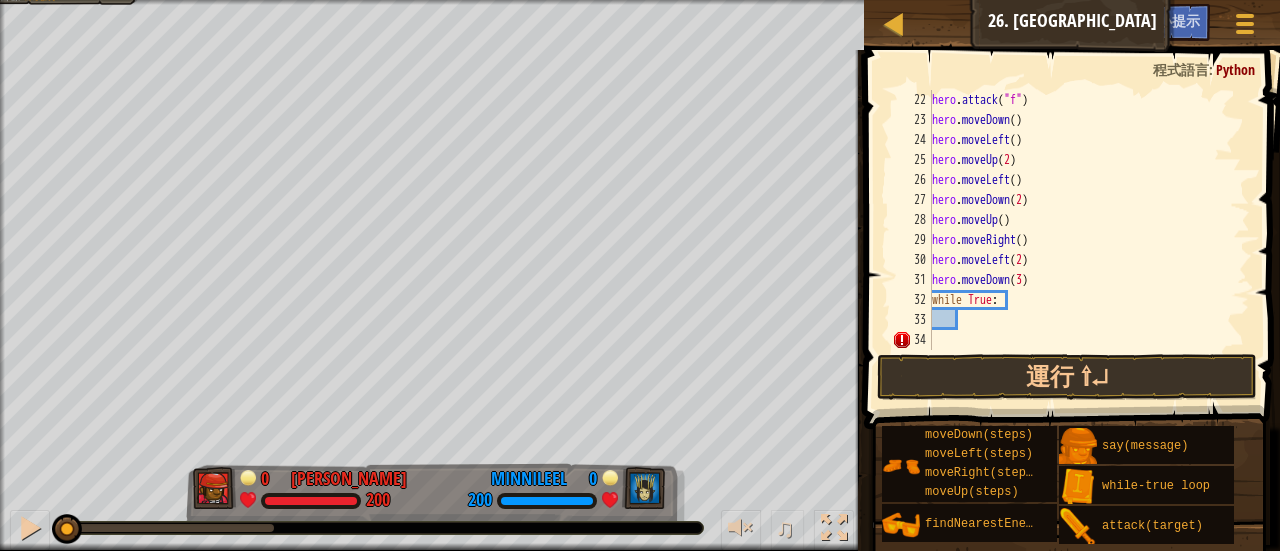 scroll, scrollTop: 460, scrollLeft: 0, axis: vertical 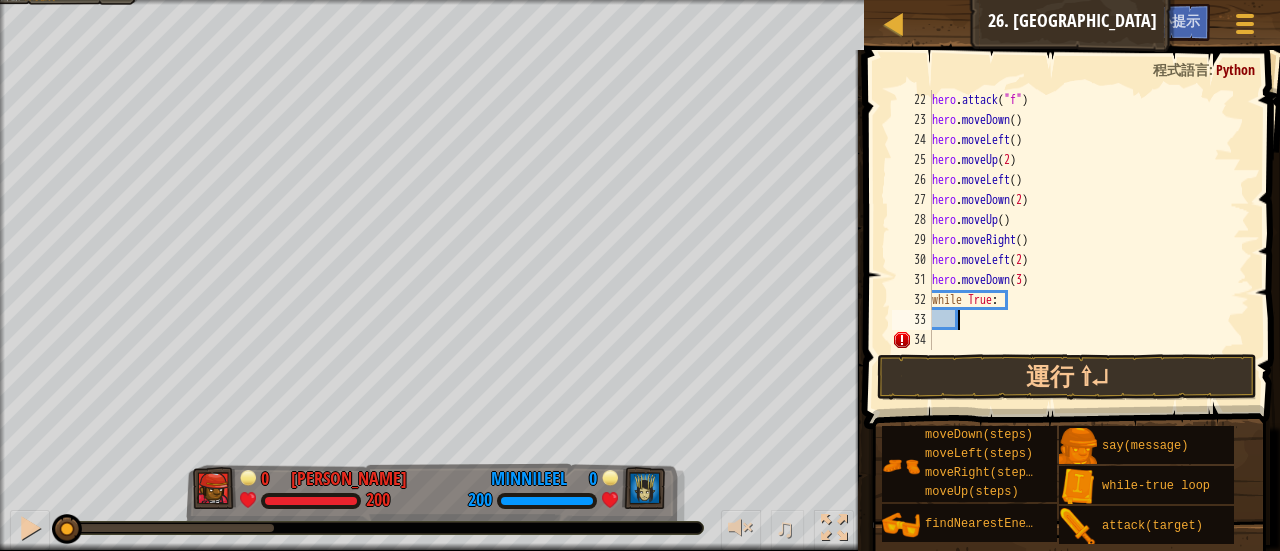 drag, startPoint x: 984, startPoint y: 321, endPoint x: 1142, endPoint y: 270, distance: 166.0271 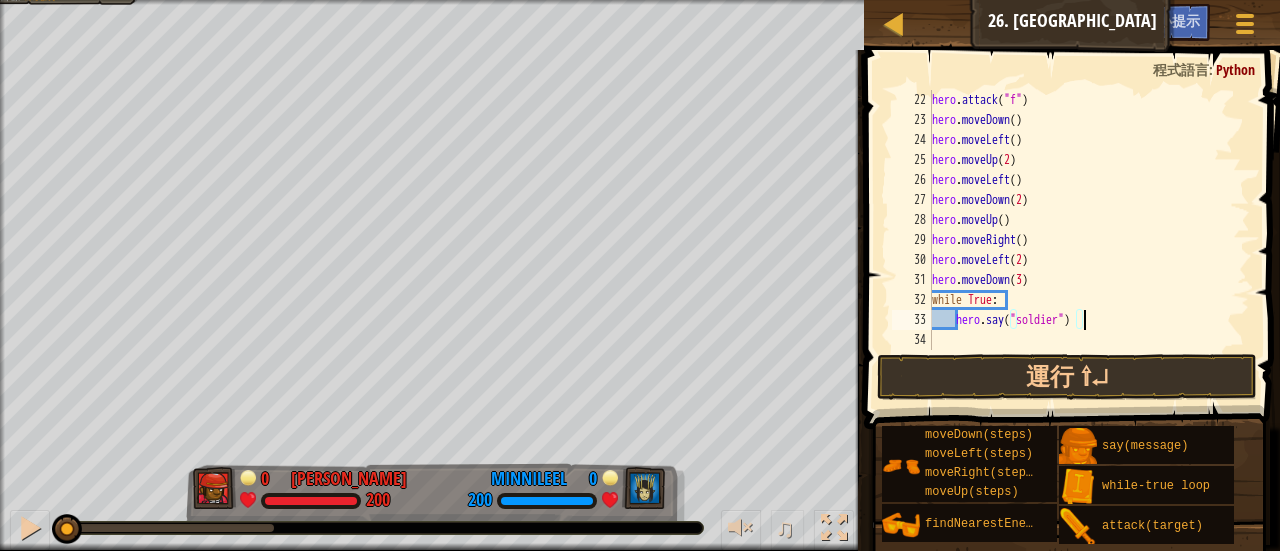 scroll, scrollTop: 460, scrollLeft: 0, axis: vertical 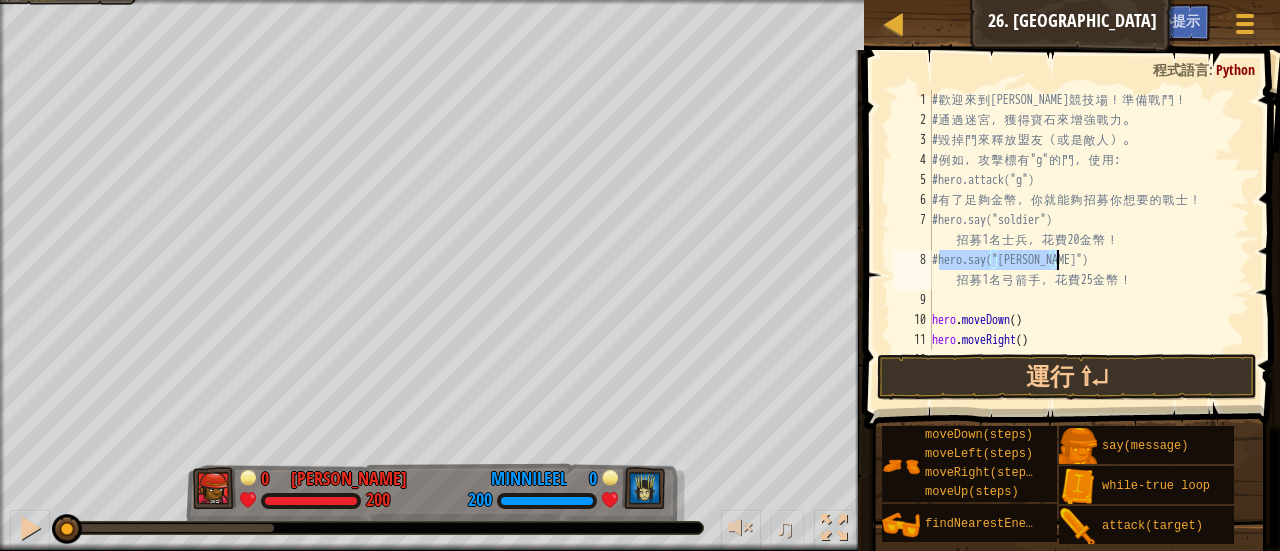 drag, startPoint x: 940, startPoint y: 263, endPoint x: 1060, endPoint y: 259, distance: 120.06665 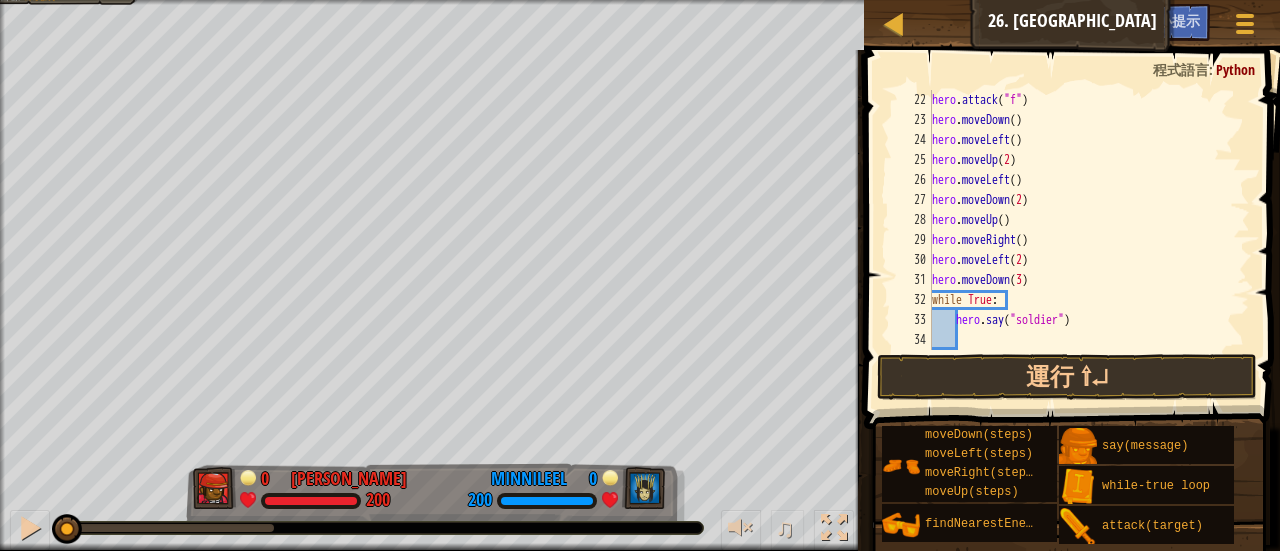 scroll, scrollTop: 460, scrollLeft: 0, axis: vertical 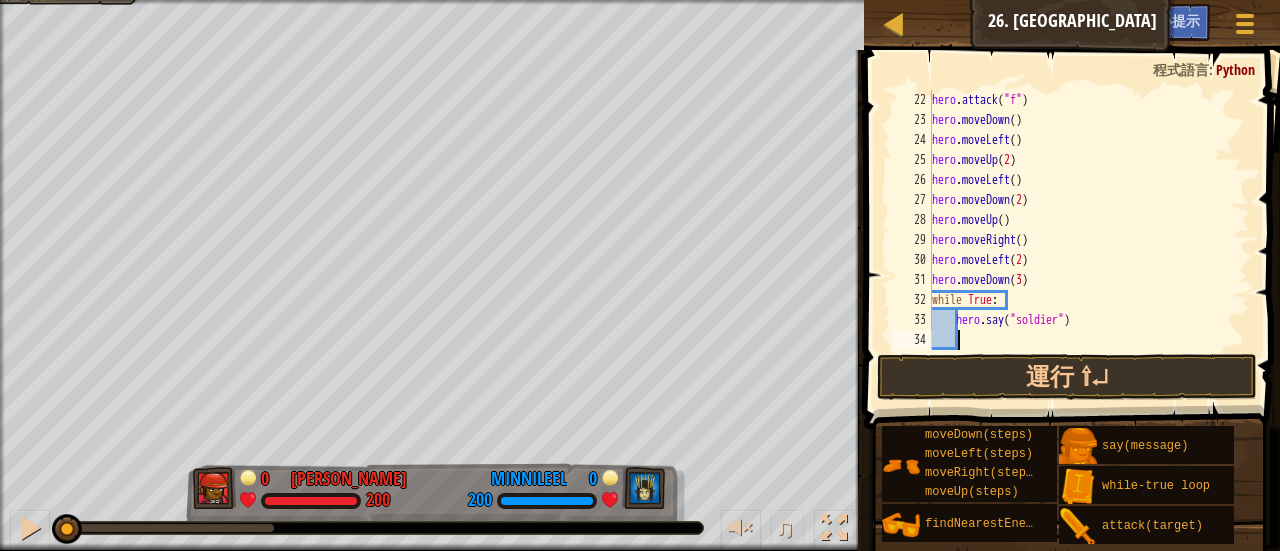 paste on "hero.say("[PERSON_NAME]")" 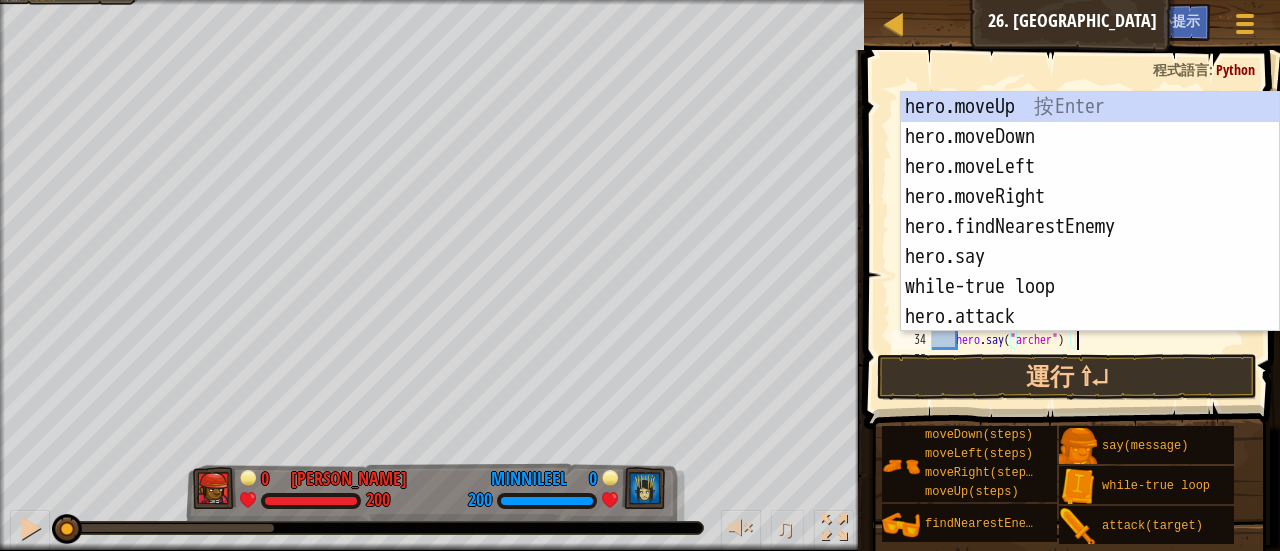 type on "hero.say("[PERSON_NAME]")" 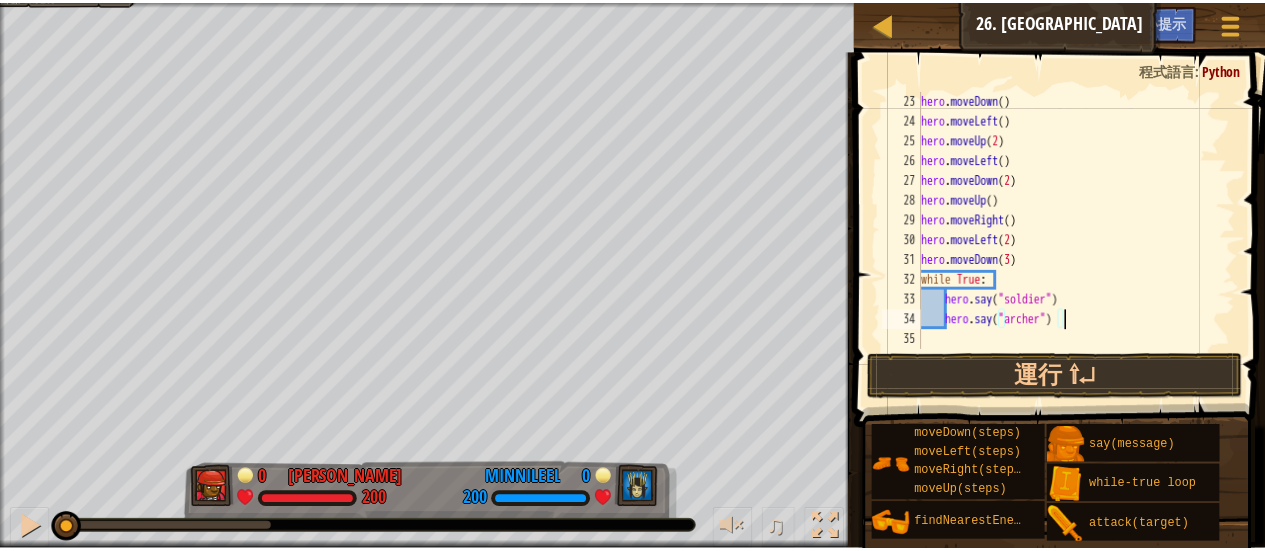scroll, scrollTop: 480, scrollLeft: 0, axis: vertical 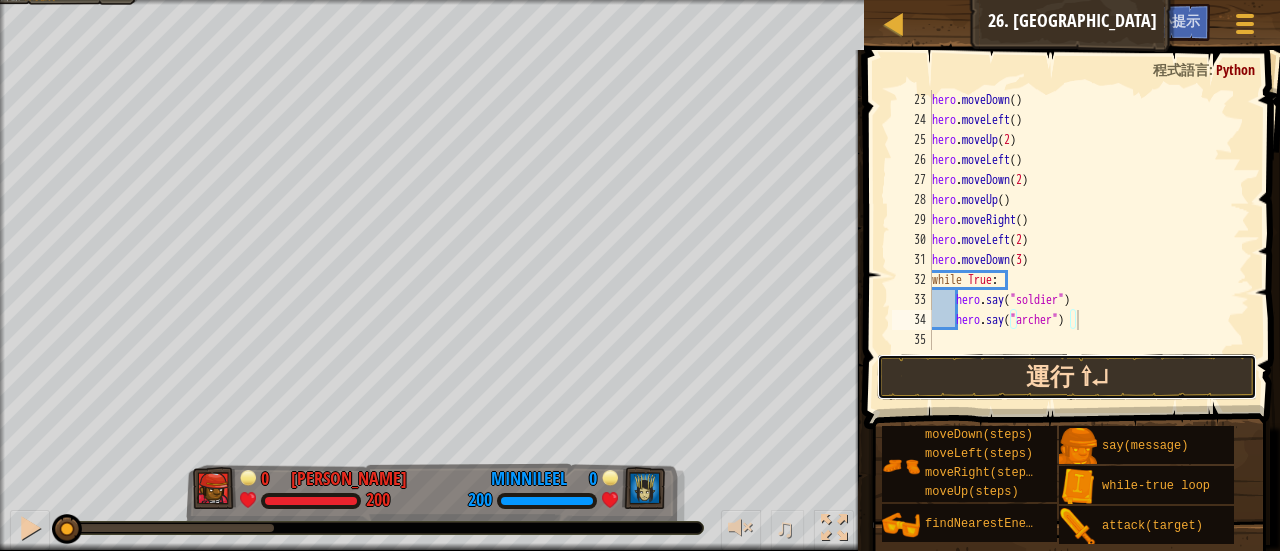 click on "運行 ⇧↵" at bounding box center [1067, 377] 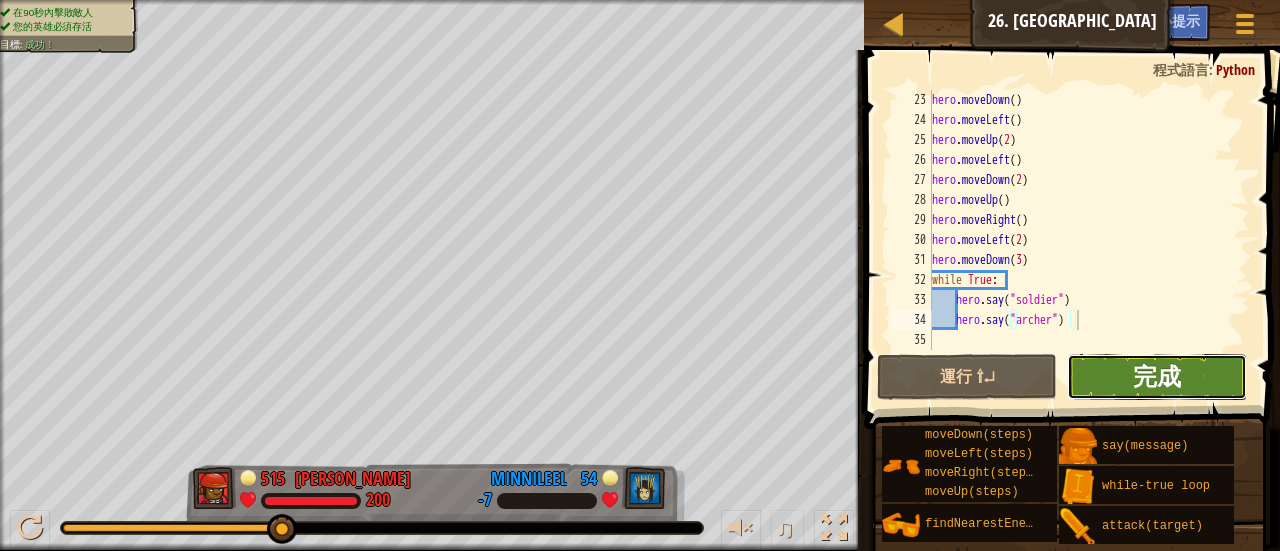 click on "完成" at bounding box center (1157, 376) 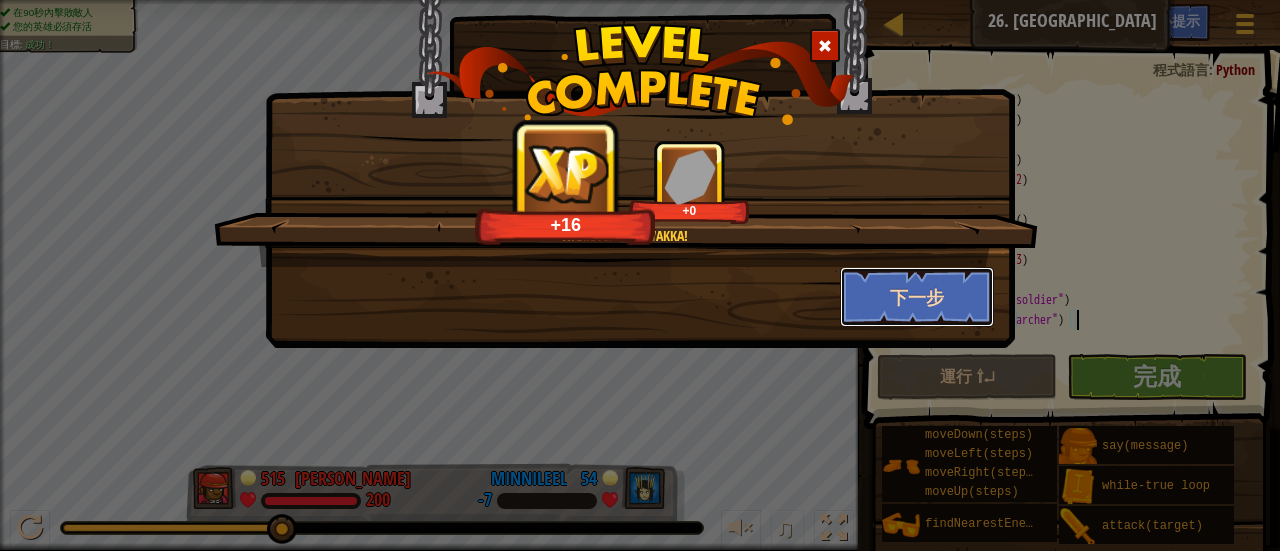 click on "下一步" at bounding box center (917, 297) 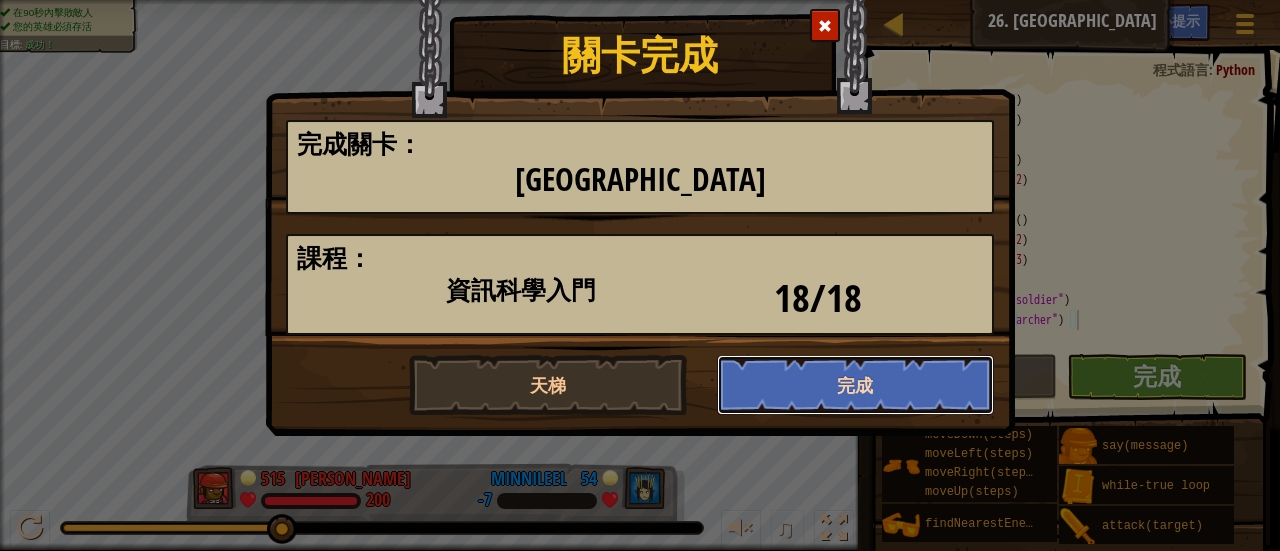 click on "完成" at bounding box center (856, 385) 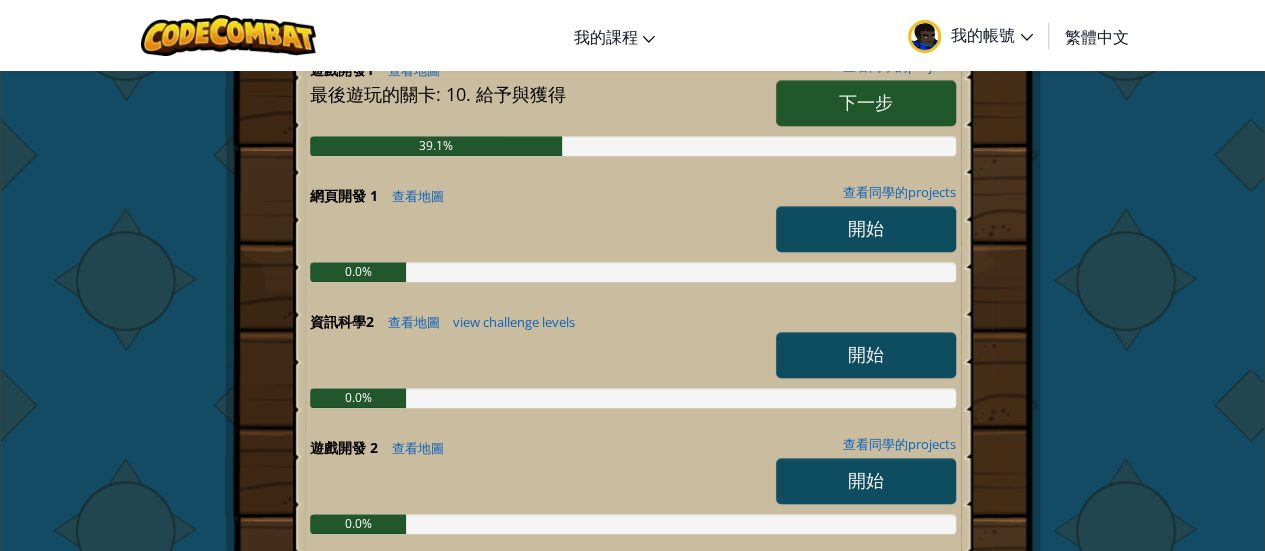 scroll, scrollTop: 333, scrollLeft: 0, axis: vertical 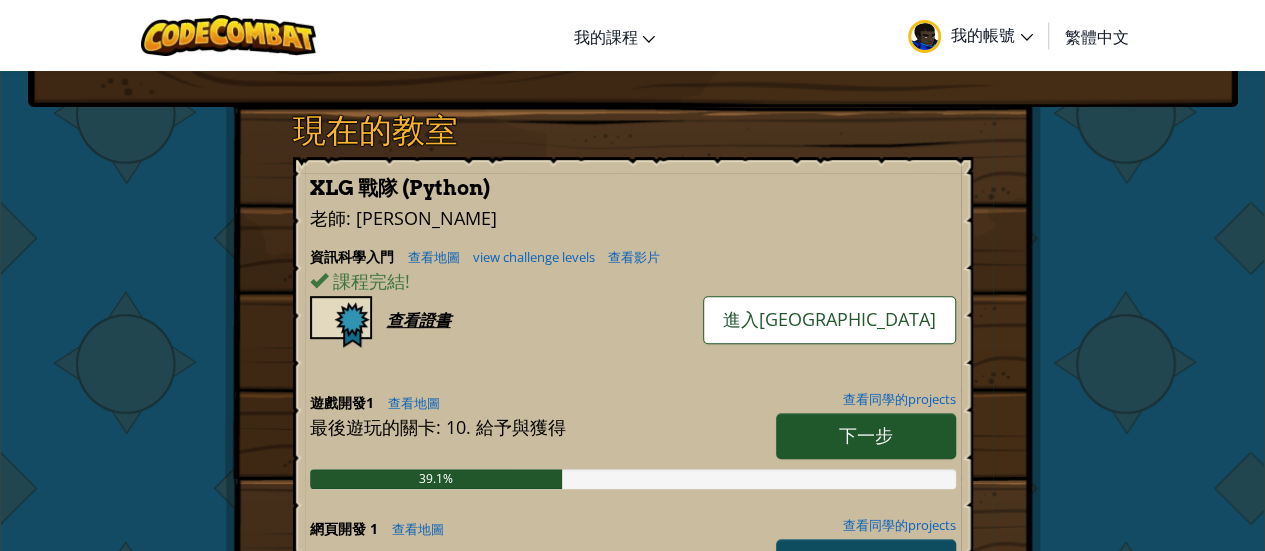 click on "進入[GEOGRAPHIC_DATA]" at bounding box center (829, 319) 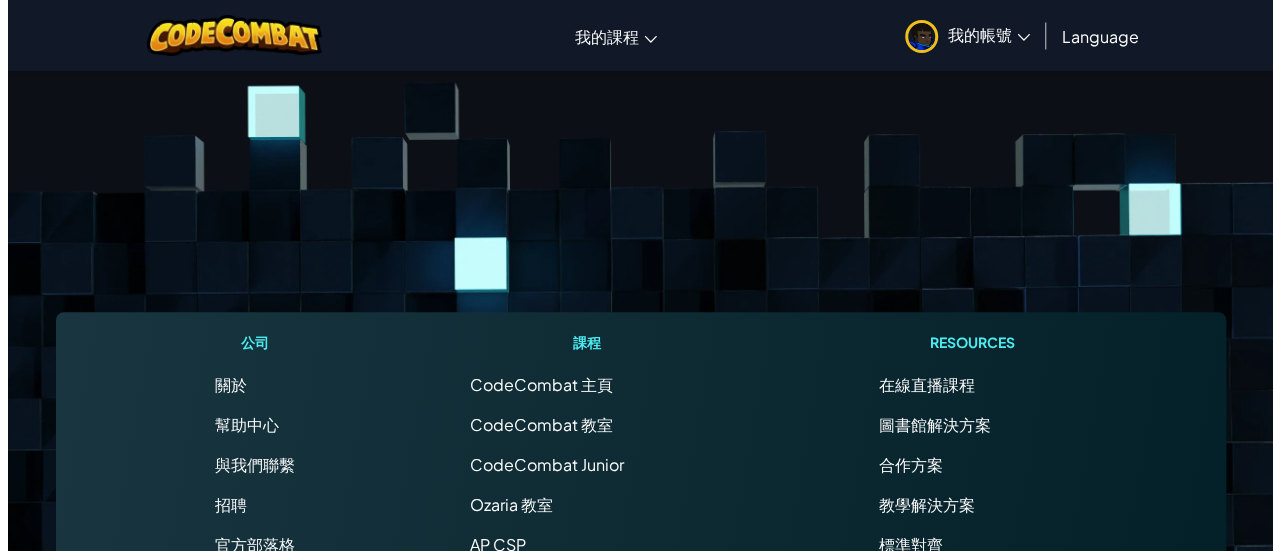 scroll, scrollTop: 0, scrollLeft: 0, axis: both 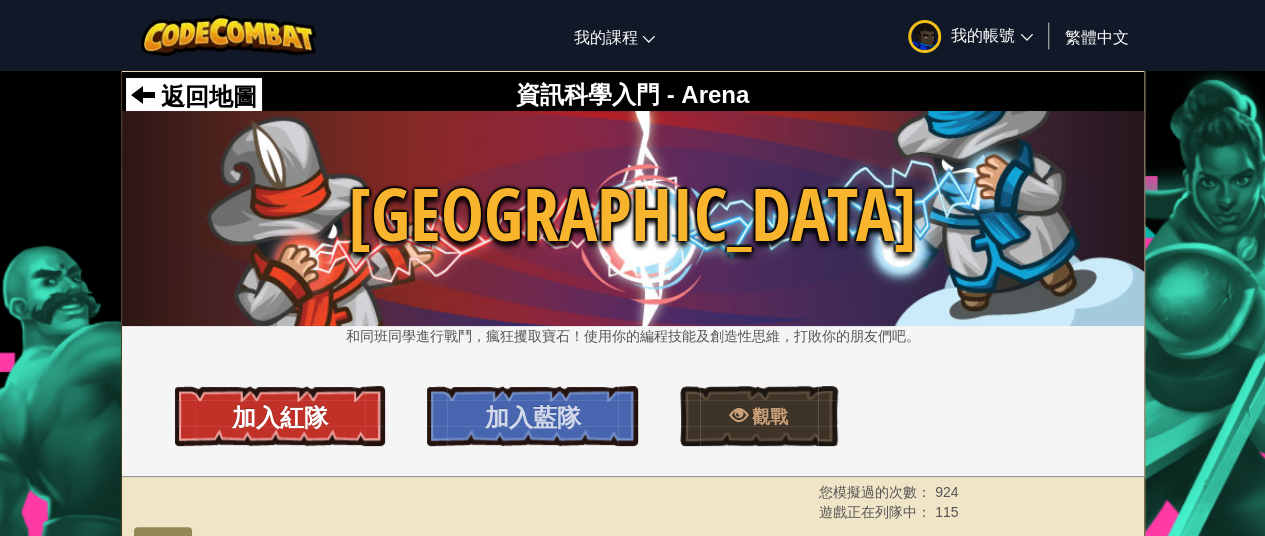 click on "加入紅隊" at bounding box center [280, 416] 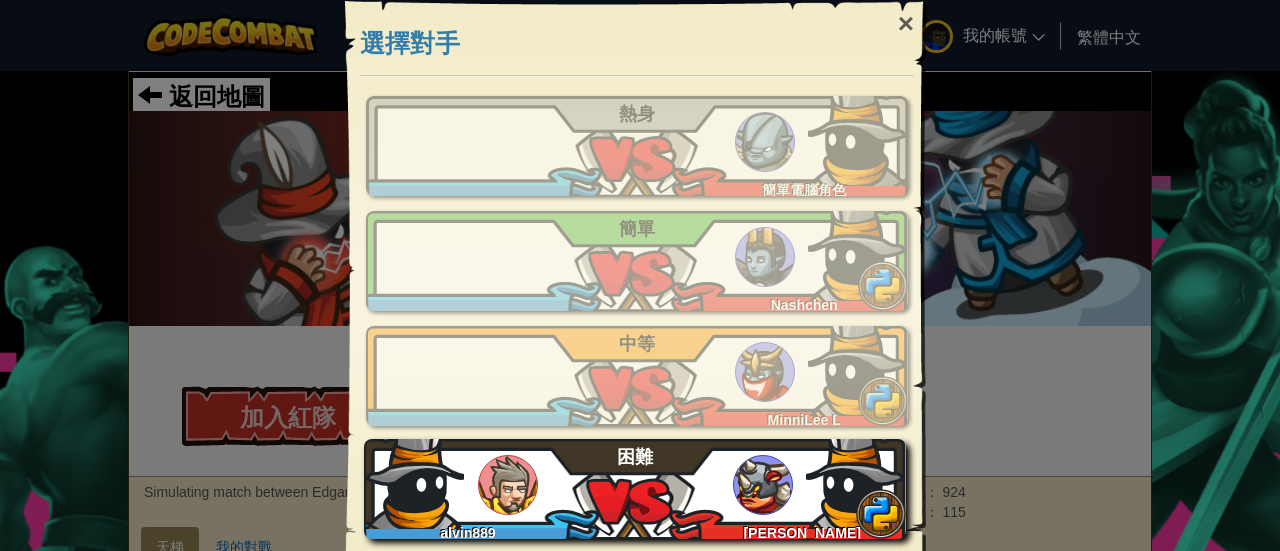 scroll, scrollTop: 88, scrollLeft: 0, axis: vertical 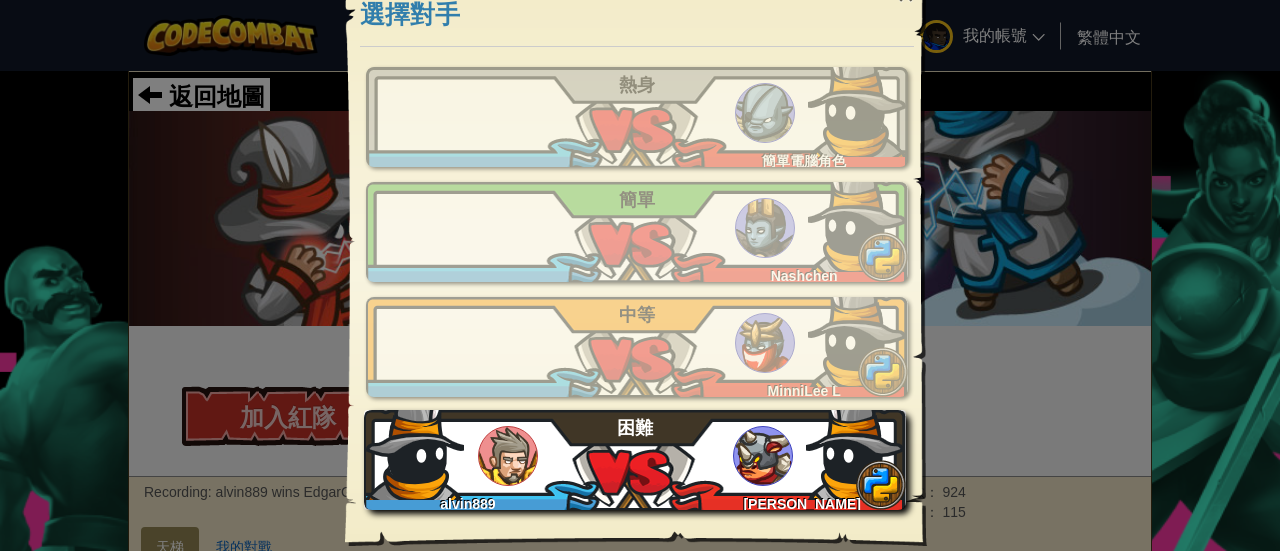 click on "困難" at bounding box center (635, 428) 